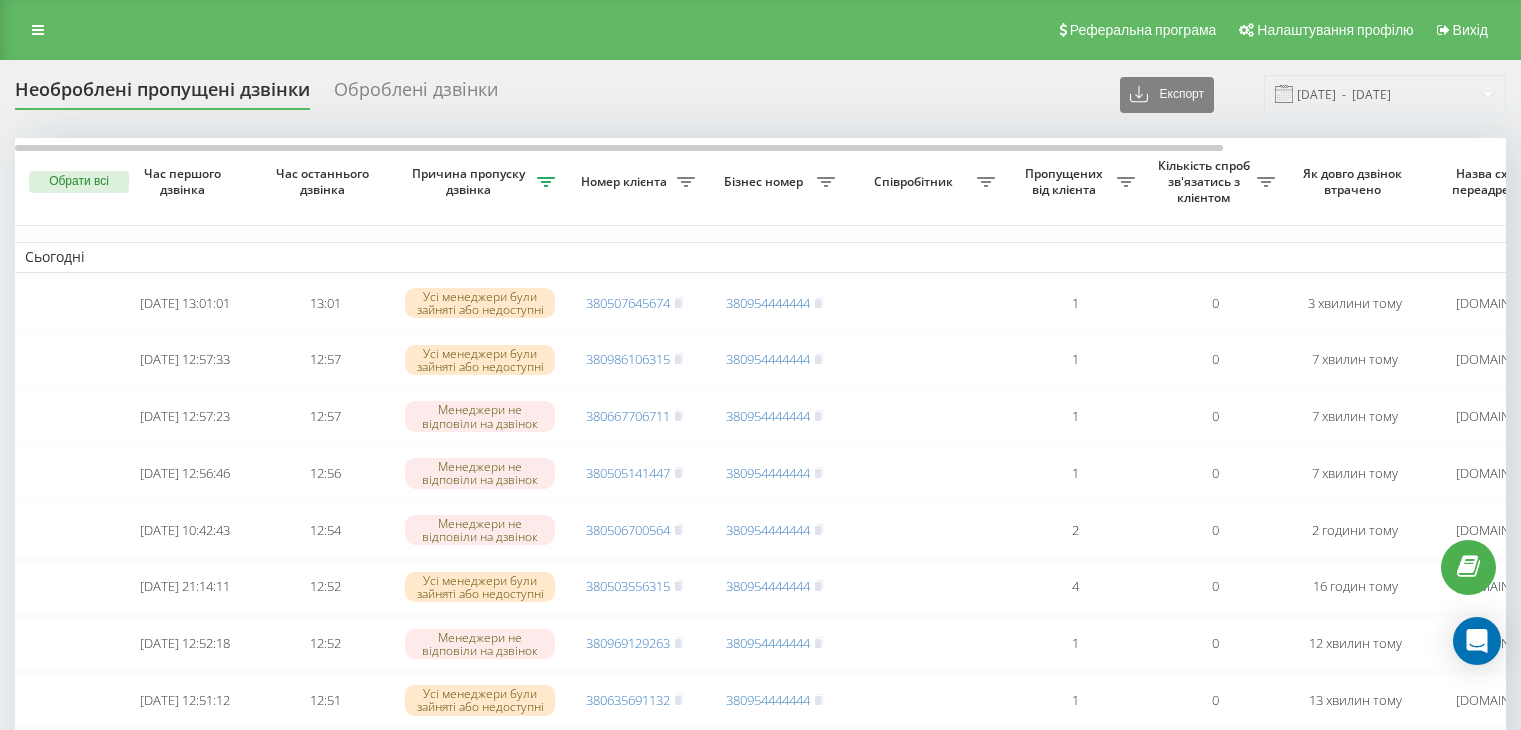 scroll, scrollTop: 0, scrollLeft: 0, axis: both 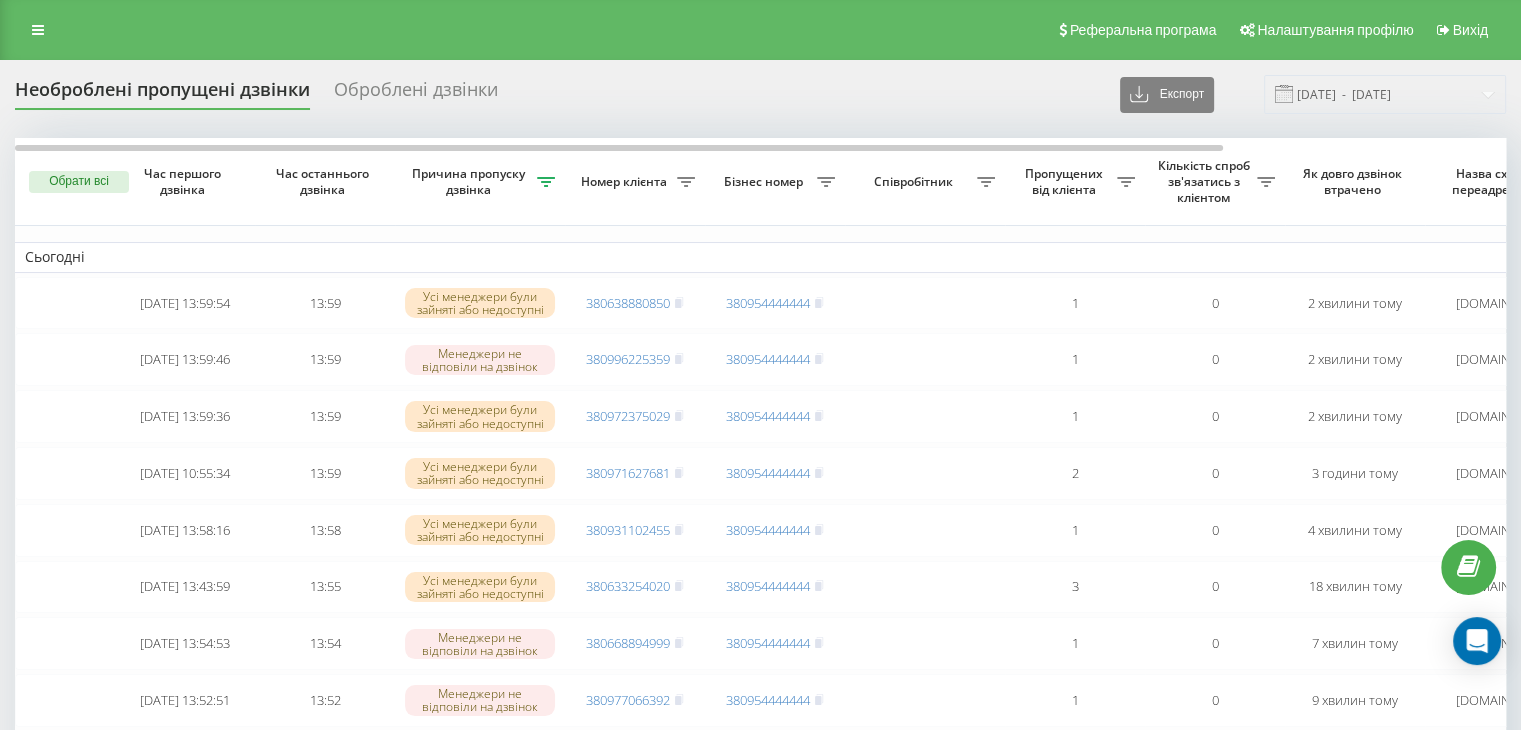 click on "Реферальна програма Налаштування профілю Вихід" at bounding box center [760, 30] 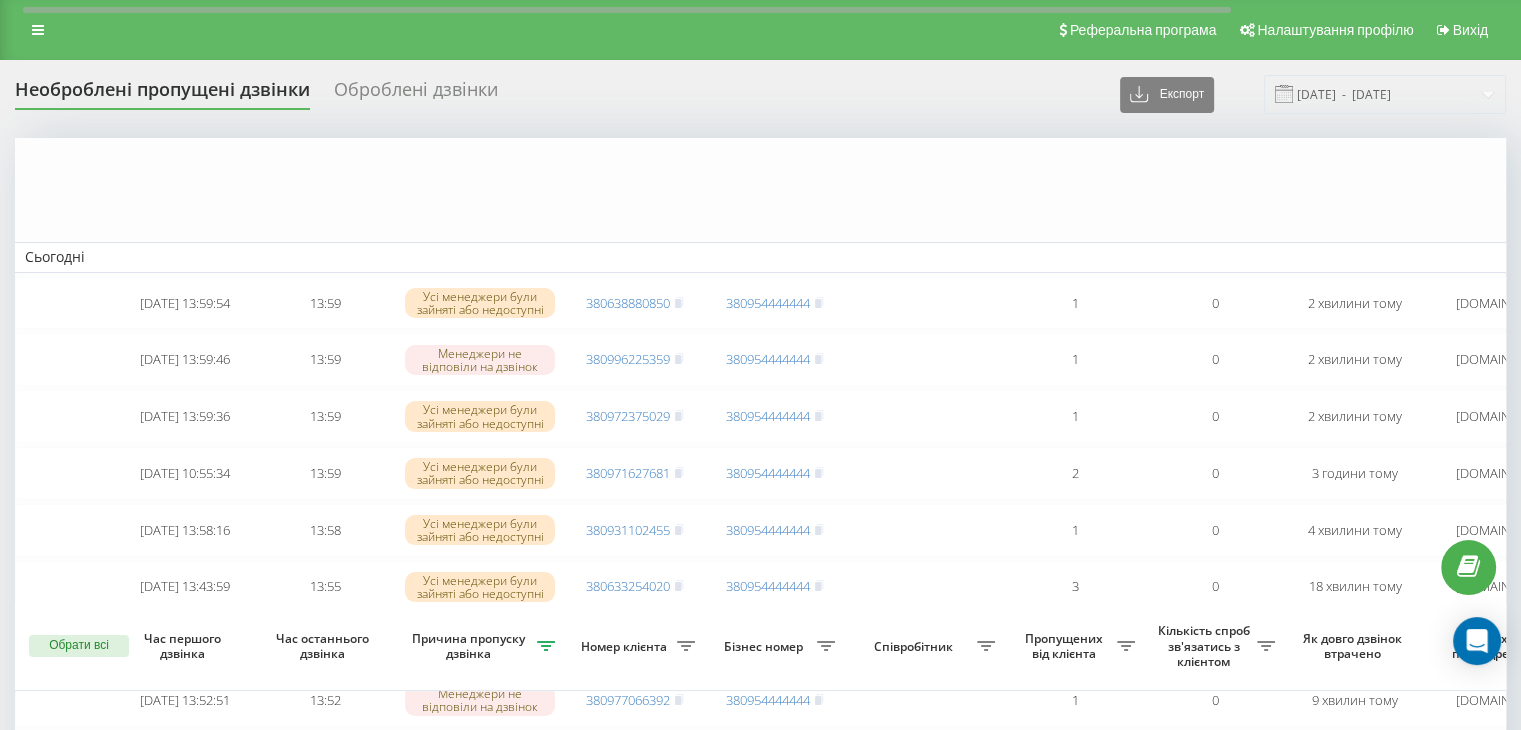 scroll, scrollTop: 1083, scrollLeft: 0, axis: vertical 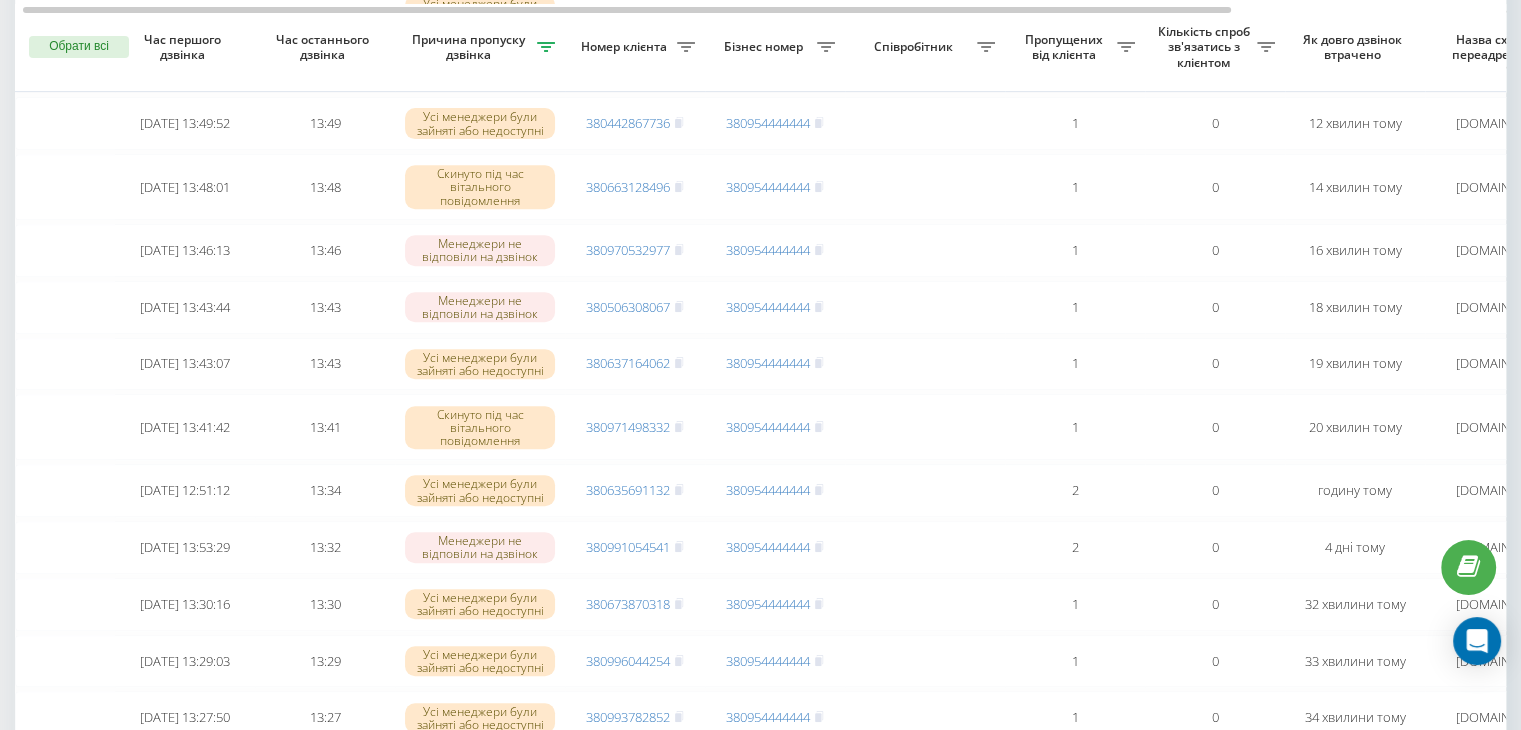 click on "Бізнес номер" at bounding box center (775, 48) 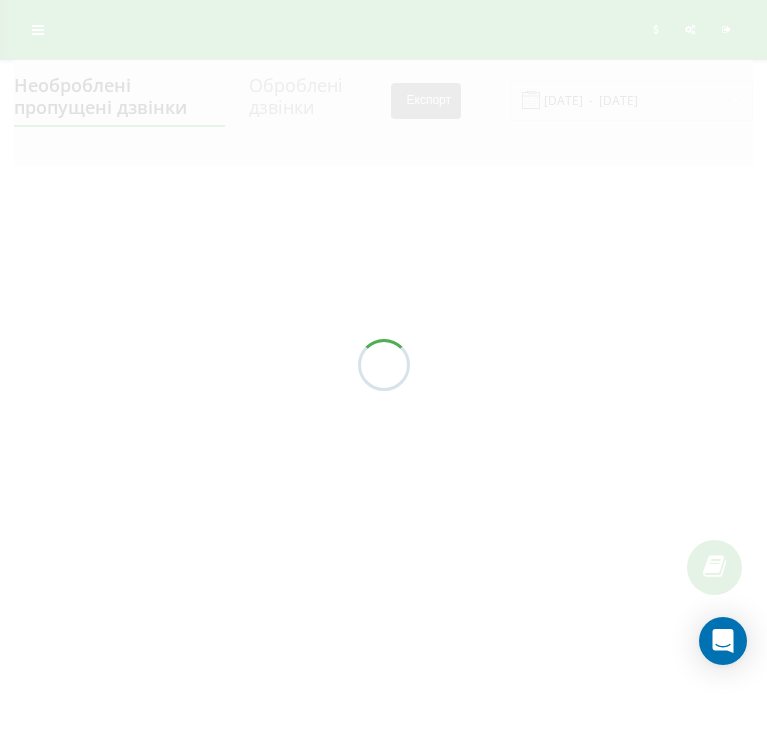 scroll, scrollTop: 0, scrollLeft: 0, axis: both 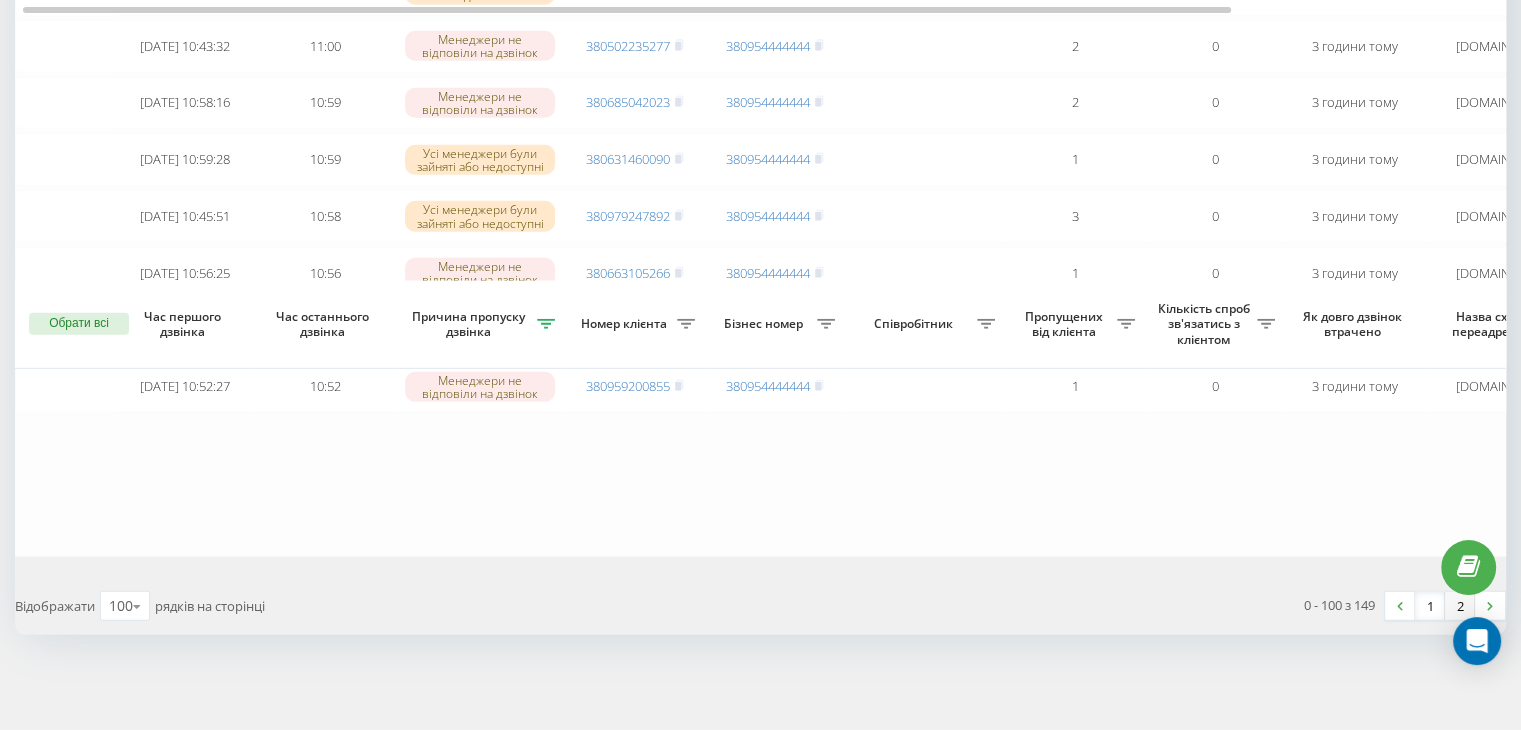 click on "2" at bounding box center (1460, 606) 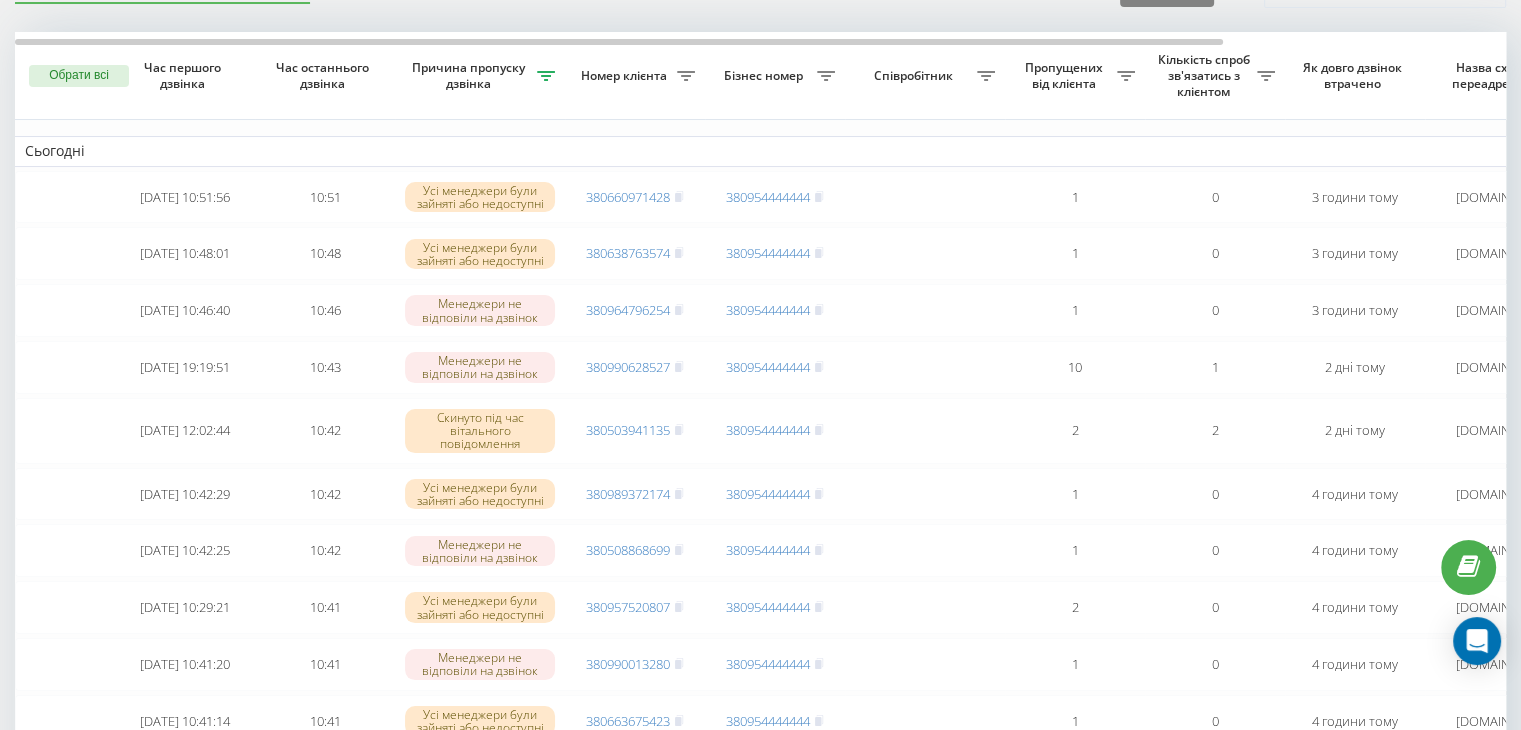 scroll, scrollTop: 0, scrollLeft: 0, axis: both 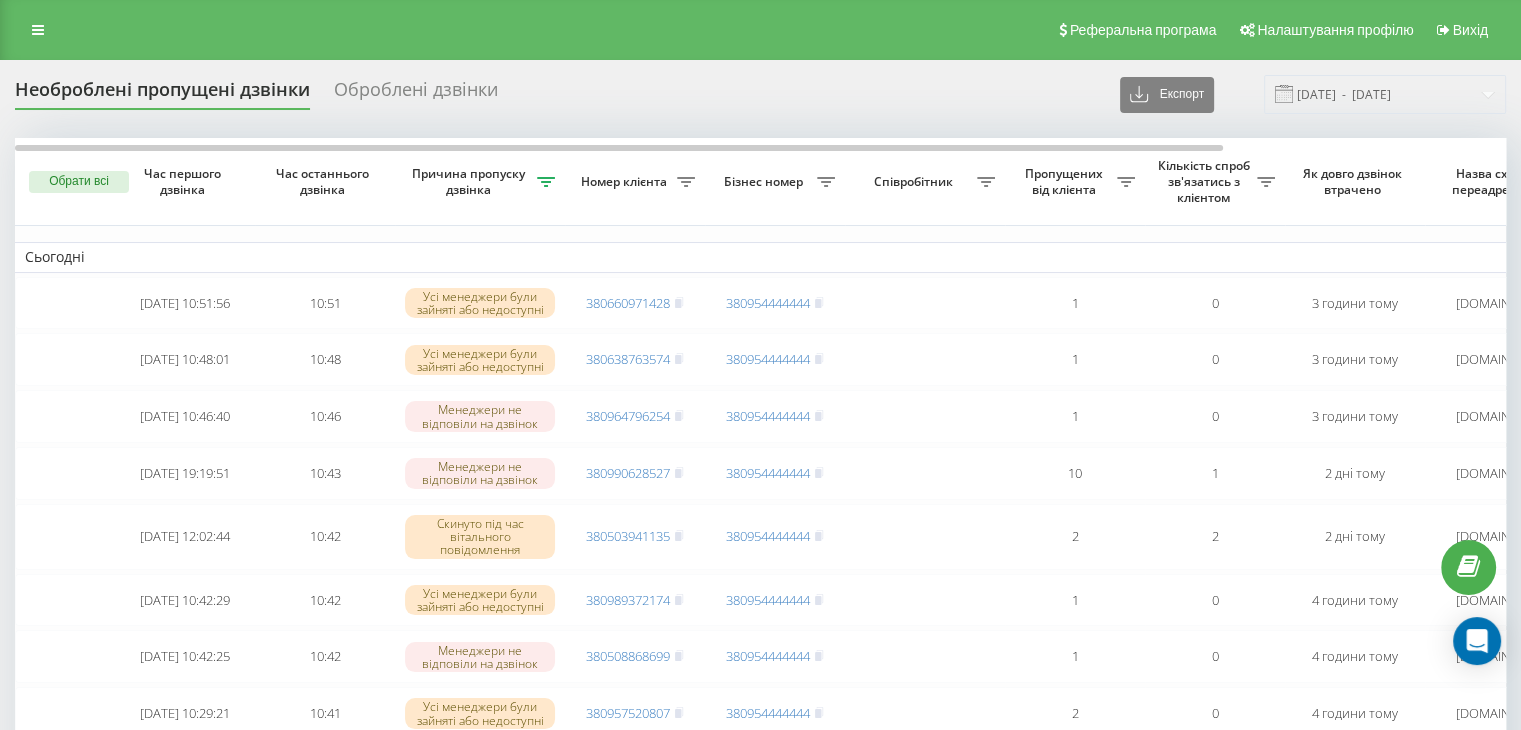 click on "Необроблені пропущені дзвінки Оброблені дзвінки Експорт .csv .xlsx [DATE]  -  [DATE]" at bounding box center (760, 94) 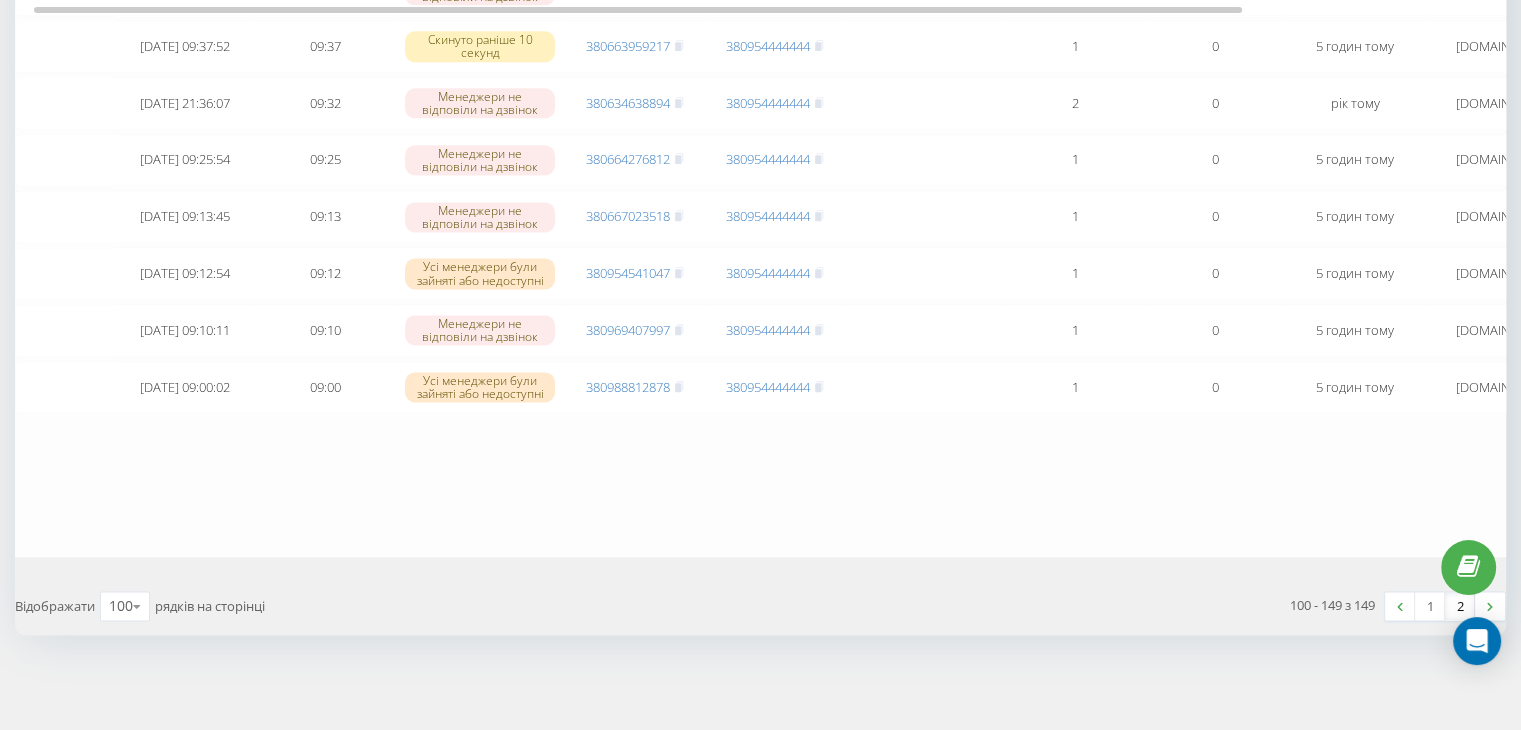 scroll, scrollTop: 1468, scrollLeft: 0, axis: vertical 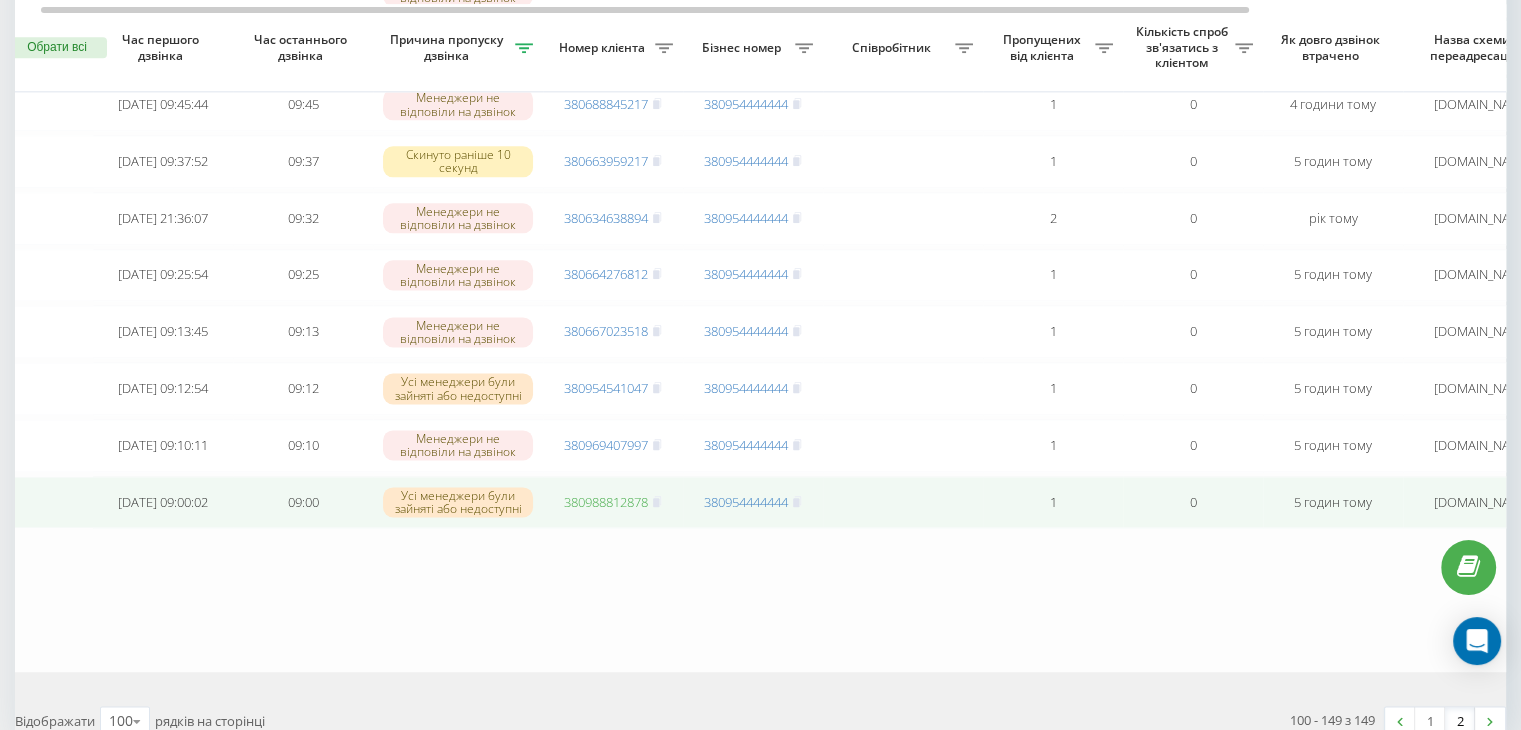 click on "380988812878" at bounding box center (606, 502) 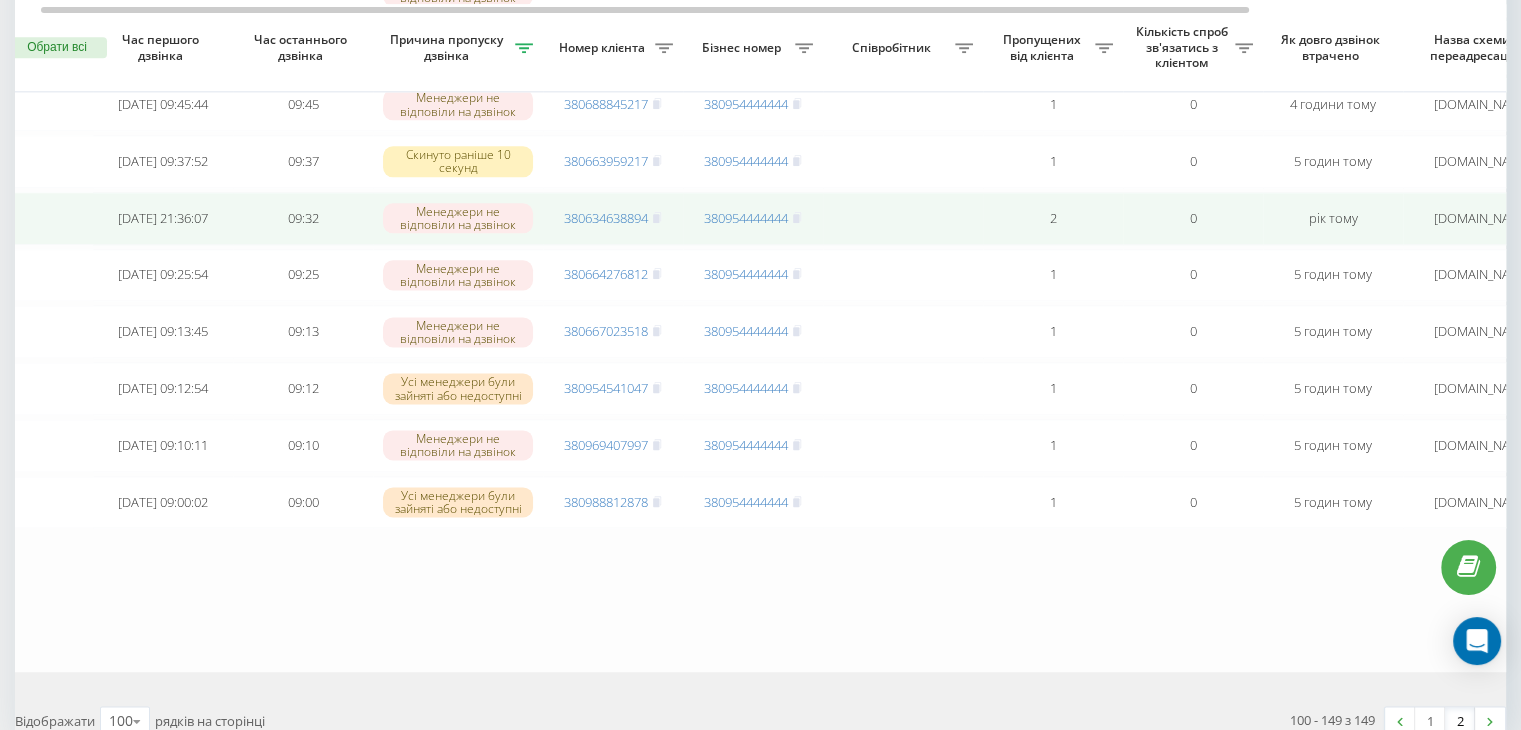 scroll, scrollTop: 2544, scrollLeft: 0, axis: vertical 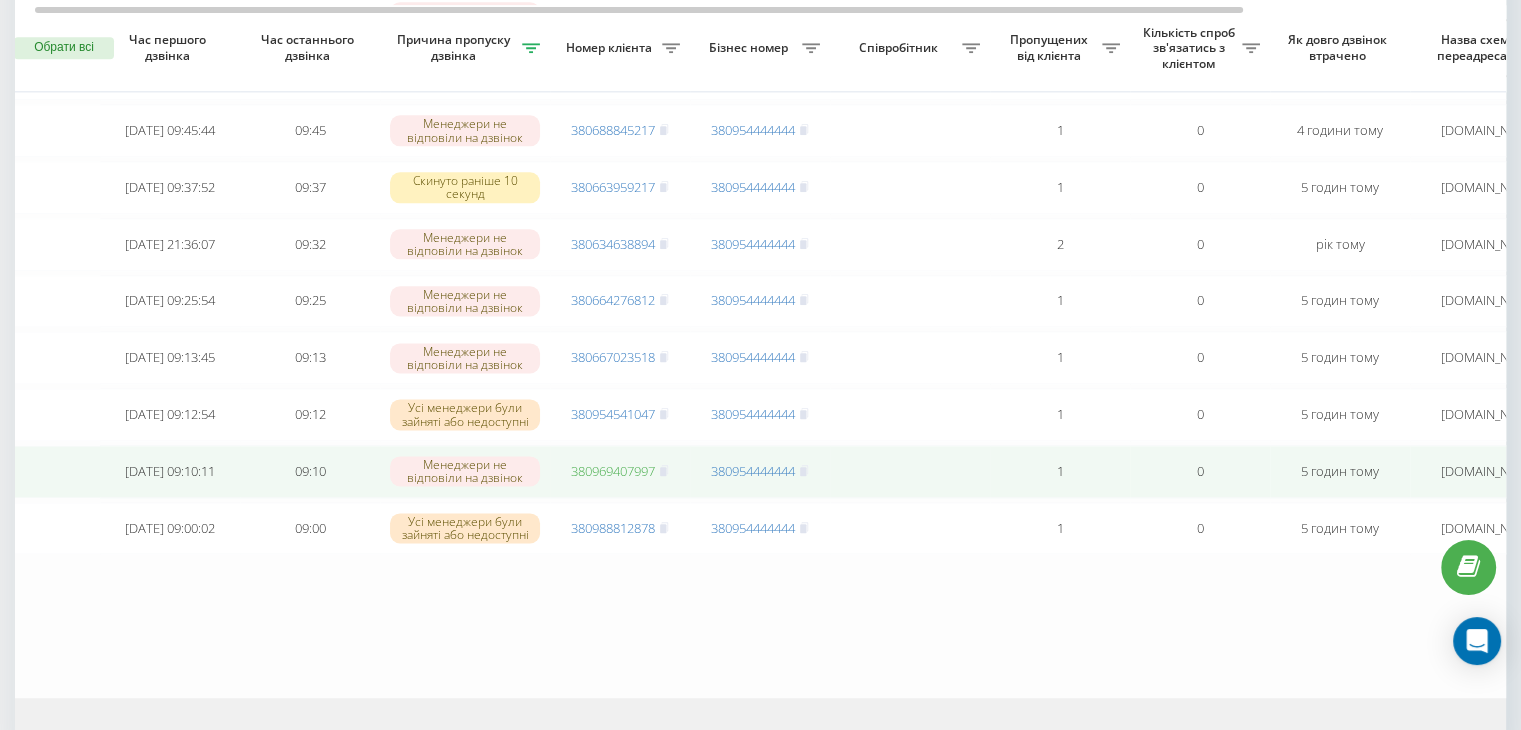 click on "380969407997" at bounding box center [613, 471] 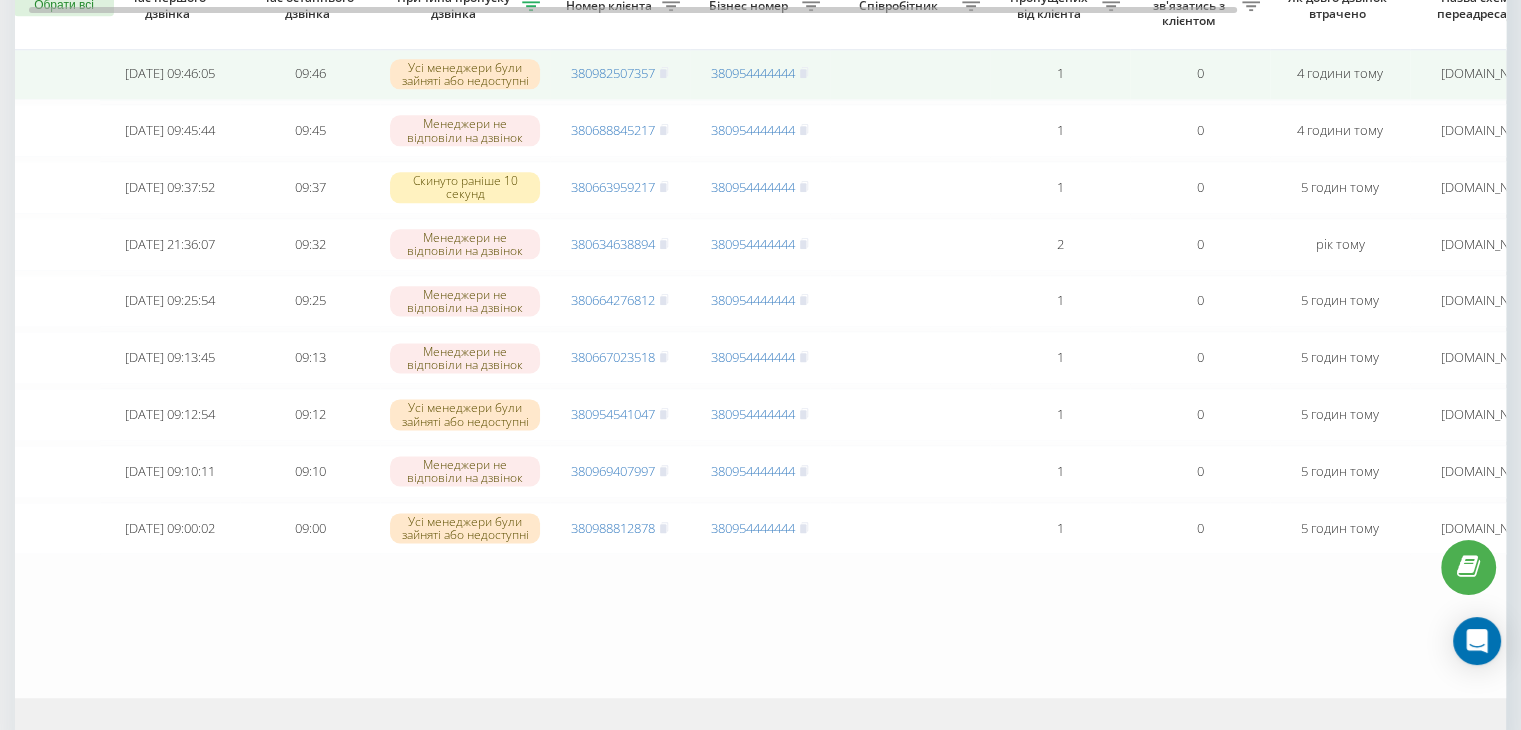 scroll, scrollTop: 0, scrollLeft: 6, axis: horizontal 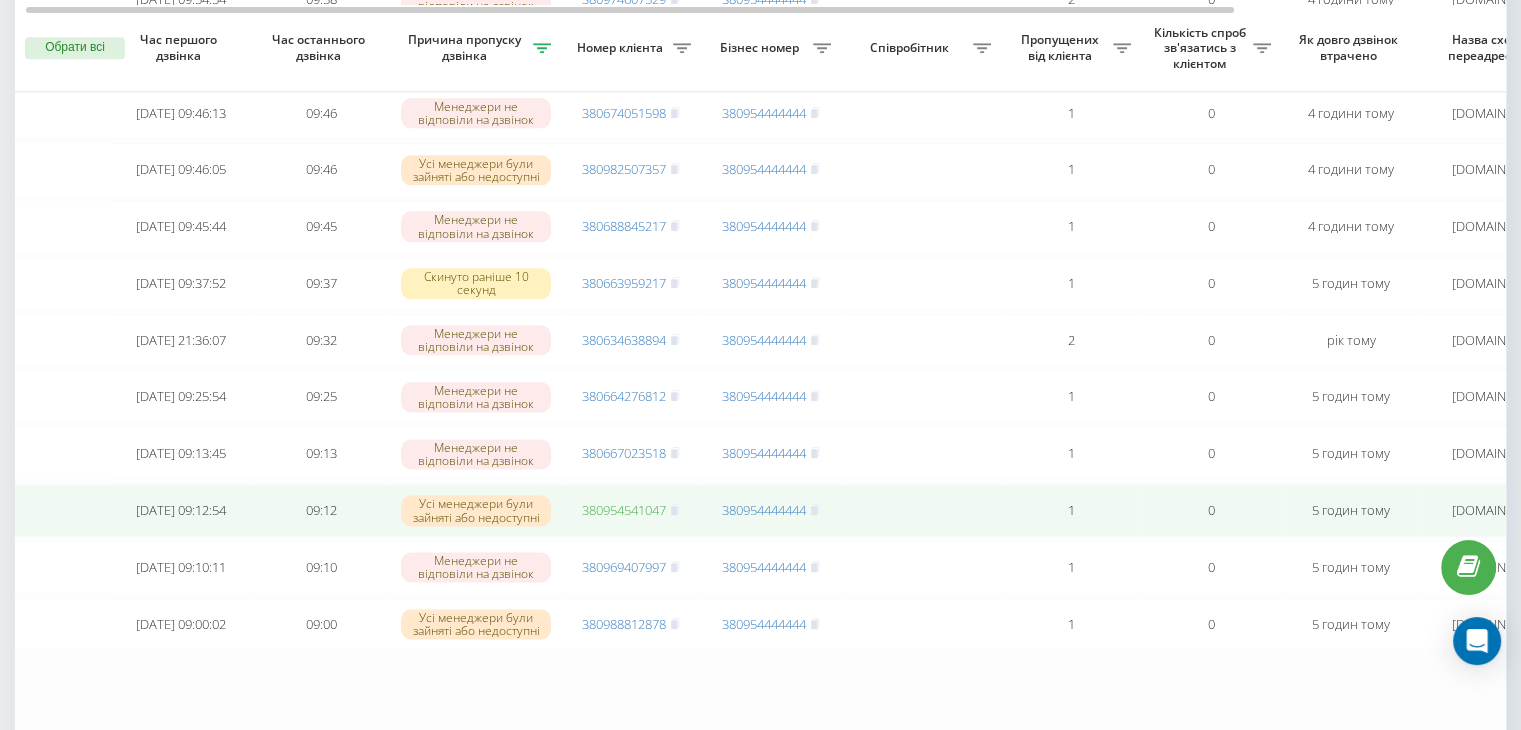 click on "380954541047" at bounding box center [624, 510] 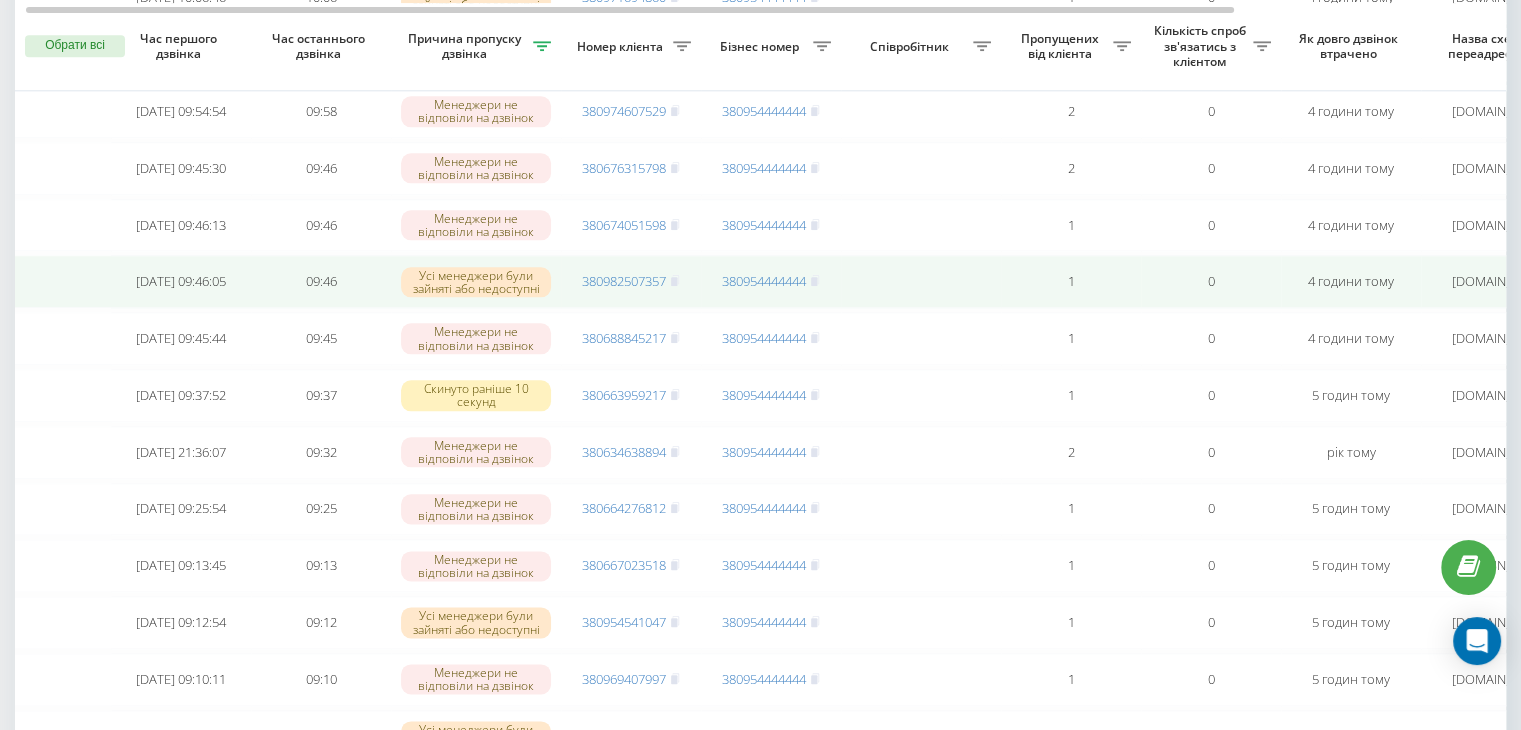 scroll, scrollTop: 2331, scrollLeft: 0, axis: vertical 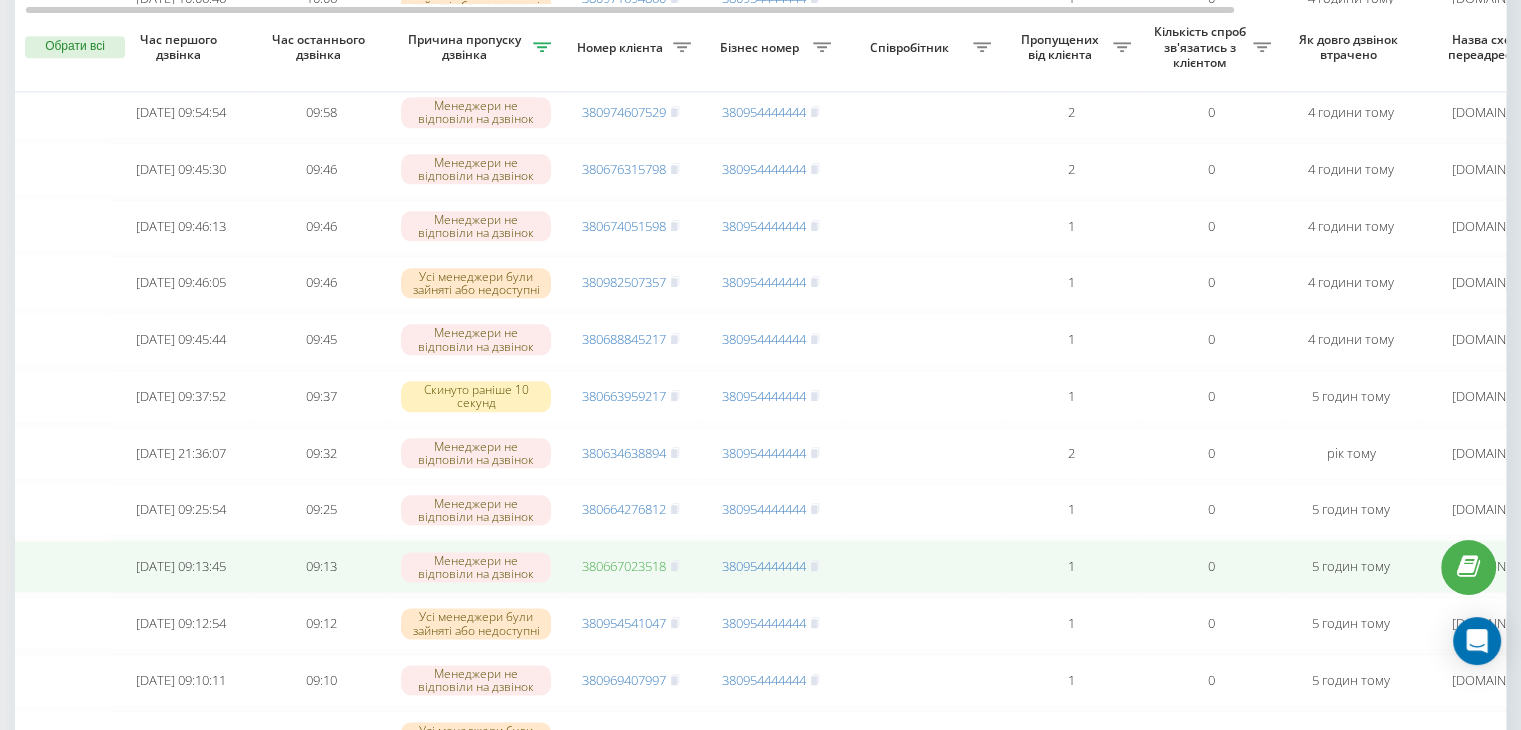 click on "380667023518" at bounding box center (624, 566) 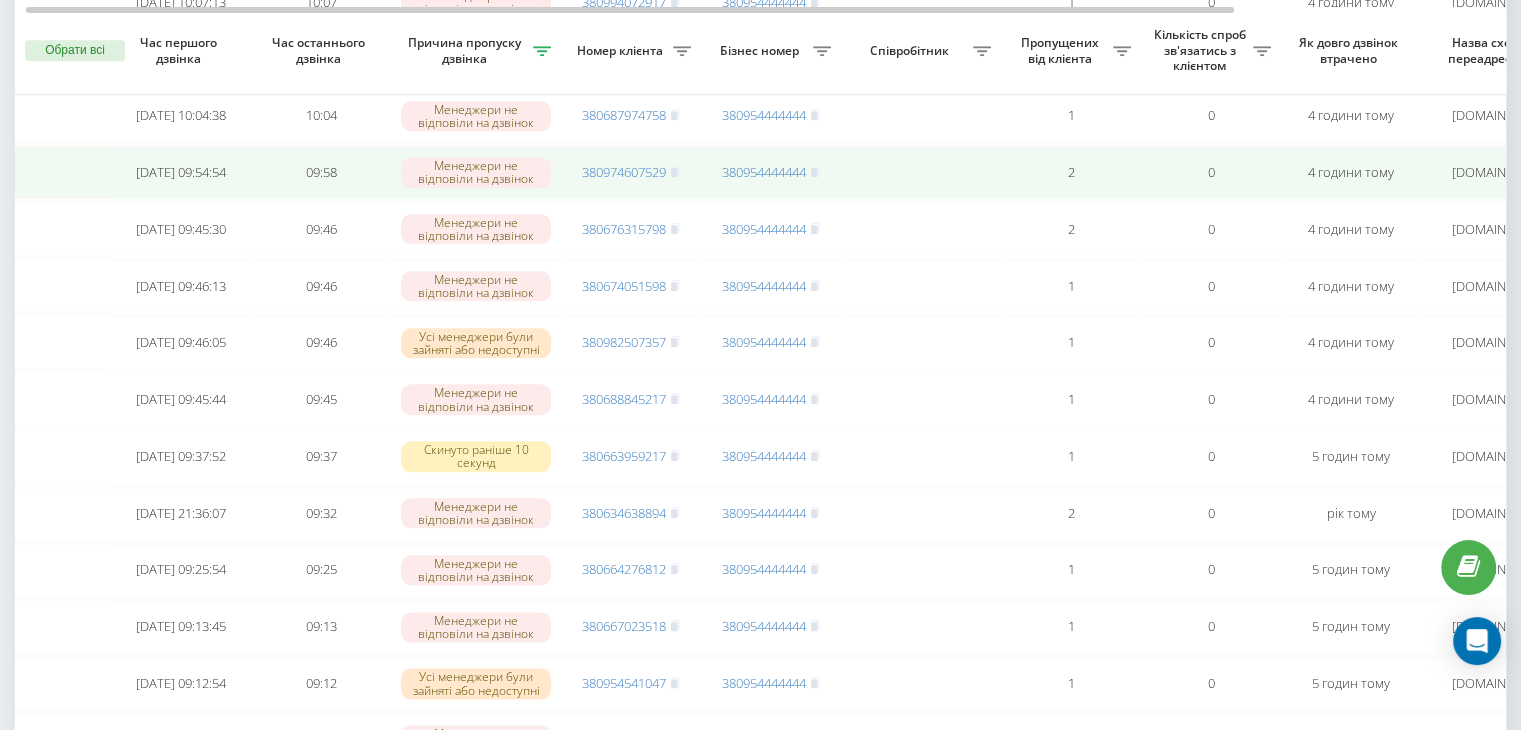 scroll, scrollTop: 2268, scrollLeft: 0, axis: vertical 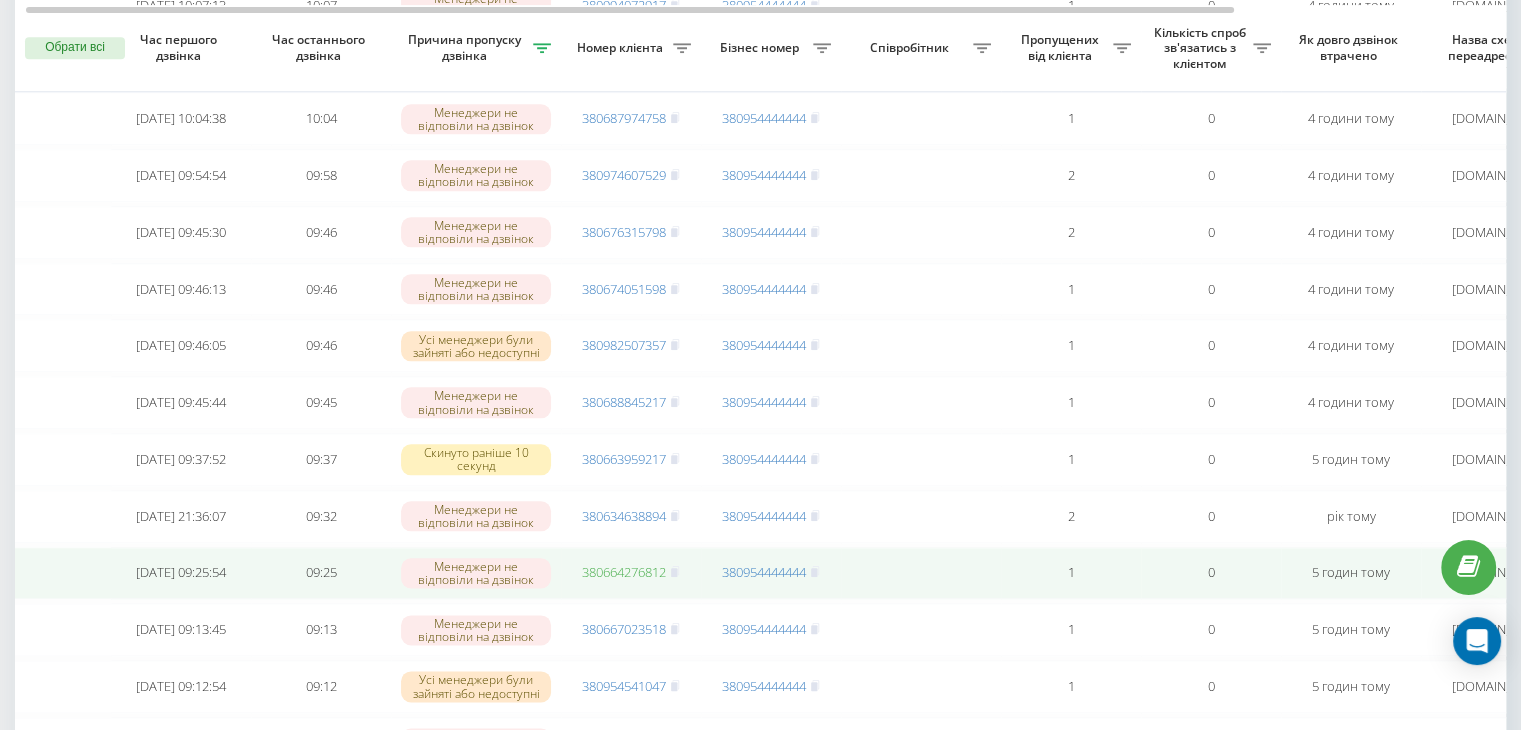 click on "380664276812" at bounding box center [624, 572] 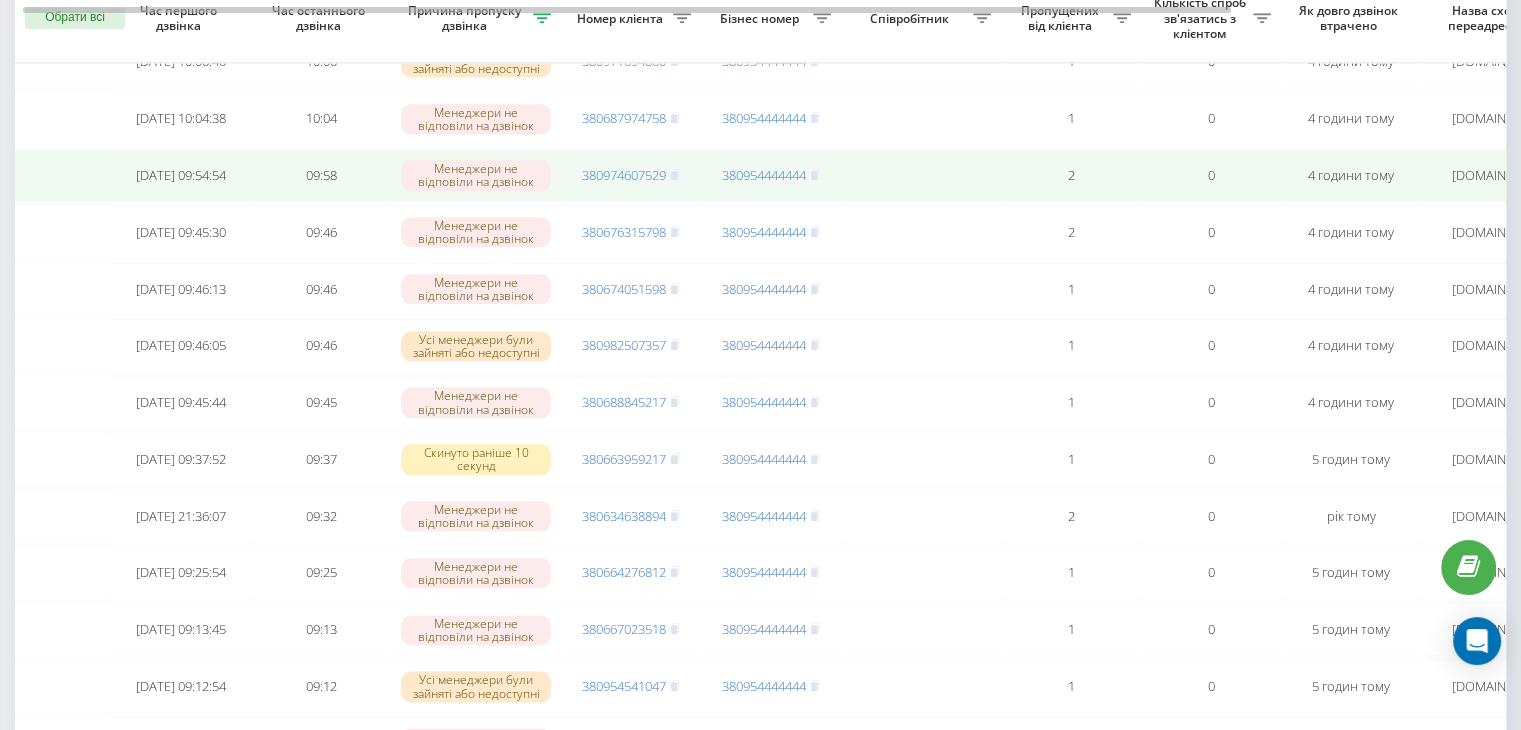 scroll, scrollTop: 0, scrollLeft: 0, axis: both 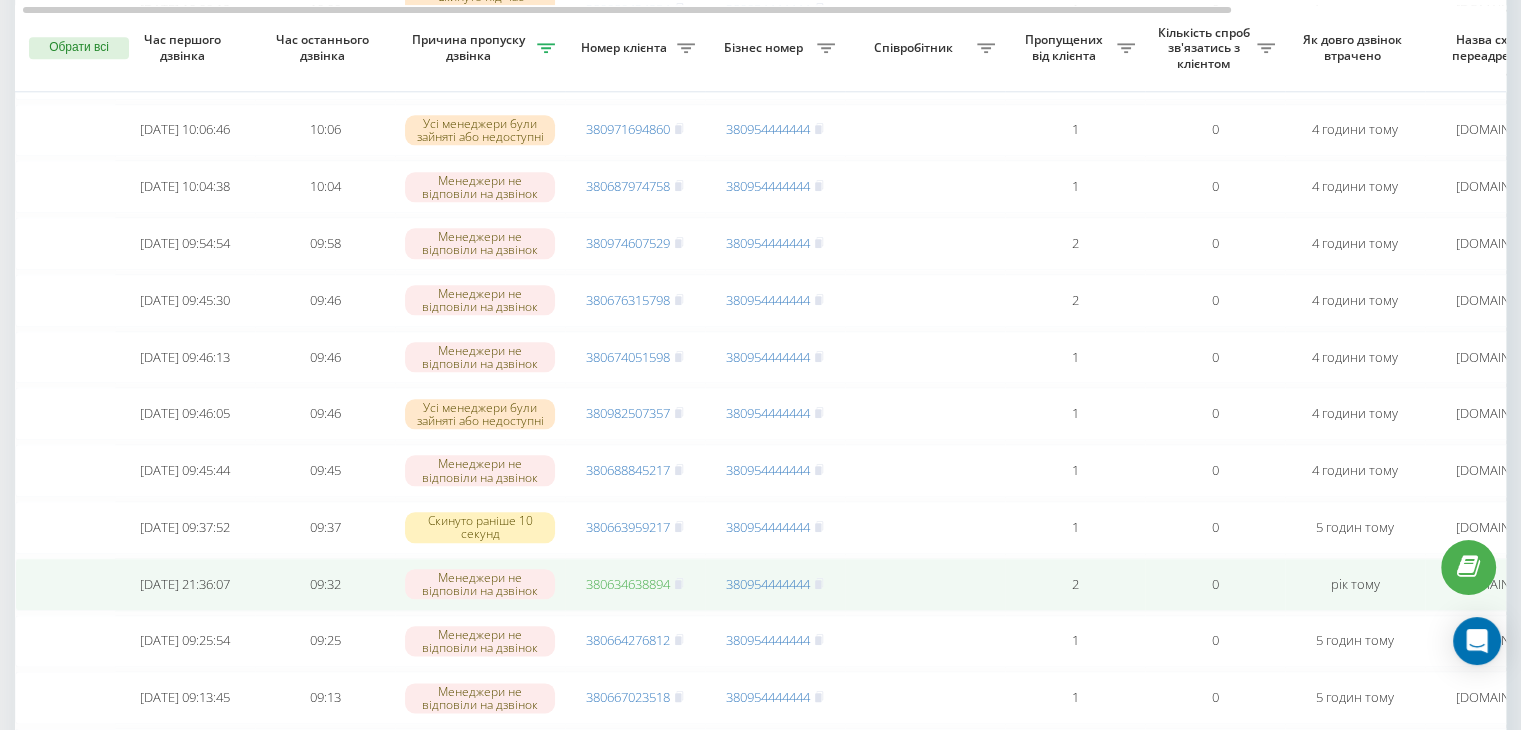 click on "380634638894" at bounding box center [628, 584] 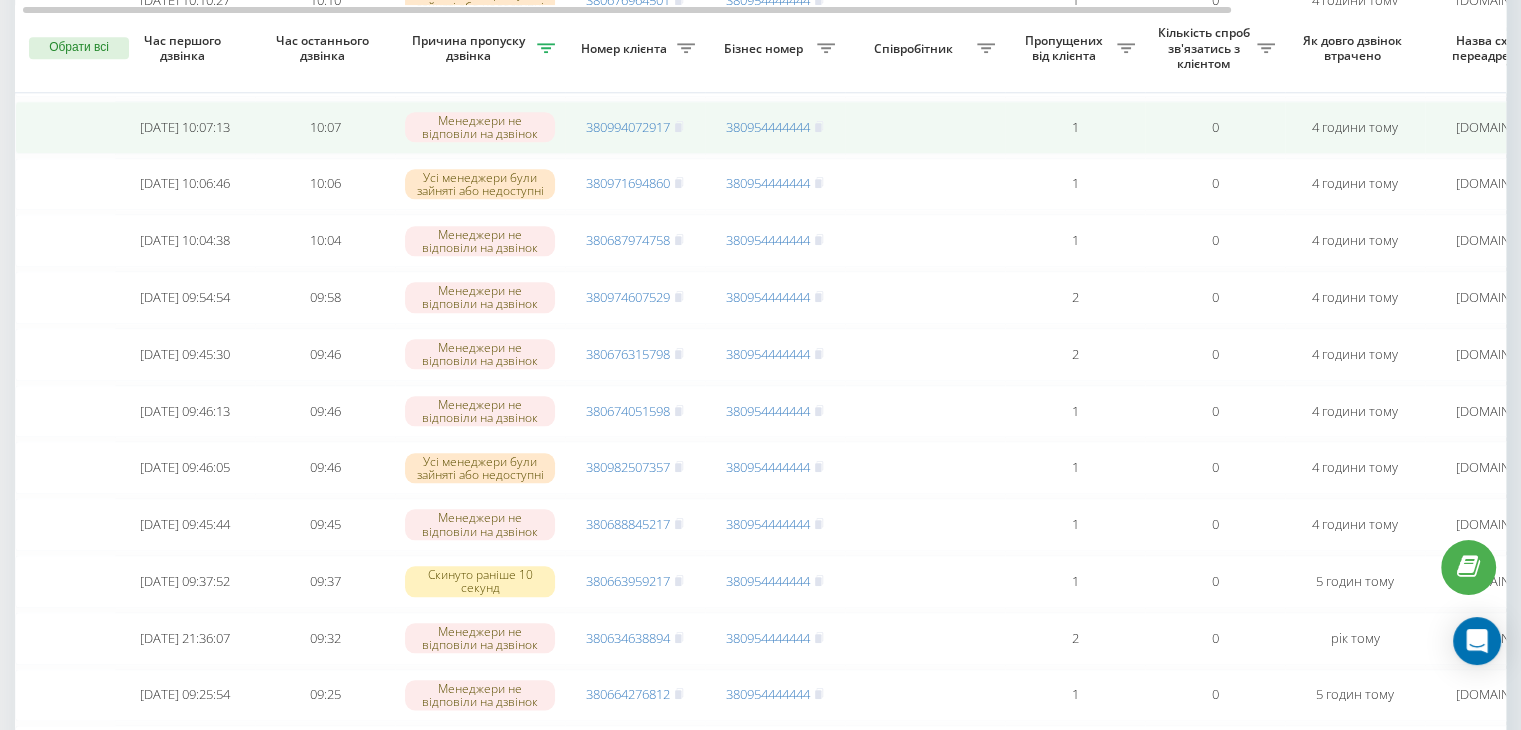 scroll, scrollTop: 2147, scrollLeft: 0, axis: vertical 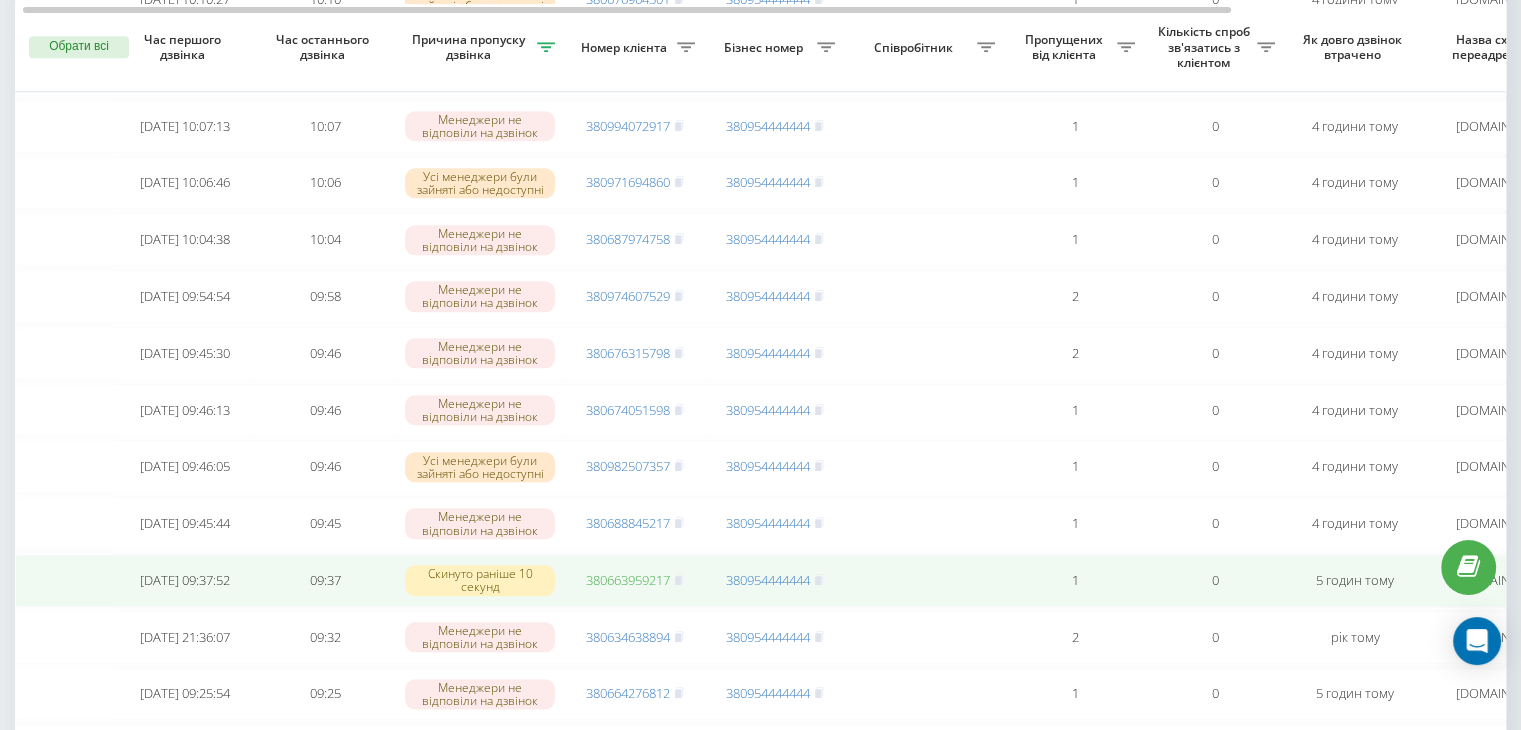 click on "380663959217" at bounding box center (628, 580) 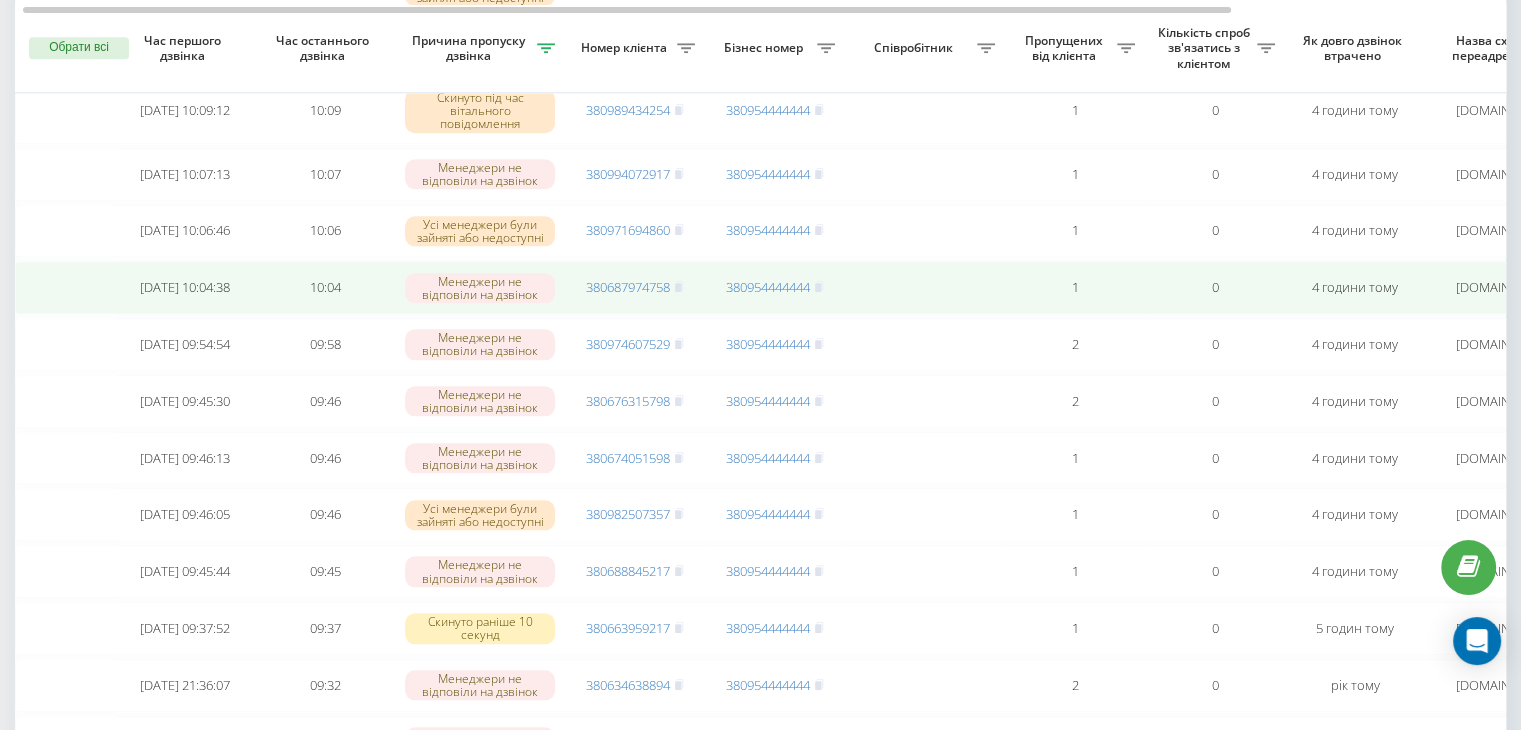 scroll, scrollTop: 2098, scrollLeft: 0, axis: vertical 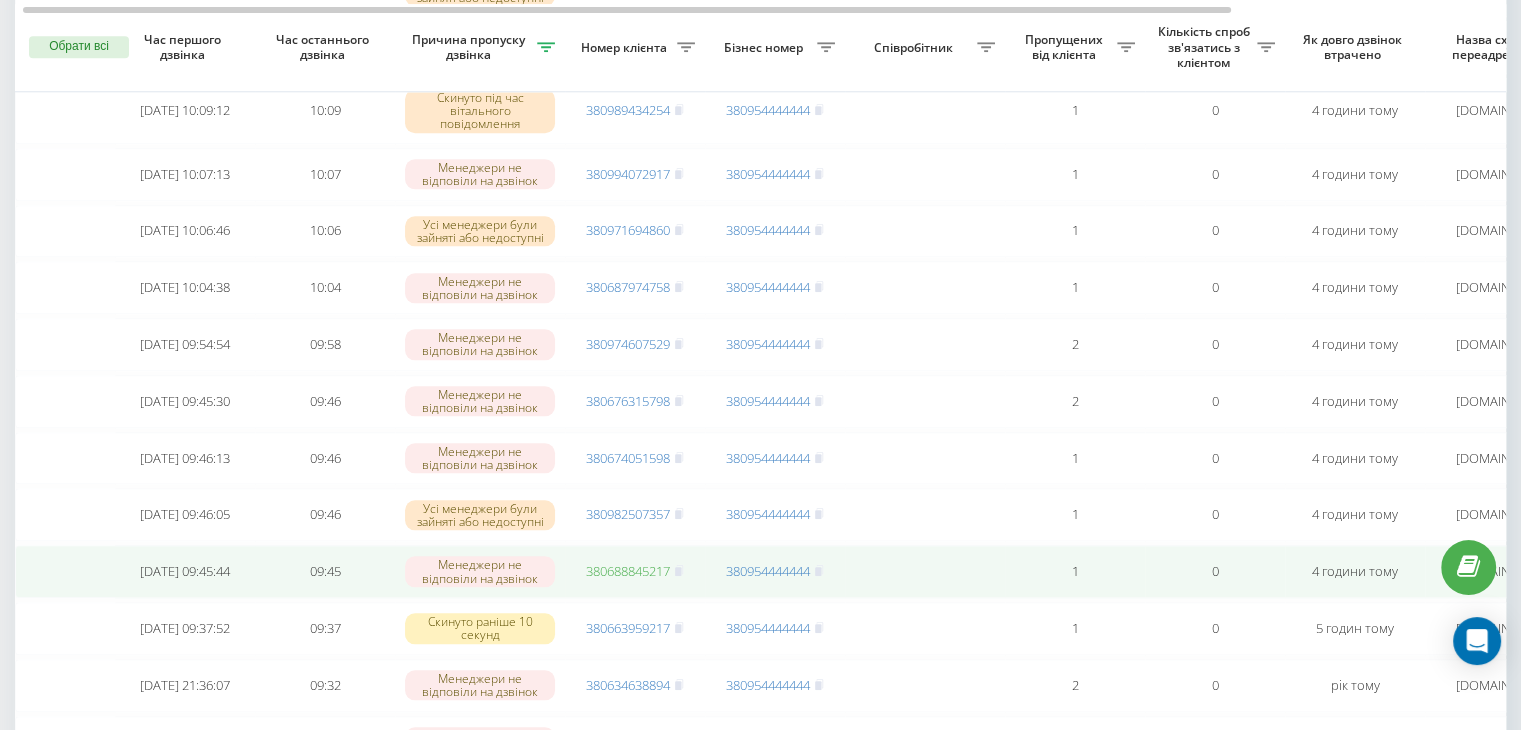 click on "380688845217" at bounding box center (628, 571) 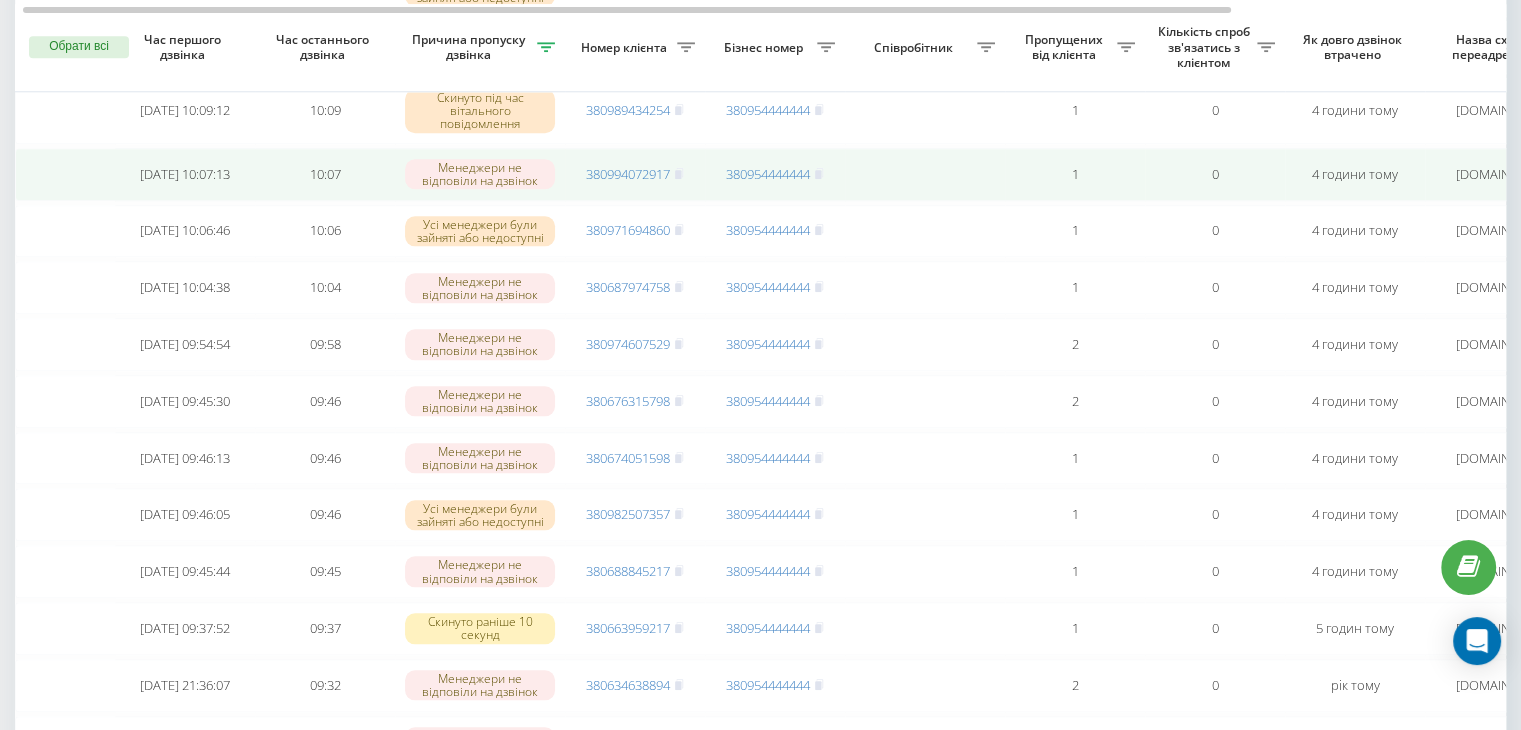 scroll, scrollTop: 2075, scrollLeft: 0, axis: vertical 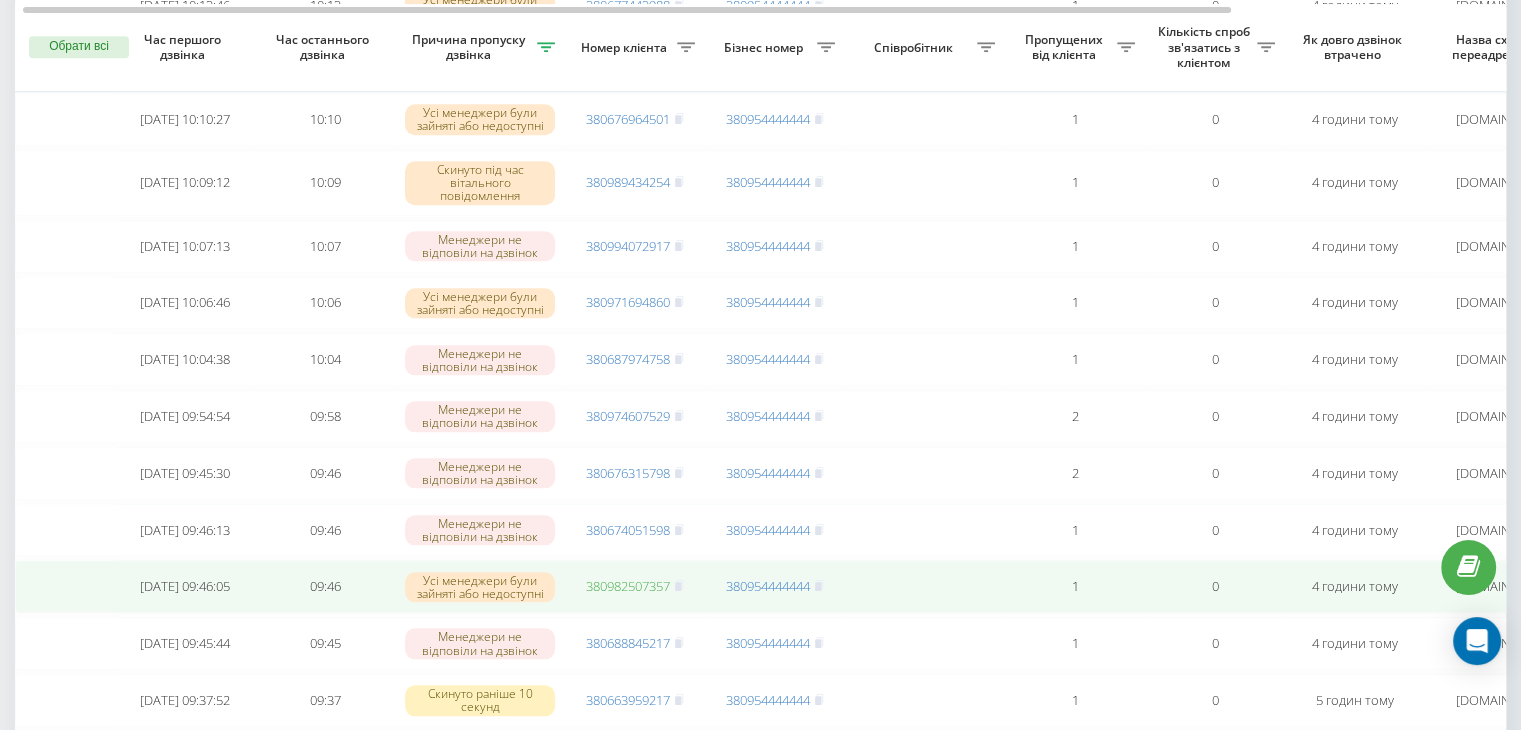 click on "380982507357" at bounding box center (628, 586) 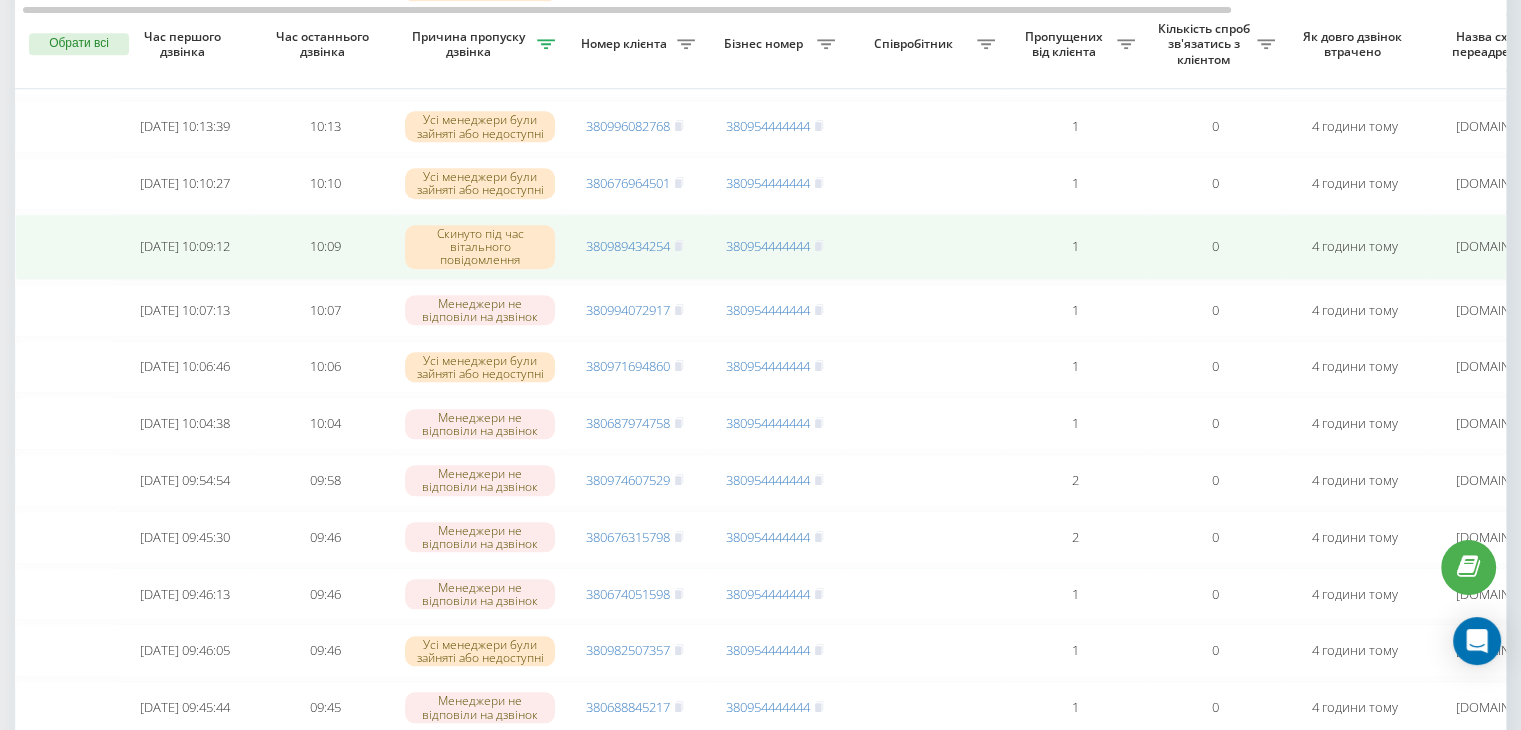 scroll, scrollTop: 1960, scrollLeft: 0, axis: vertical 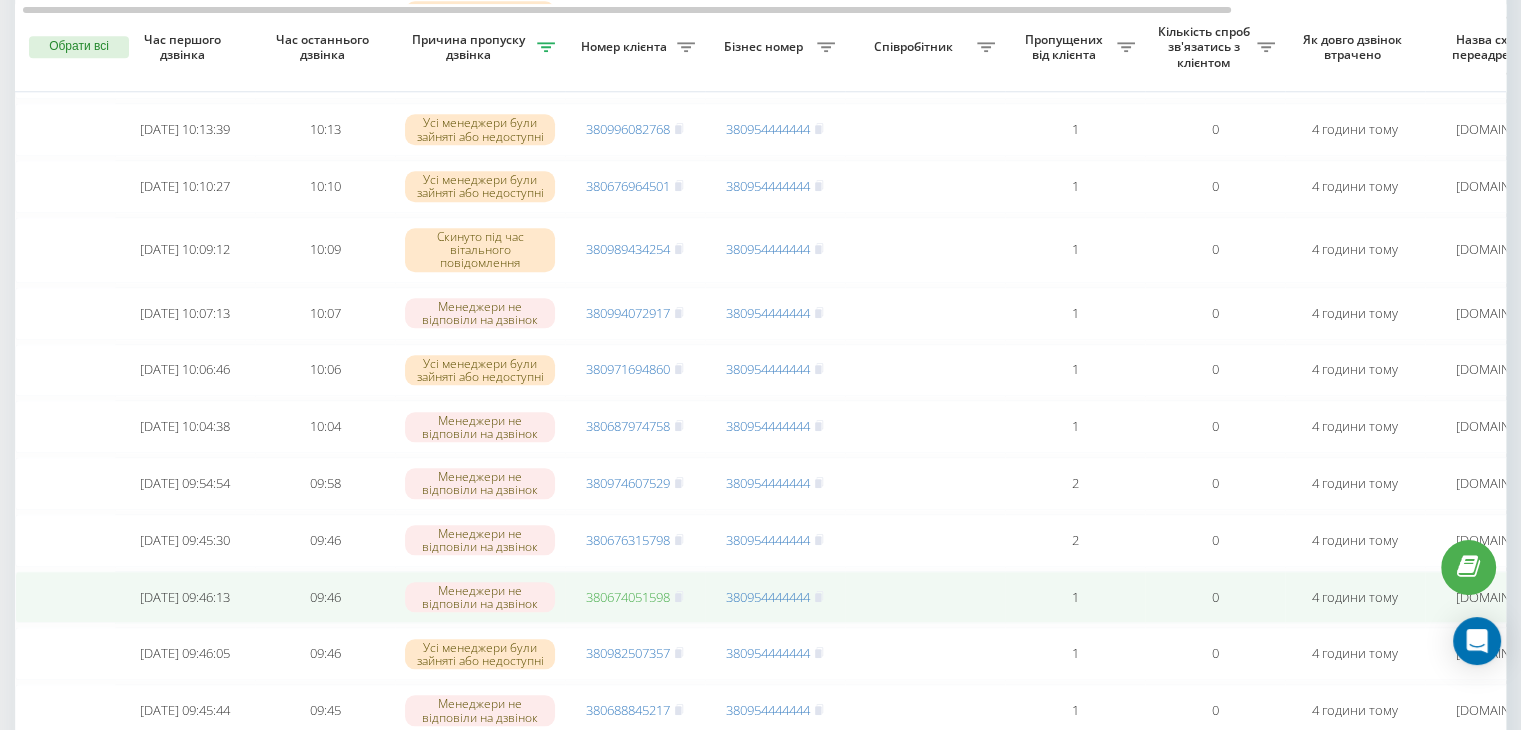 click on "380674051598" at bounding box center (628, 597) 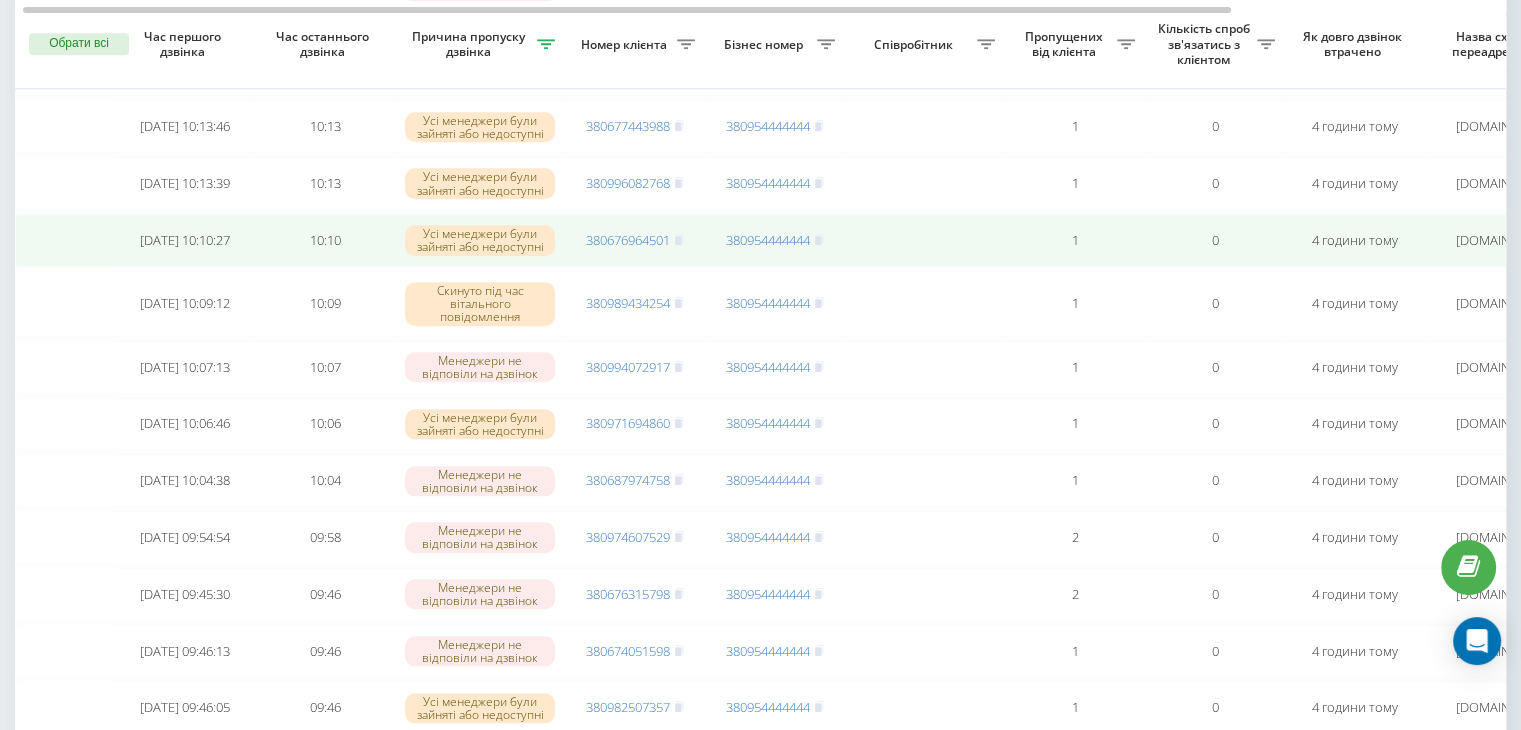 scroll, scrollTop: 1903, scrollLeft: 0, axis: vertical 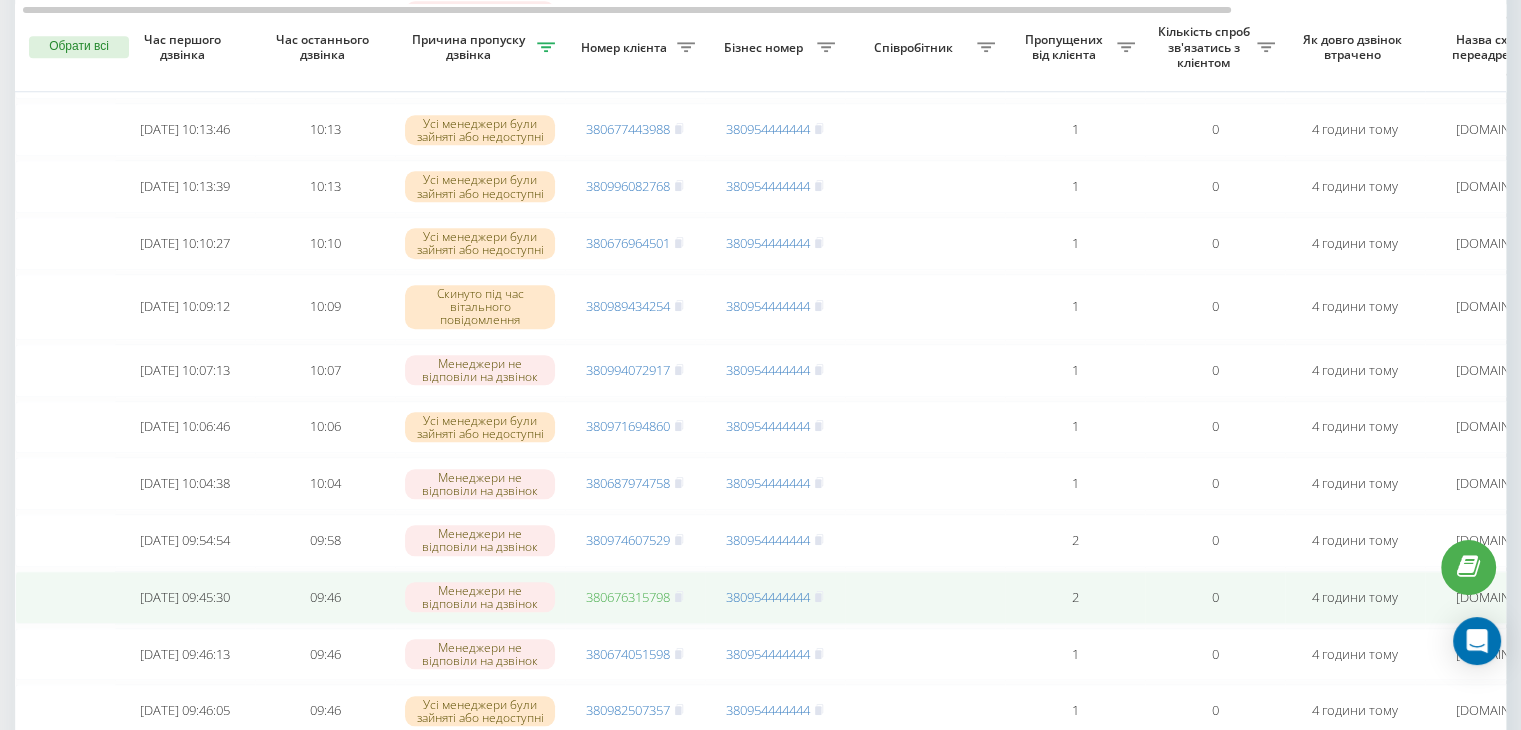 click on "380676315798" at bounding box center (628, 597) 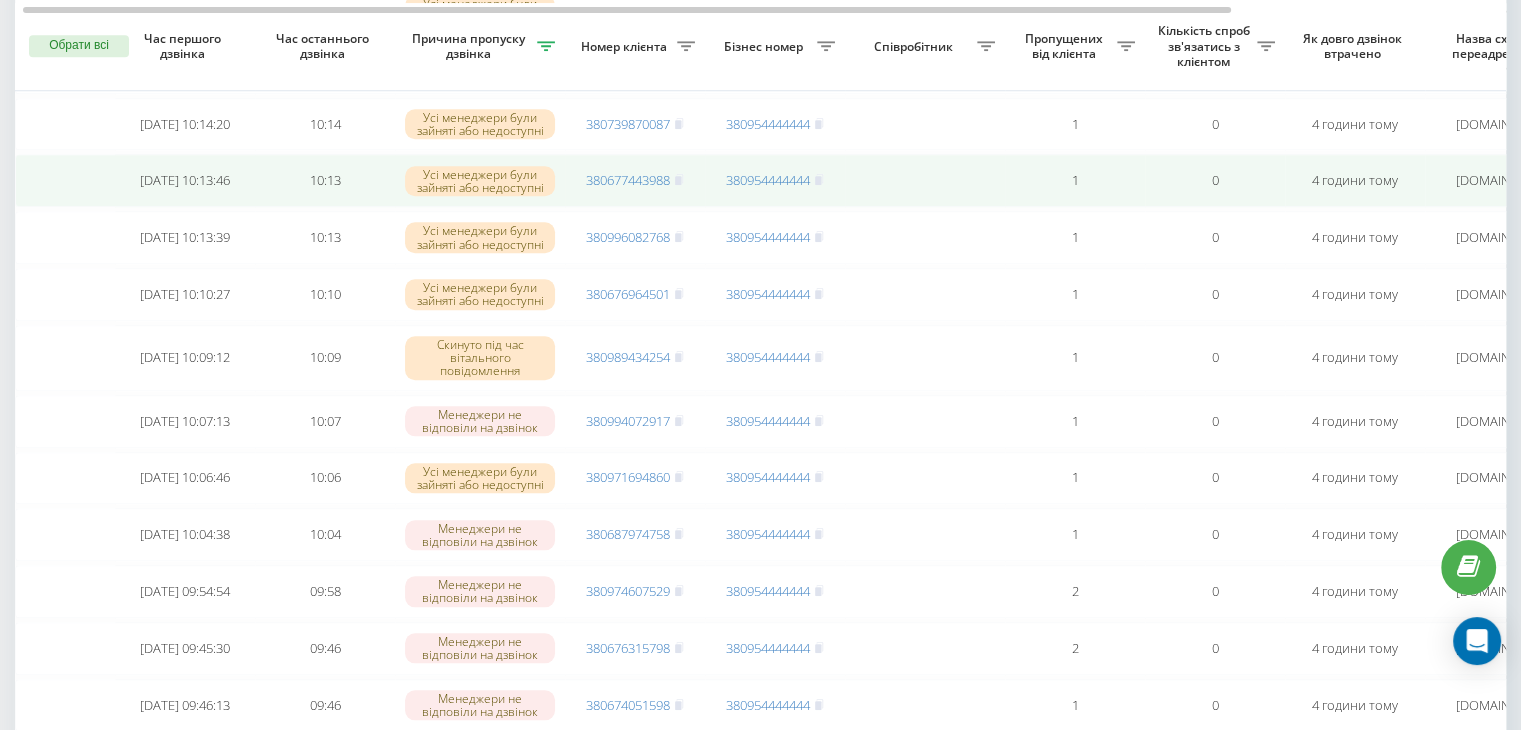 scroll, scrollTop: 1848, scrollLeft: 0, axis: vertical 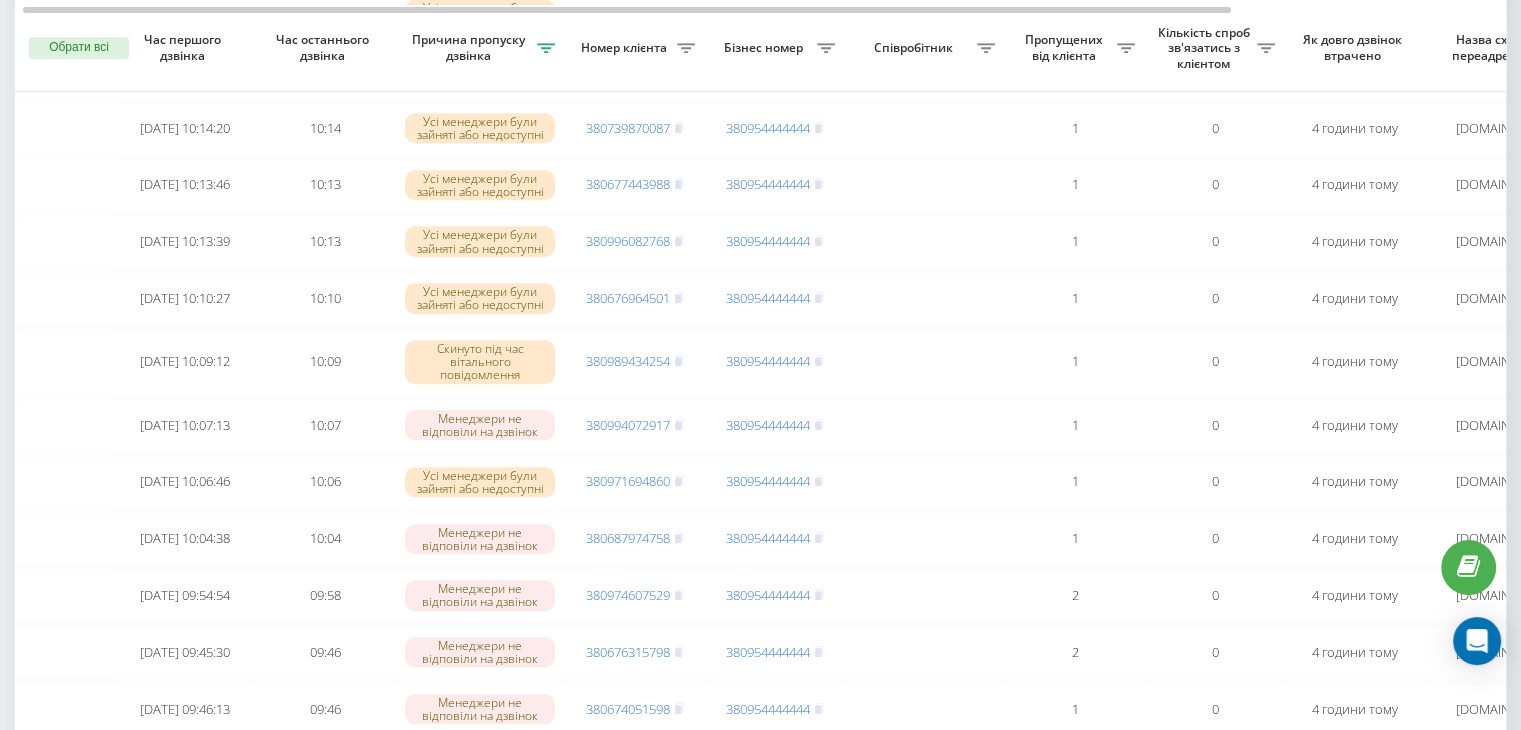 click on "Як довго дзвінок втрачено" at bounding box center (1355, 47) 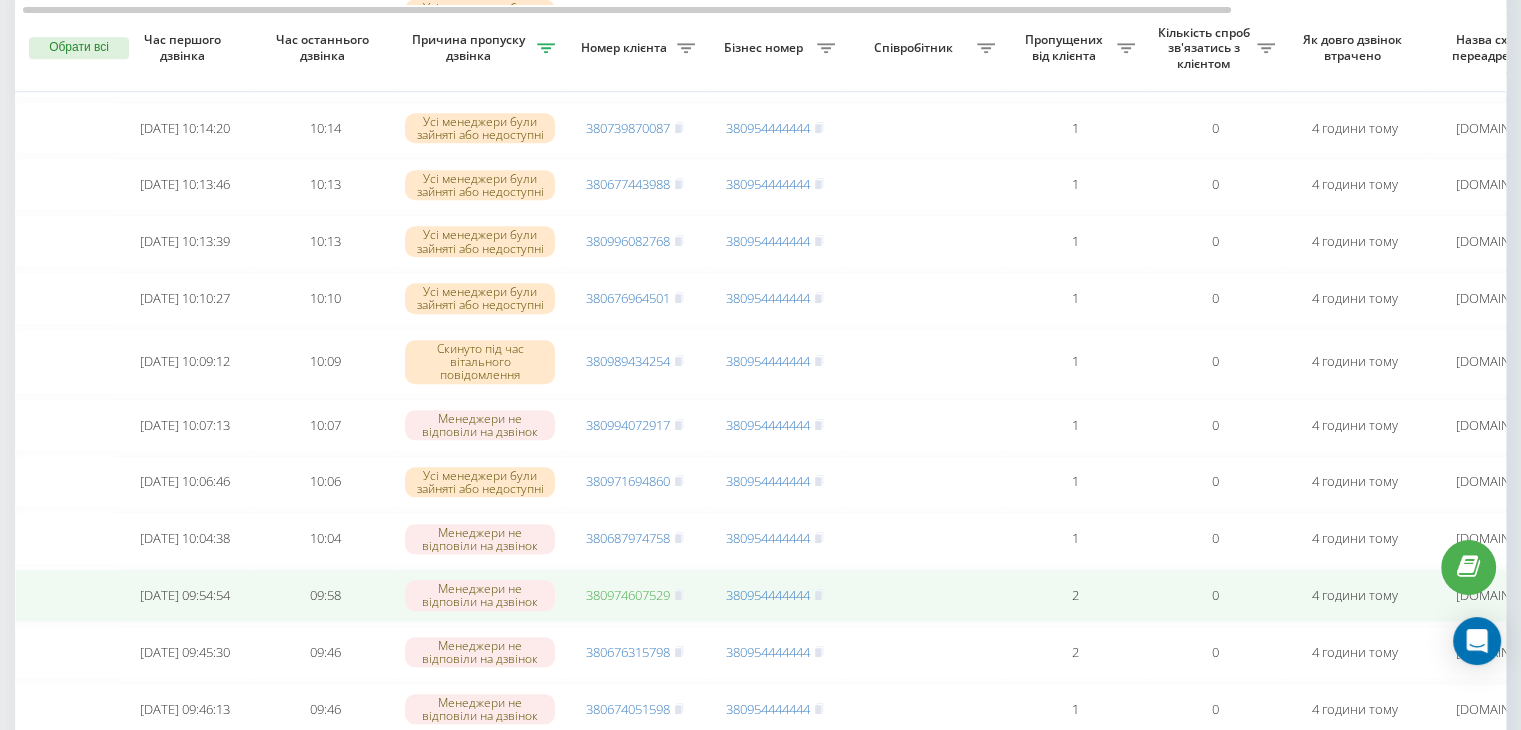 click on "380974607529" at bounding box center [628, 595] 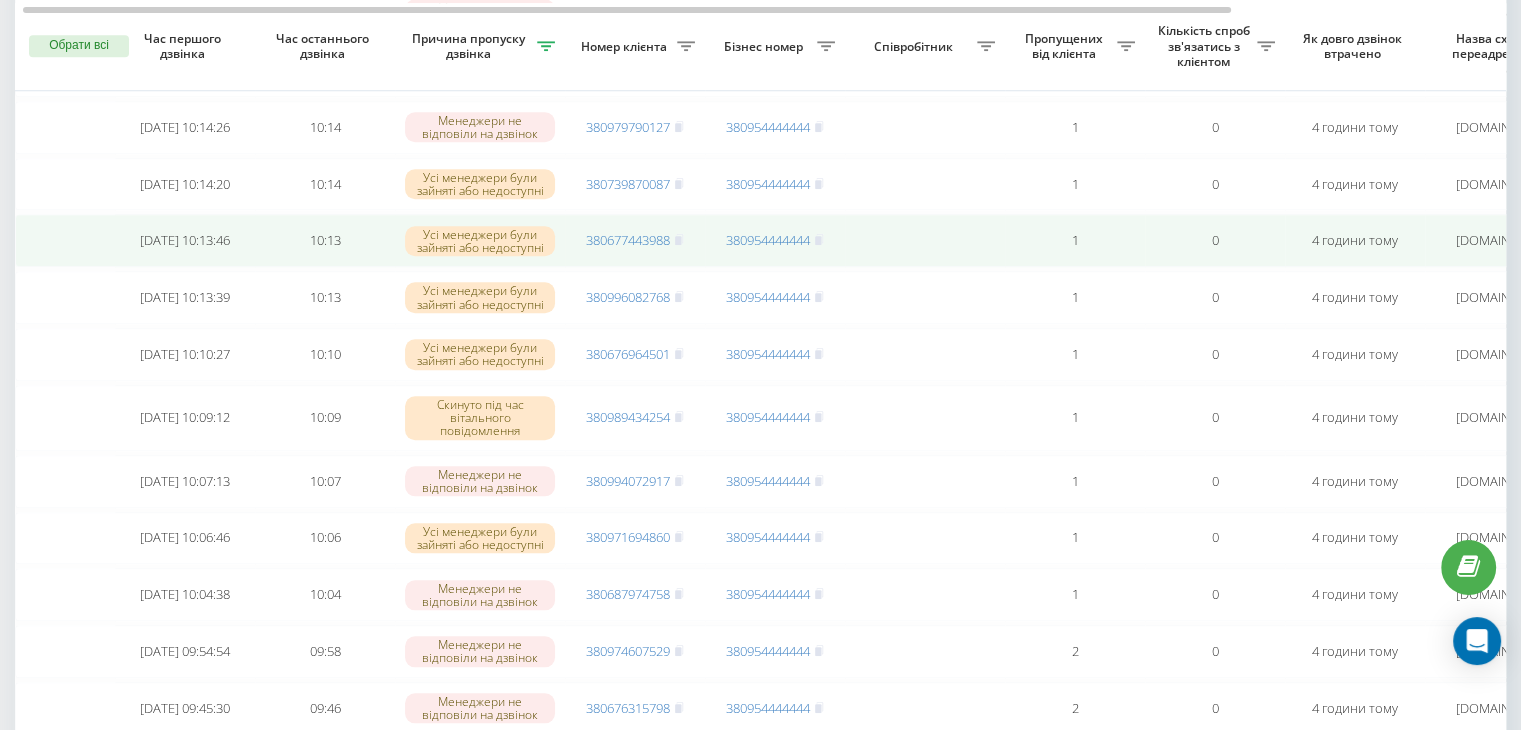 scroll, scrollTop: 1792, scrollLeft: 0, axis: vertical 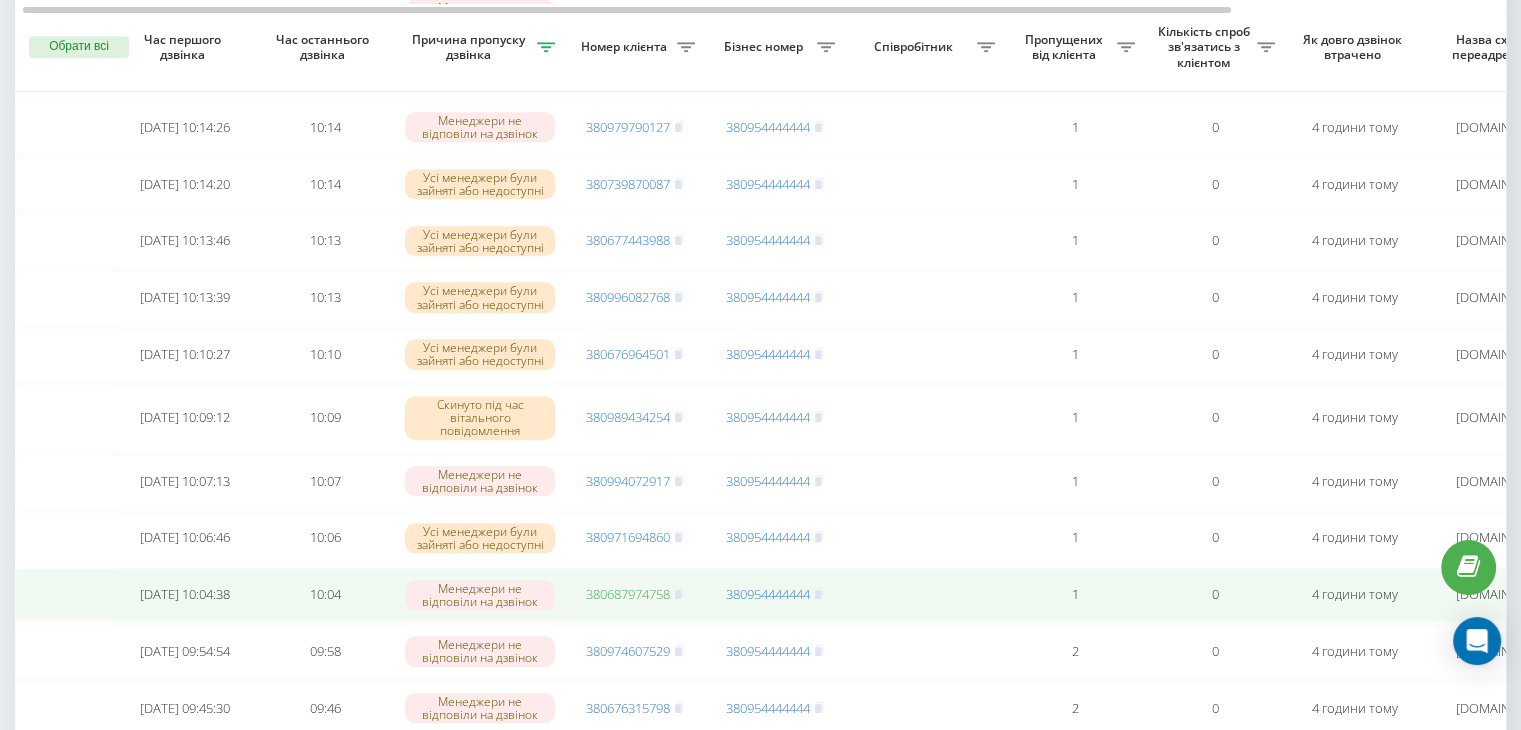 click on "380687974758" at bounding box center (628, 594) 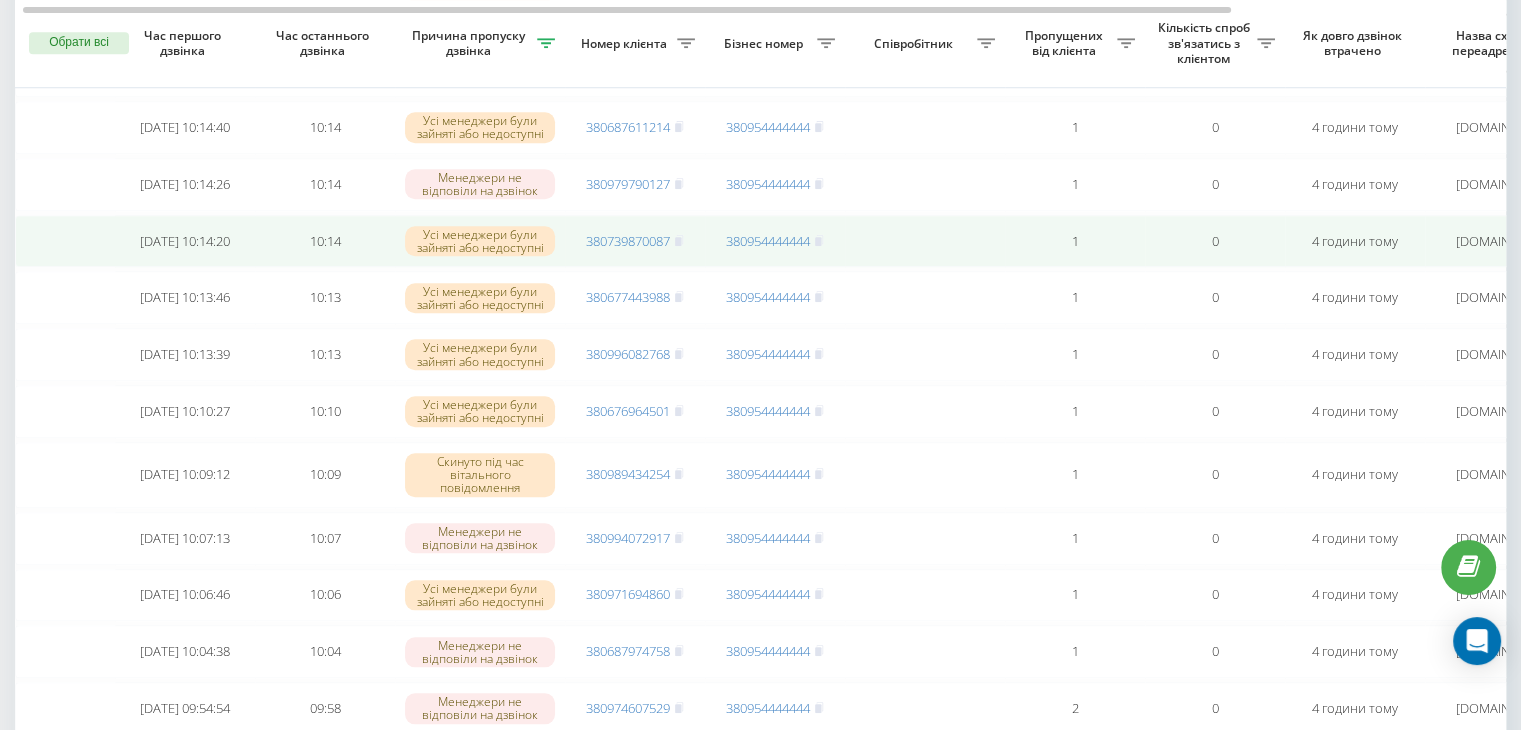 scroll, scrollTop: 1728, scrollLeft: 0, axis: vertical 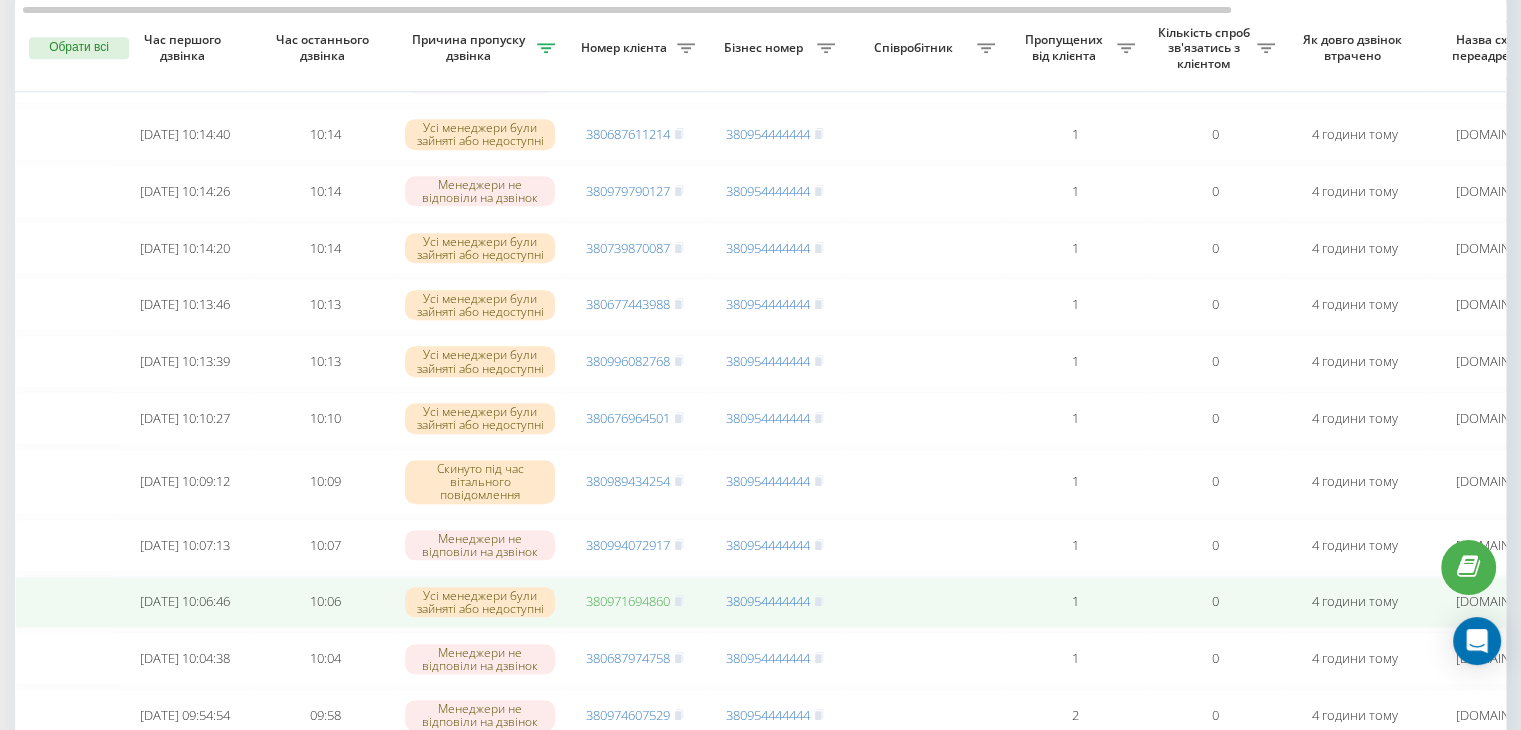 click on "380971694860" at bounding box center (628, 601) 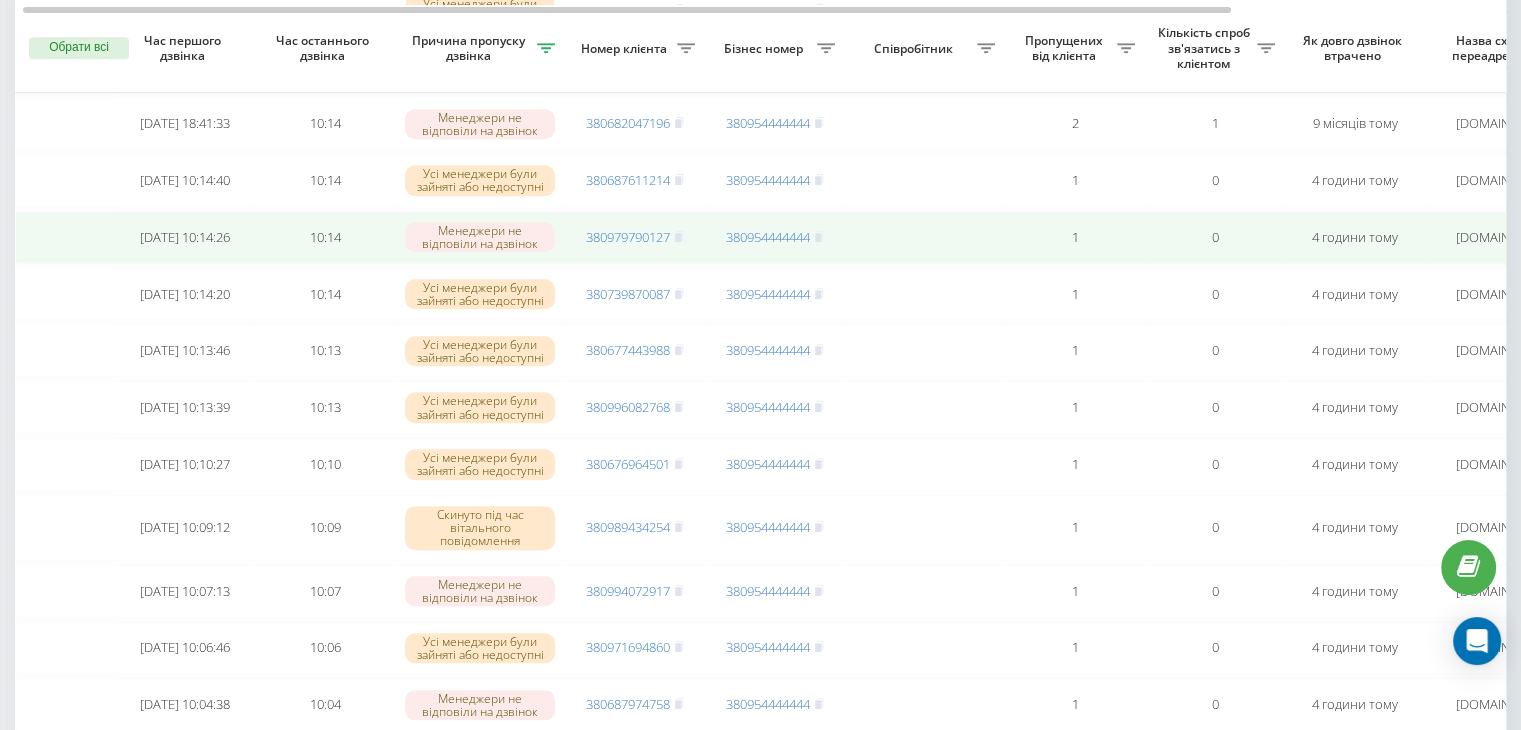 scroll, scrollTop: 1683, scrollLeft: 0, axis: vertical 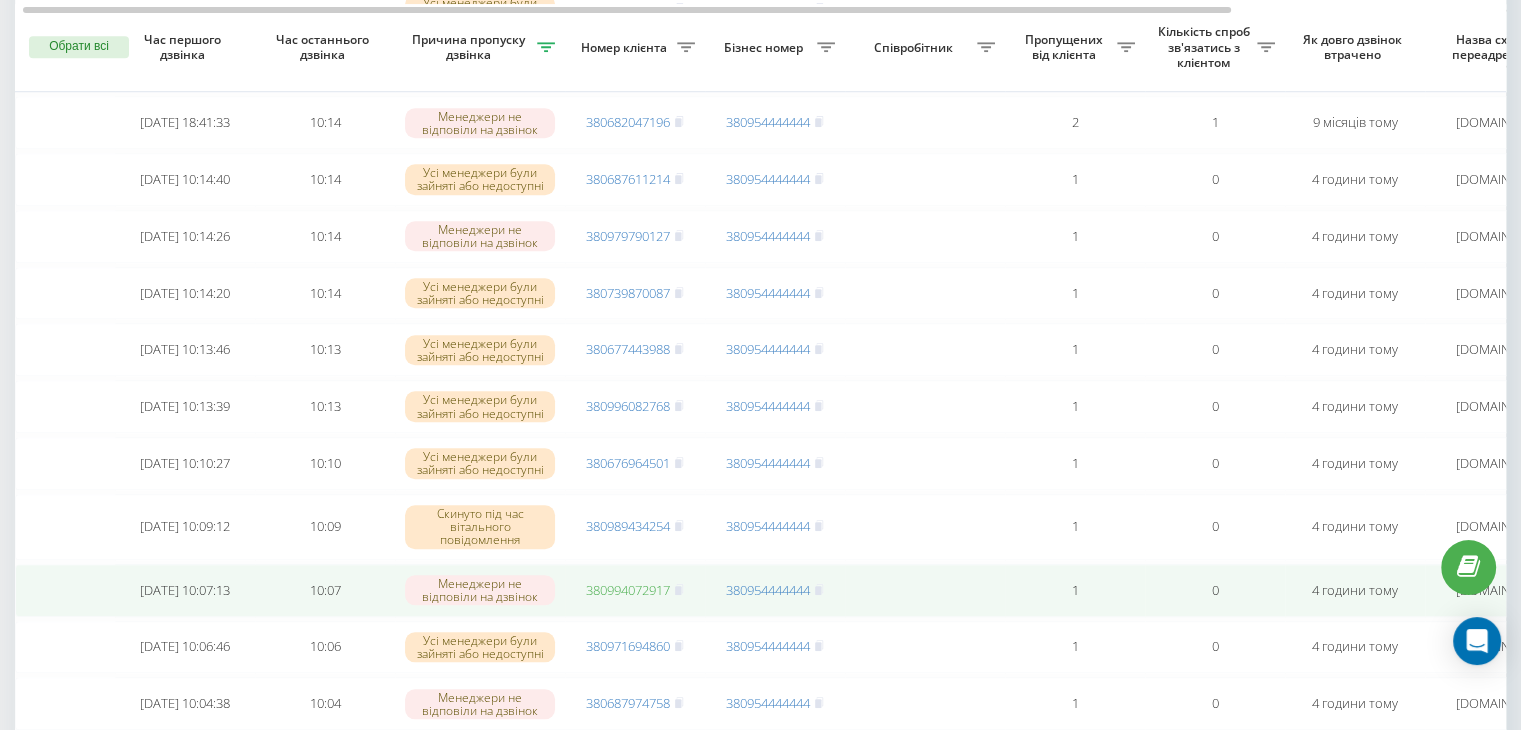 click on "380994072917" at bounding box center (628, 590) 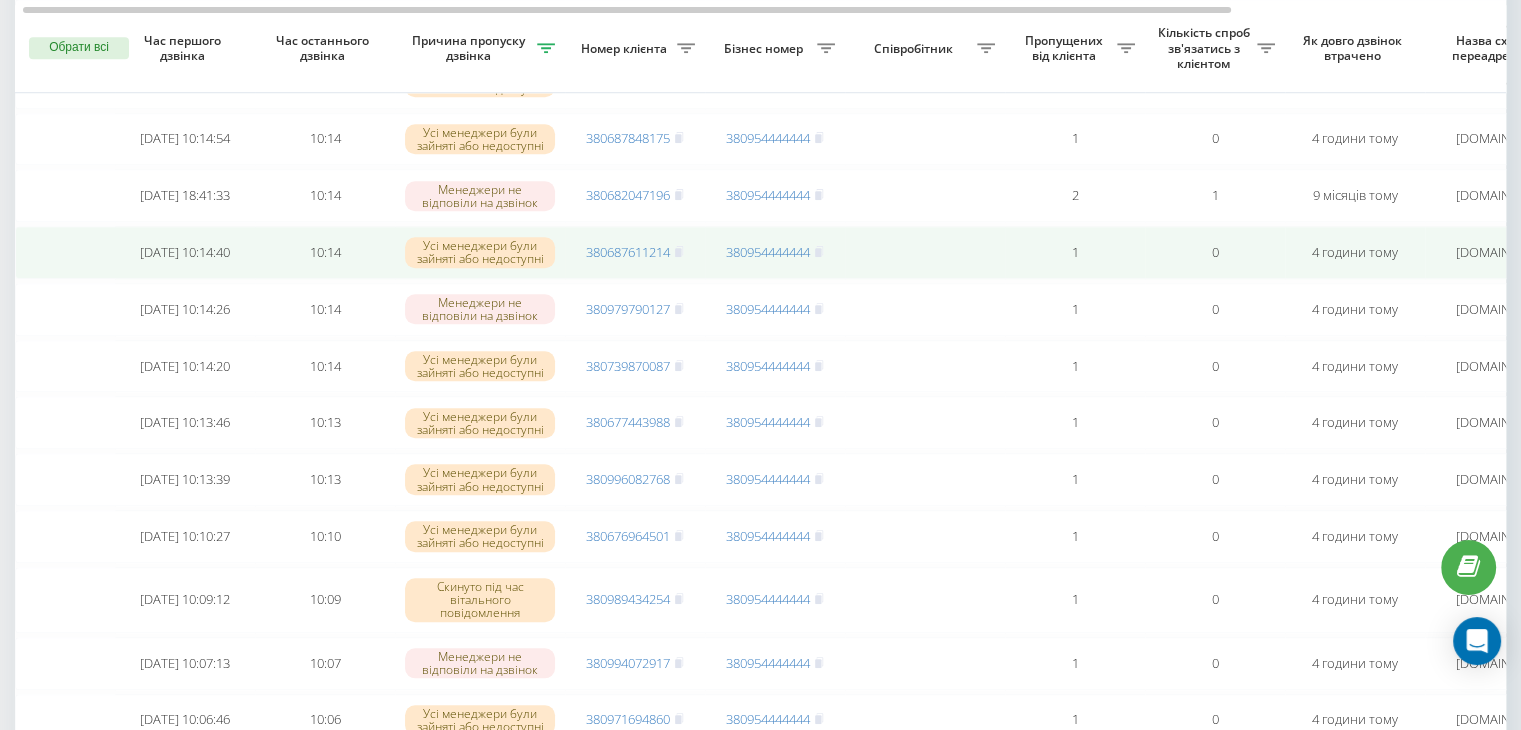 scroll, scrollTop: 1611, scrollLeft: 0, axis: vertical 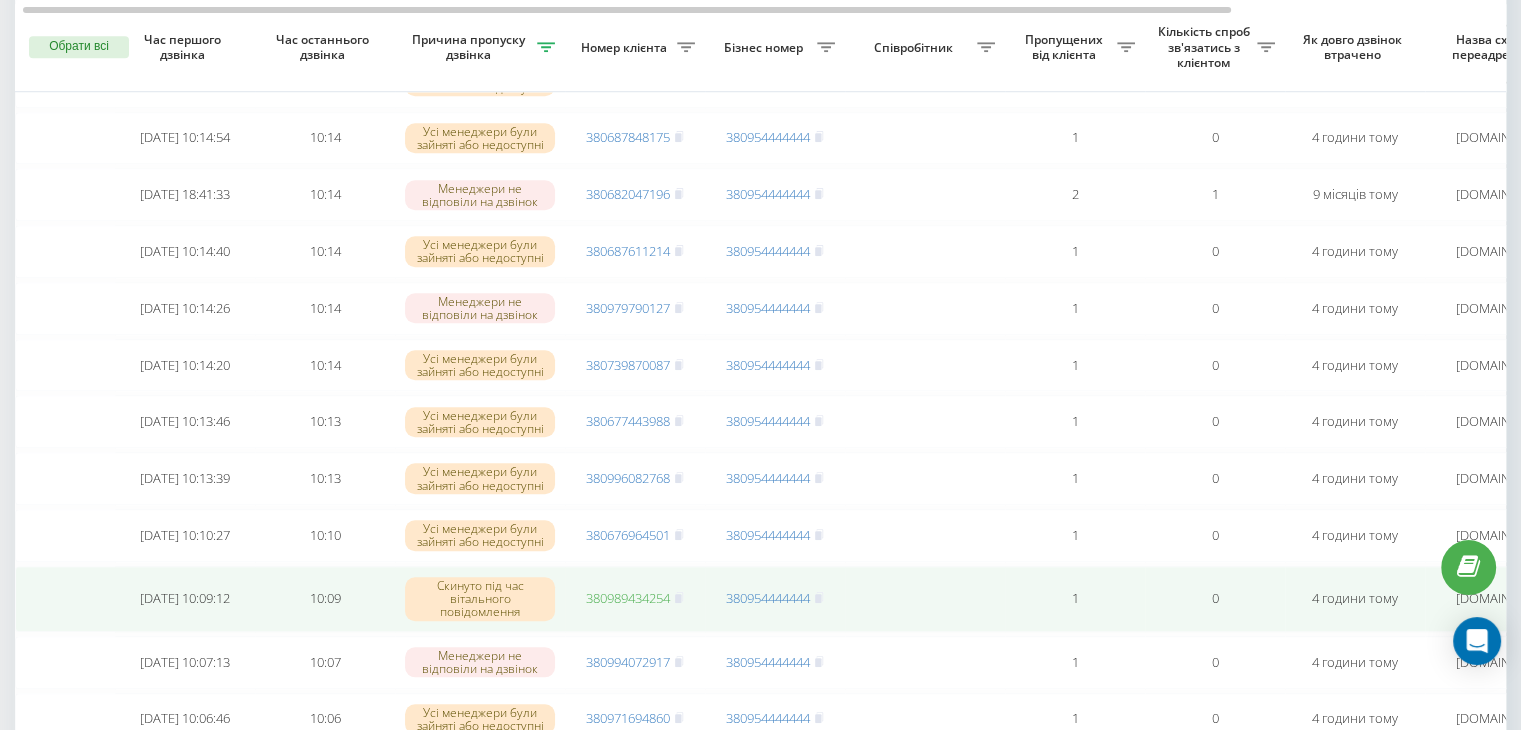 click on "380989434254" at bounding box center [628, 598] 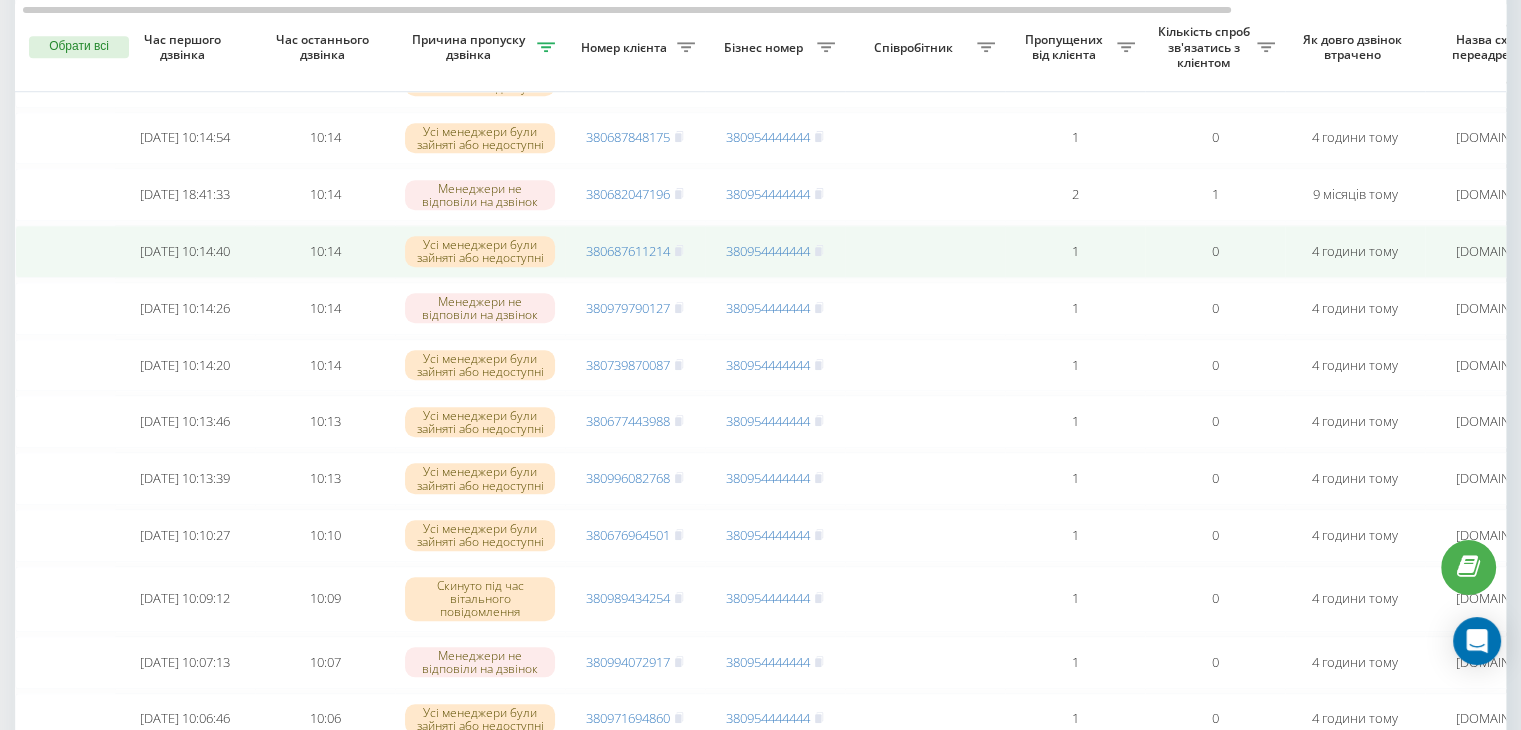 scroll, scrollTop: 1586, scrollLeft: 0, axis: vertical 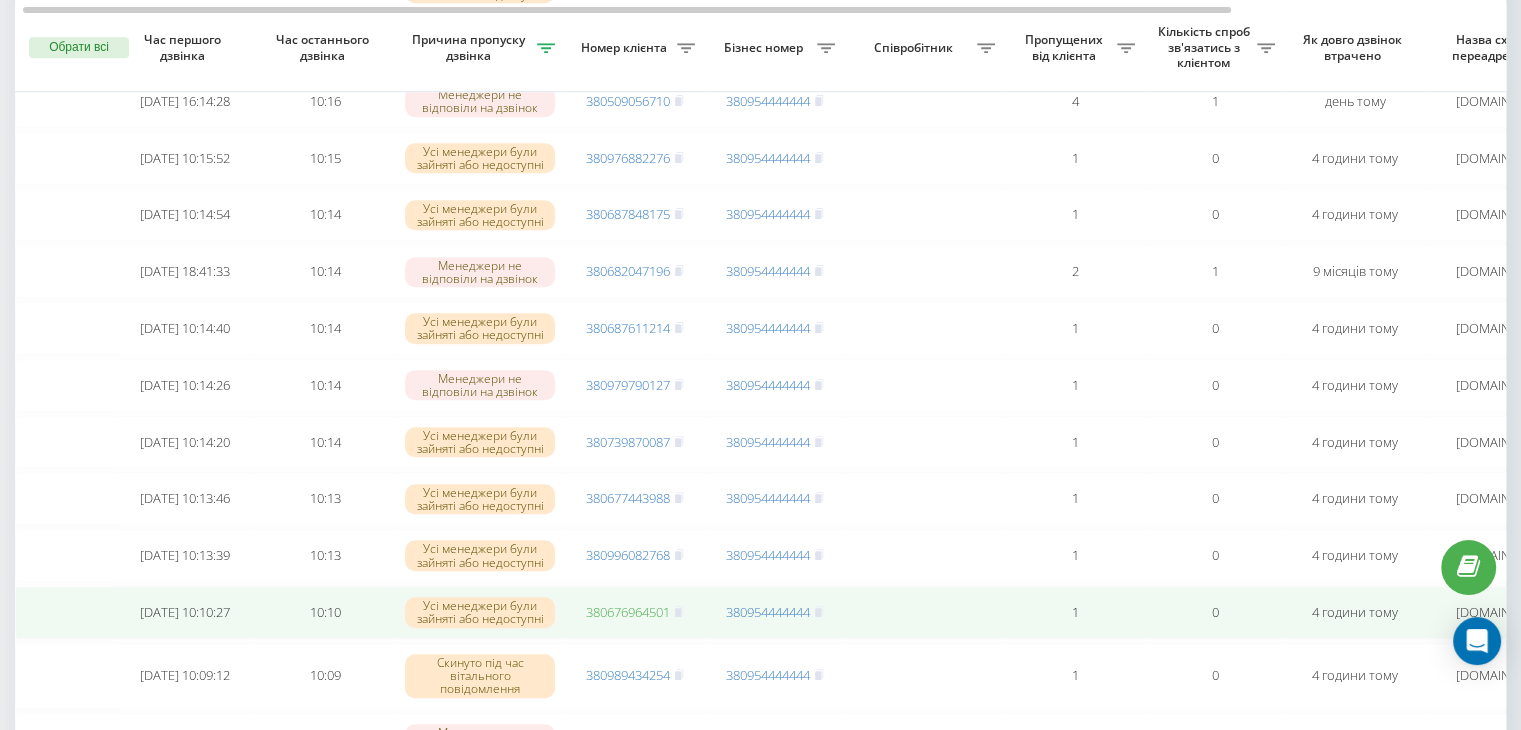 click on "380676964501" at bounding box center (628, 612) 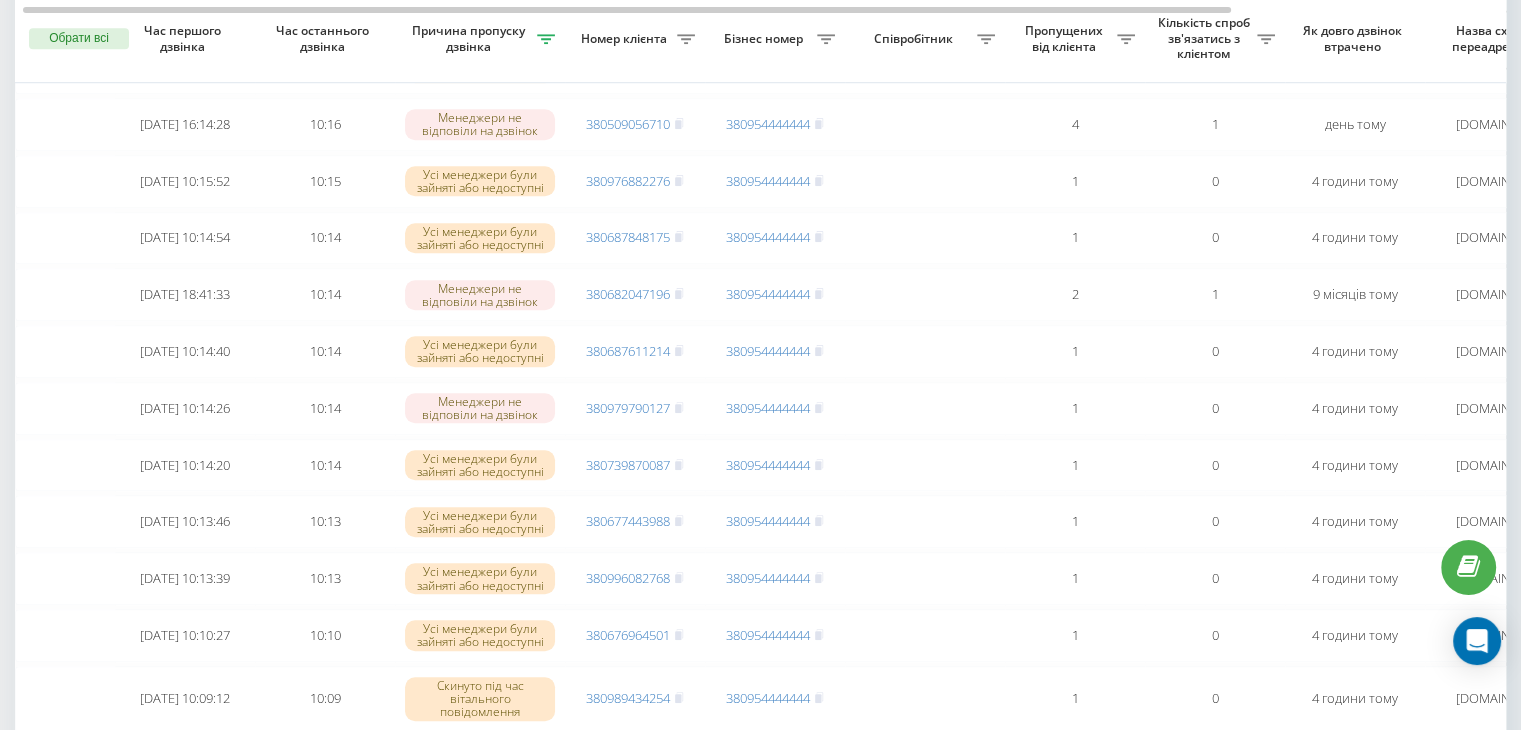 scroll, scrollTop: 1490, scrollLeft: 0, axis: vertical 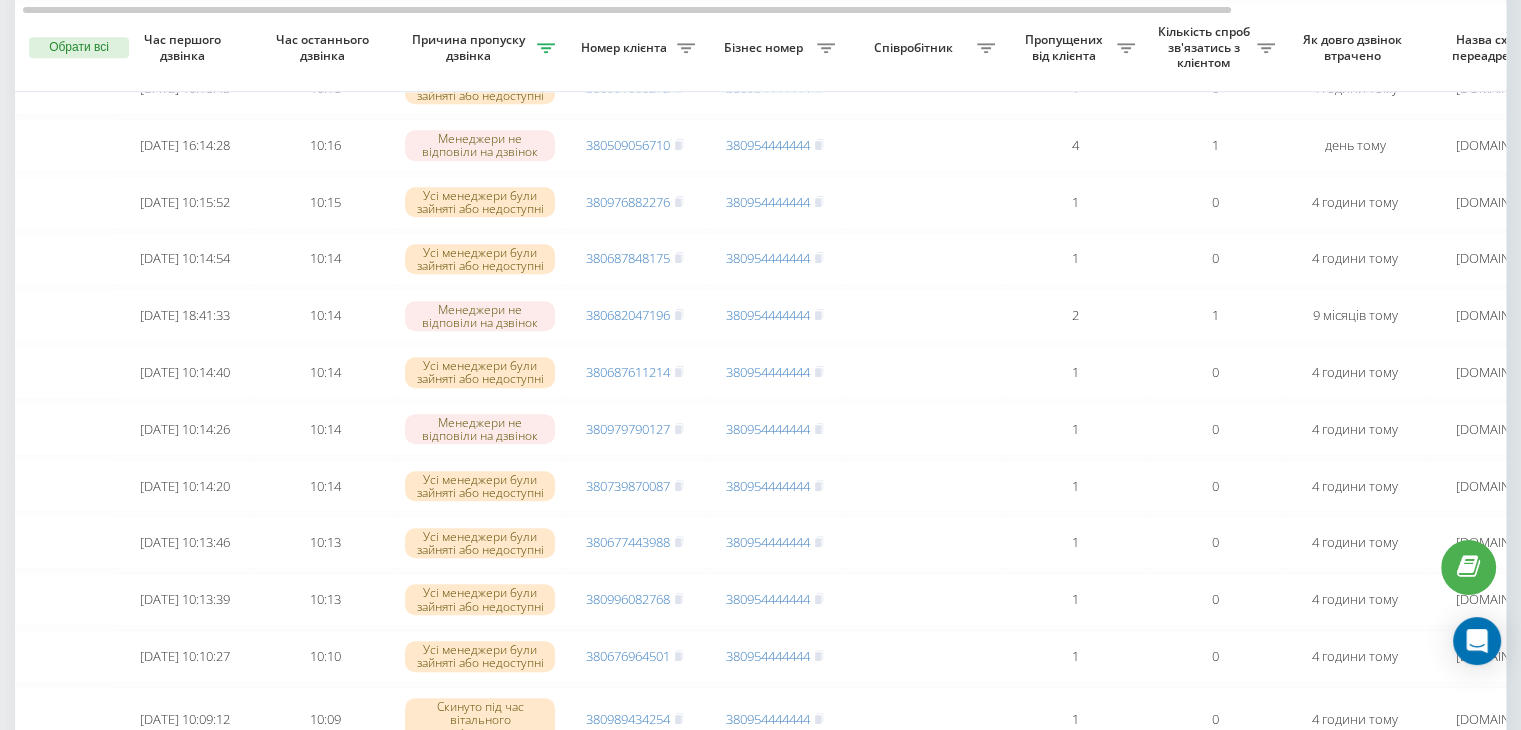 click on "Як довго дзвінок втрачено" at bounding box center (1355, 47) 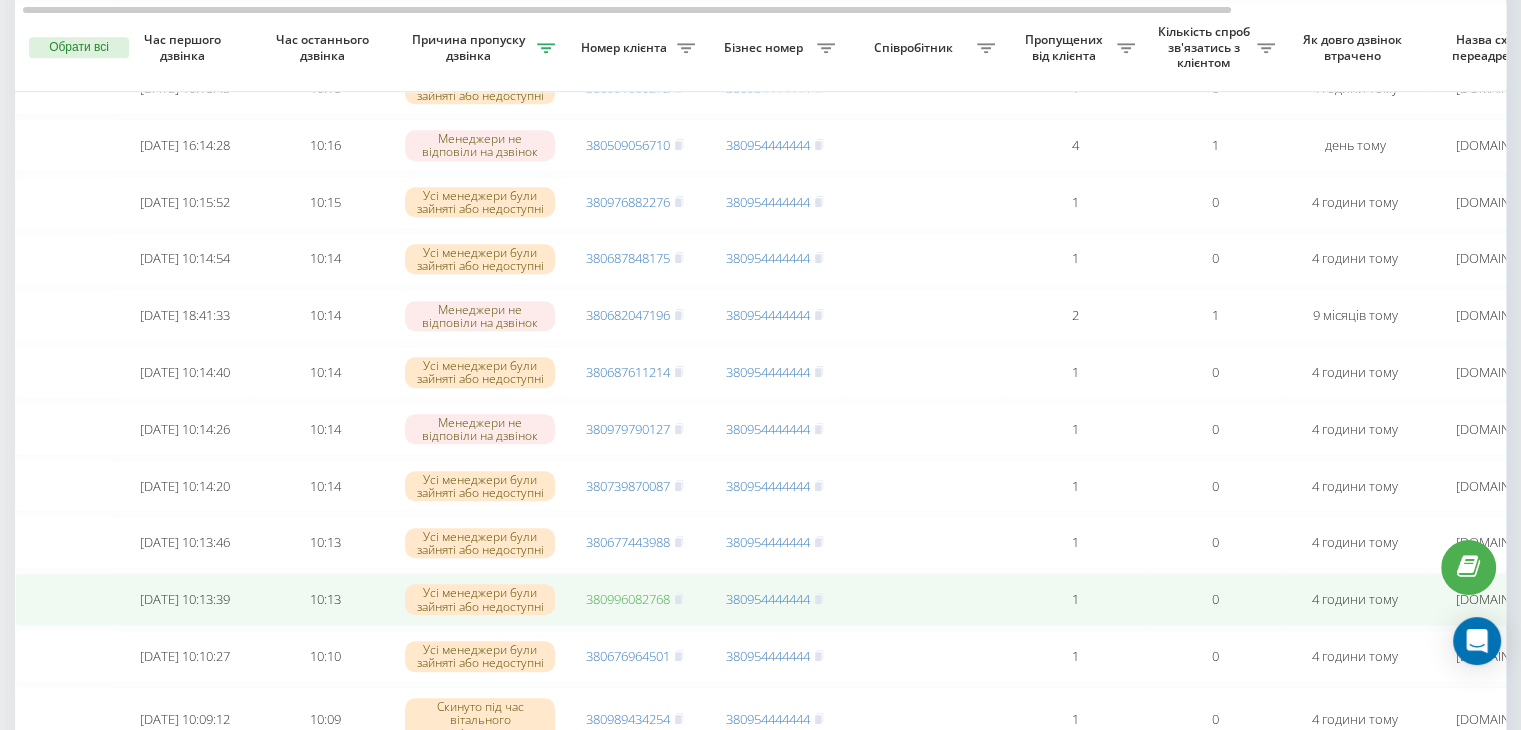 click on "380996082768" at bounding box center [628, 599] 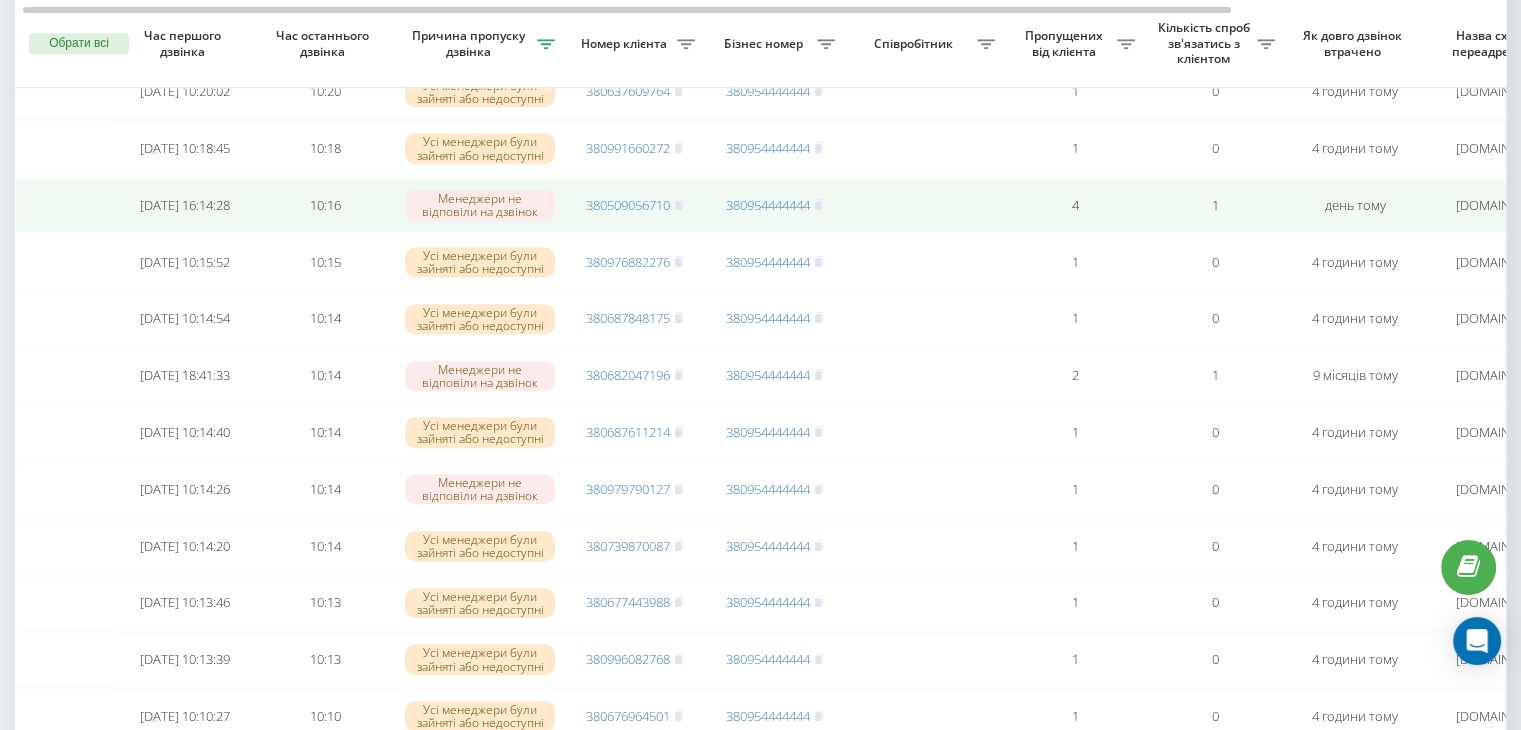 scroll, scrollTop: 1424, scrollLeft: 0, axis: vertical 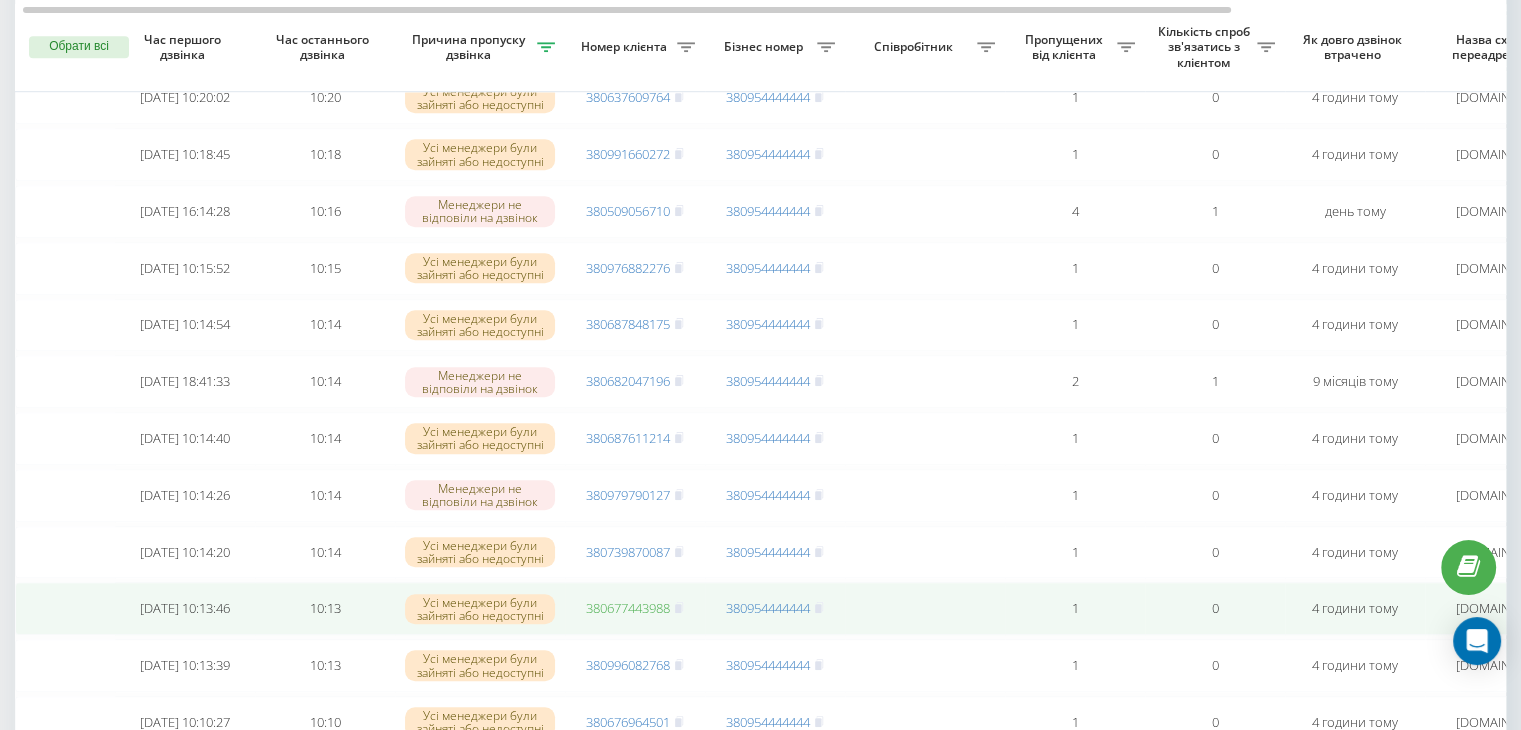 click on "380677443988" at bounding box center (628, 608) 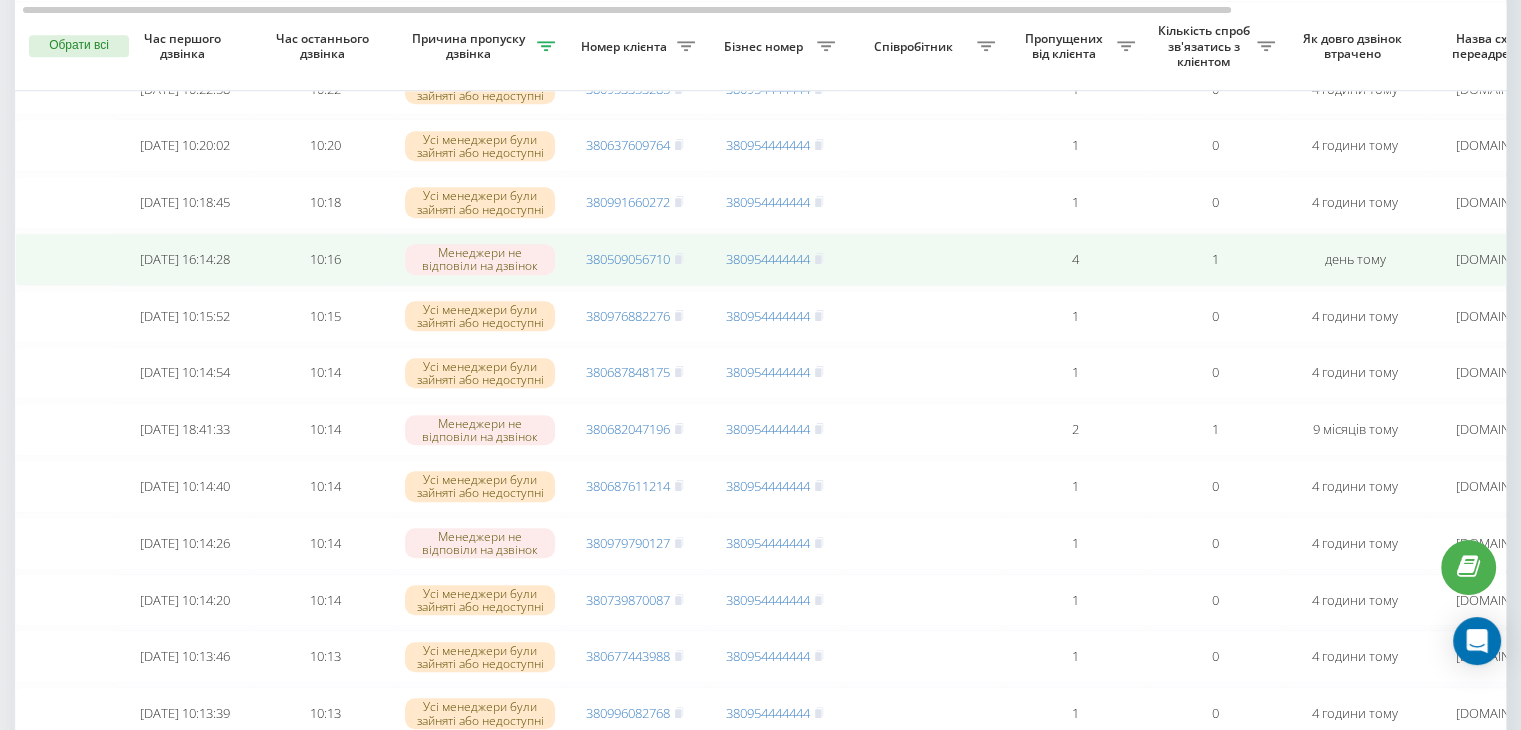 scroll, scrollTop: 1371, scrollLeft: 0, axis: vertical 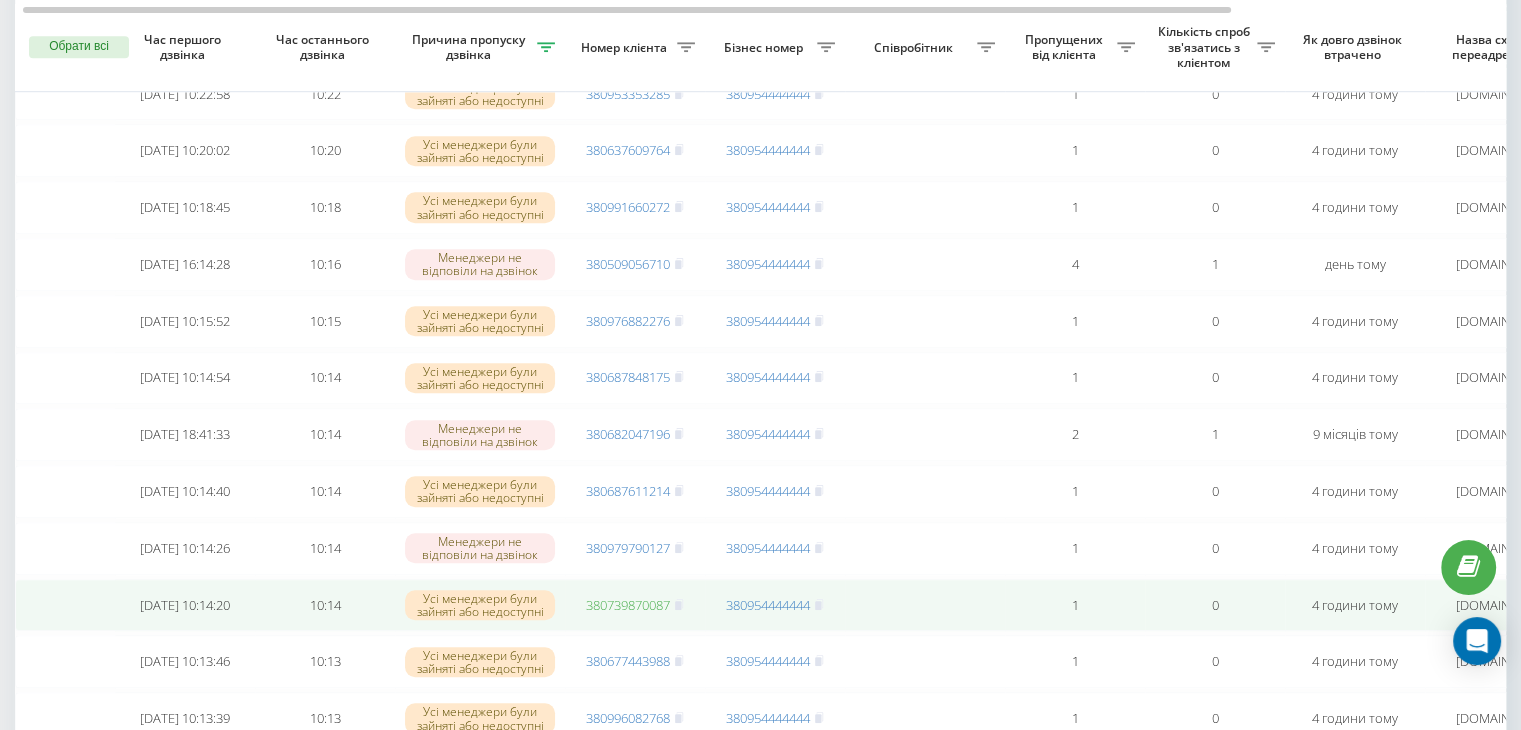 click on "380739870087" at bounding box center [628, 605] 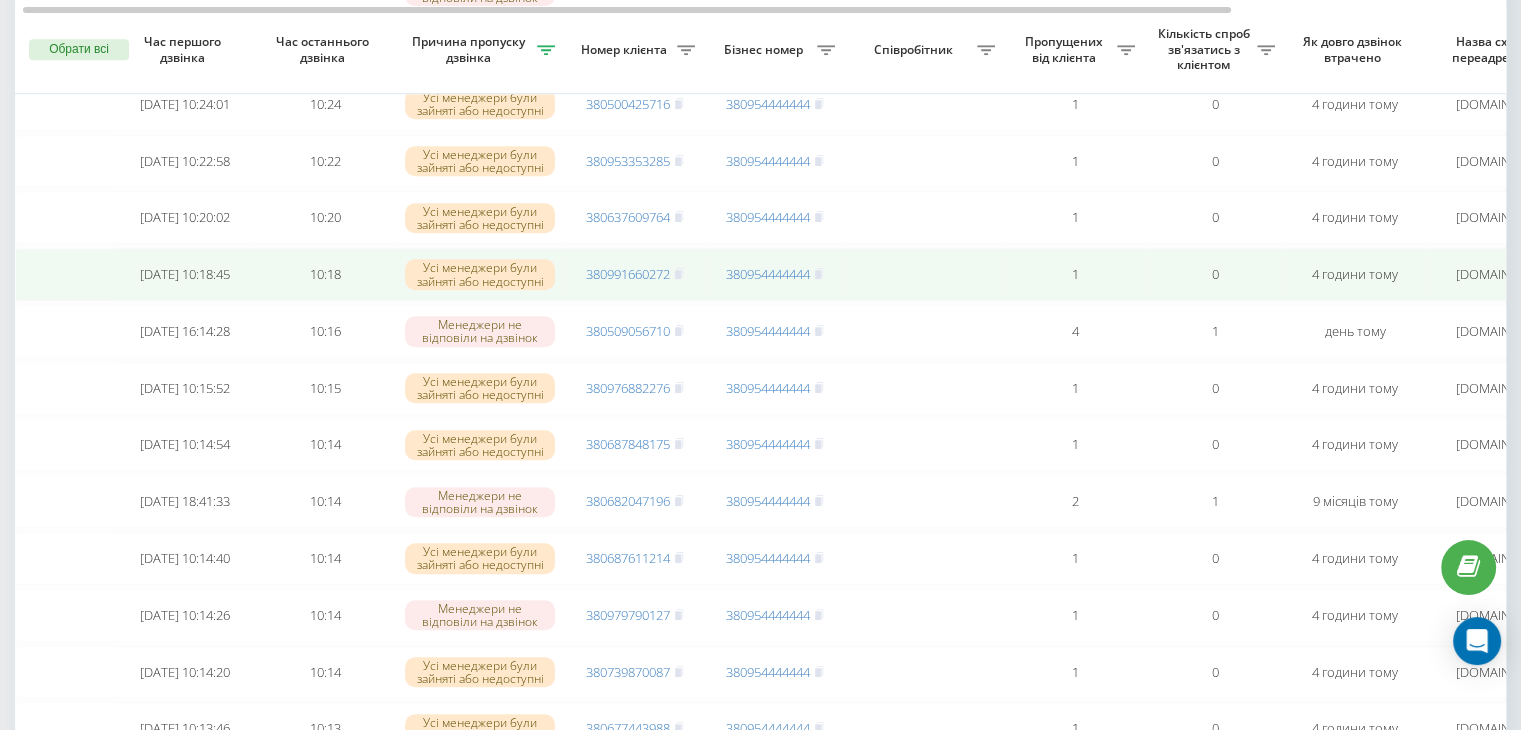 scroll, scrollTop: 1299, scrollLeft: 0, axis: vertical 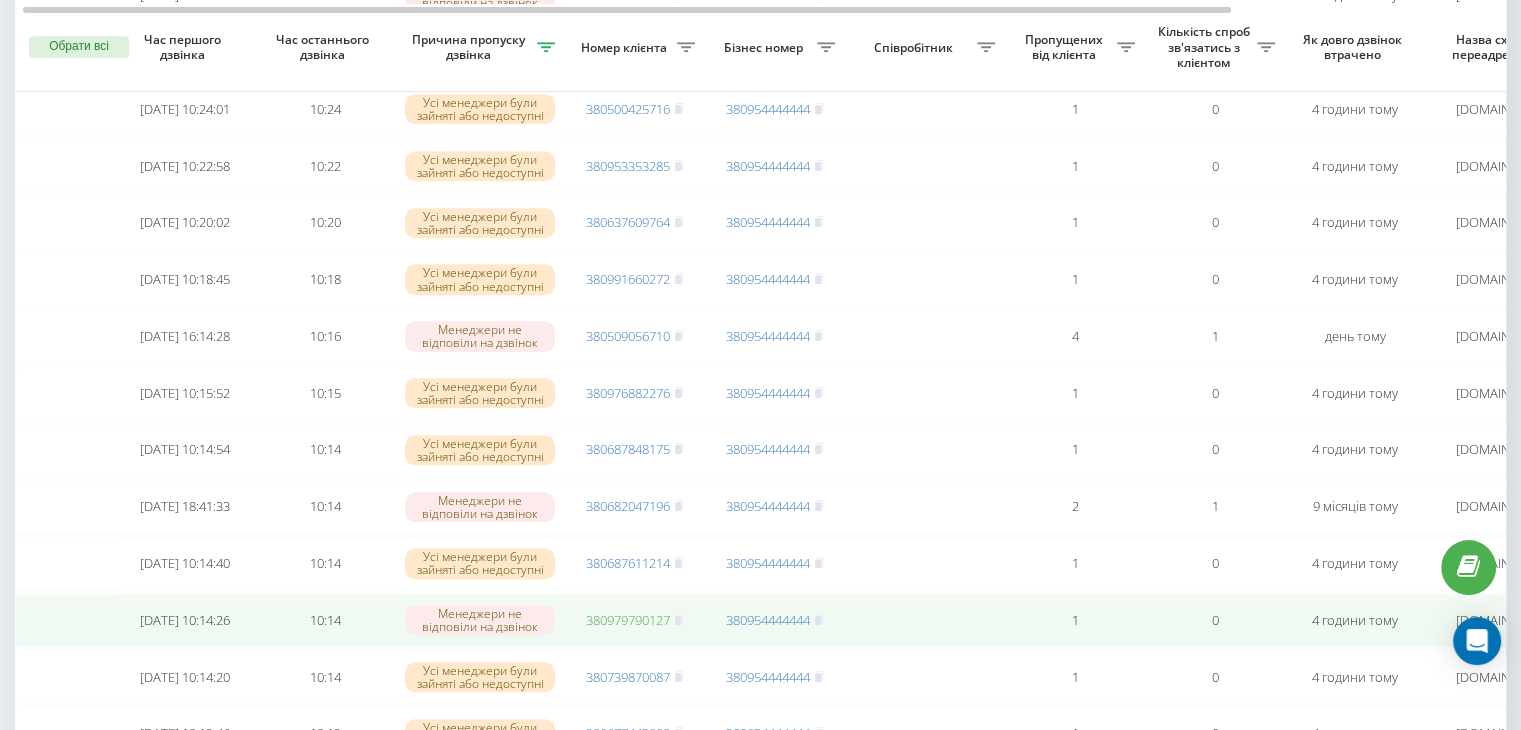 click on "380979790127" at bounding box center (628, 620) 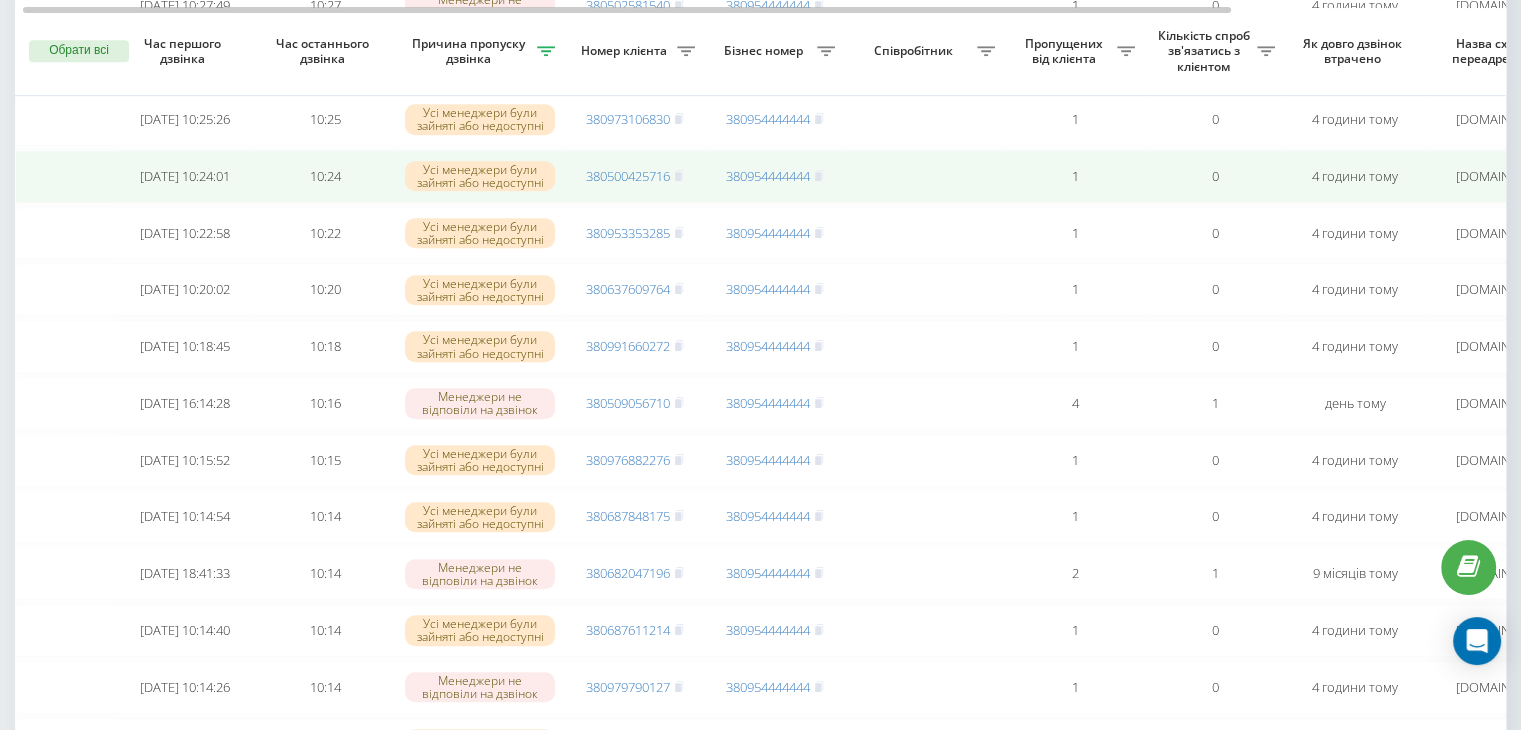 scroll, scrollTop: 1231, scrollLeft: 0, axis: vertical 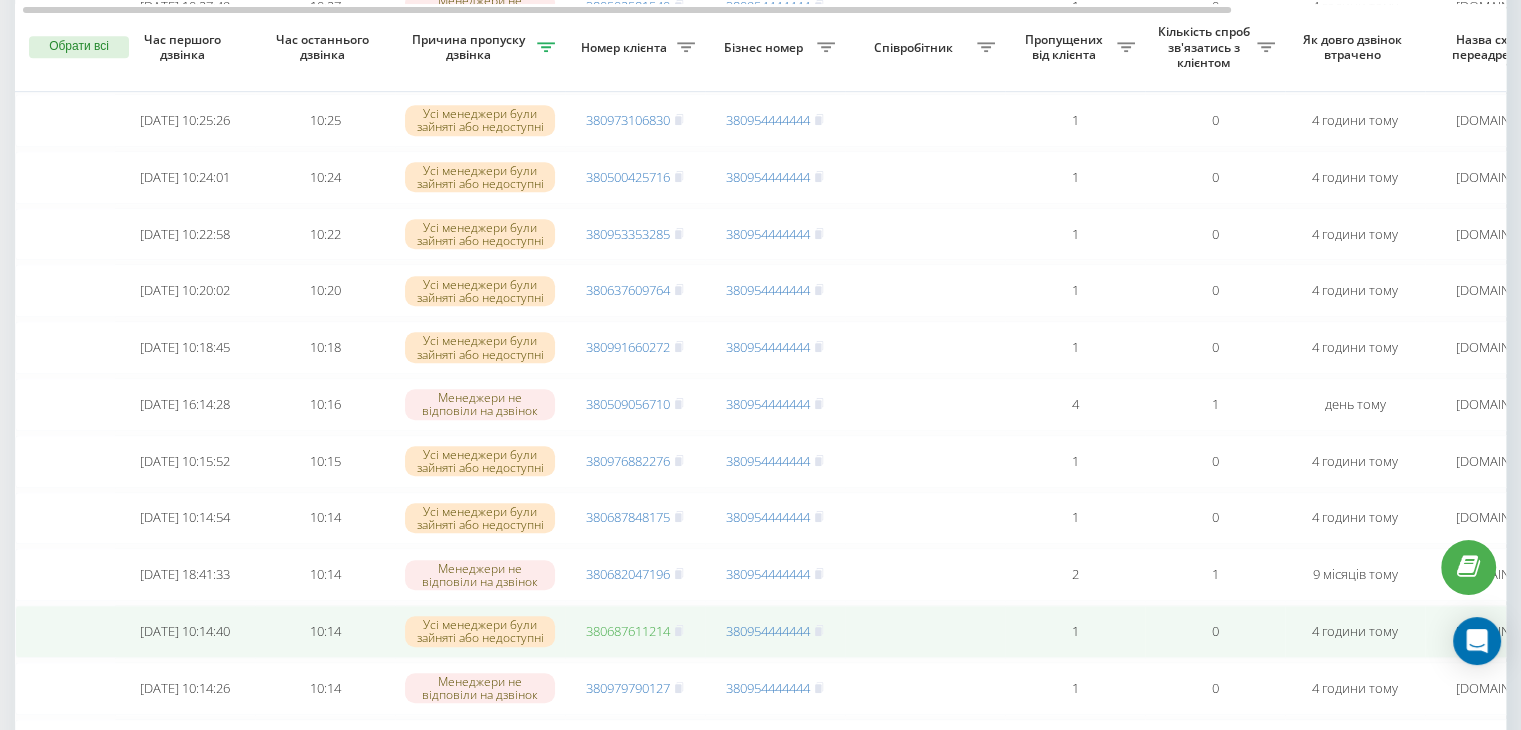 click on "380687611214" at bounding box center (628, 631) 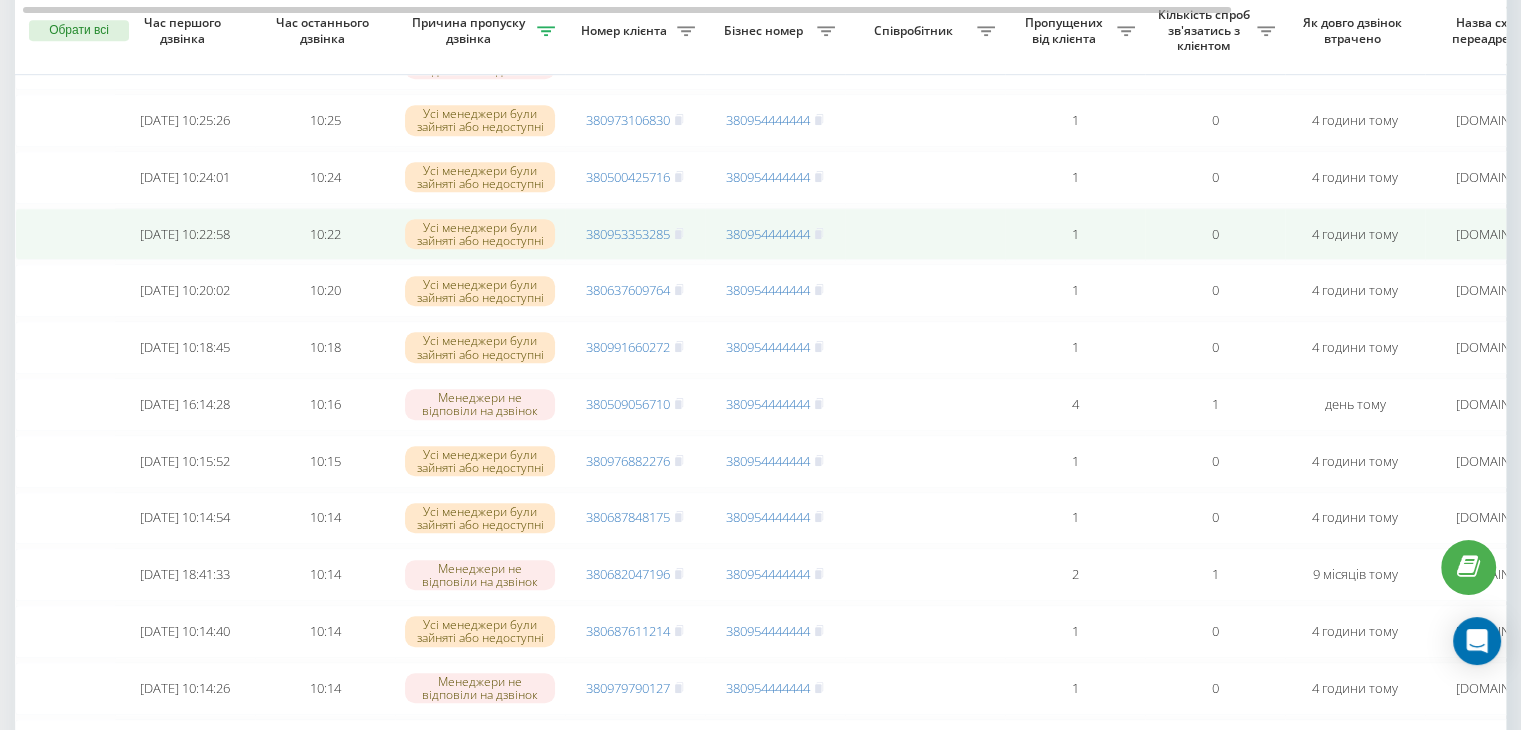 scroll, scrollTop: 1158, scrollLeft: 0, axis: vertical 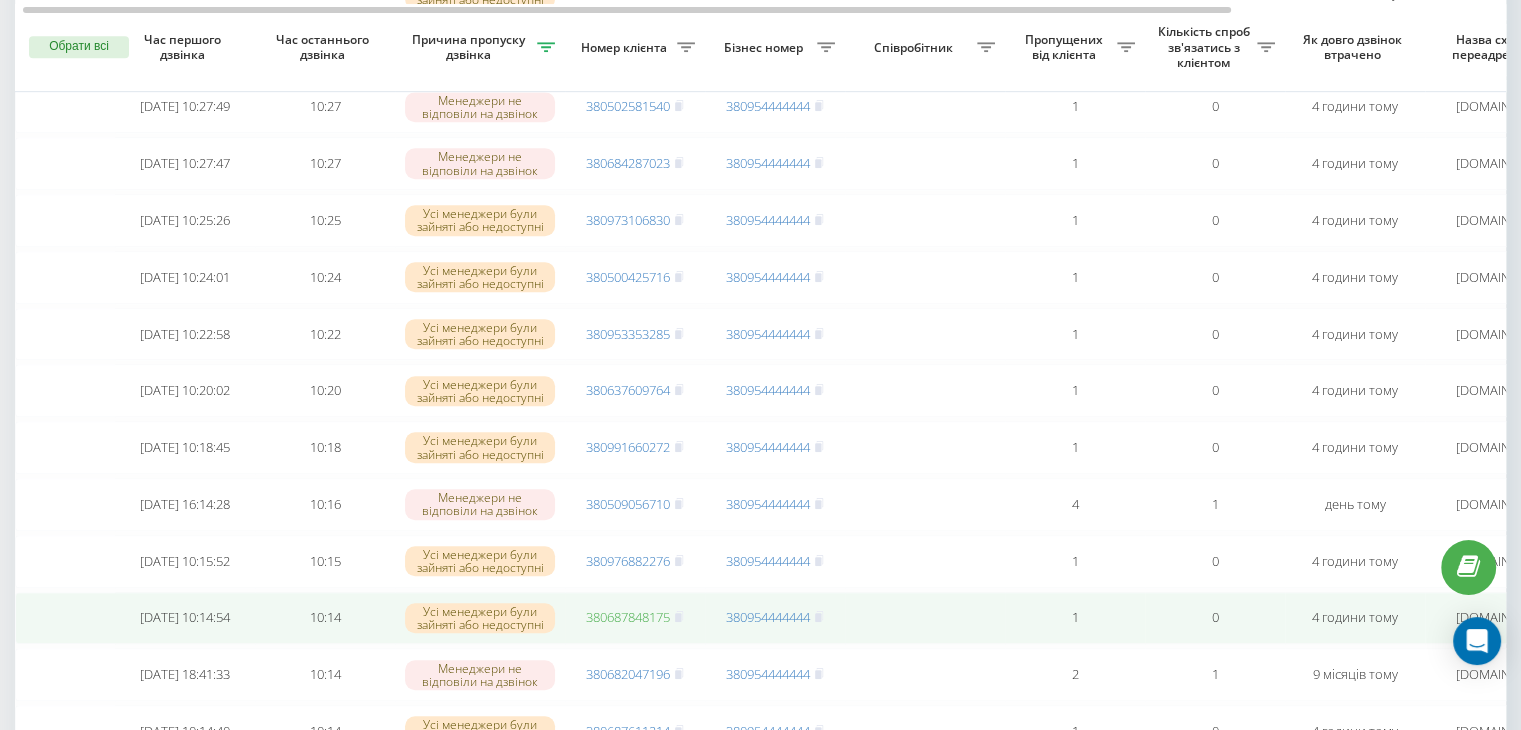 click on "380687848175" at bounding box center [628, 617] 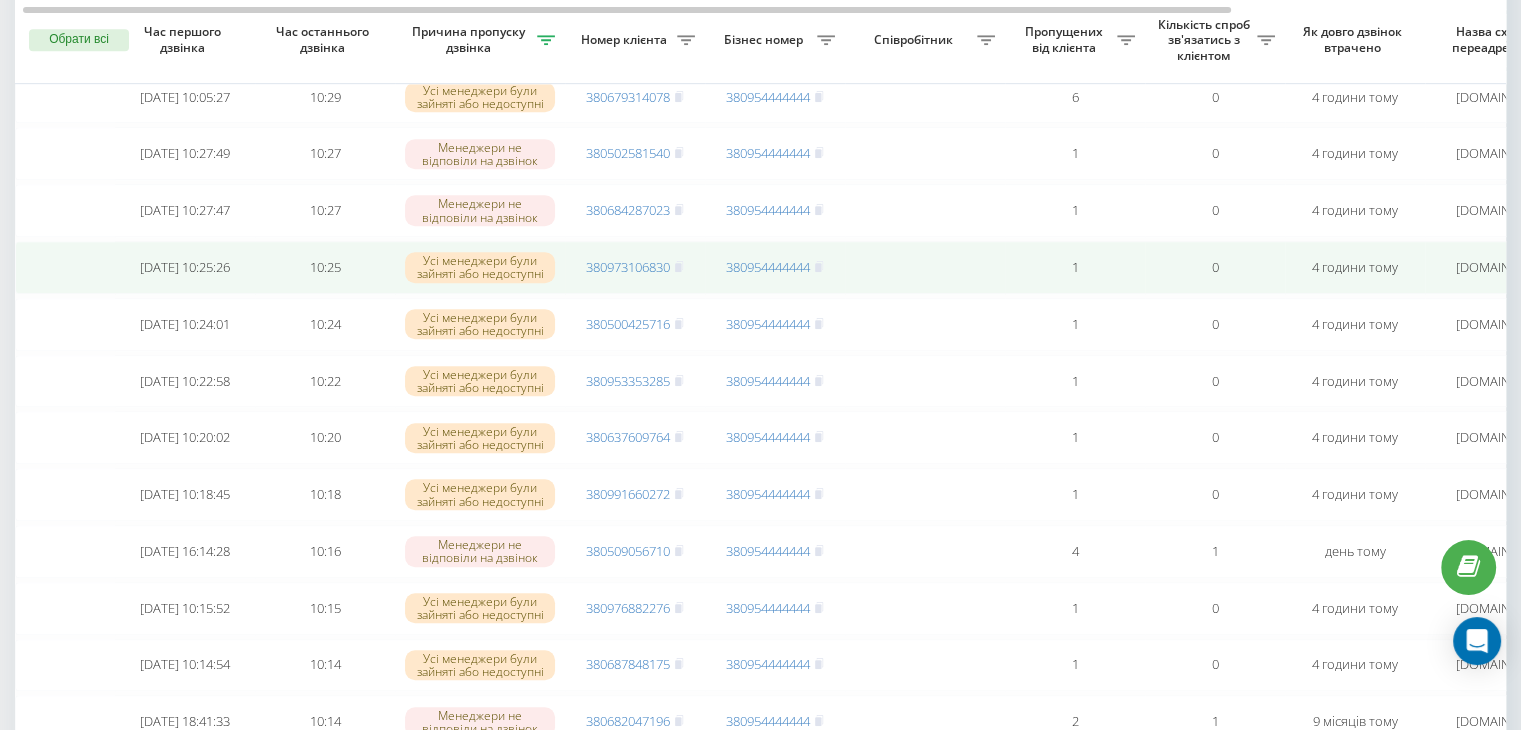 scroll, scrollTop: 1064, scrollLeft: 0, axis: vertical 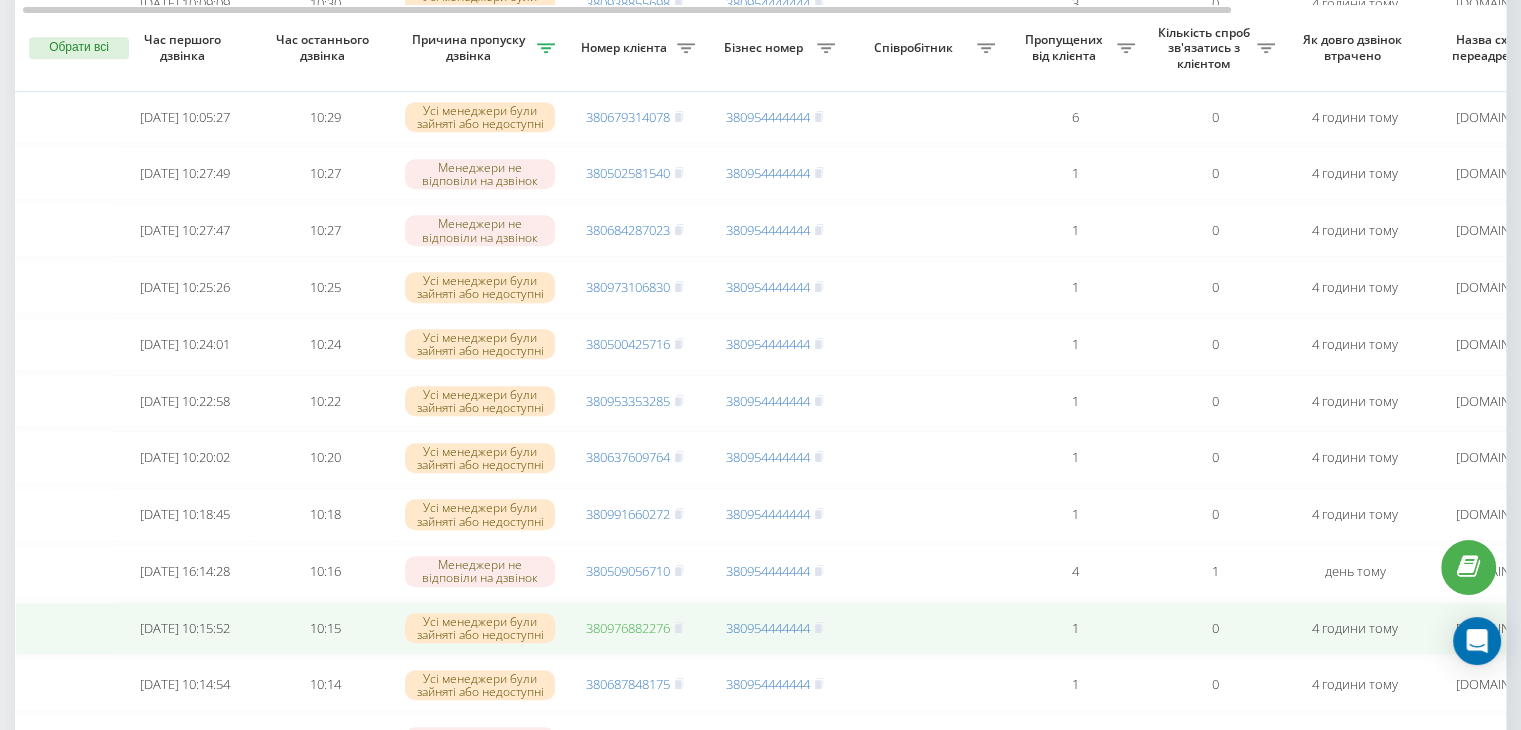 click on "380976882276" at bounding box center (628, 628) 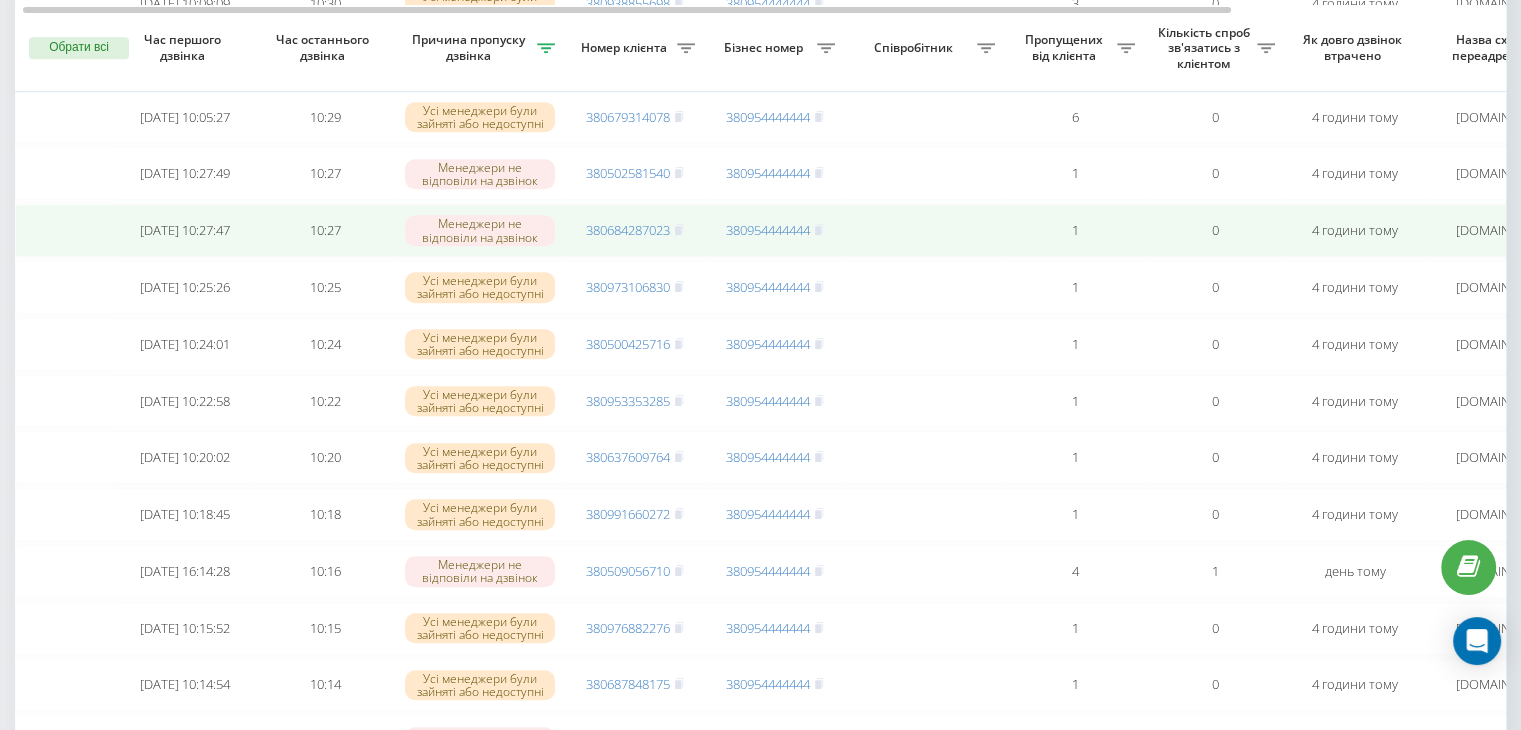 scroll, scrollTop: 0, scrollLeft: 0, axis: both 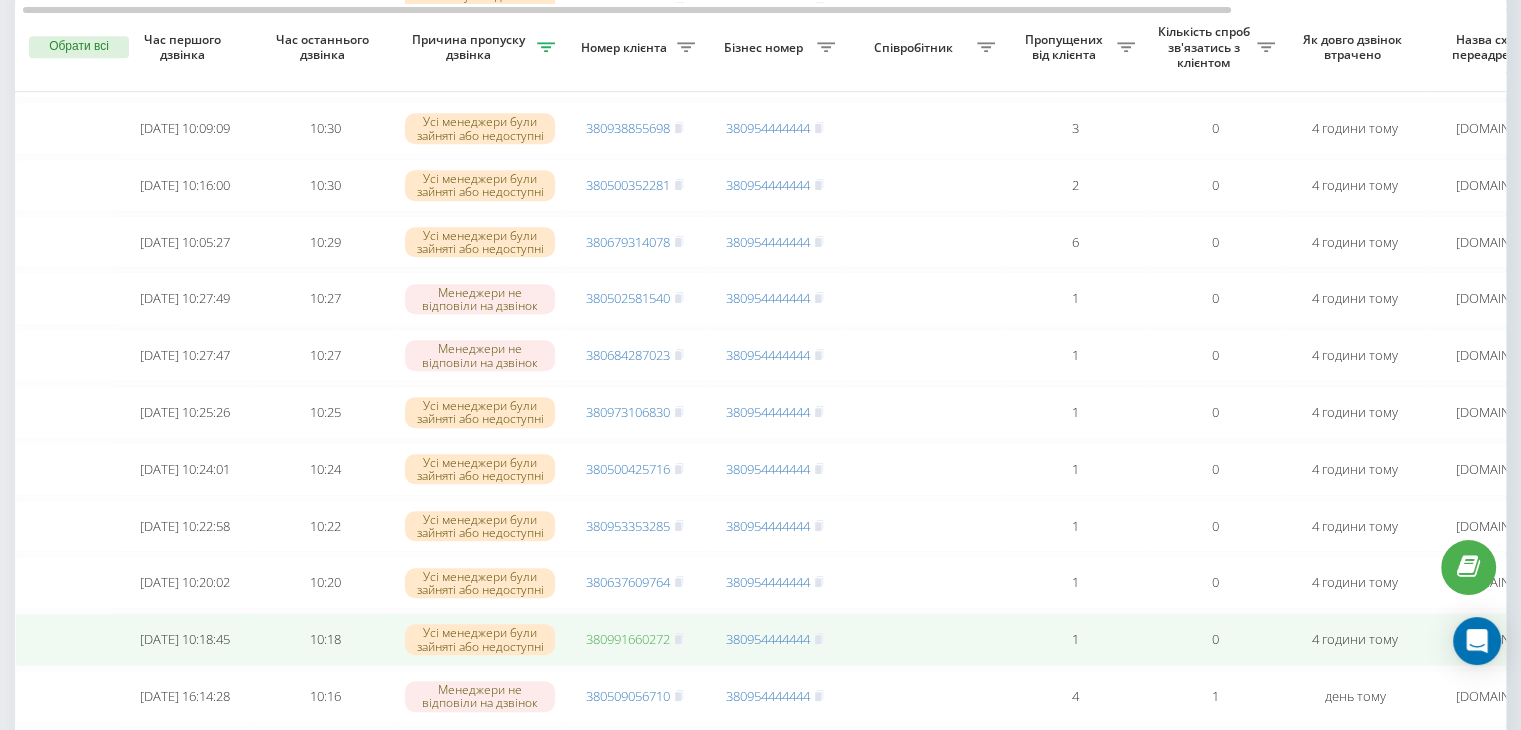 click on "380991660272" at bounding box center [628, 639] 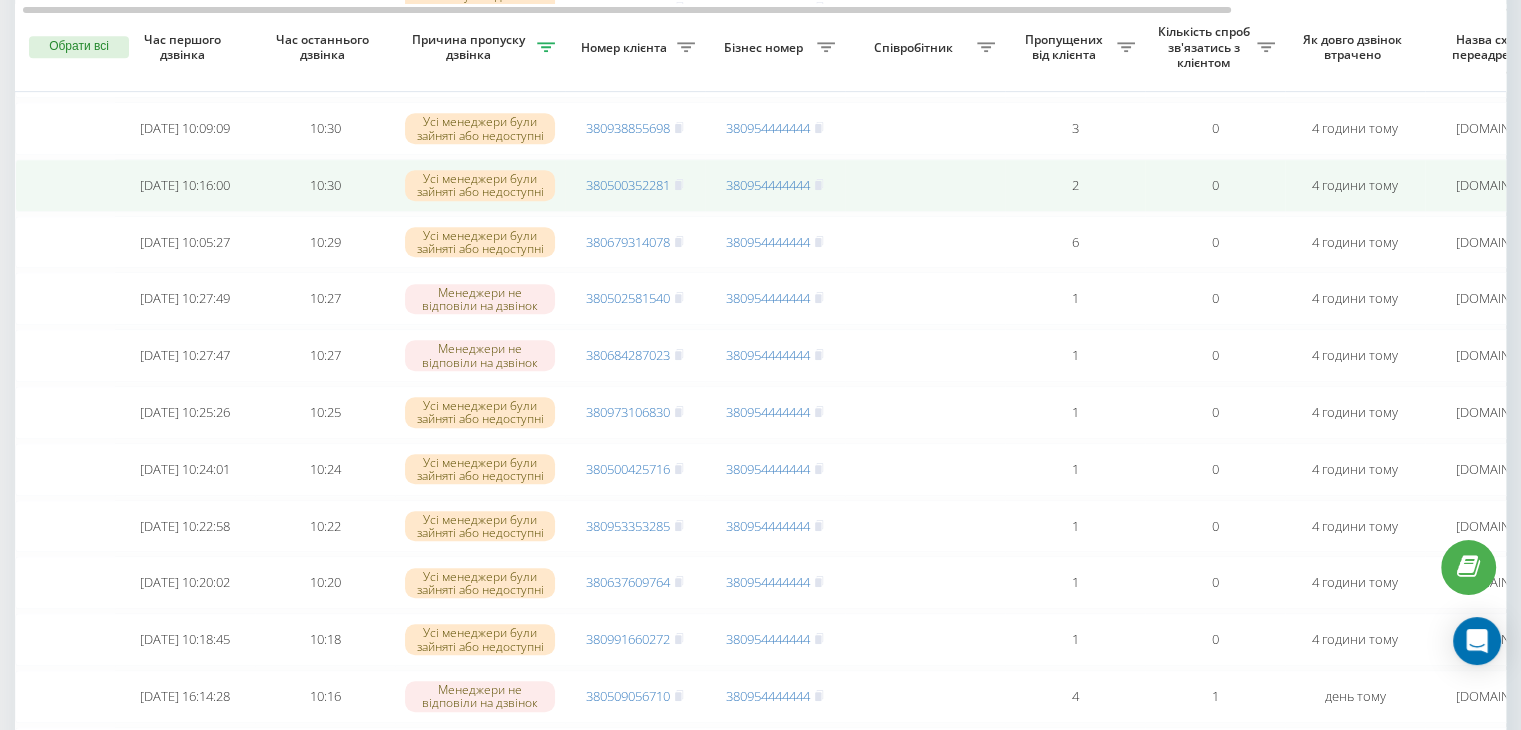 scroll, scrollTop: 0, scrollLeft: 0, axis: both 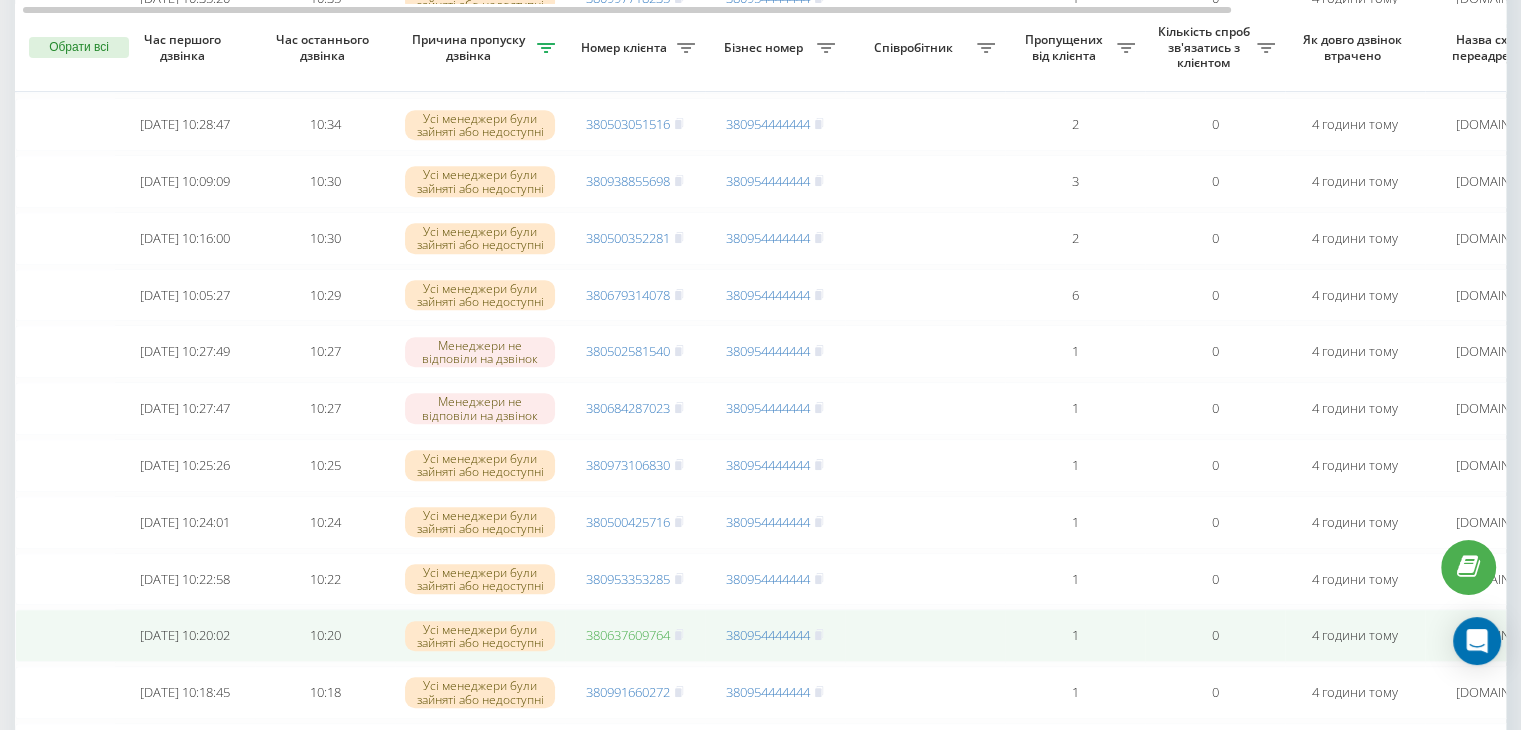 click on "380637609764" at bounding box center [628, 635] 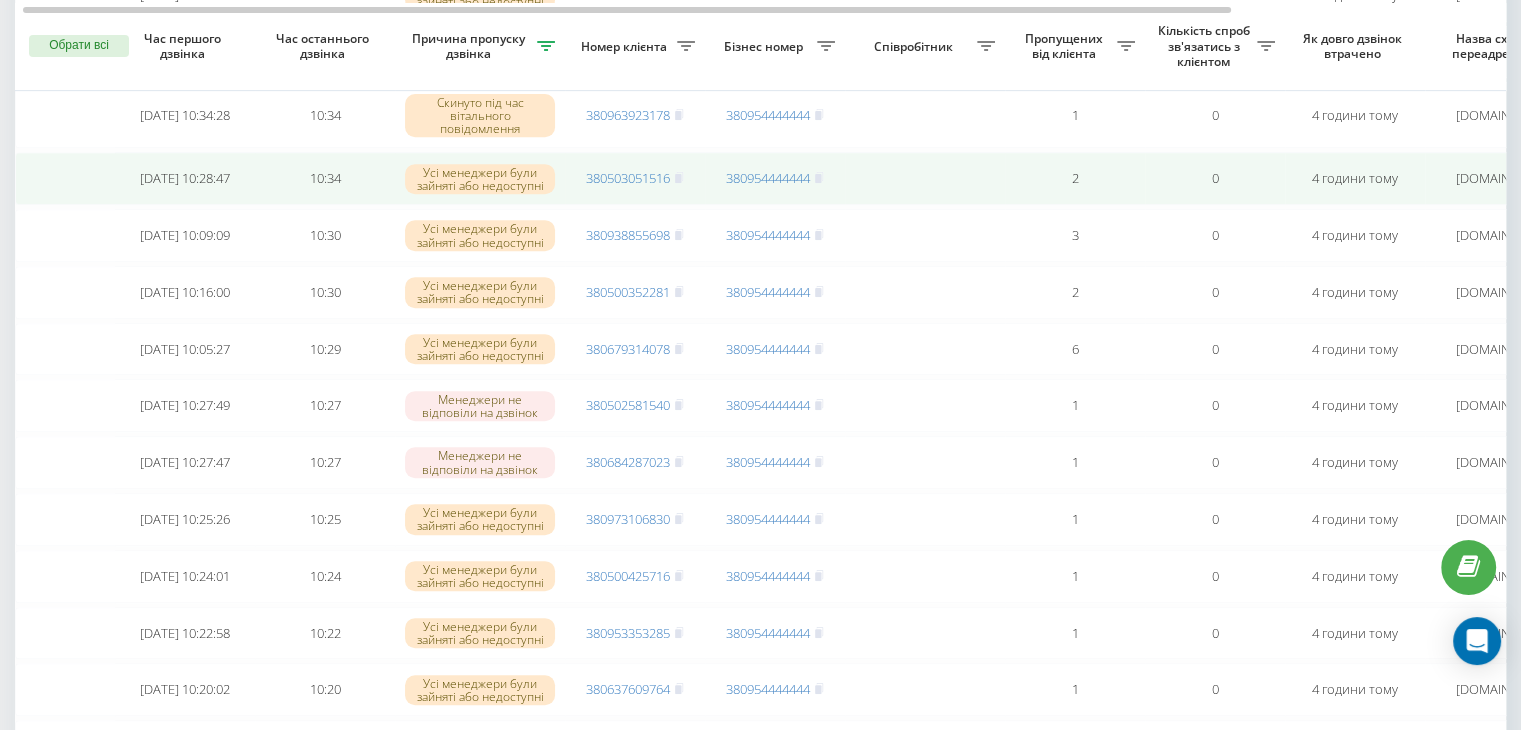 scroll, scrollTop: 831, scrollLeft: 0, axis: vertical 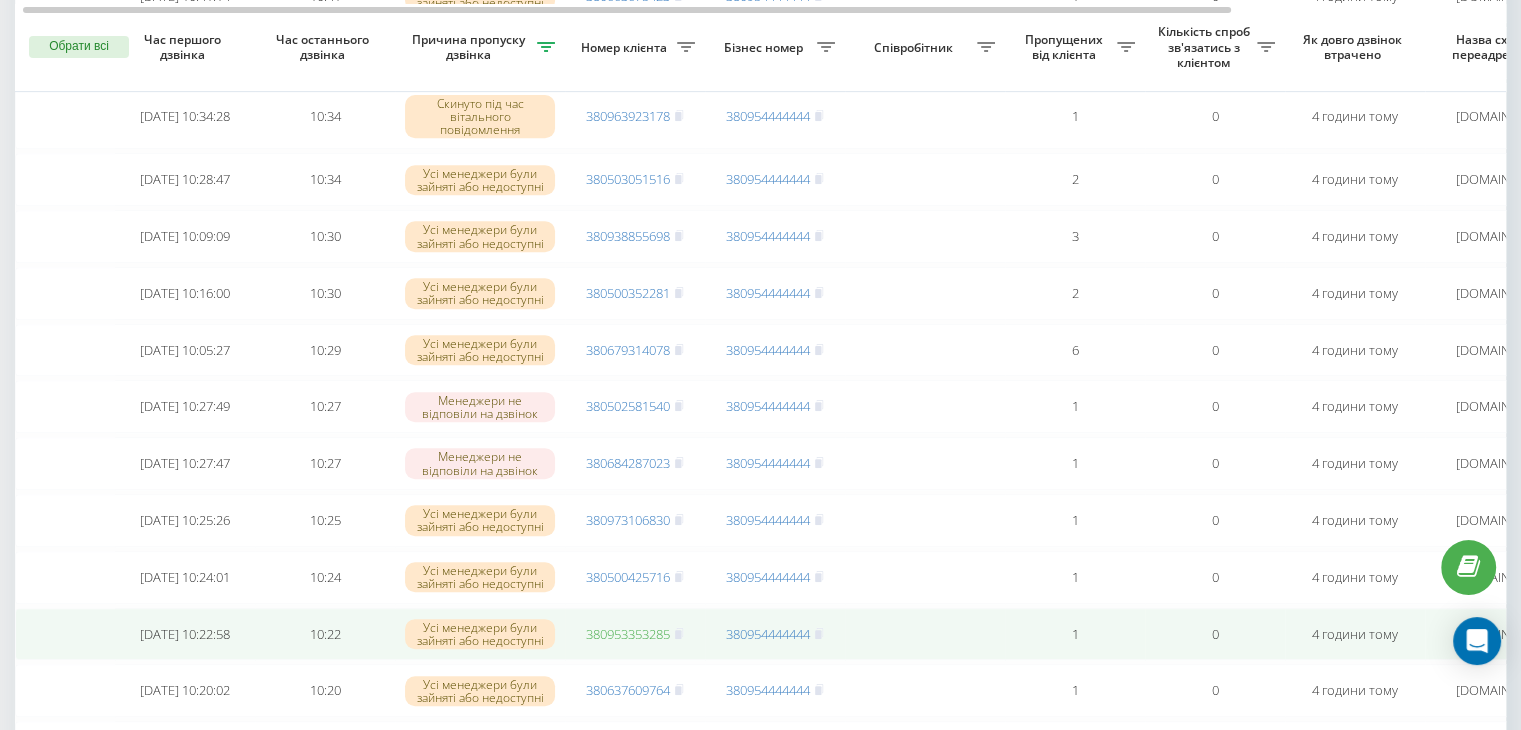 click on "380953353285" at bounding box center [628, 634] 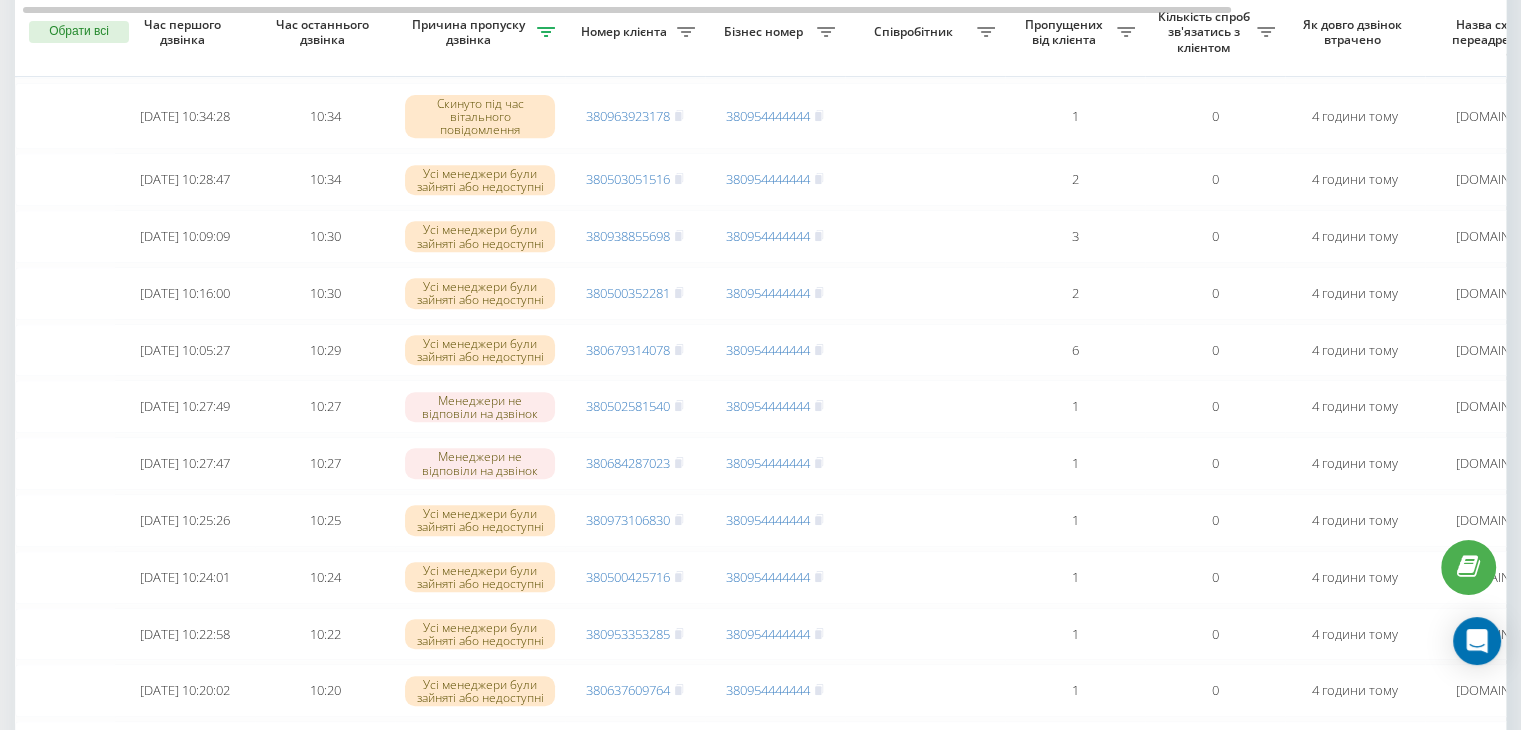 scroll, scrollTop: 788, scrollLeft: 0, axis: vertical 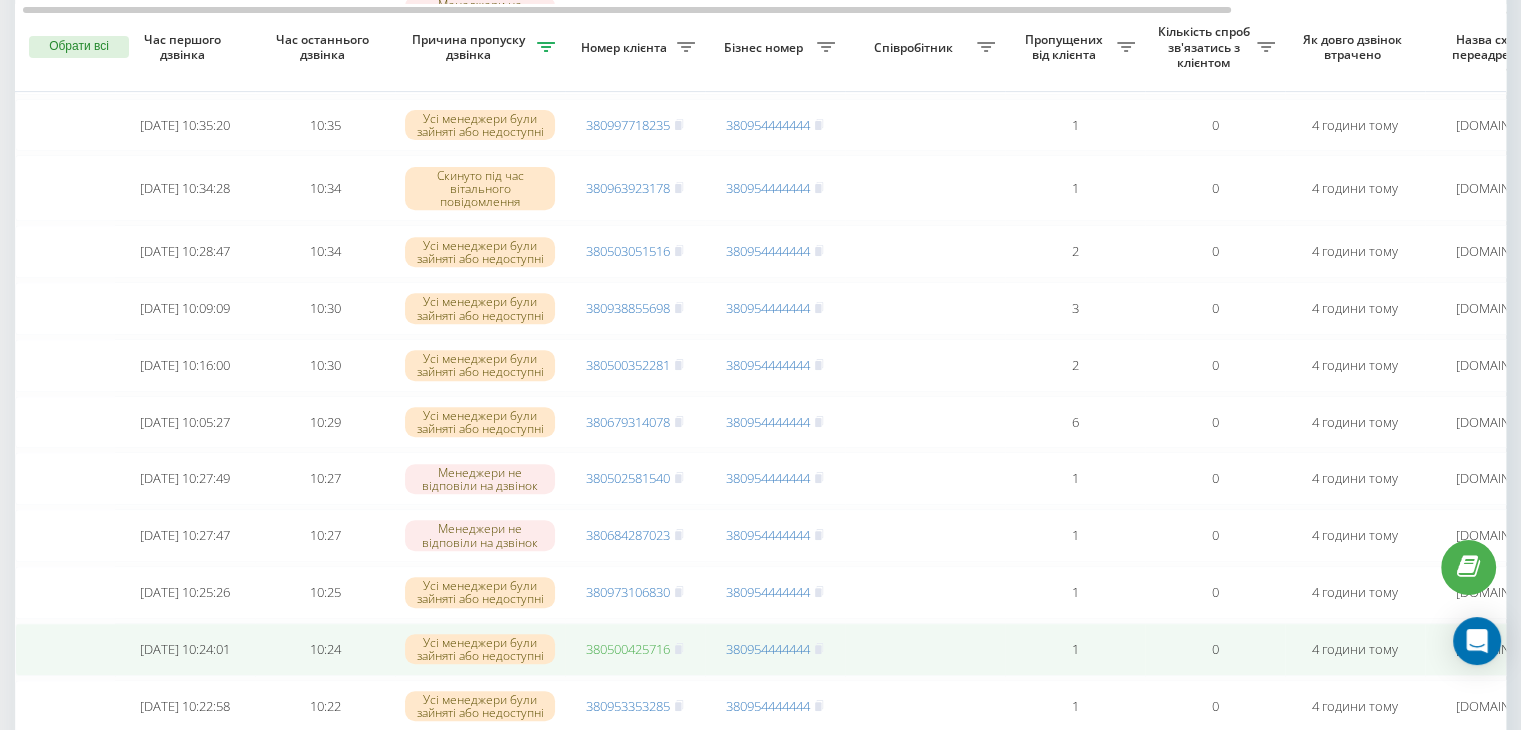 click on "380500425716" at bounding box center [628, 649] 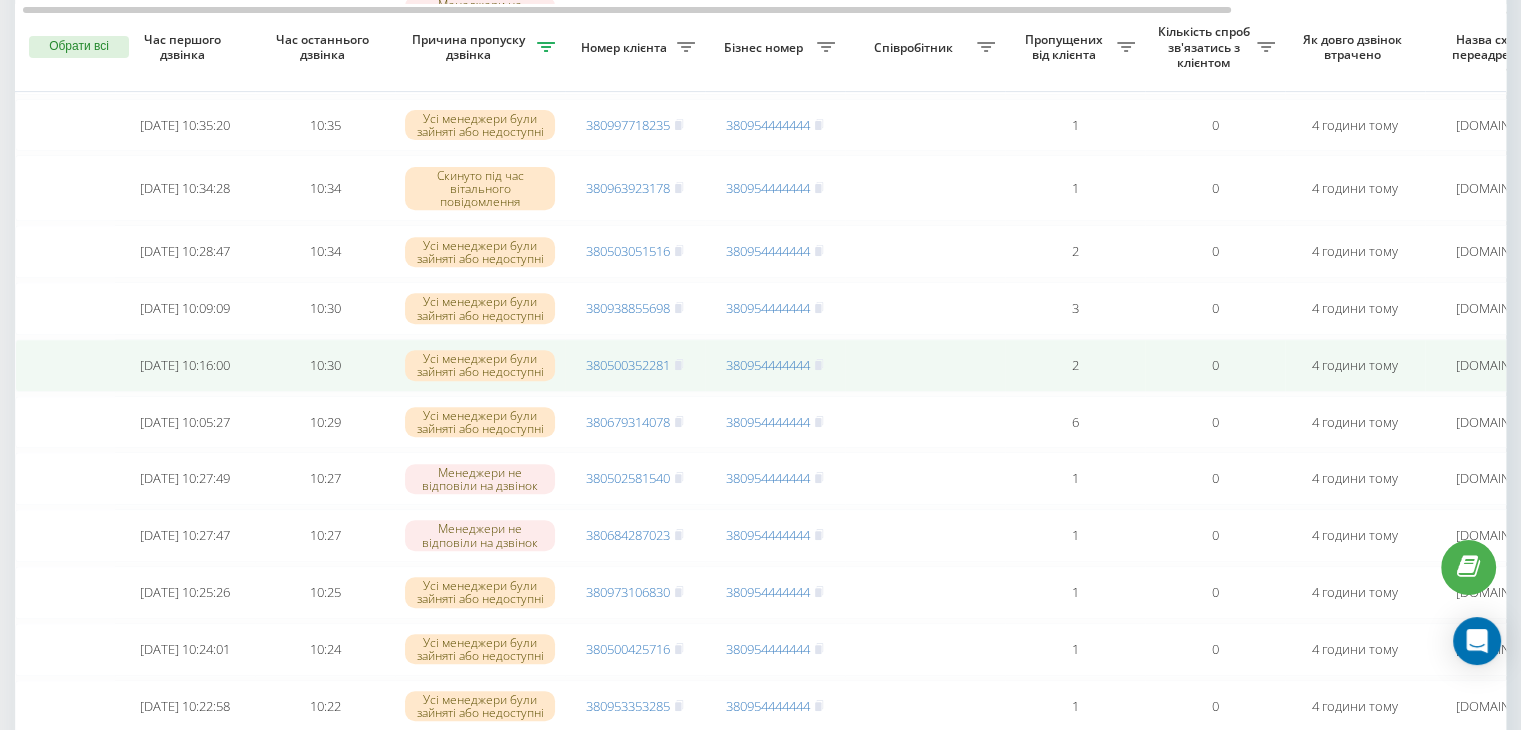 scroll, scrollTop: 730, scrollLeft: 0, axis: vertical 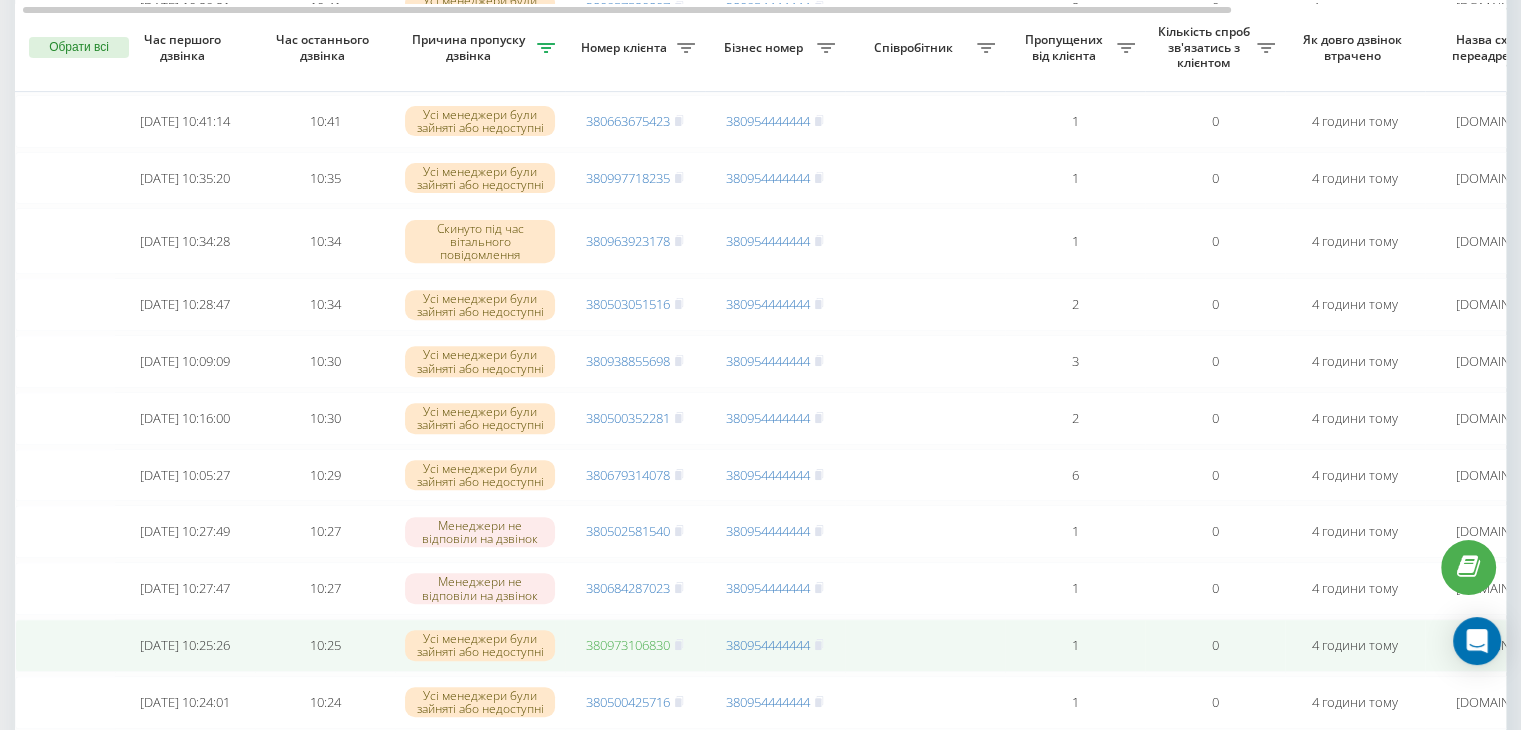 click on "380973106830" at bounding box center [628, 645] 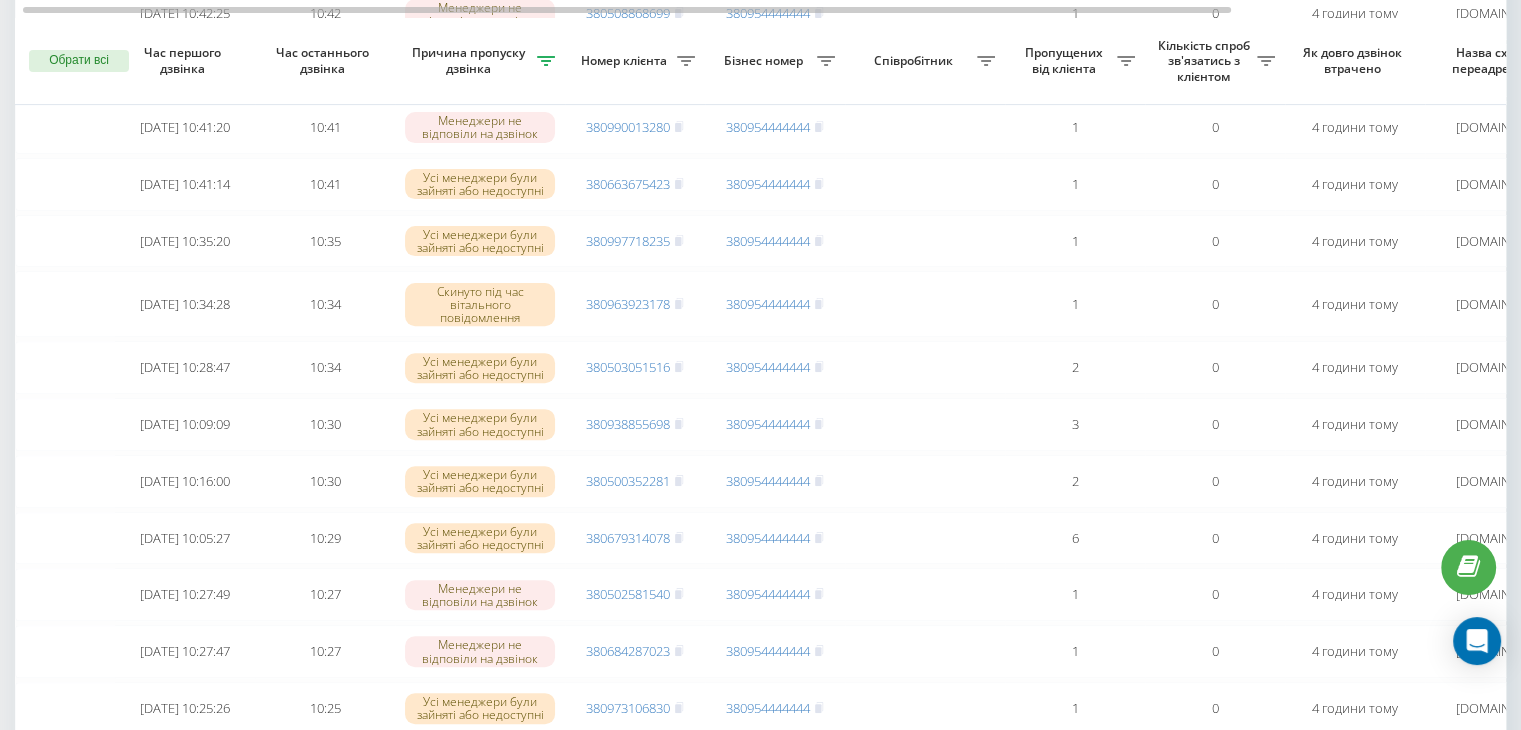 scroll, scrollTop: 642, scrollLeft: 0, axis: vertical 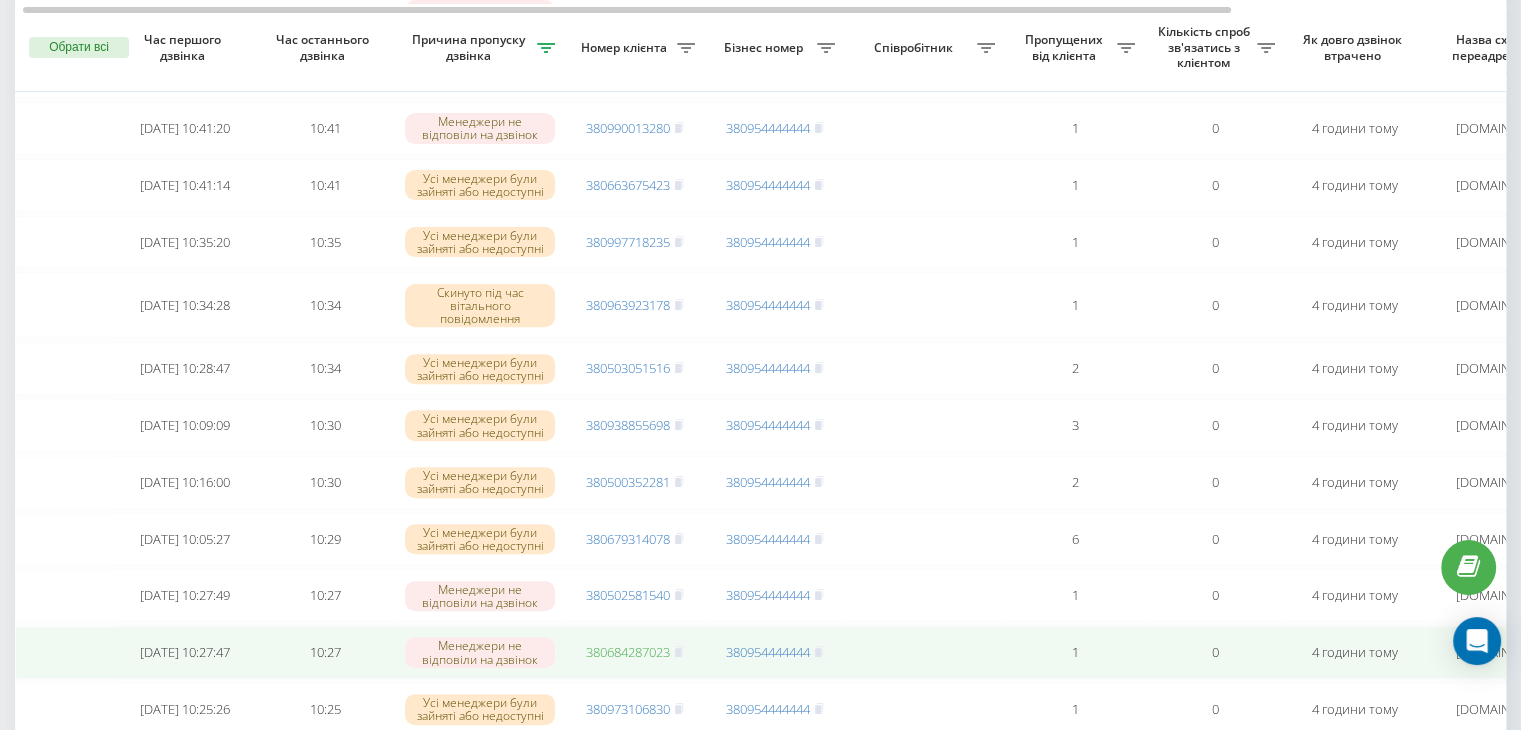 click on "380684287023" at bounding box center [628, 652] 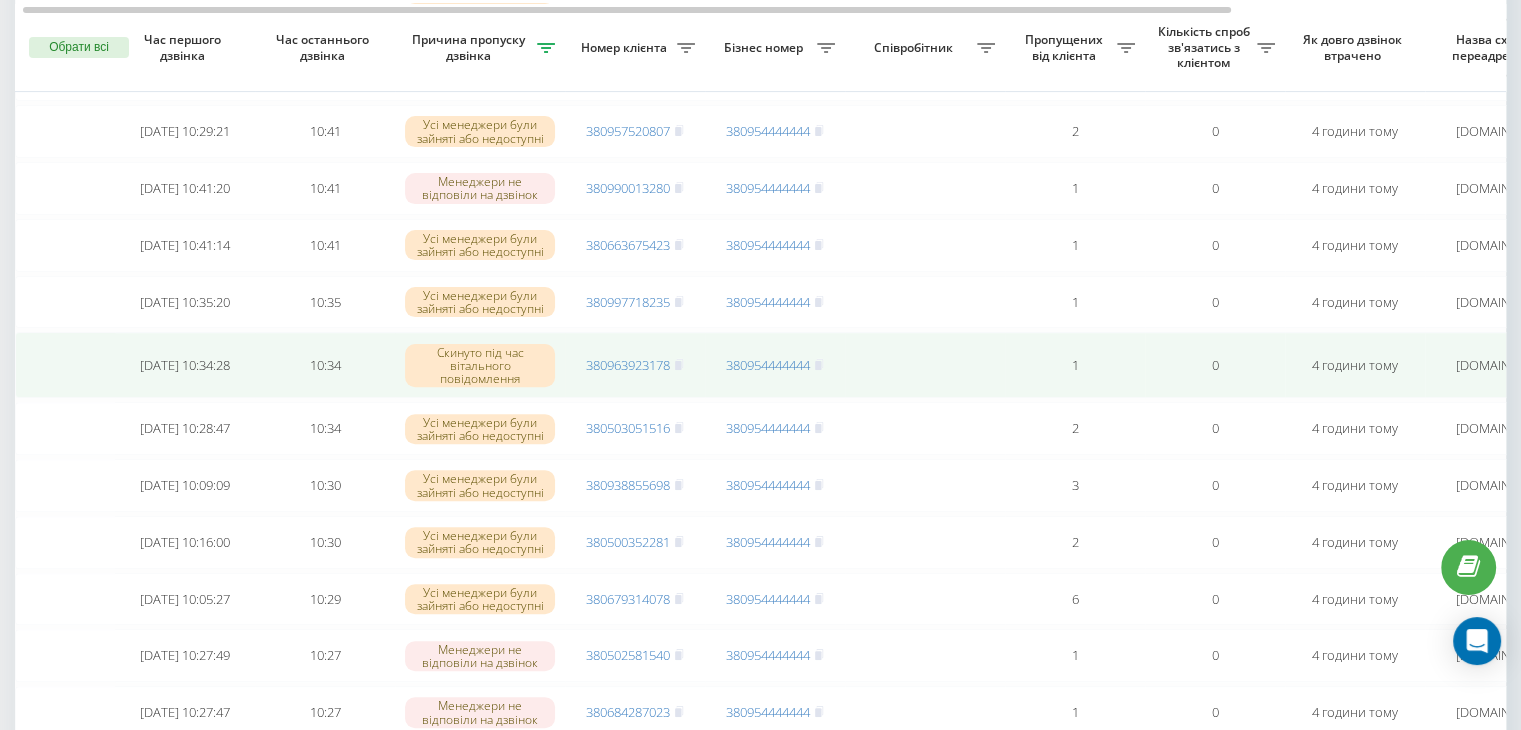 scroll, scrollTop: 582, scrollLeft: 0, axis: vertical 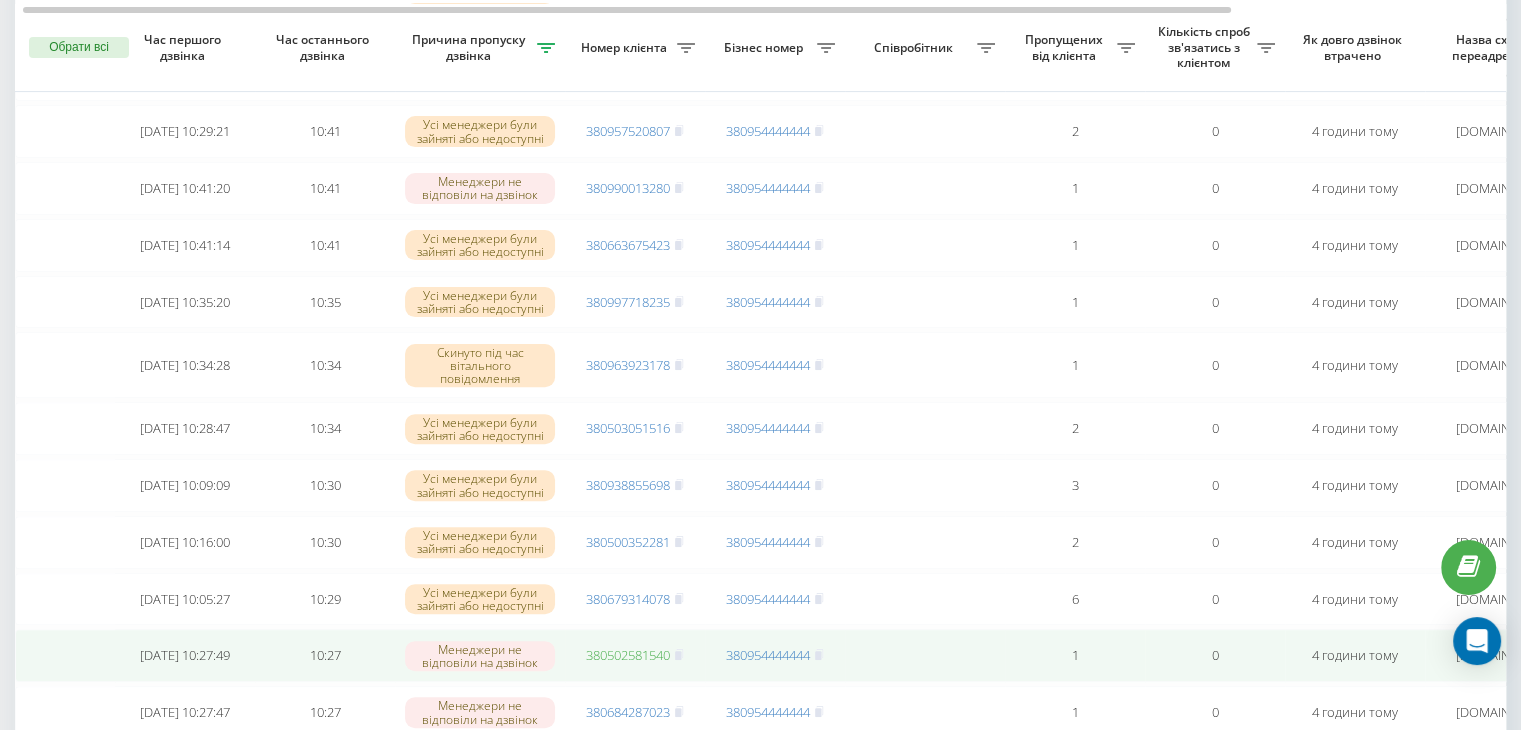 click on "380502581540" at bounding box center (628, 655) 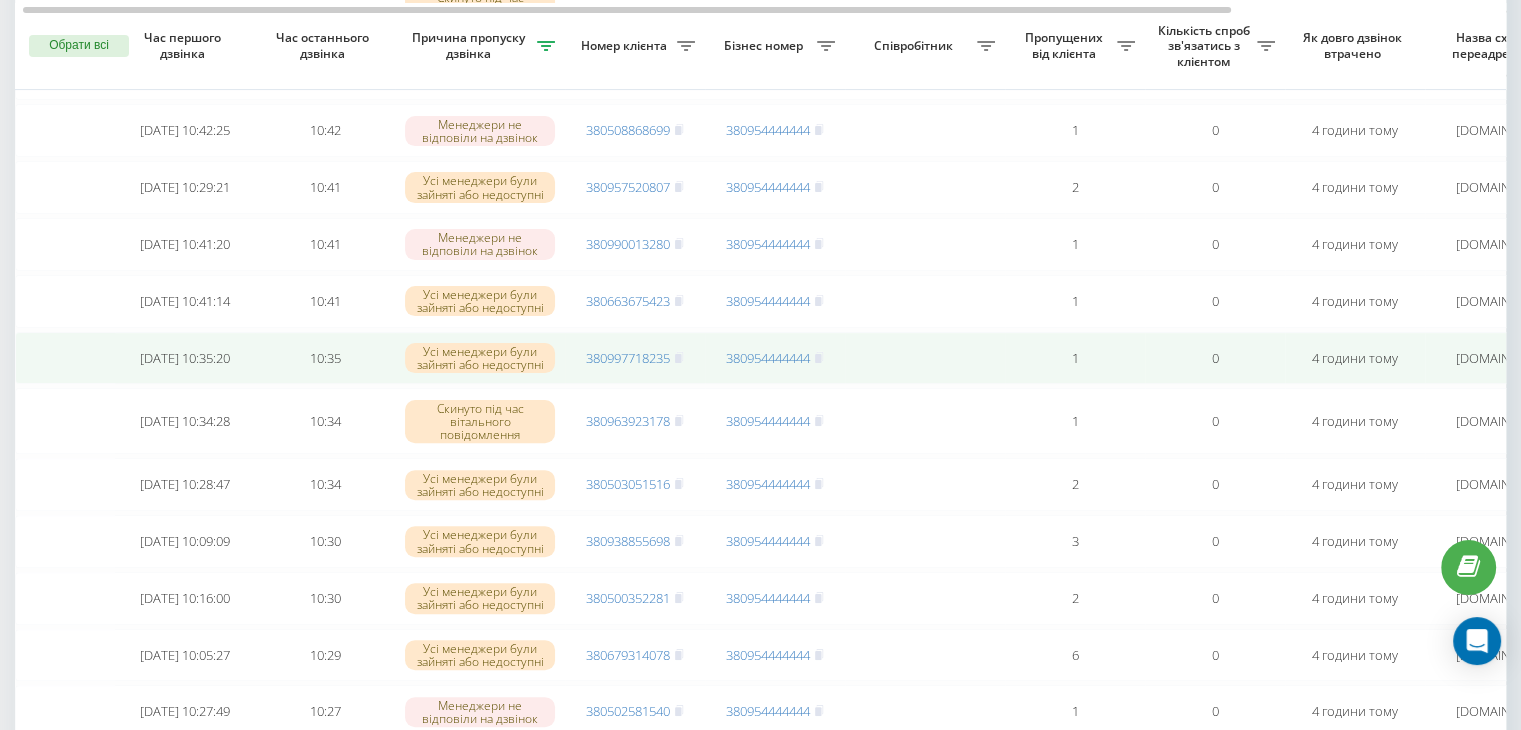 scroll, scrollTop: 524, scrollLeft: 0, axis: vertical 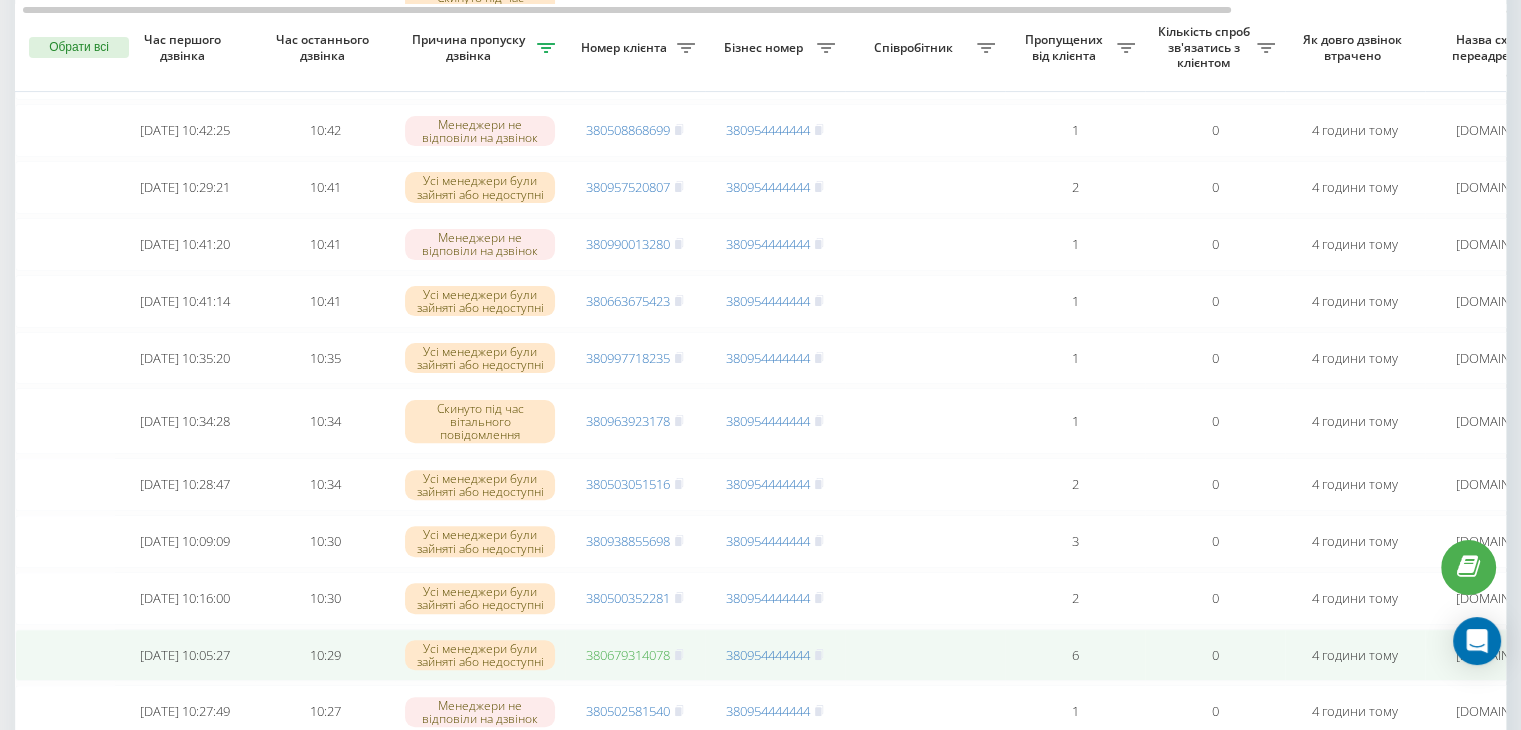 click on "380679314078" at bounding box center (628, 655) 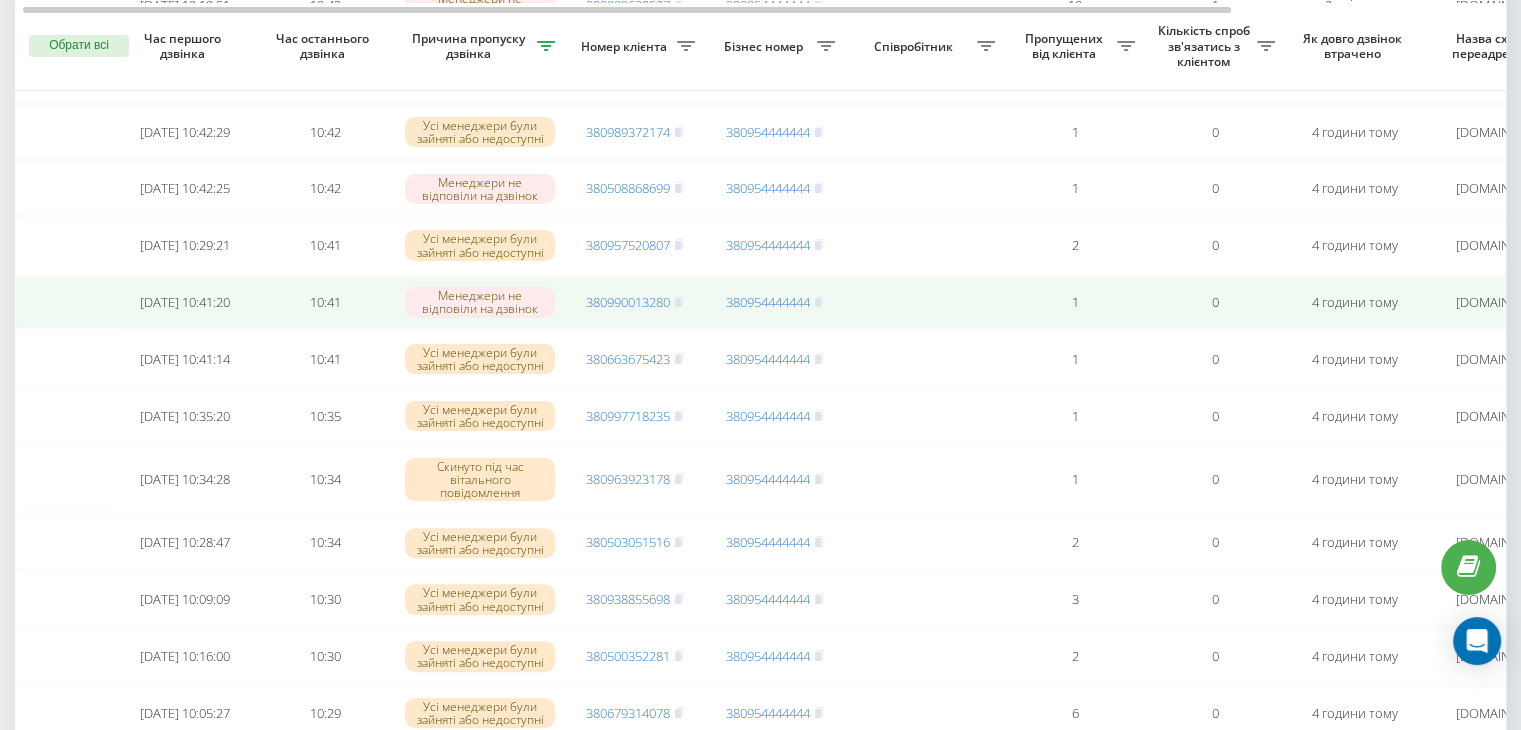 scroll, scrollTop: 467, scrollLeft: 0, axis: vertical 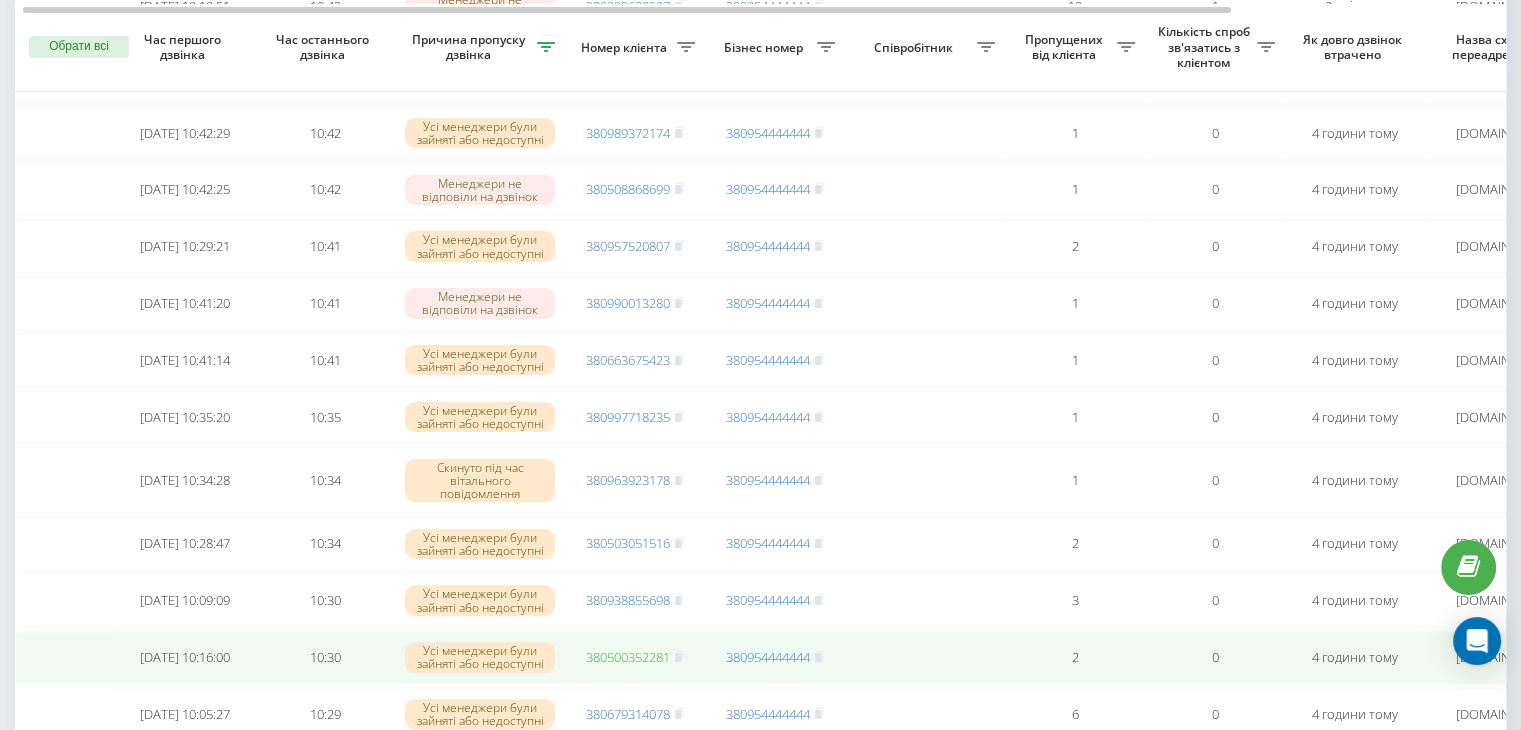 click on "380500352281" at bounding box center (628, 657) 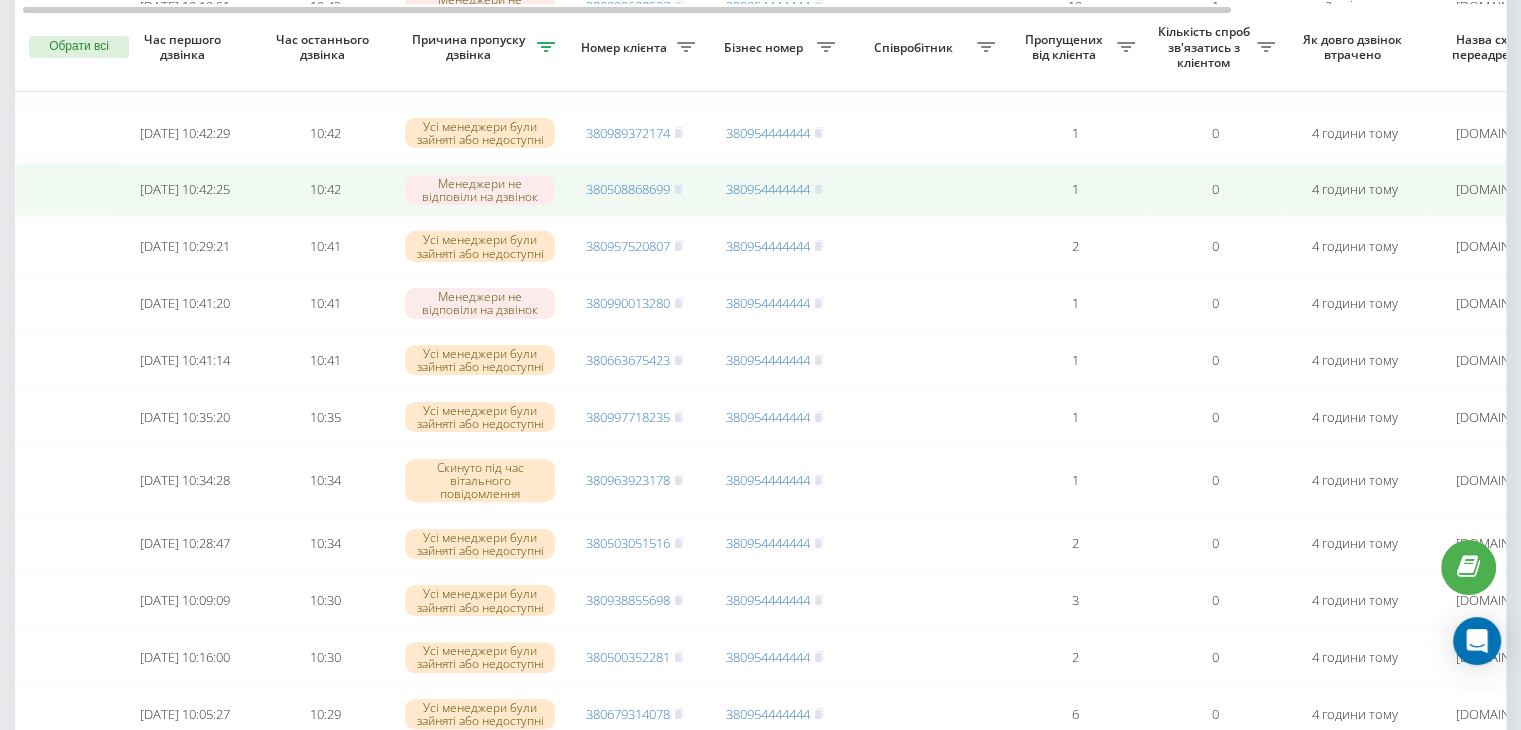 scroll, scrollTop: 436, scrollLeft: 0, axis: vertical 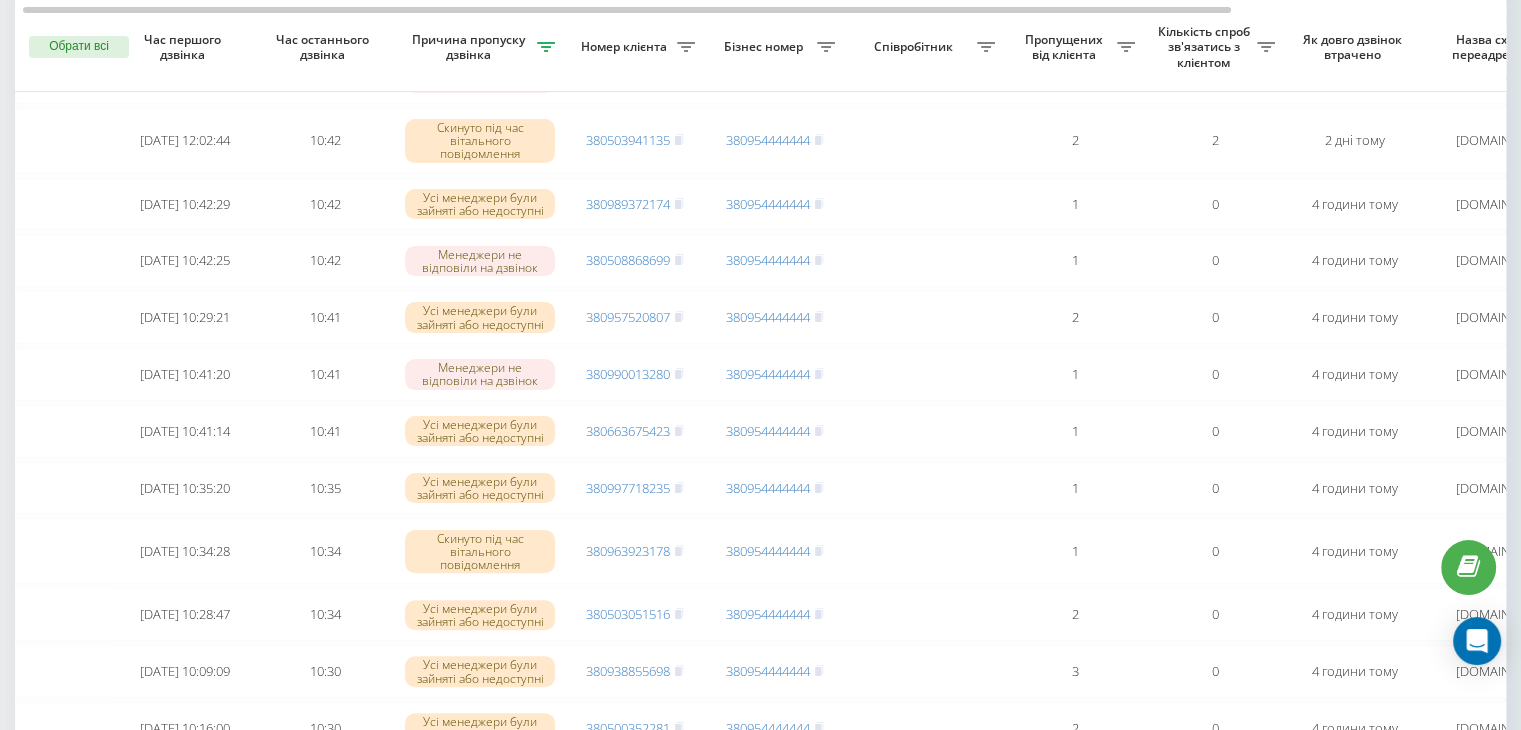 click on "Номер клієнта" at bounding box center (626, 47) 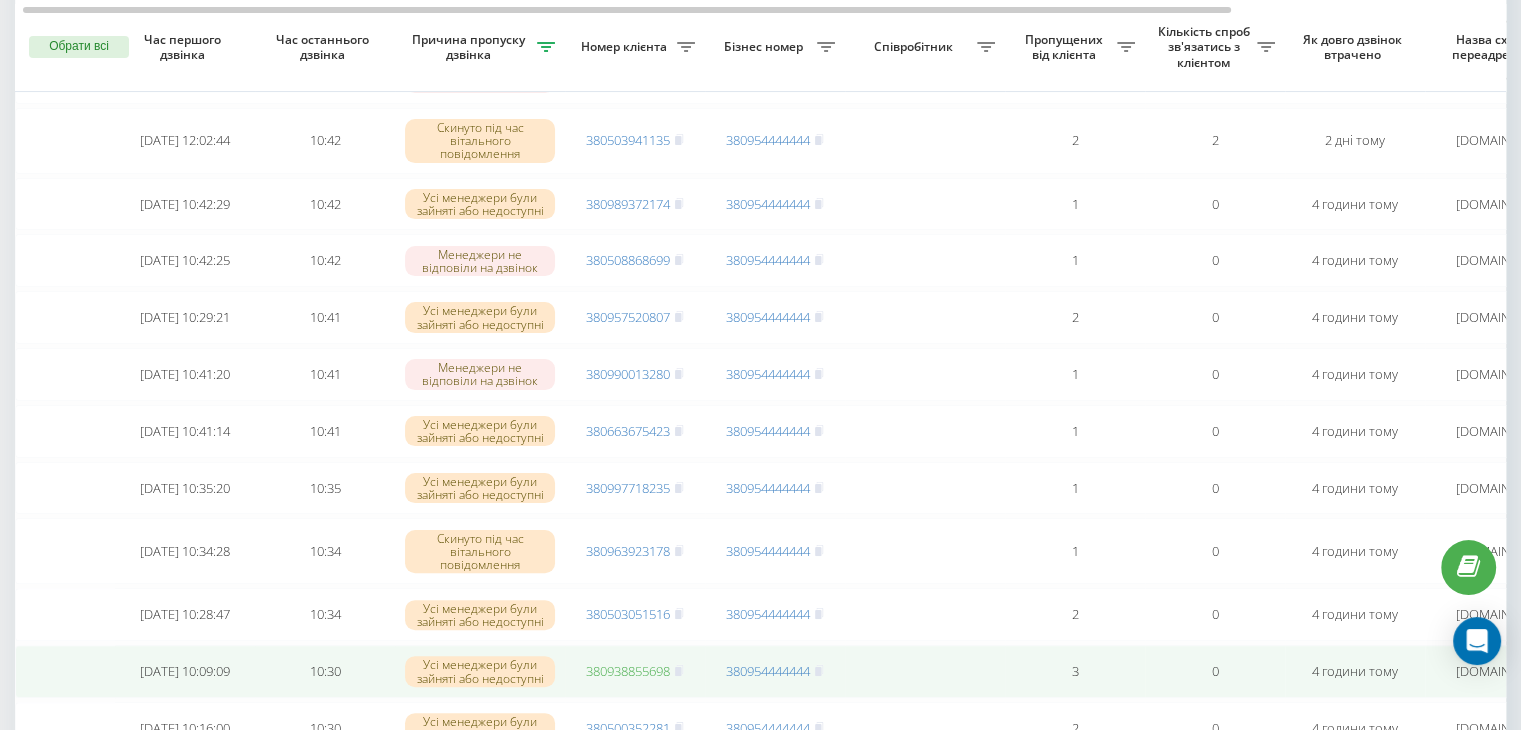 click on "380938855698" at bounding box center (628, 671) 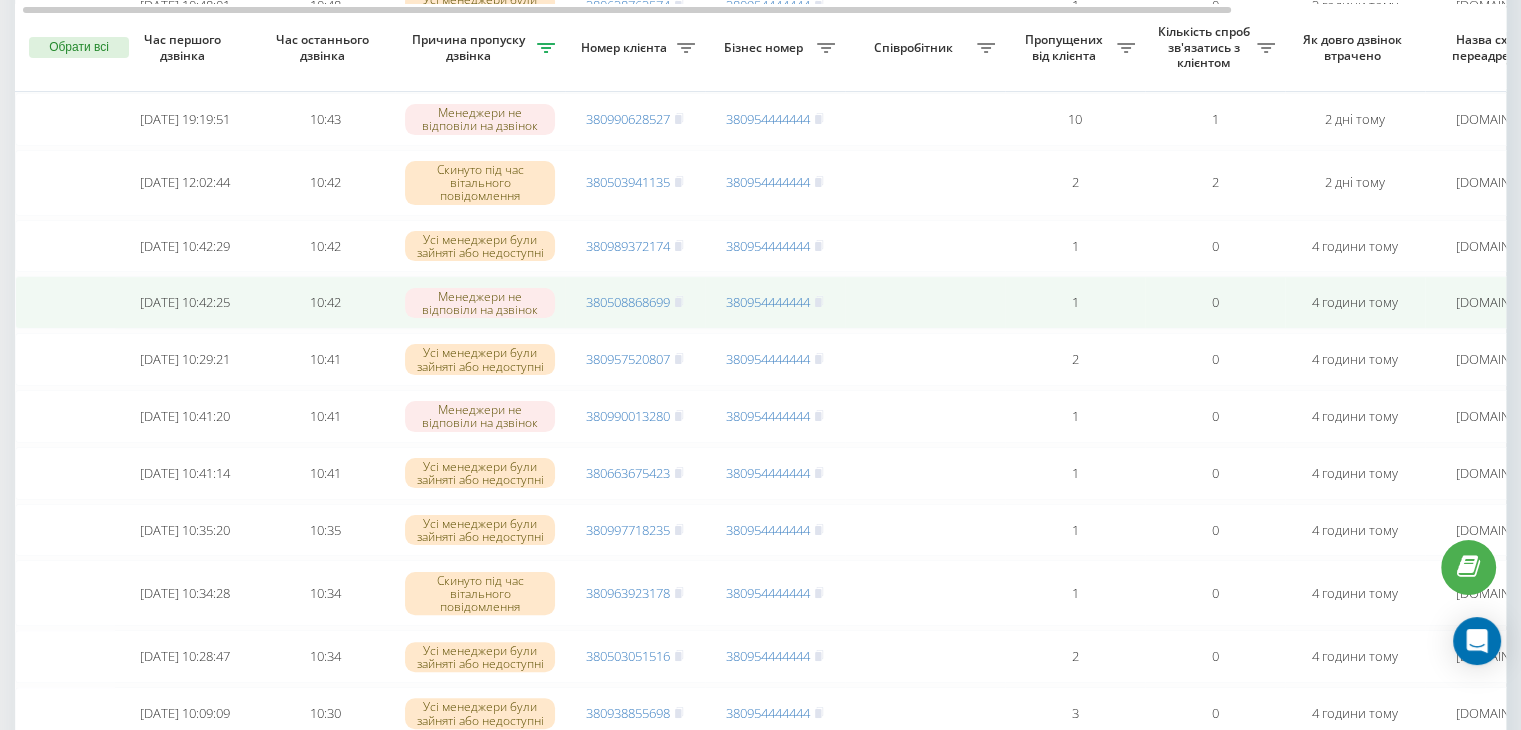 scroll, scrollTop: 356, scrollLeft: 0, axis: vertical 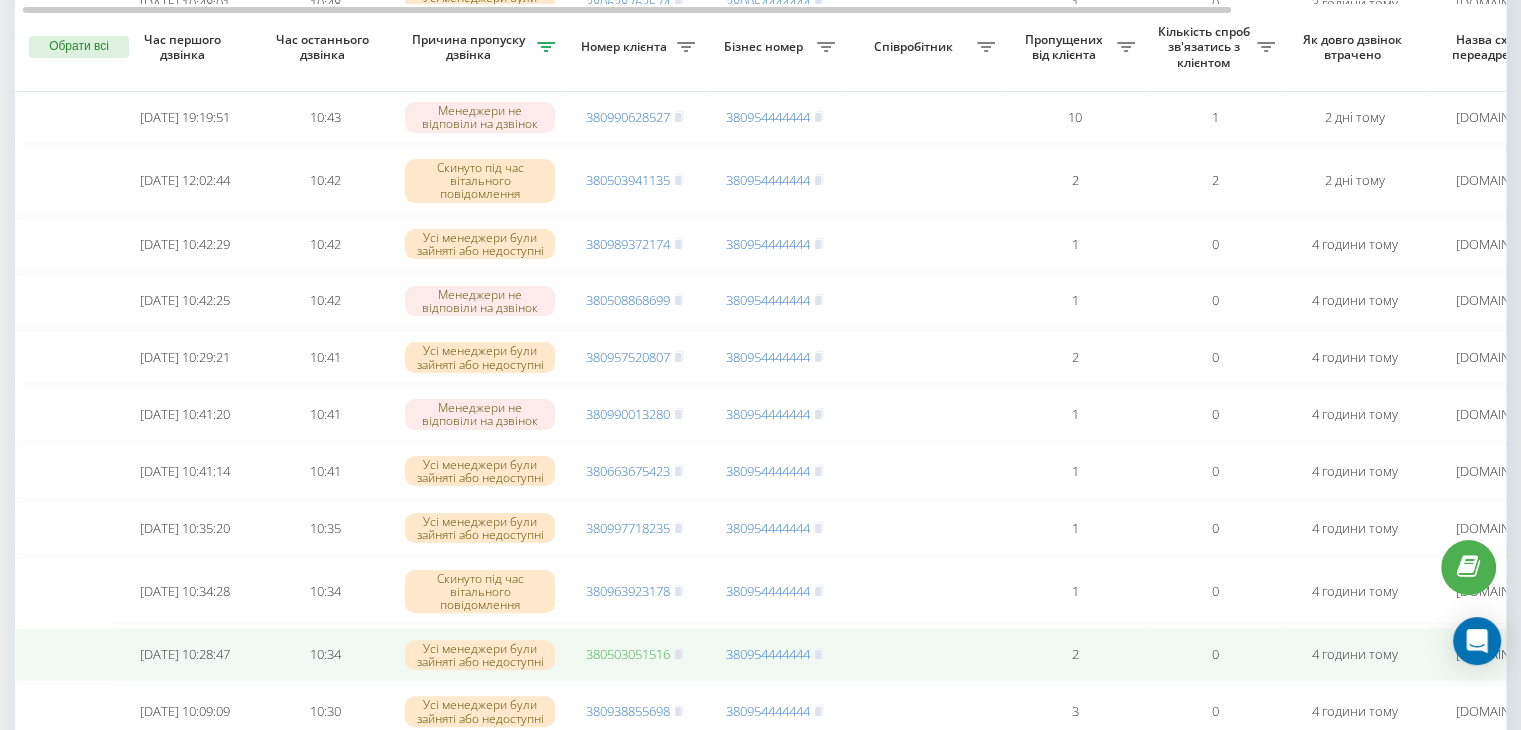 click on "380503051516" at bounding box center (628, 654) 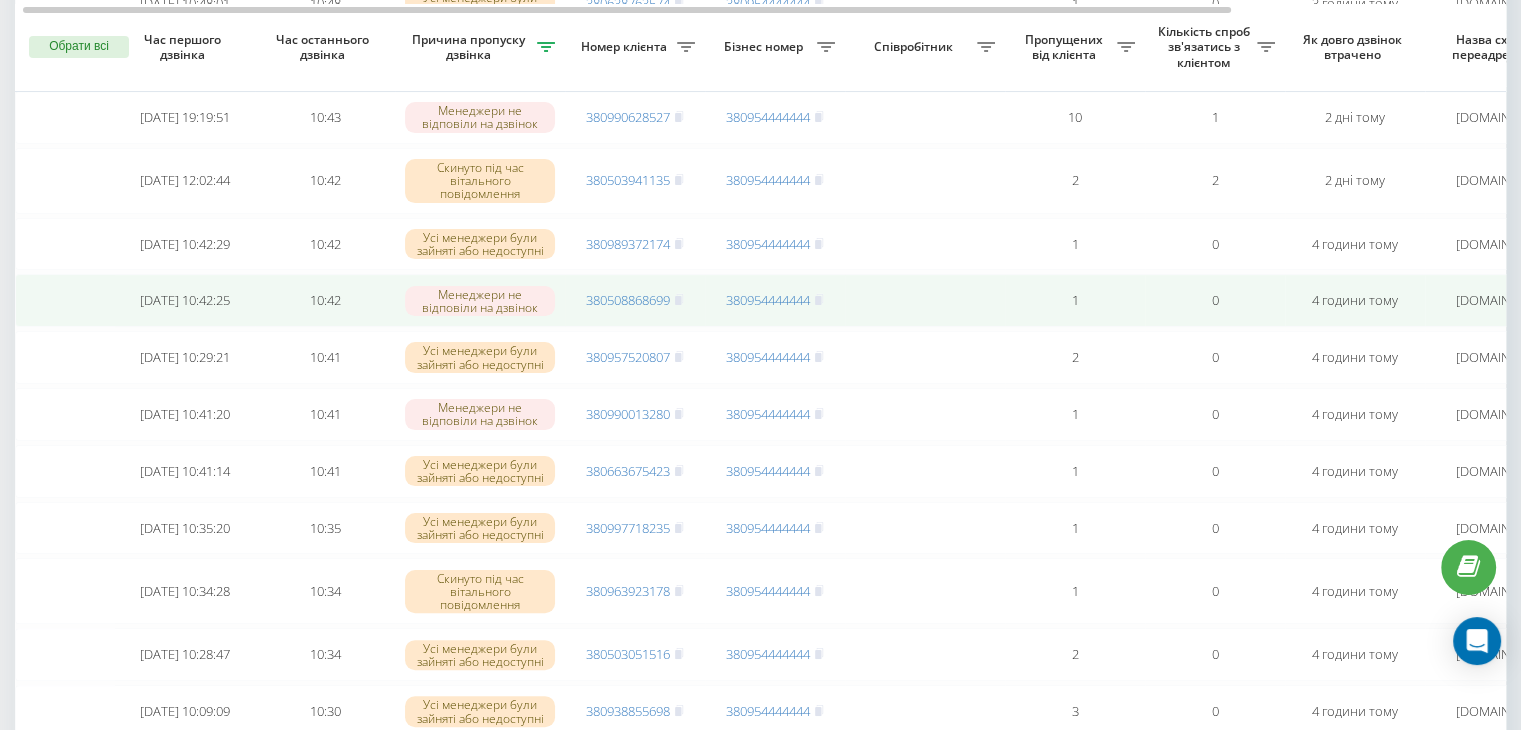 scroll, scrollTop: 332, scrollLeft: 0, axis: vertical 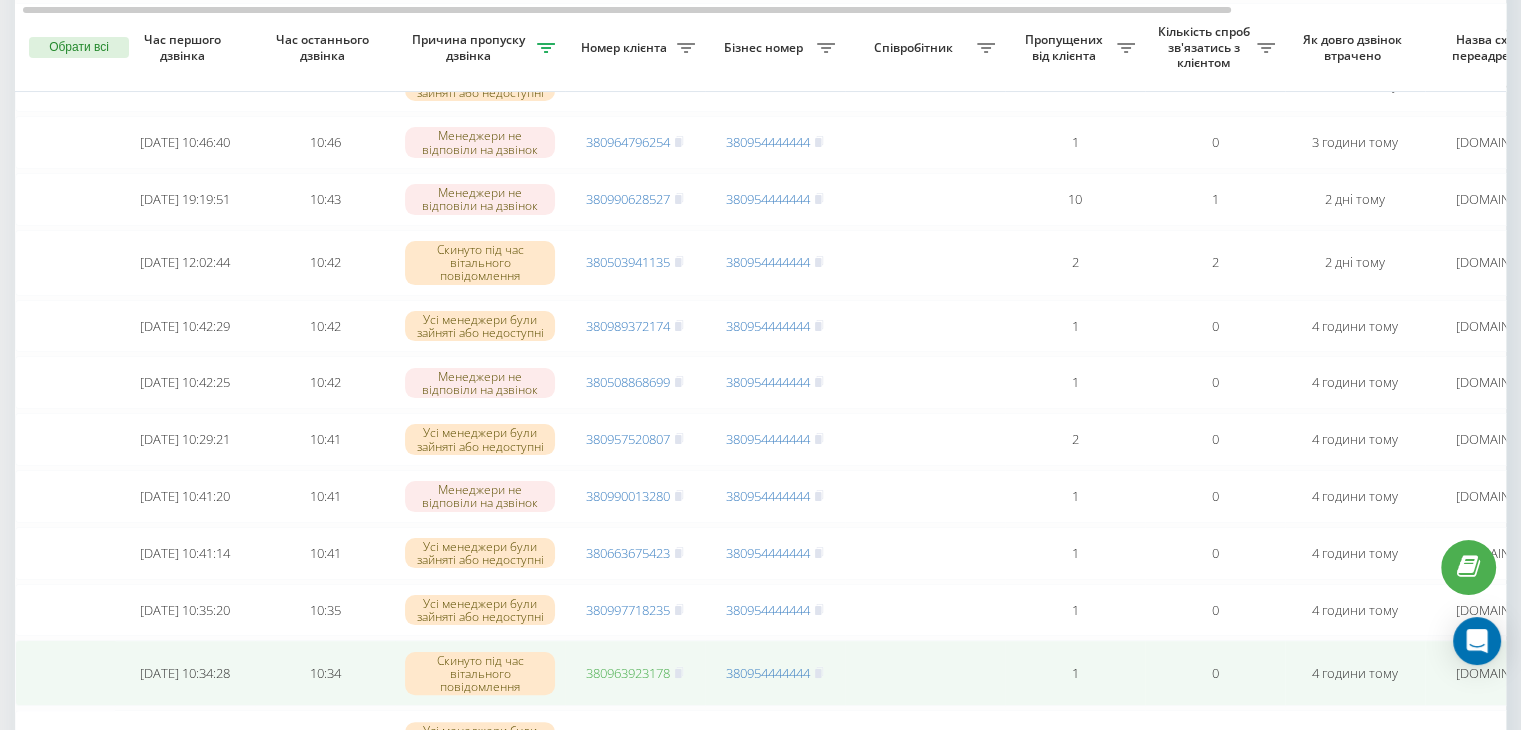 click on "380963923178" at bounding box center [628, 673] 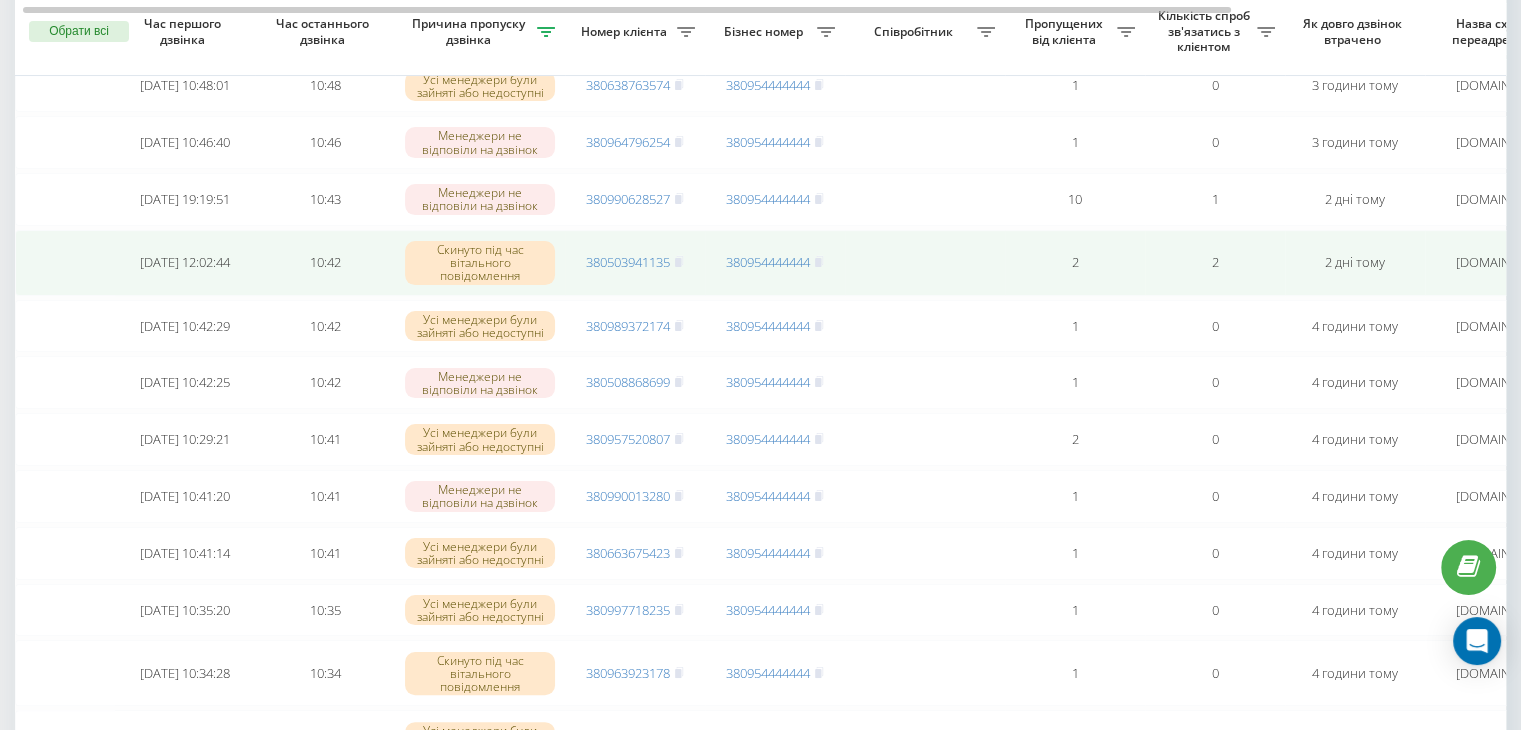 scroll, scrollTop: 232, scrollLeft: 0, axis: vertical 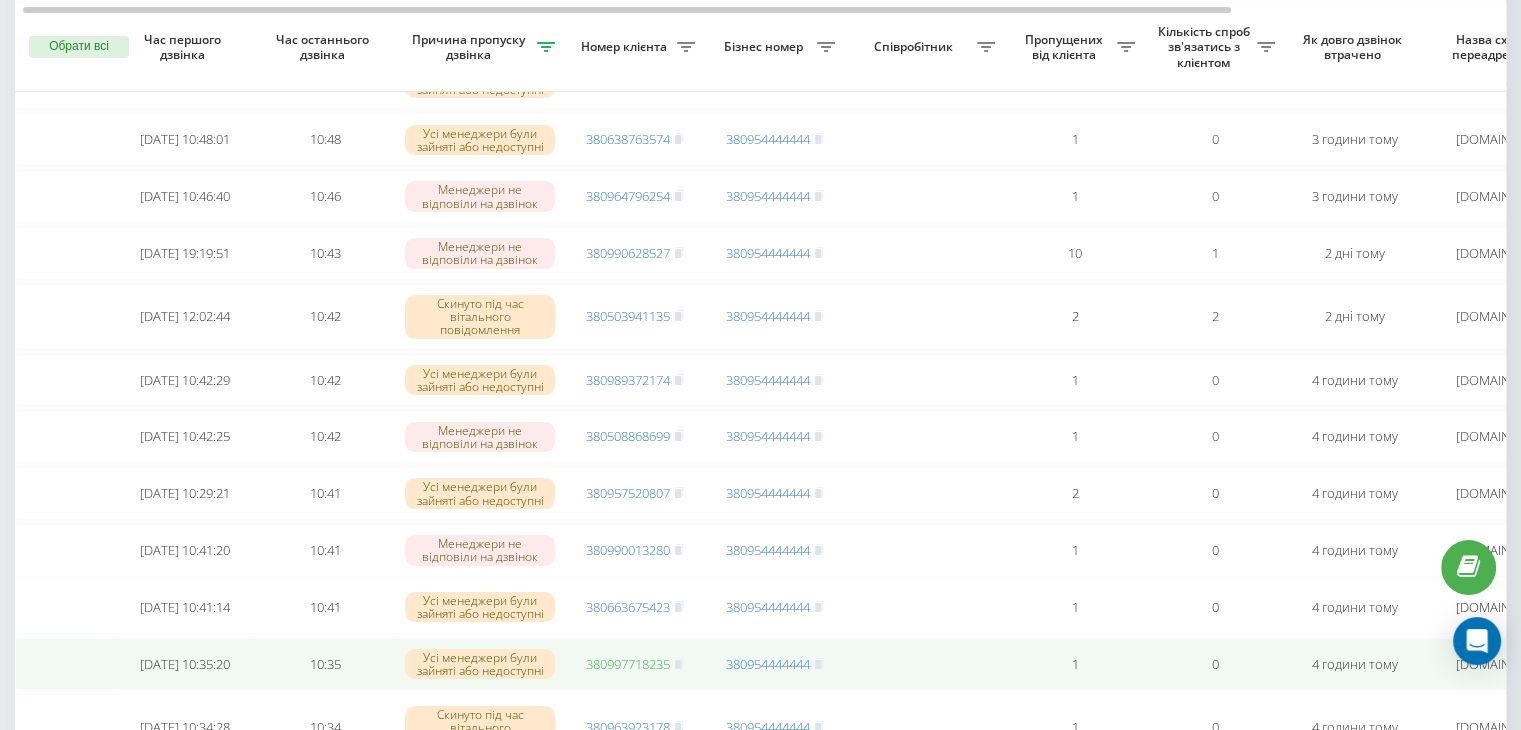 click on "380997718235" at bounding box center (628, 664) 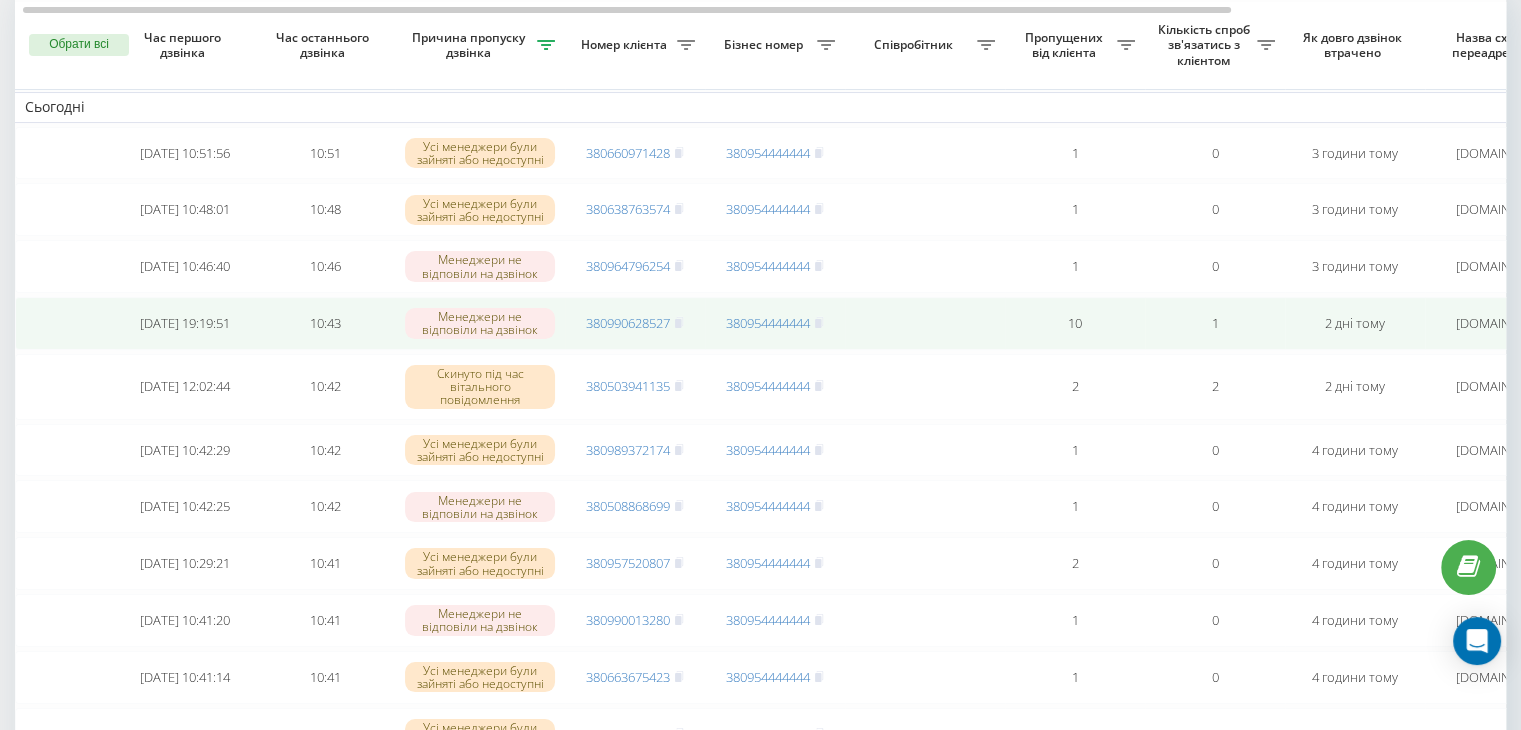 scroll, scrollTop: 144, scrollLeft: 0, axis: vertical 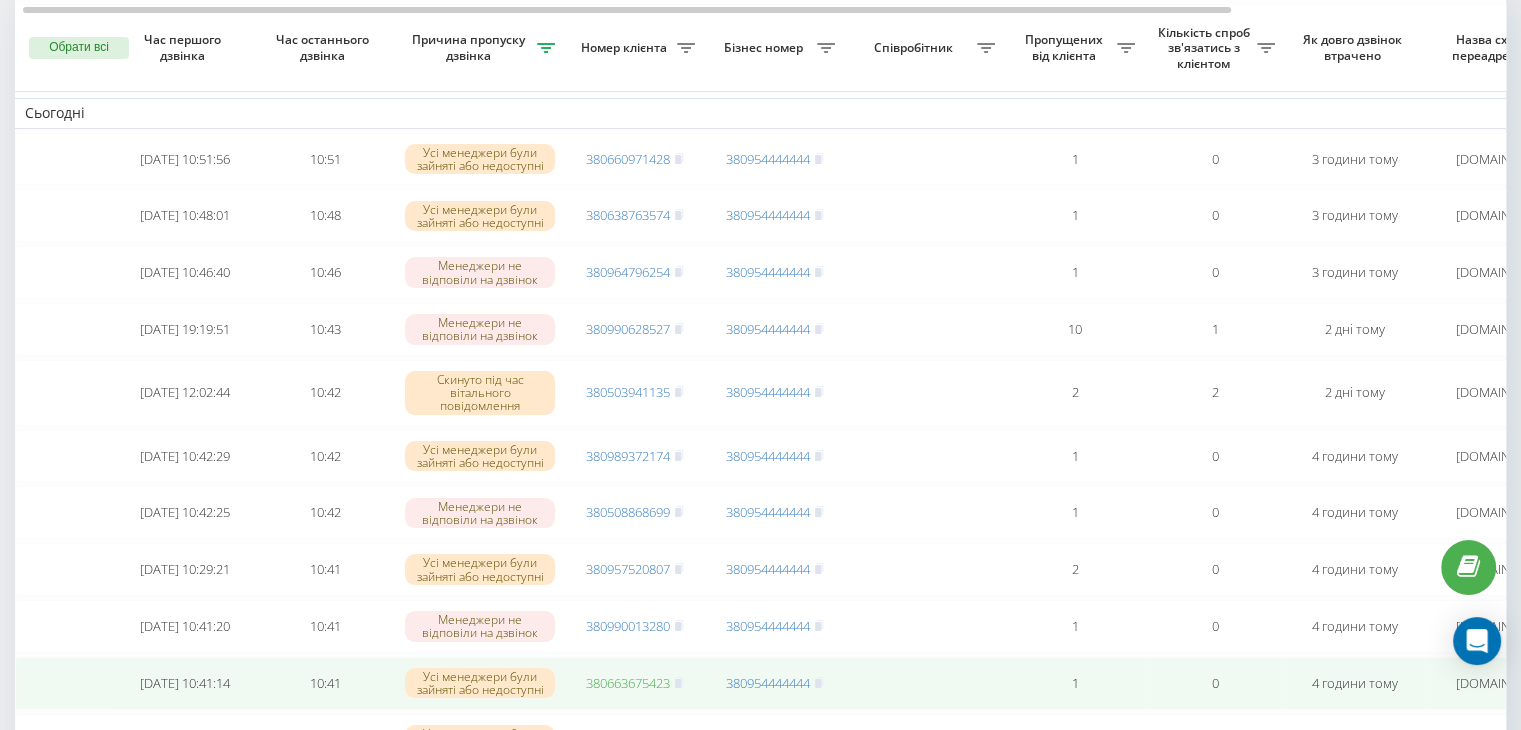 click on "380663675423" at bounding box center (628, 683) 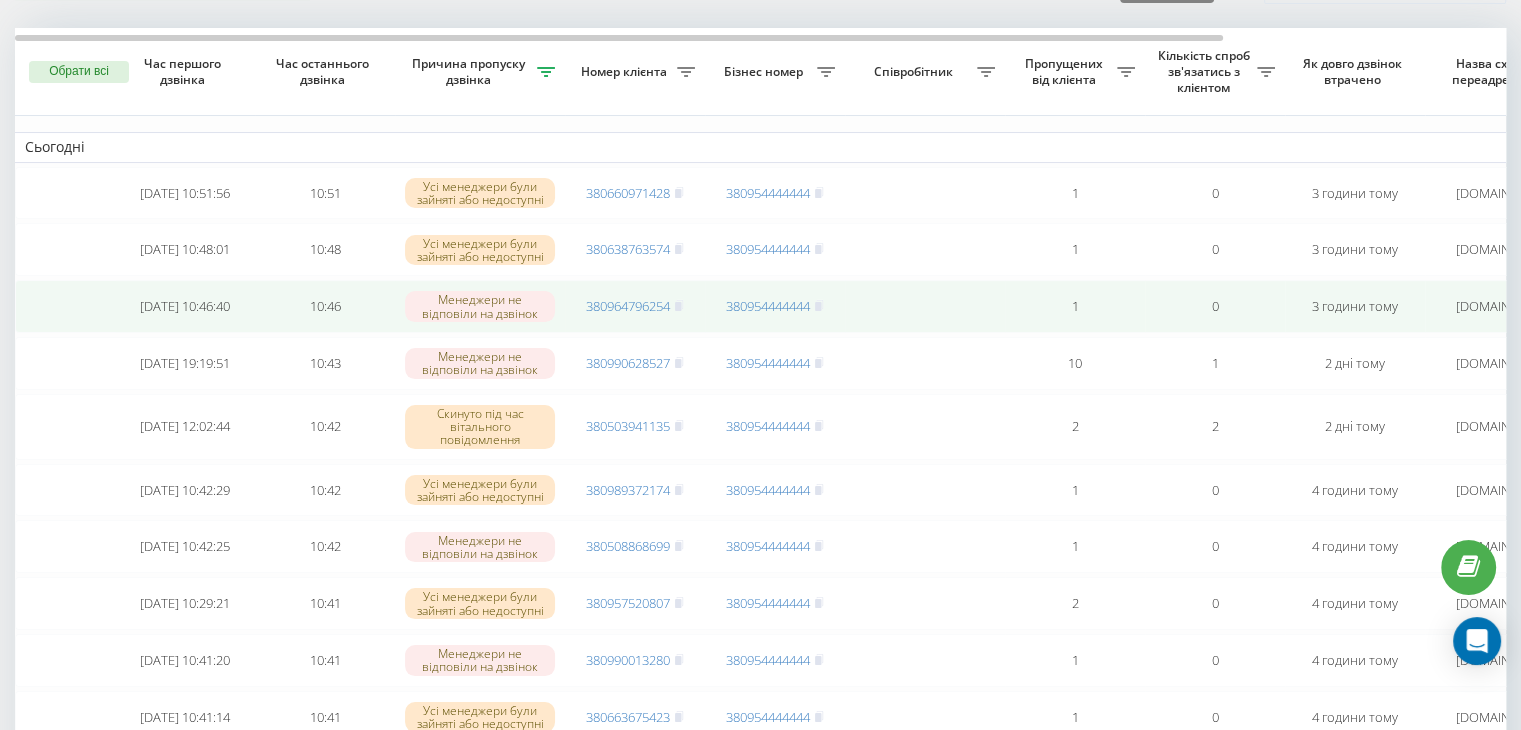 scroll, scrollTop: 100, scrollLeft: 0, axis: vertical 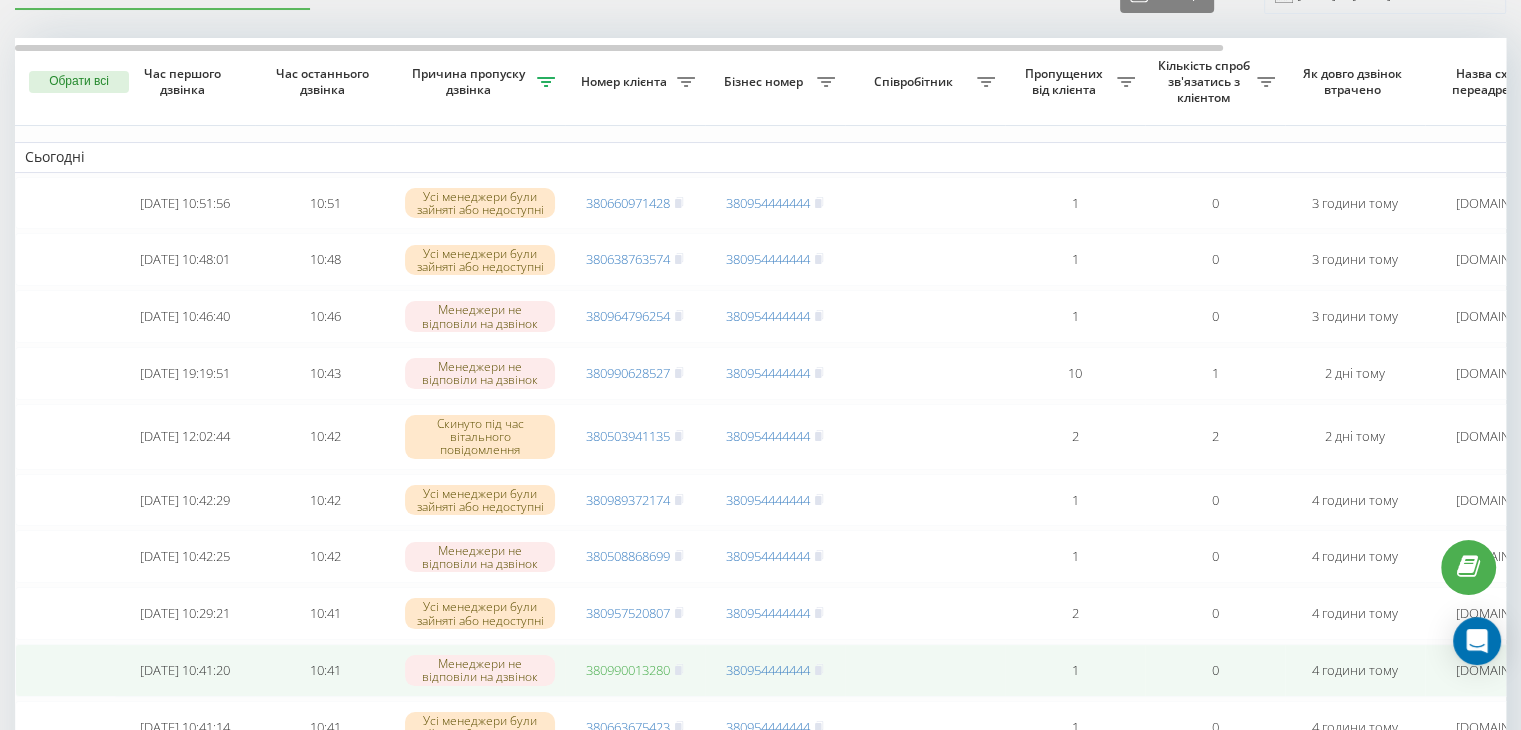 click on "380990013280" at bounding box center [628, 670] 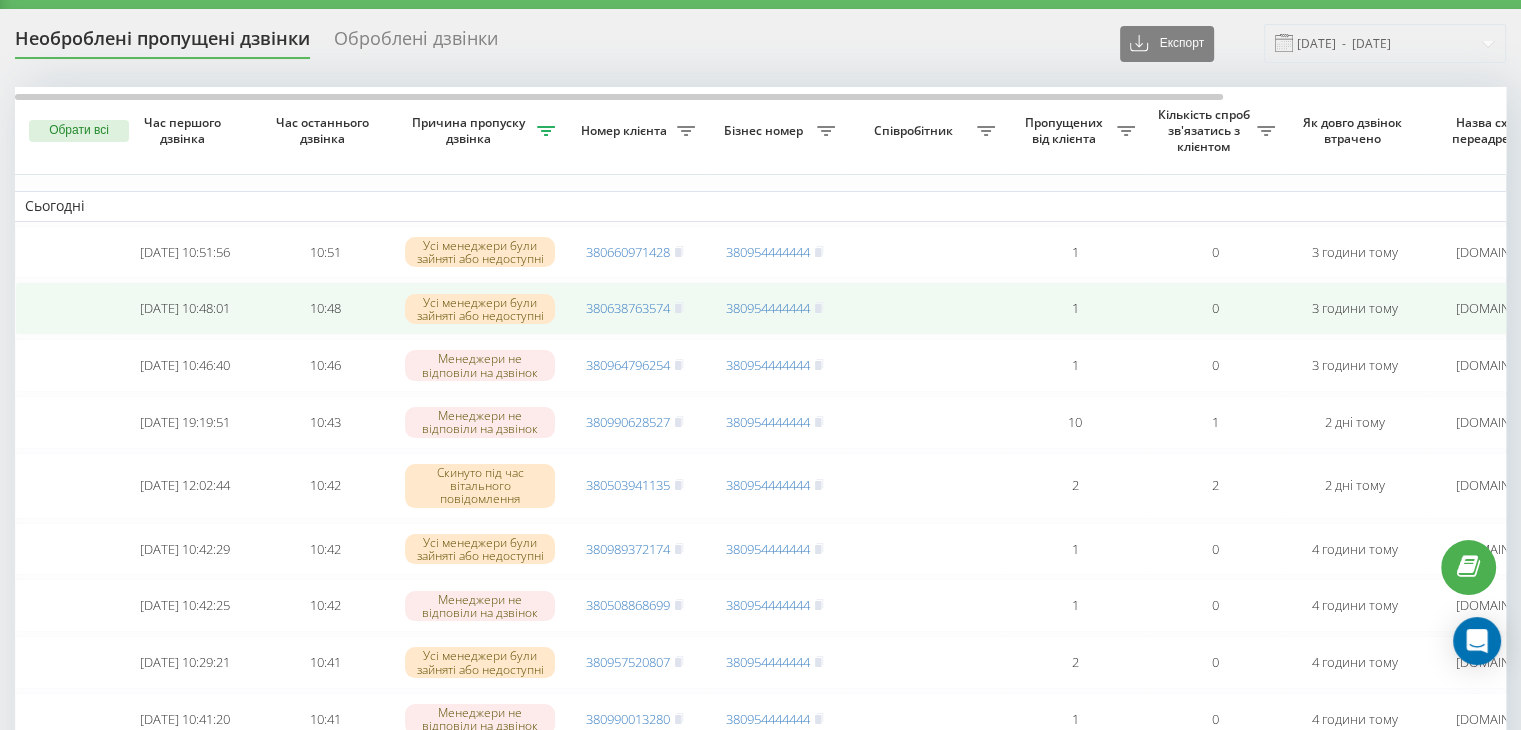 scroll, scrollTop: 48, scrollLeft: 0, axis: vertical 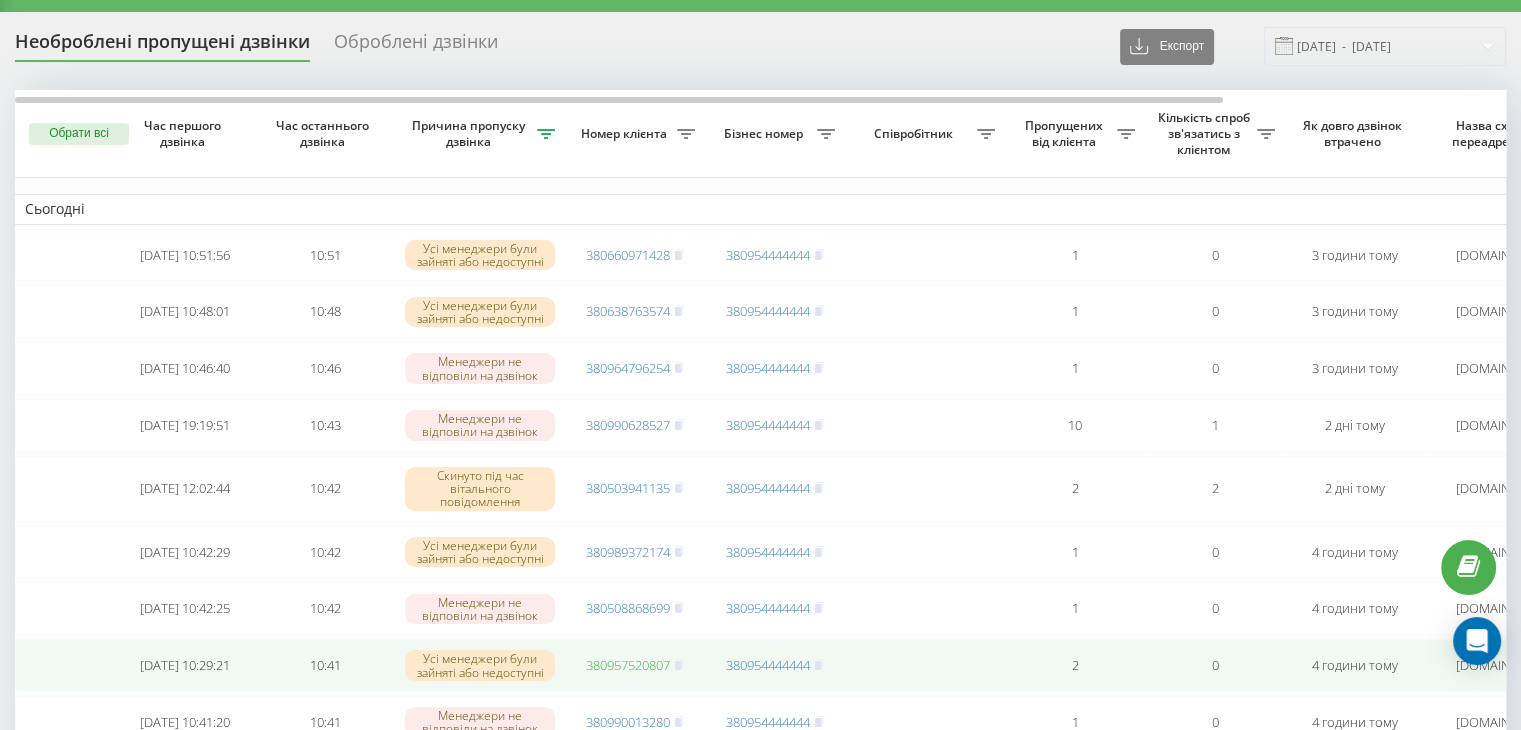 click on "380957520807" at bounding box center (628, 665) 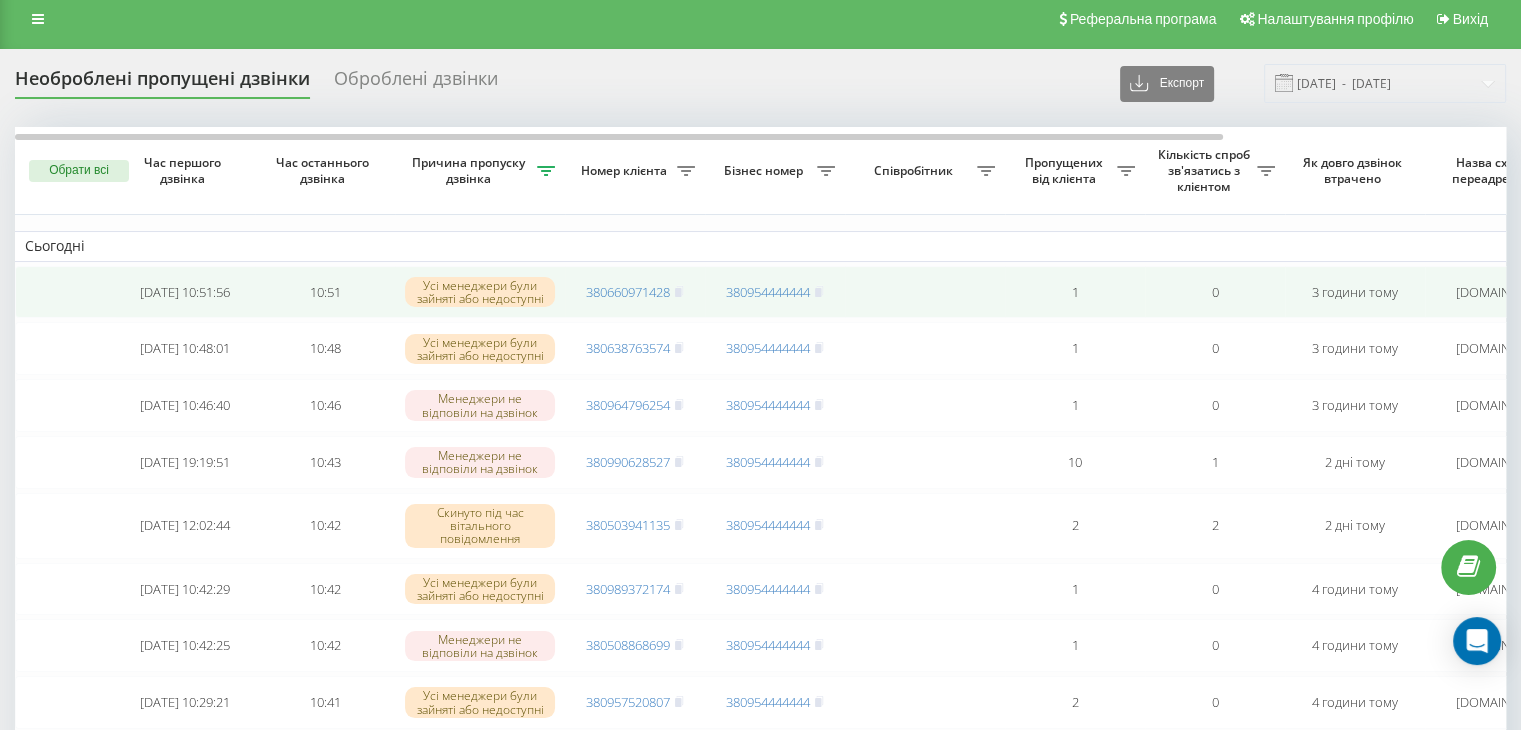 scroll, scrollTop: 0, scrollLeft: 0, axis: both 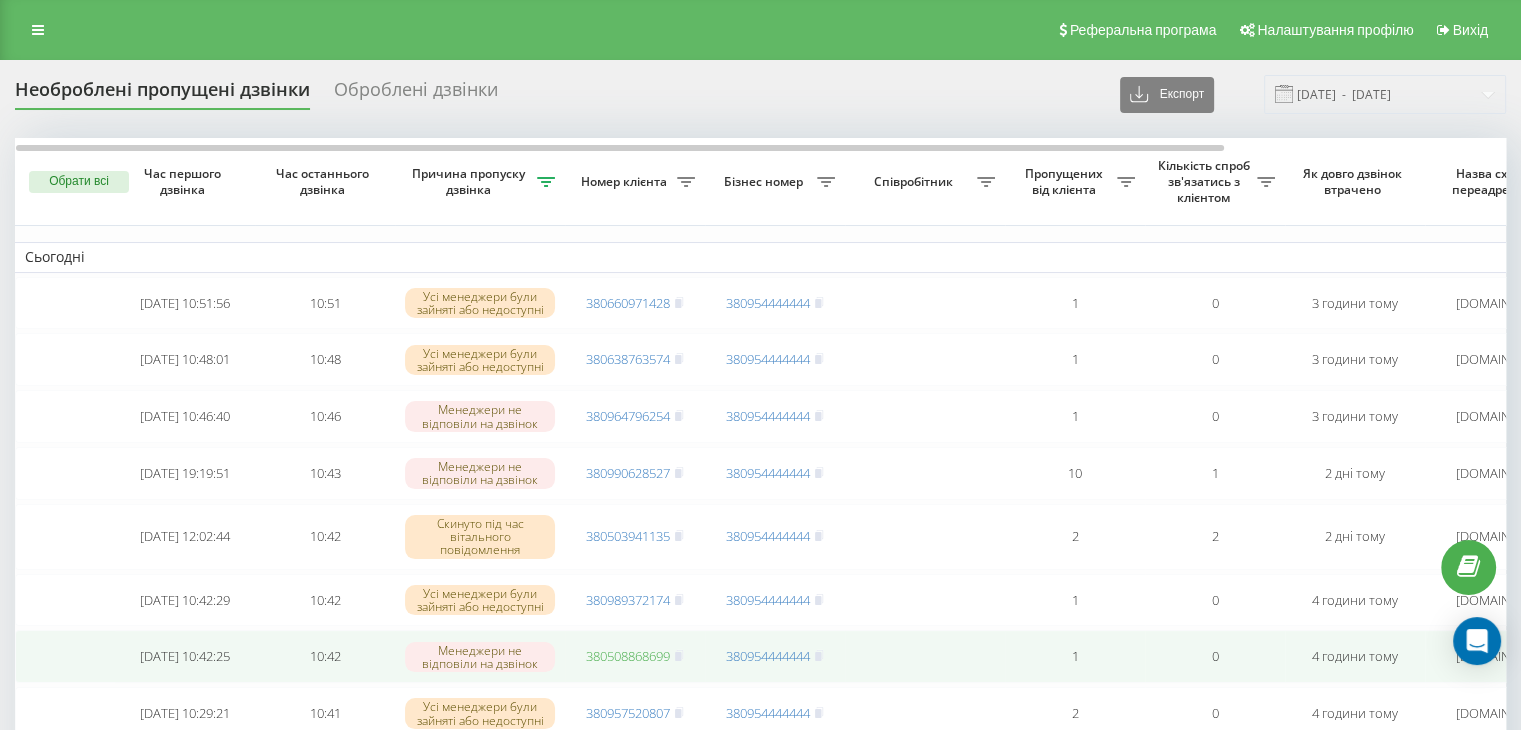 click on "380508868699" at bounding box center [628, 656] 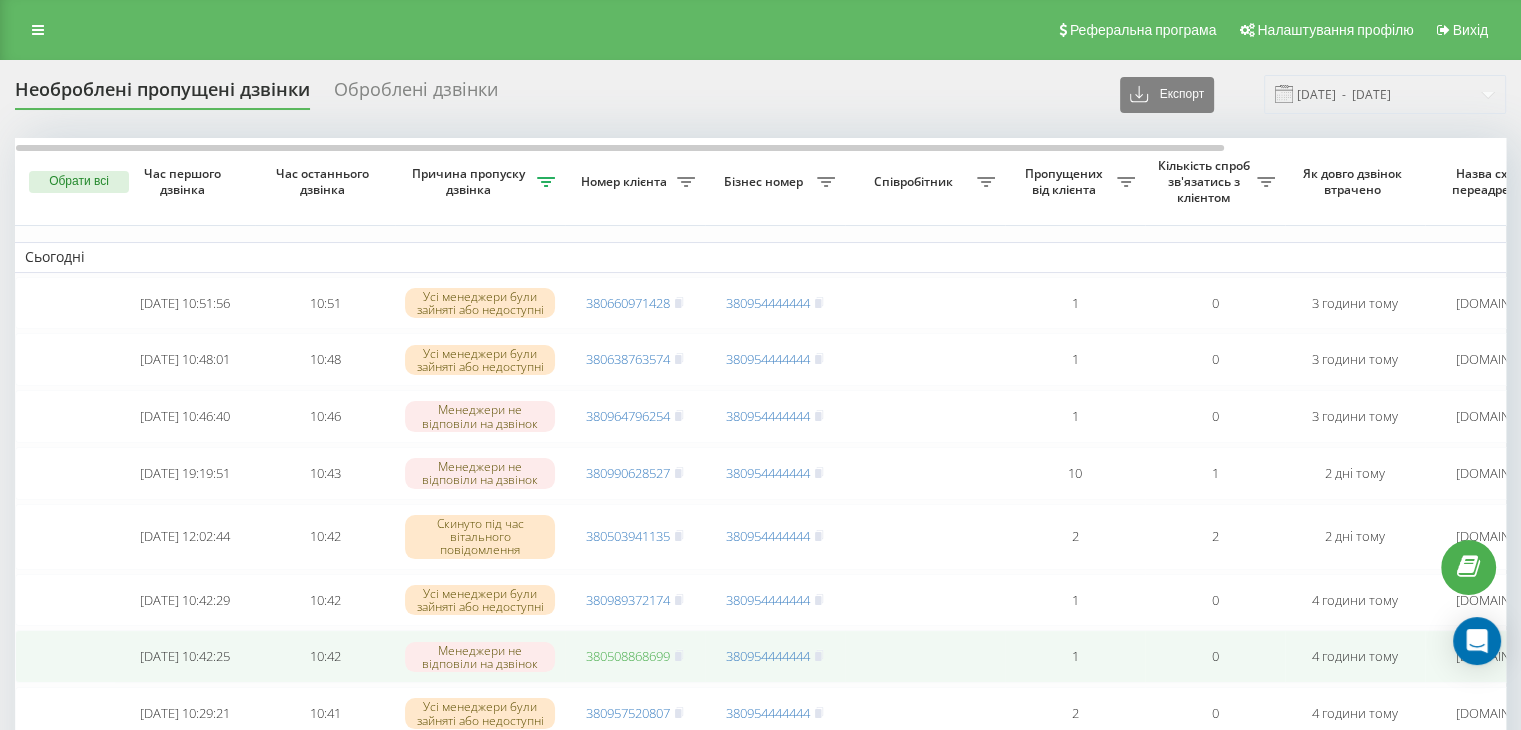 click on "380508868699" at bounding box center [628, 656] 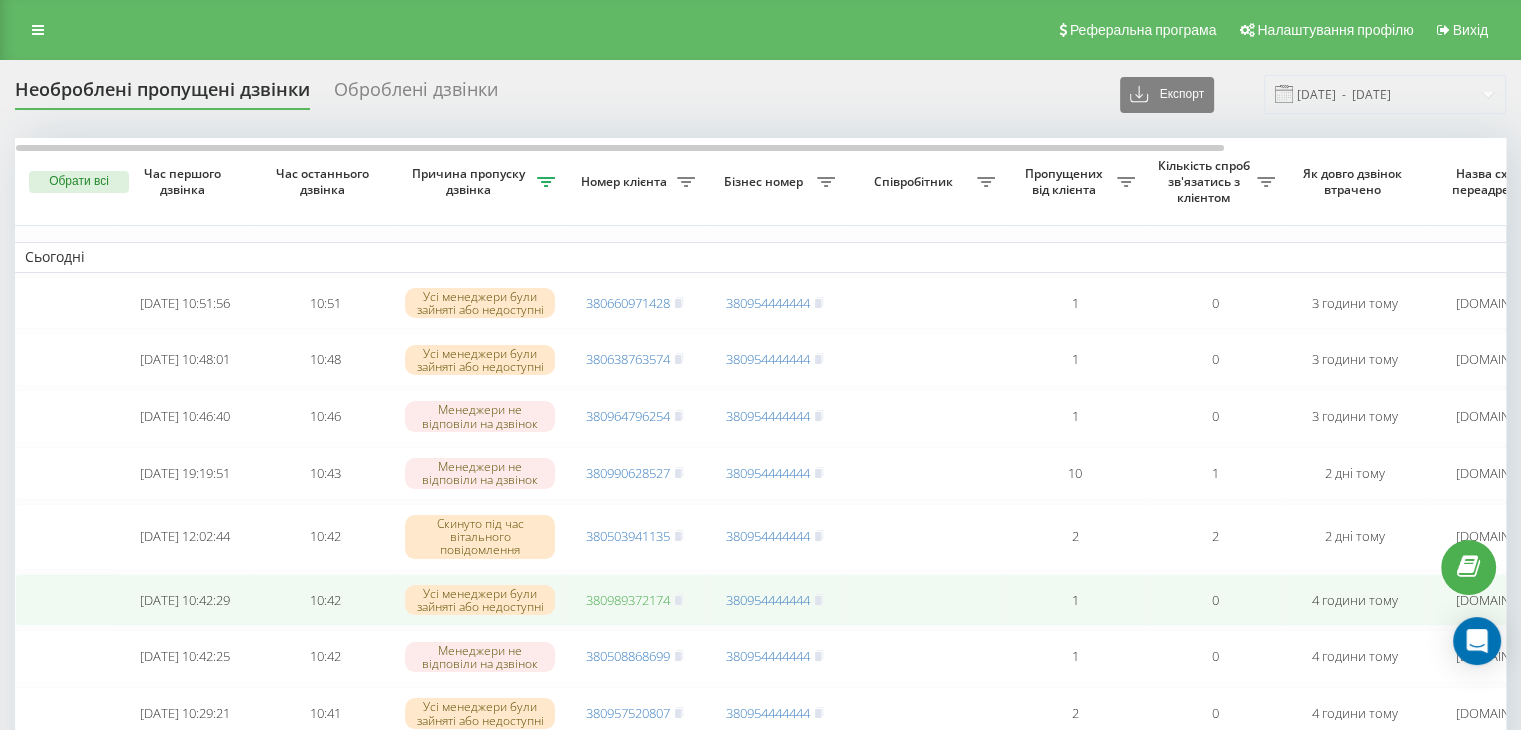 click on "380989372174" at bounding box center [628, 600] 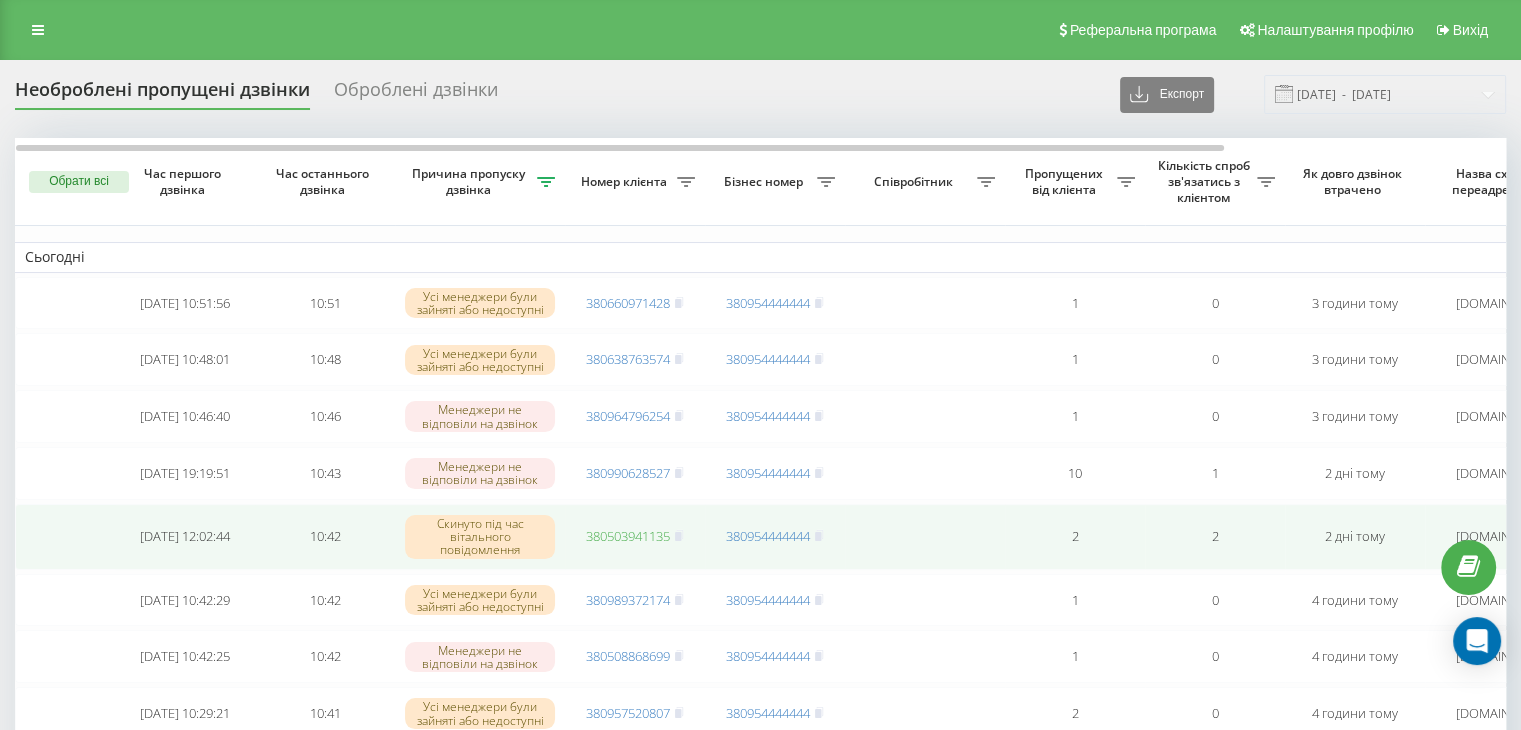 click on "380503941135" at bounding box center (628, 536) 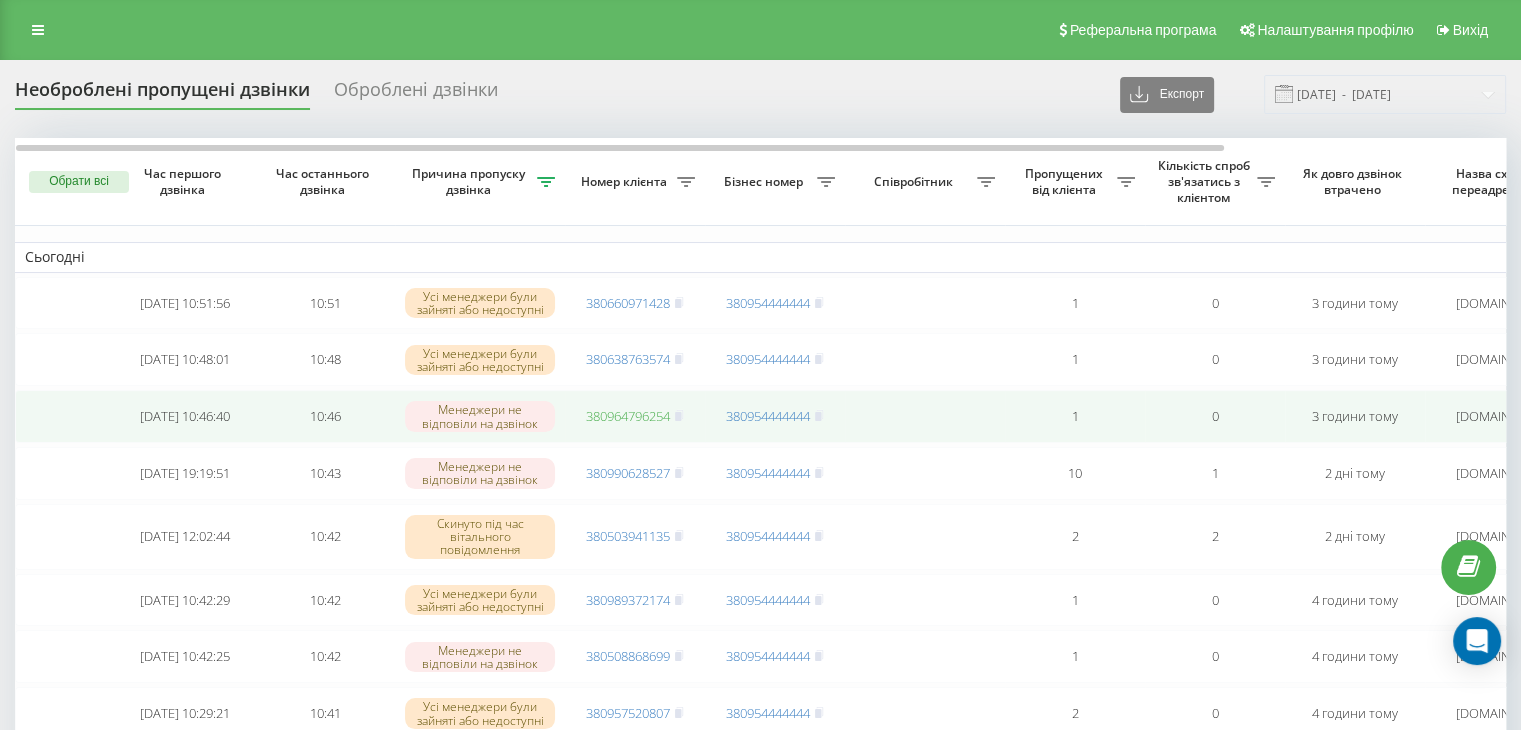 click on "380964796254" at bounding box center [628, 416] 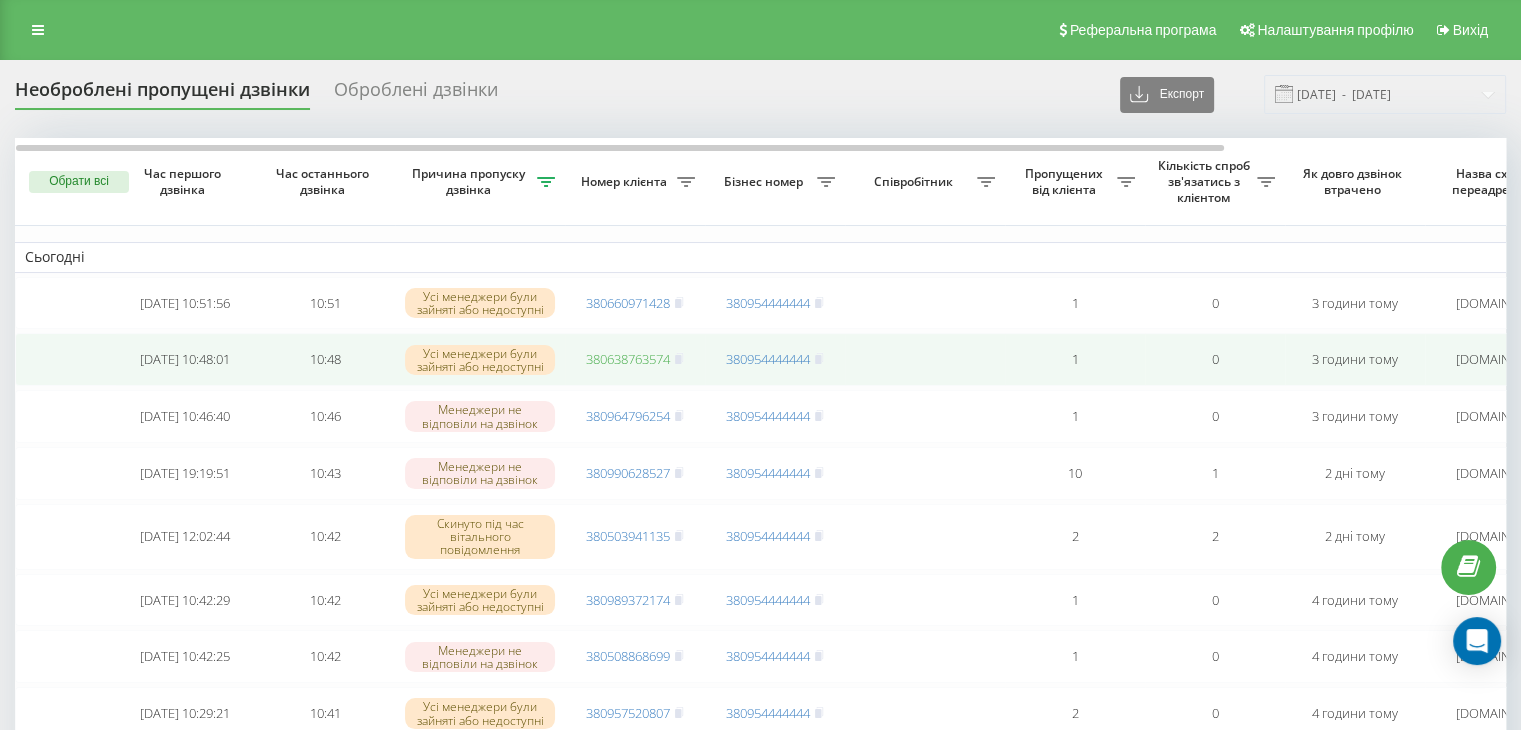 click on "380638763574" at bounding box center [628, 359] 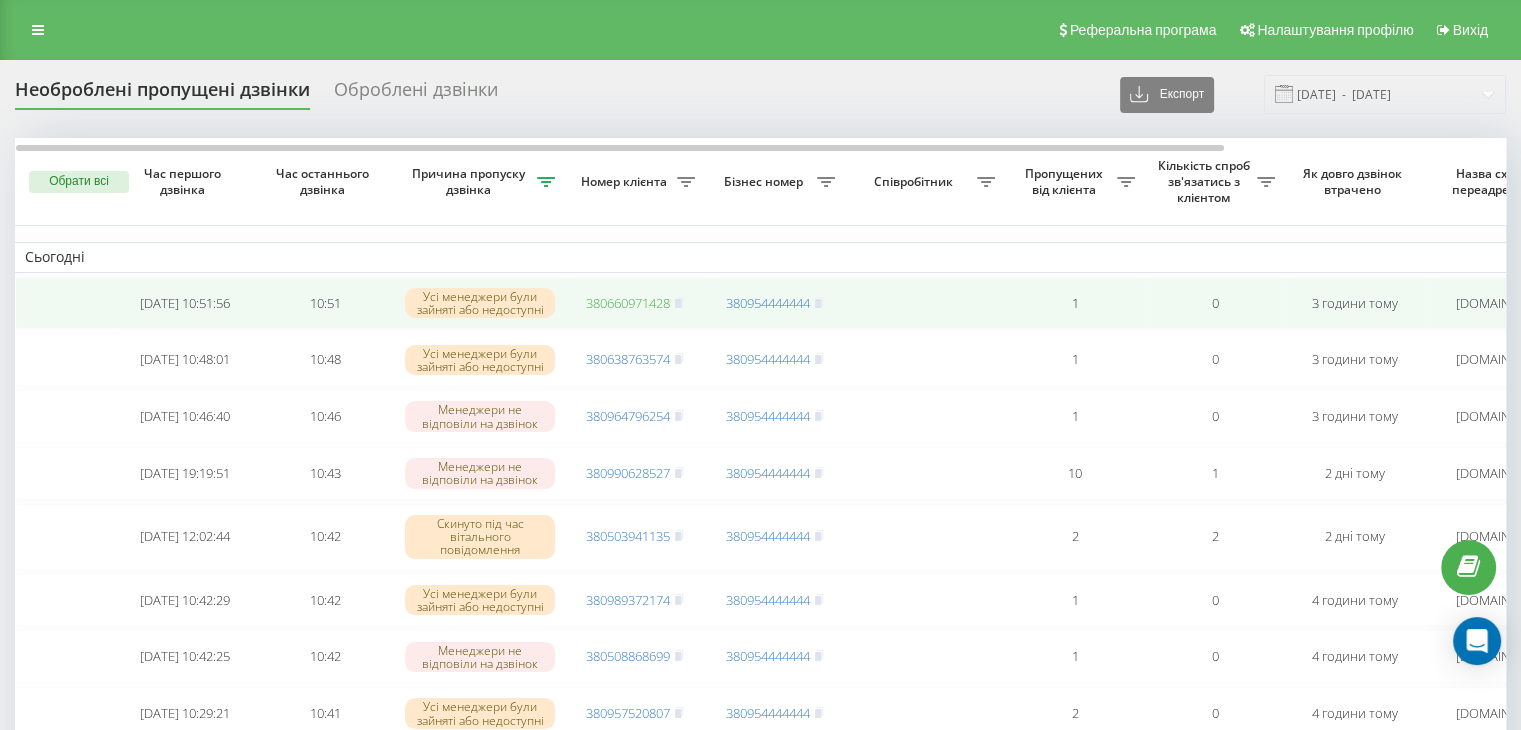 click on "380660971428" at bounding box center [628, 303] 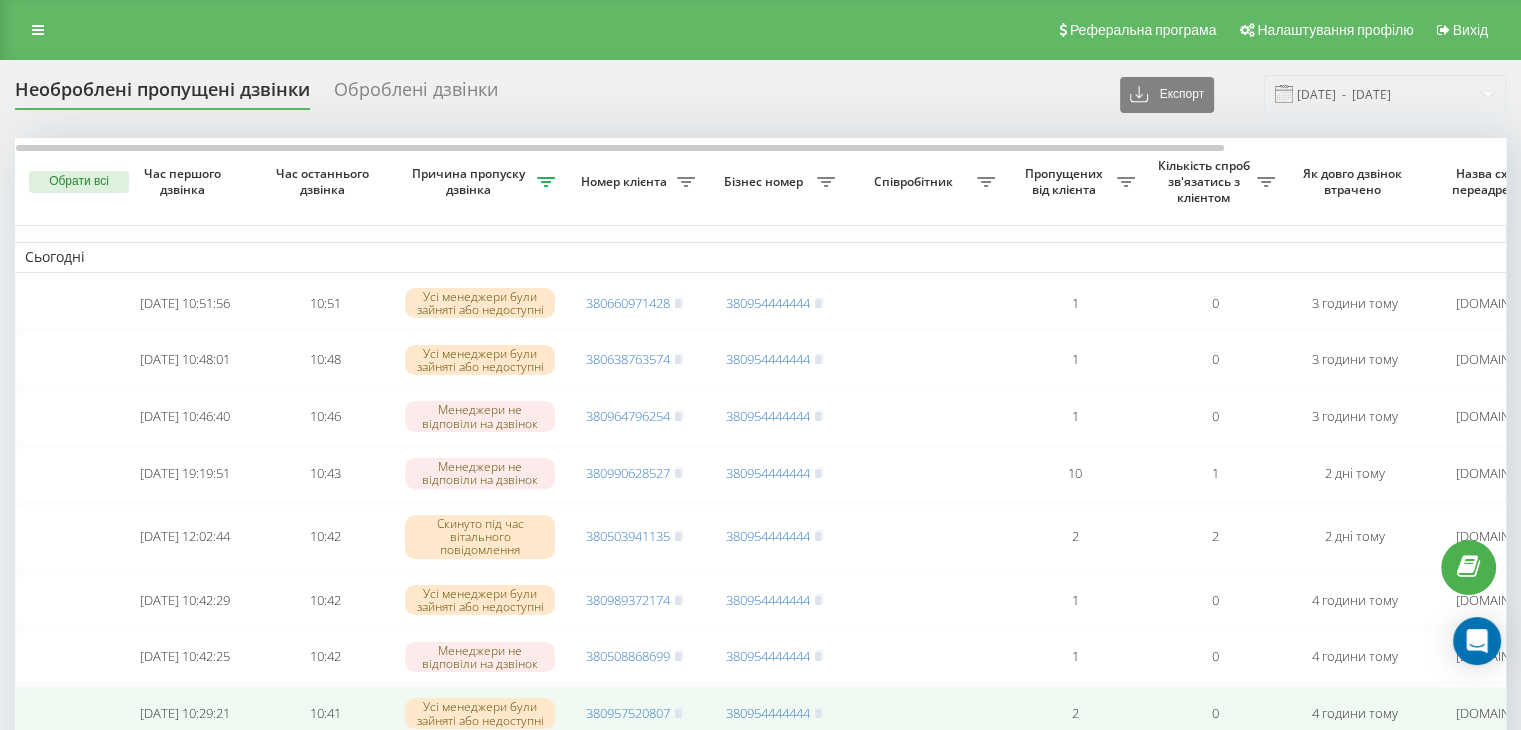 click on "2" at bounding box center [1075, 713] 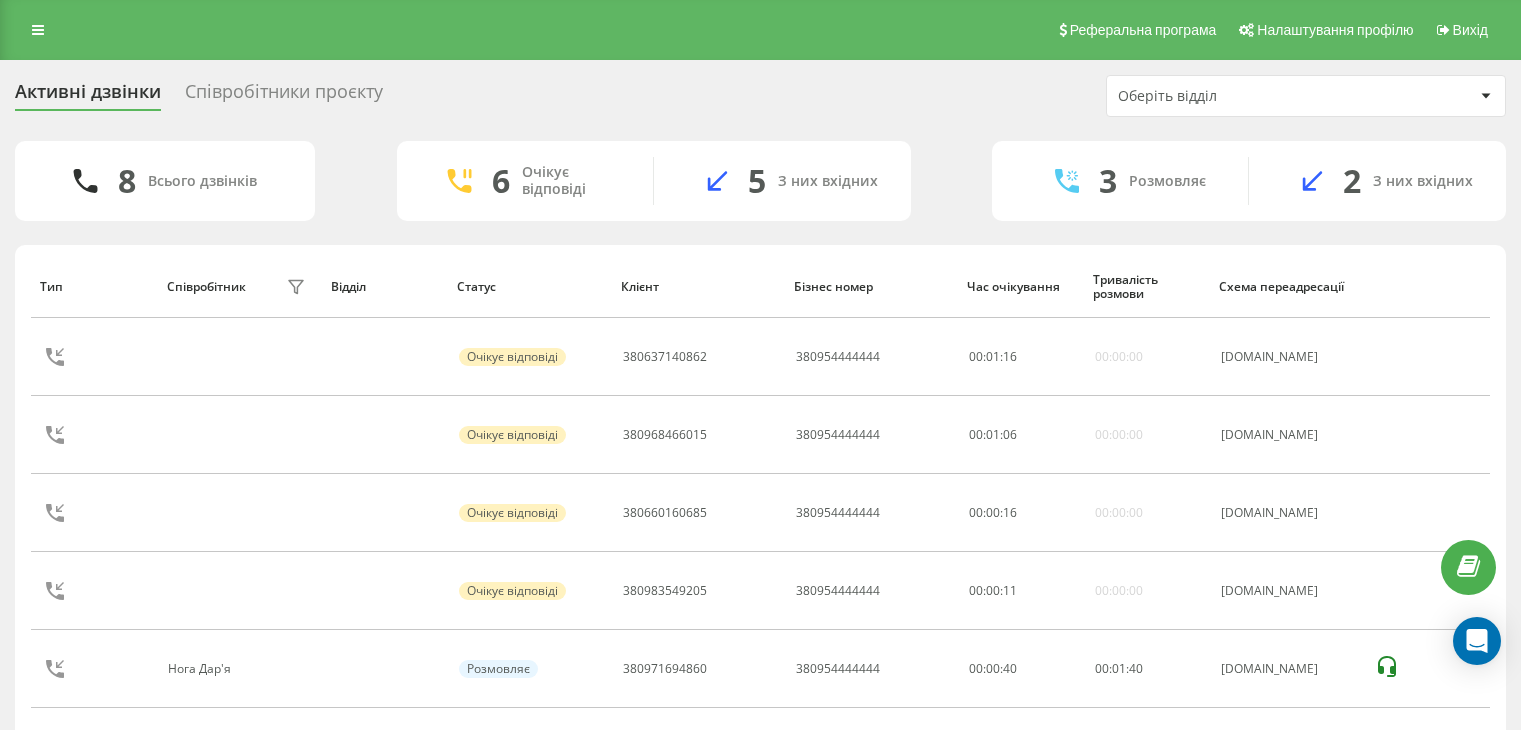 scroll, scrollTop: 206, scrollLeft: 0, axis: vertical 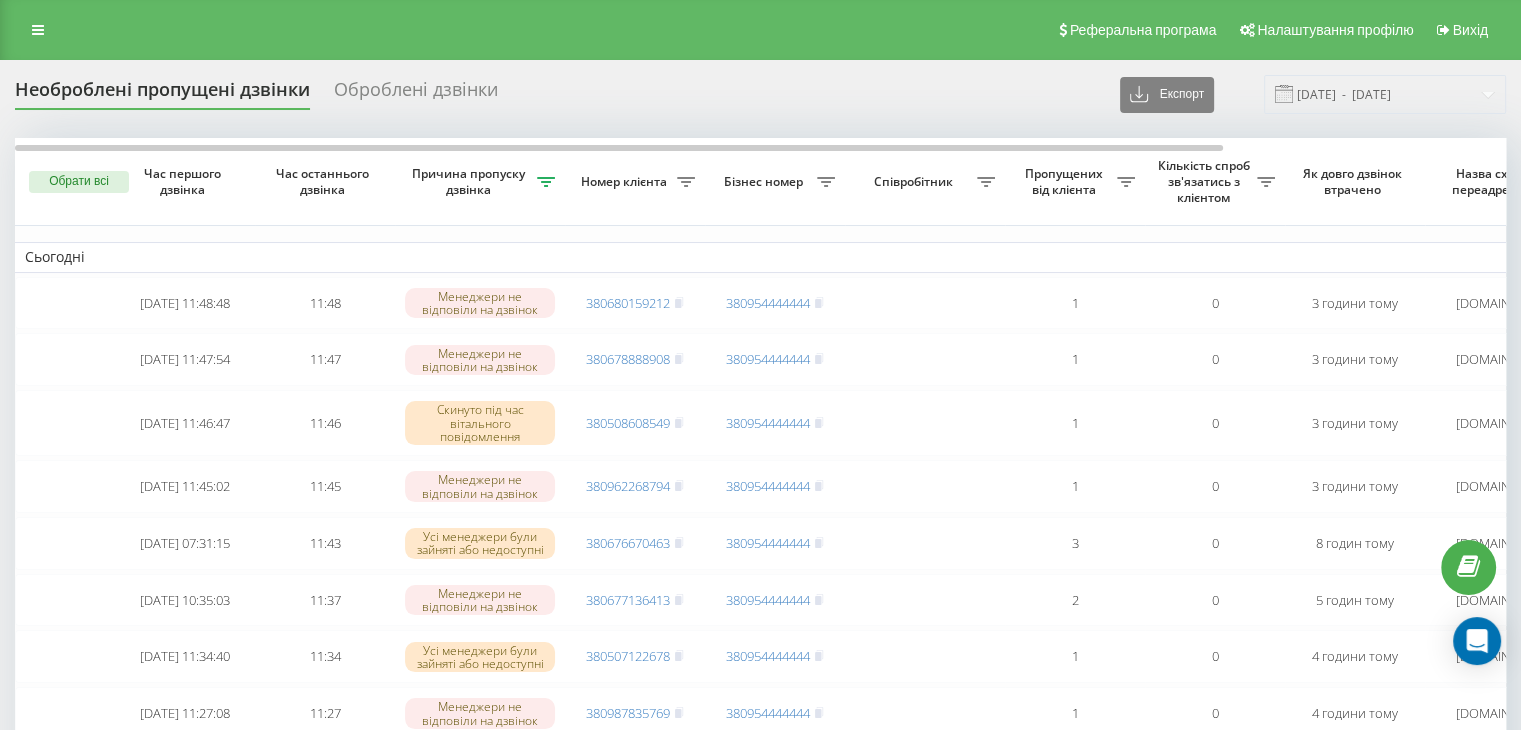 click on "Реферальна програма Налаштування профілю Вихід" at bounding box center (760, 30) 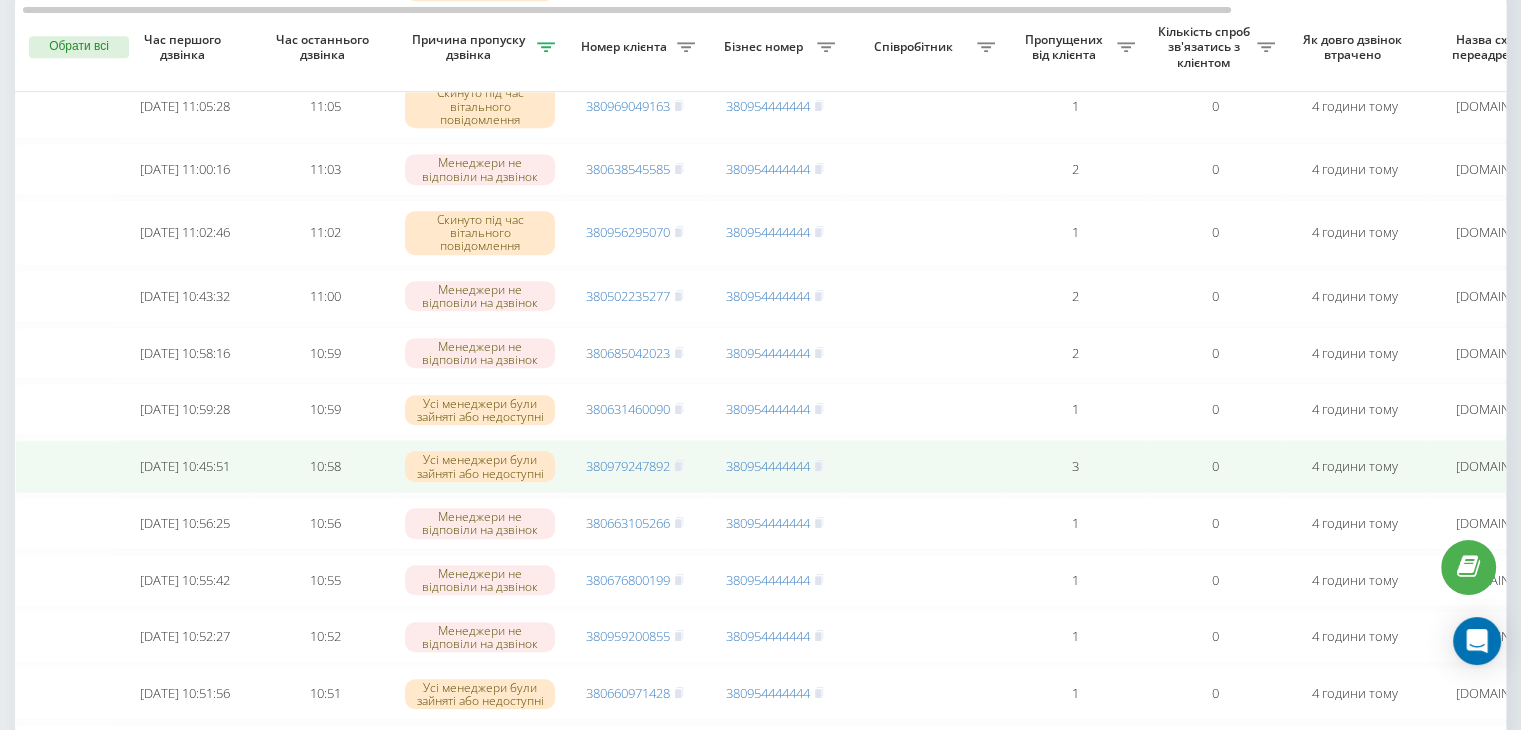 scroll, scrollTop: 968, scrollLeft: 0, axis: vertical 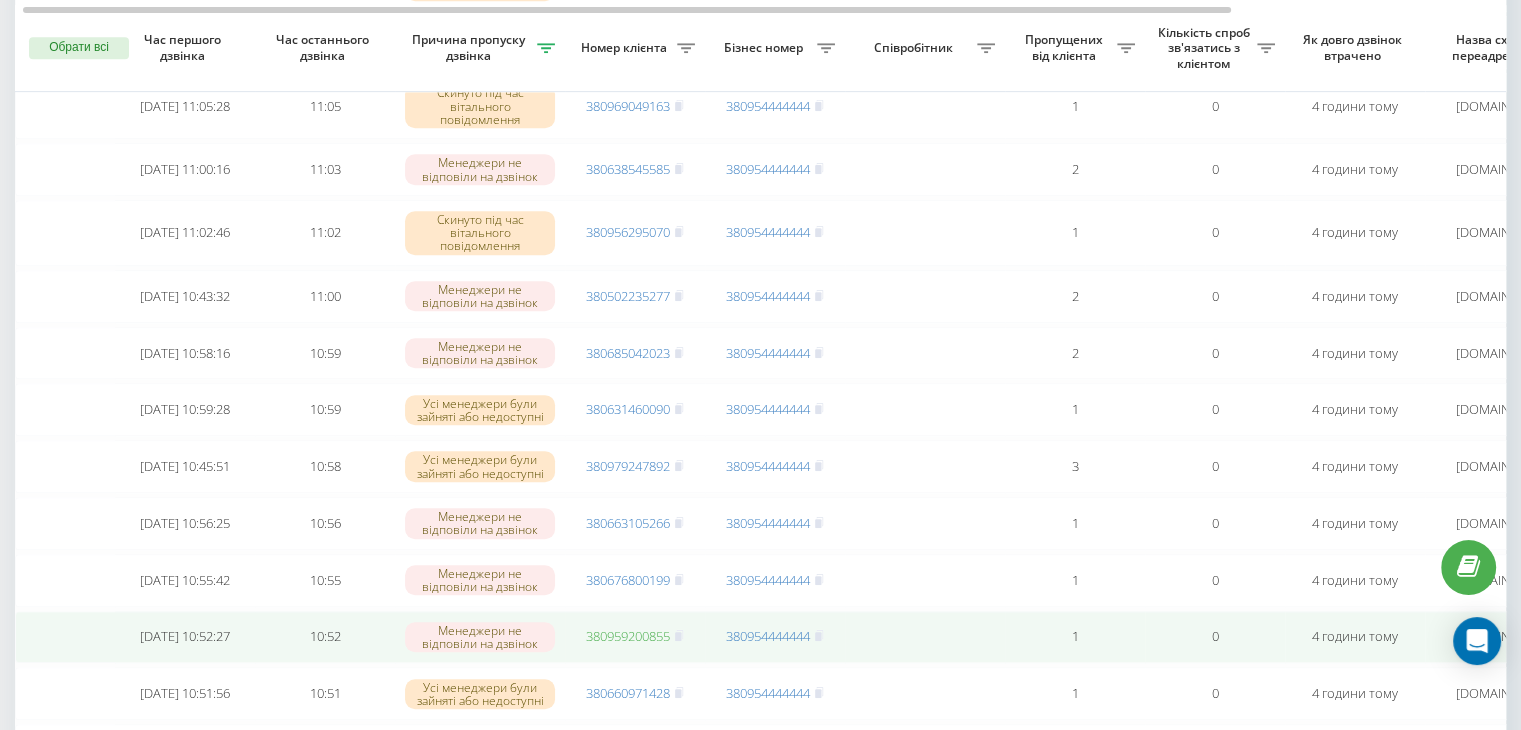 click on "380959200855" at bounding box center [628, 636] 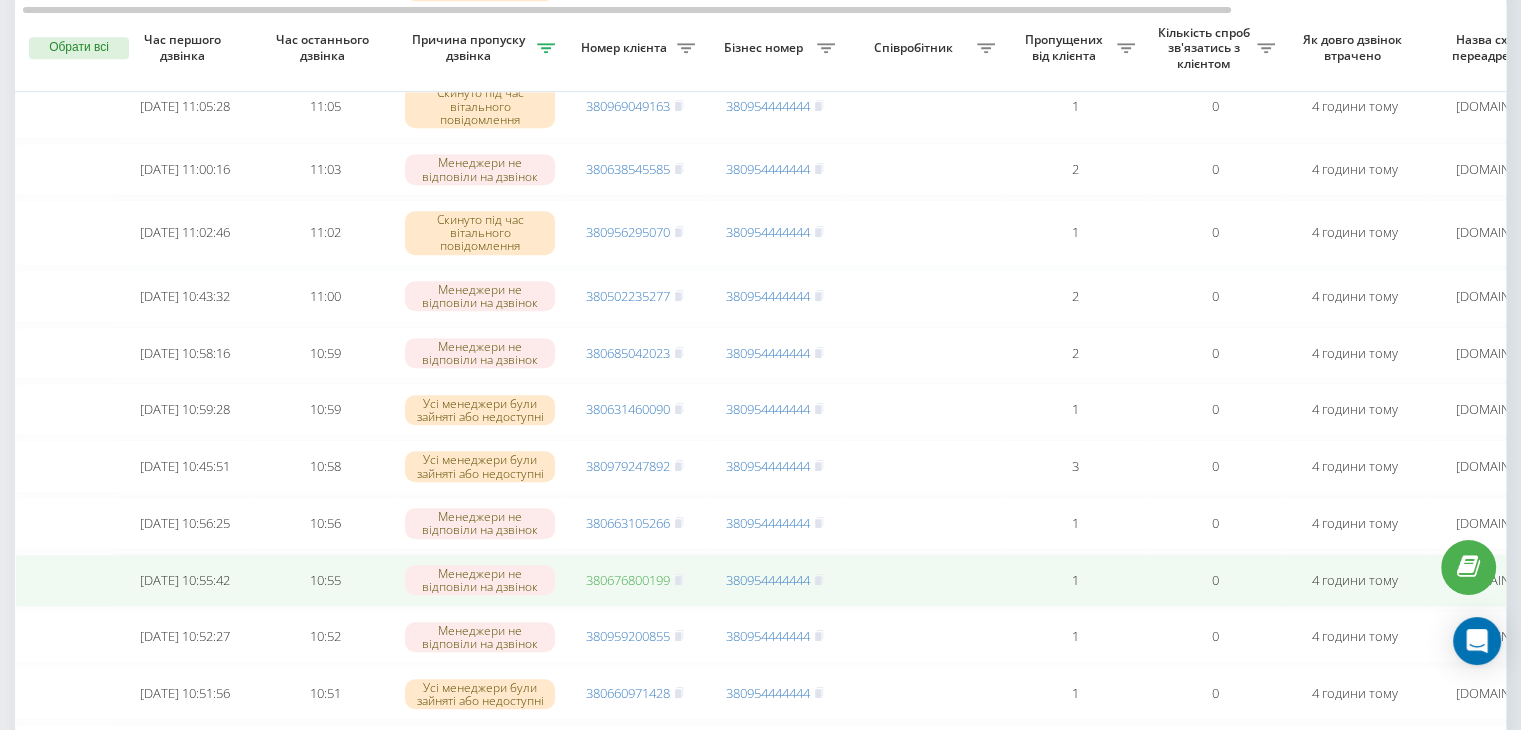 click on "380676800199" at bounding box center (628, 580) 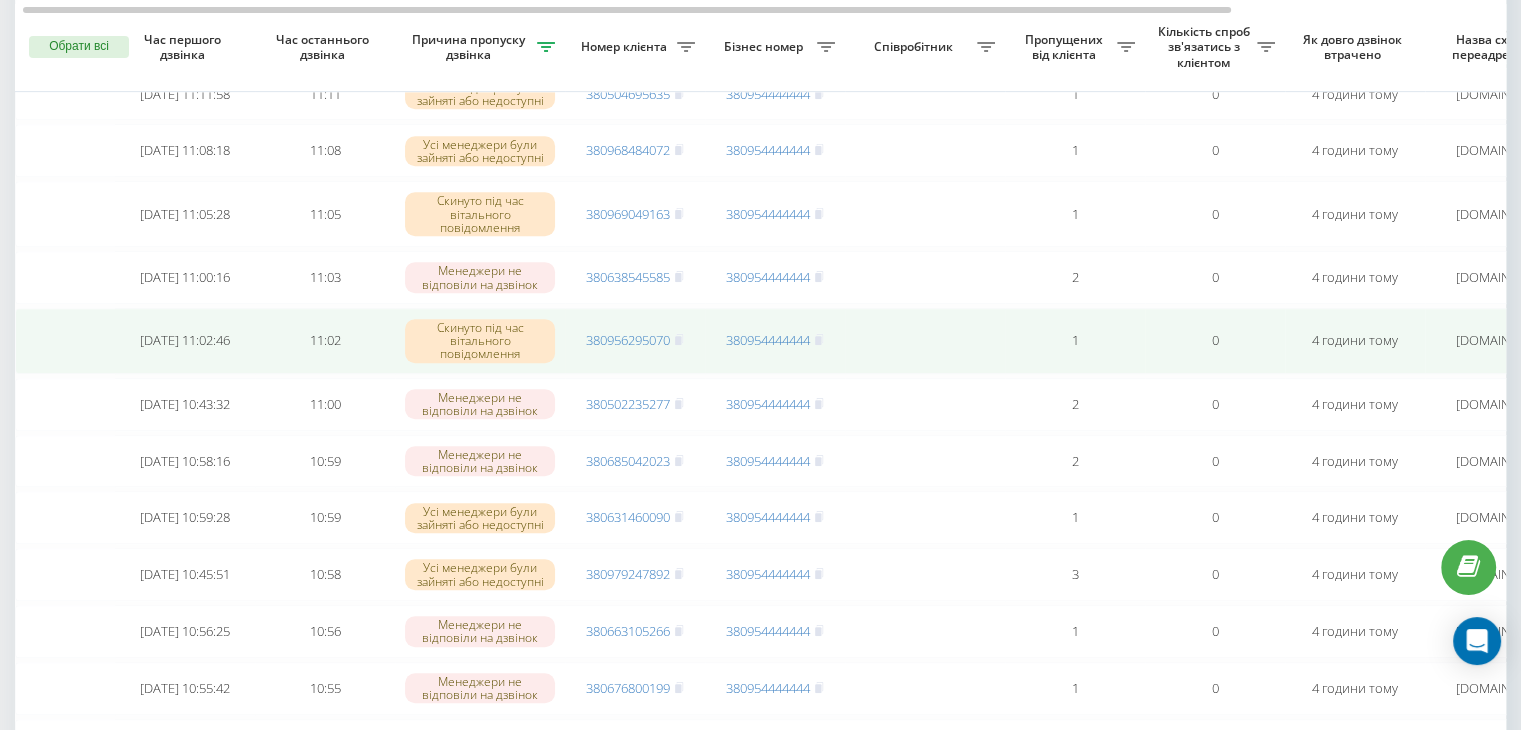 scroll, scrollTop: 860, scrollLeft: 0, axis: vertical 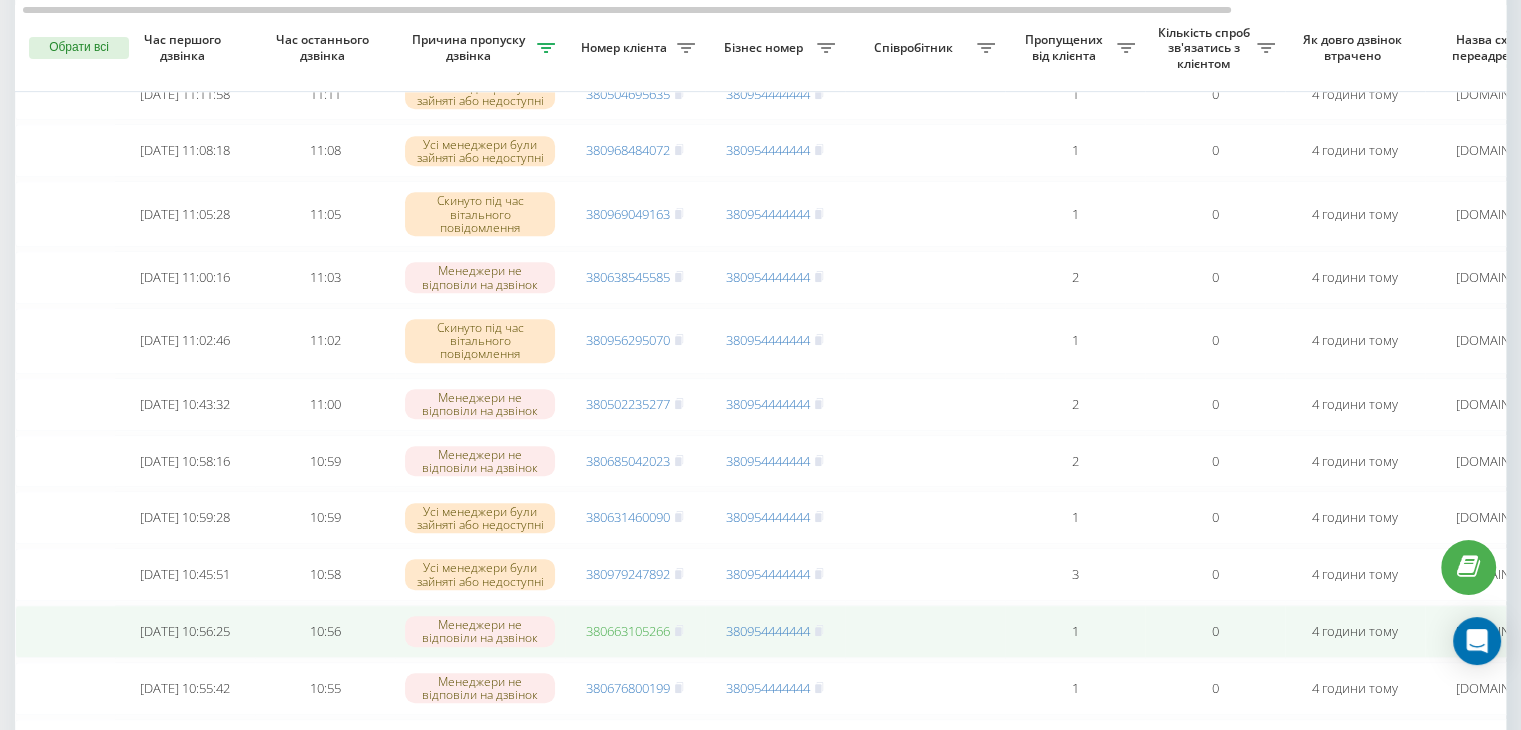 click on "380663105266" at bounding box center [628, 631] 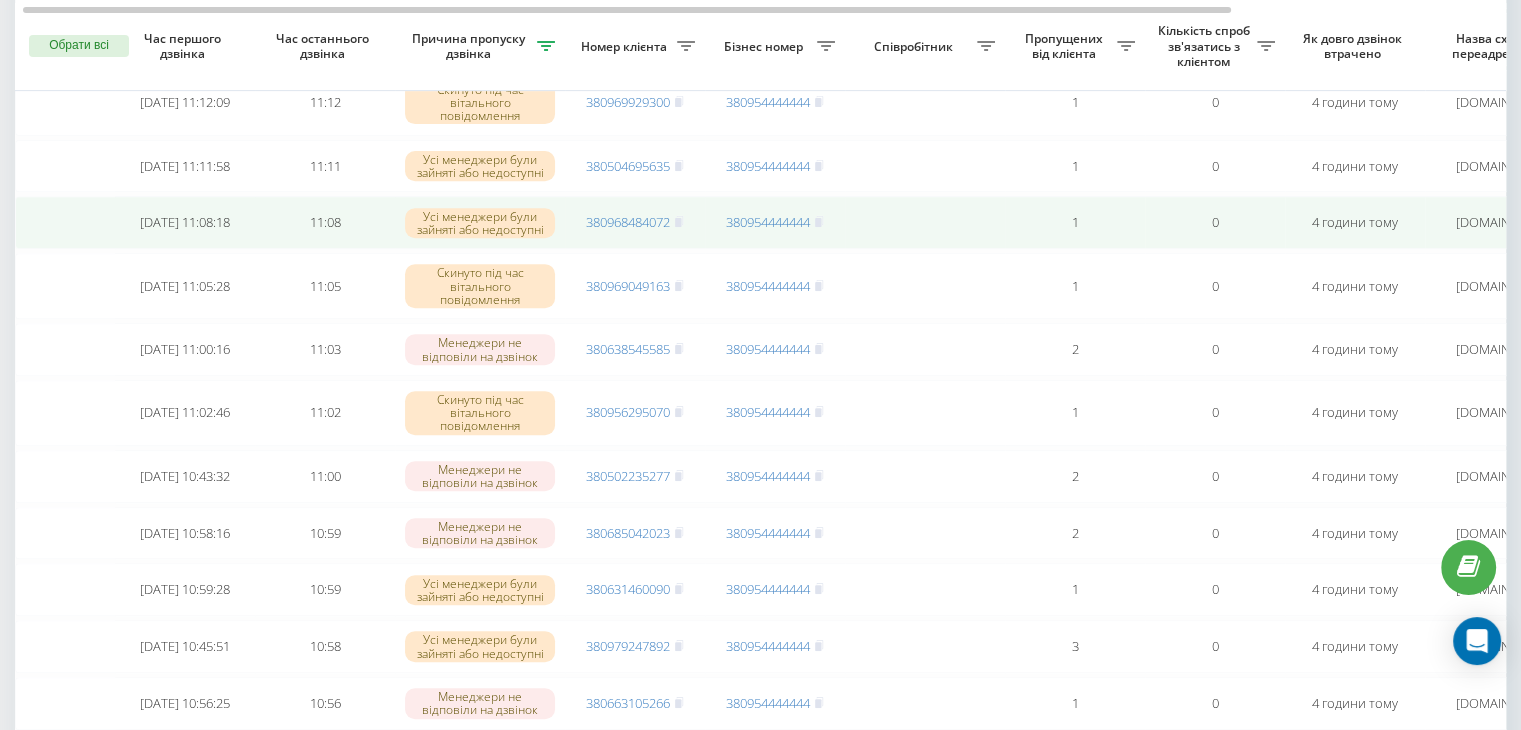scroll, scrollTop: 786, scrollLeft: 0, axis: vertical 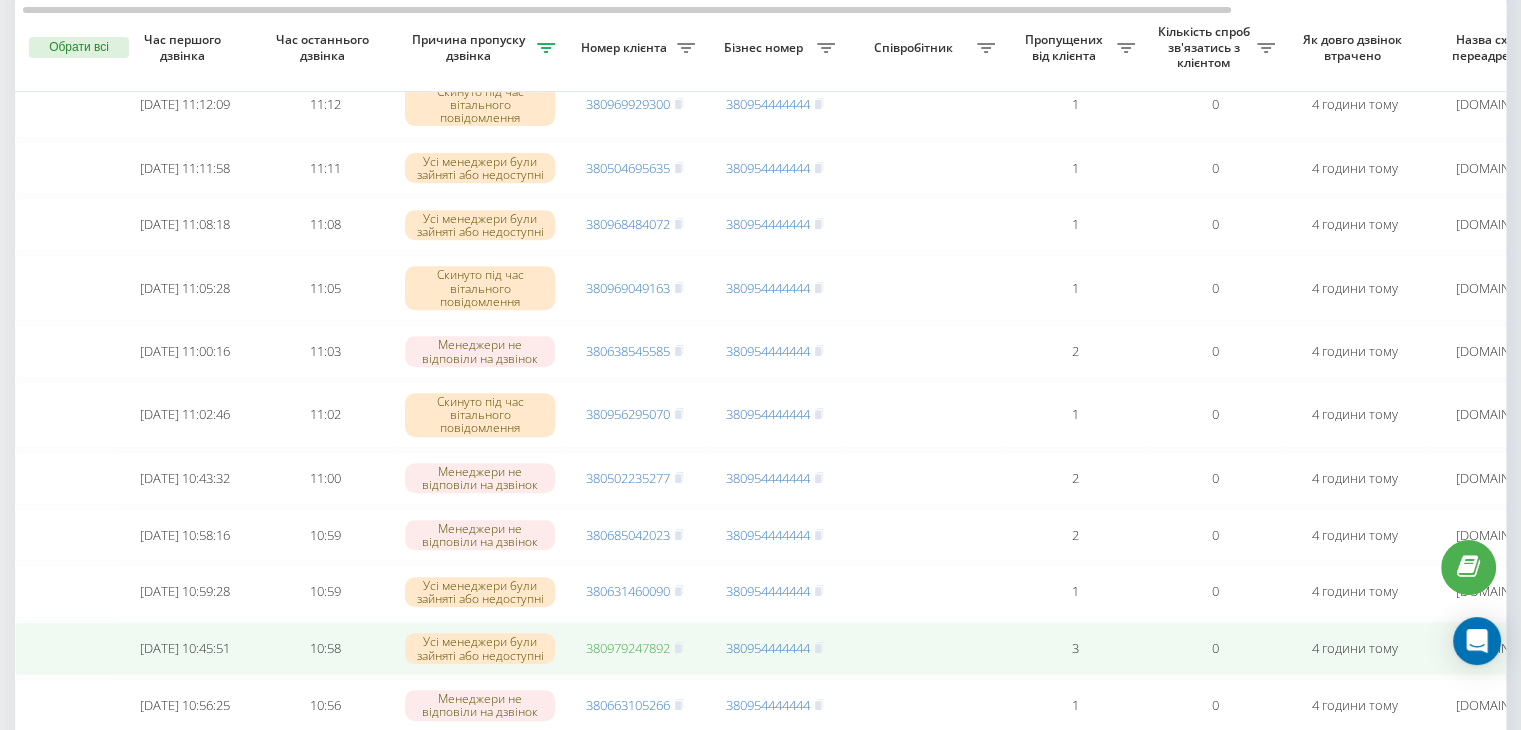 click on "380979247892" at bounding box center [628, 648] 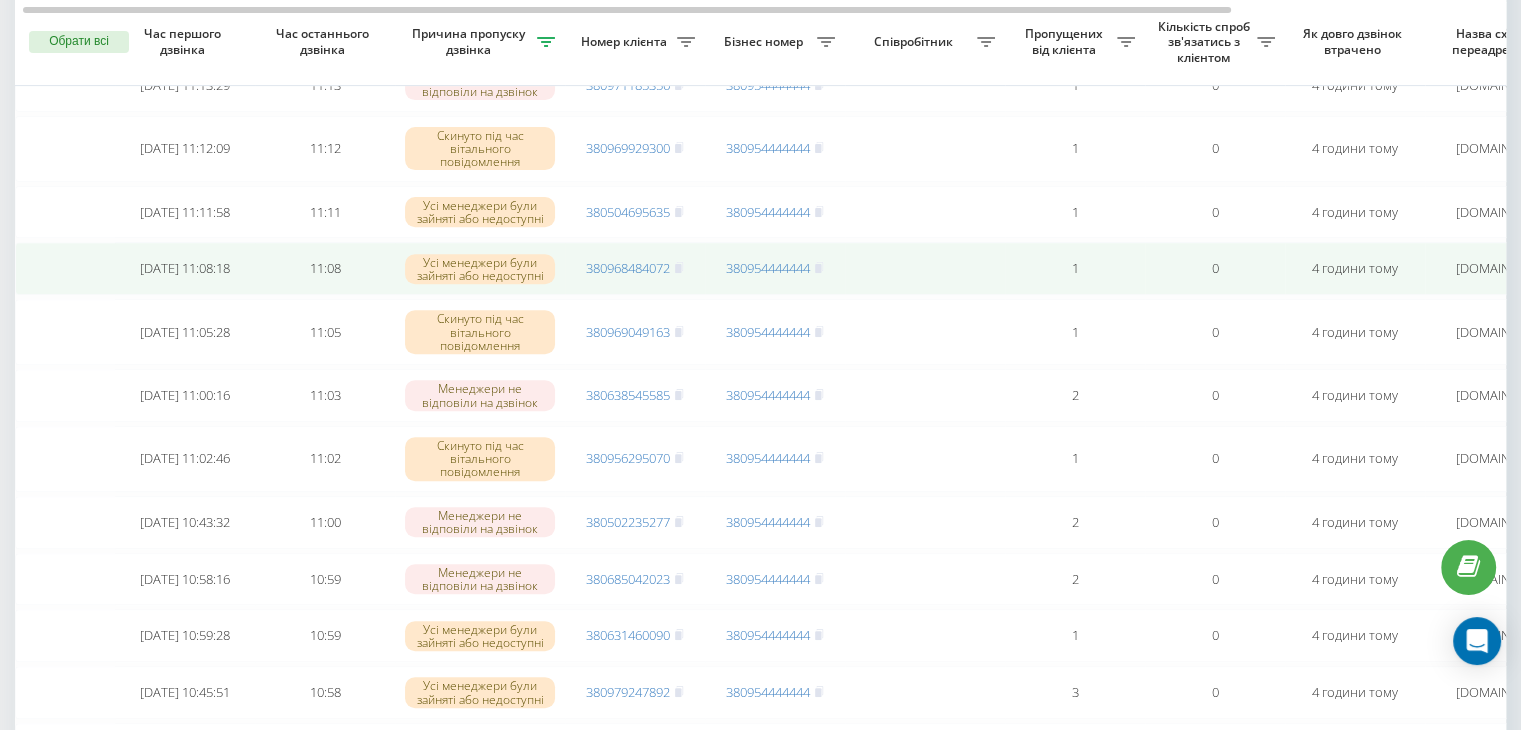 scroll, scrollTop: 730, scrollLeft: 0, axis: vertical 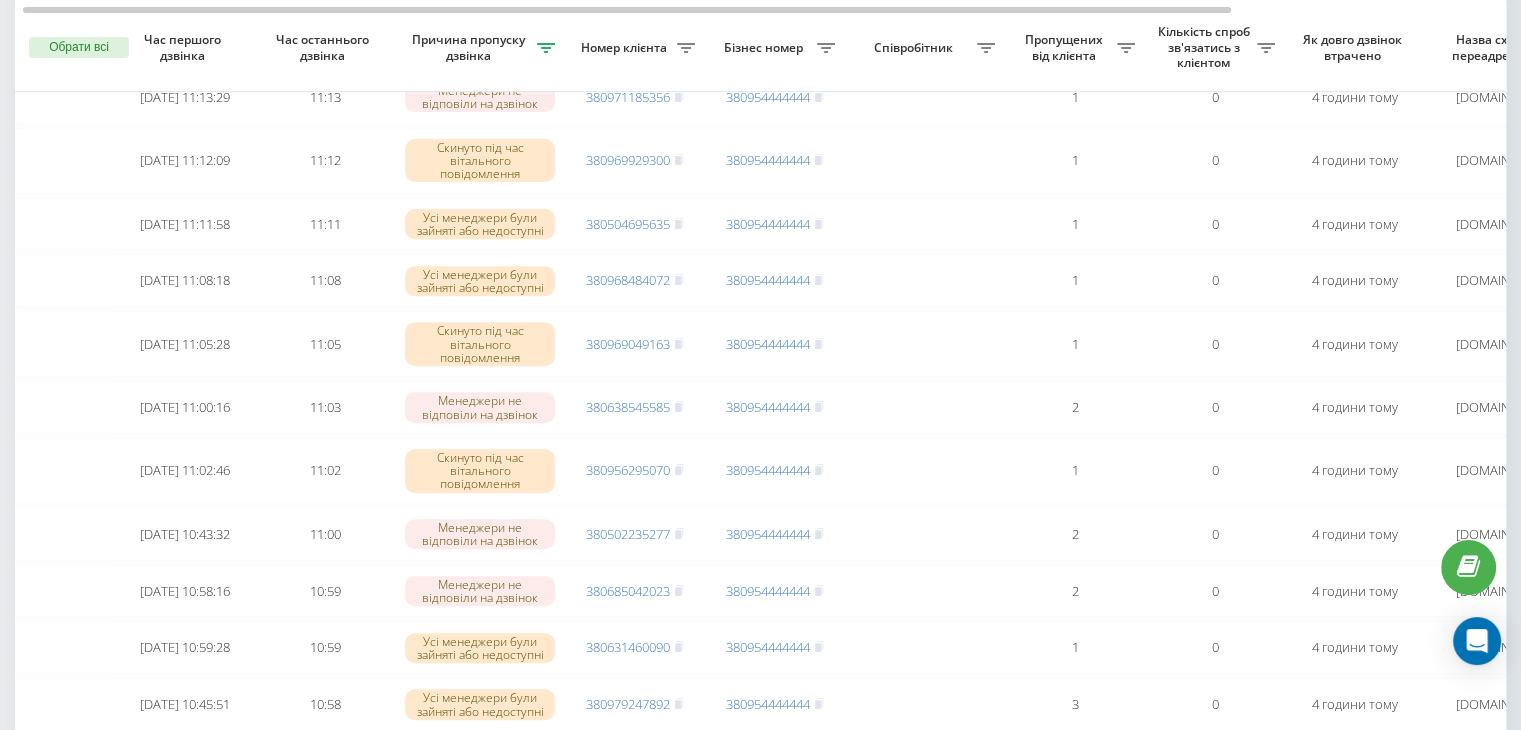 click on "Як довго дзвінок втрачено" at bounding box center (1355, 48) 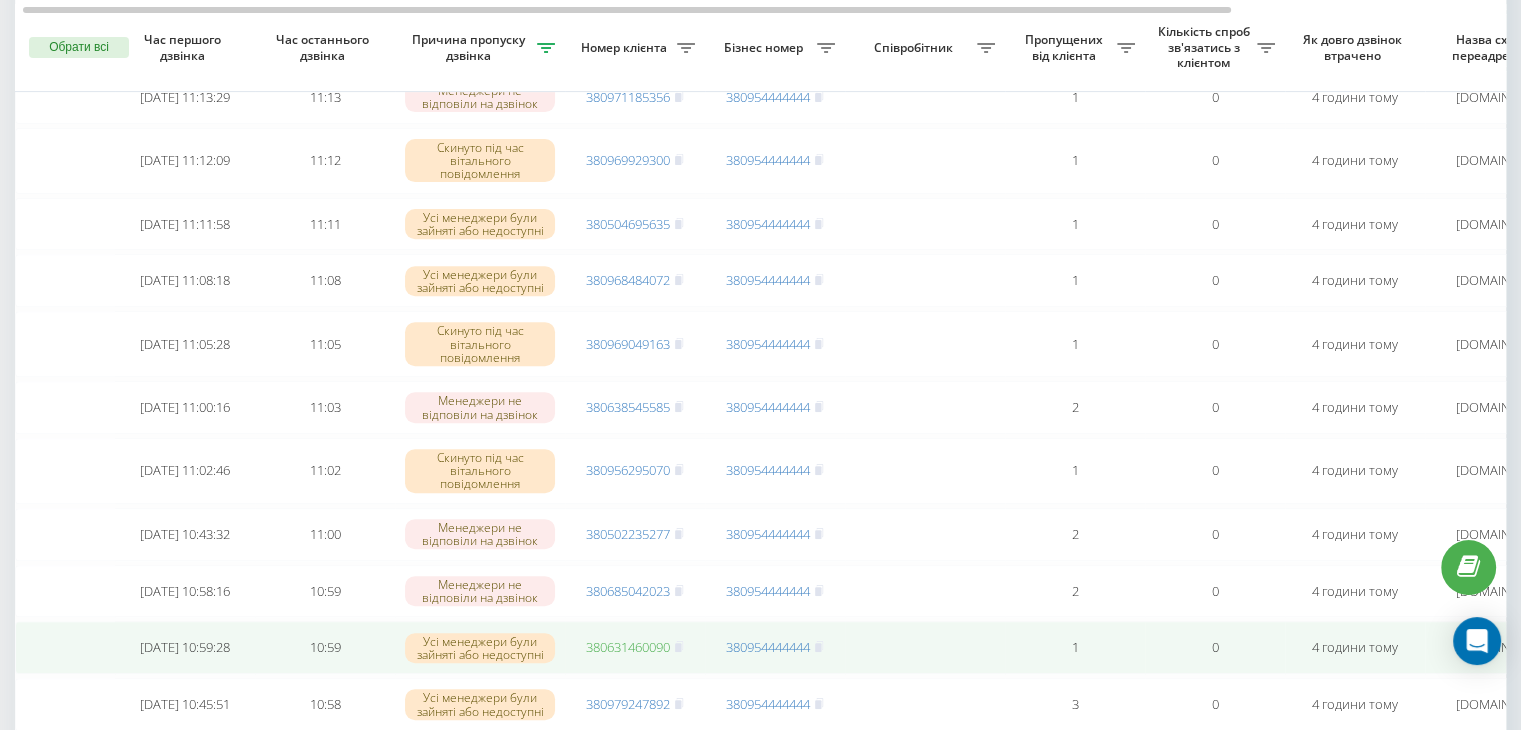 click on "380631460090" at bounding box center (628, 647) 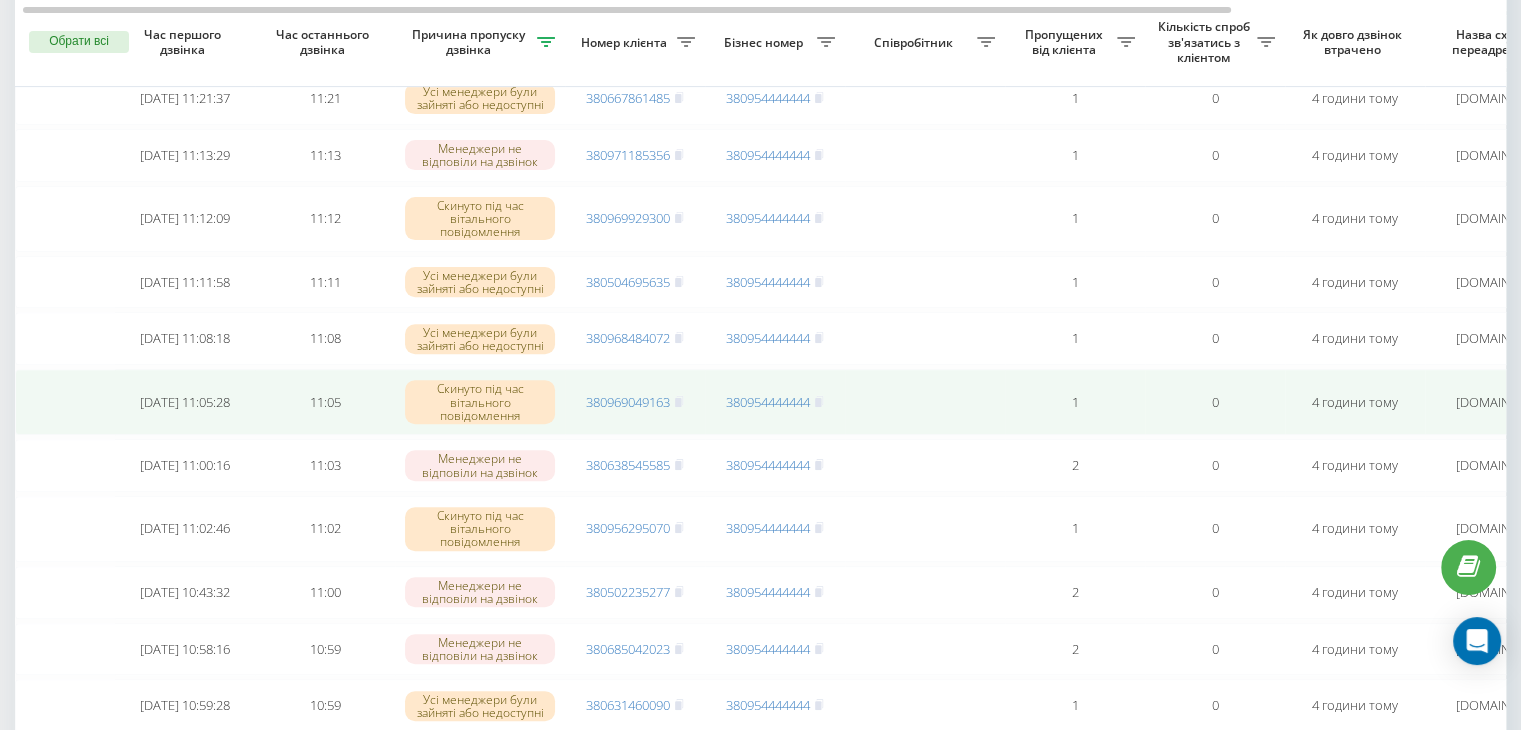scroll, scrollTop: 666, scrollLeft: 0, axis: vertical 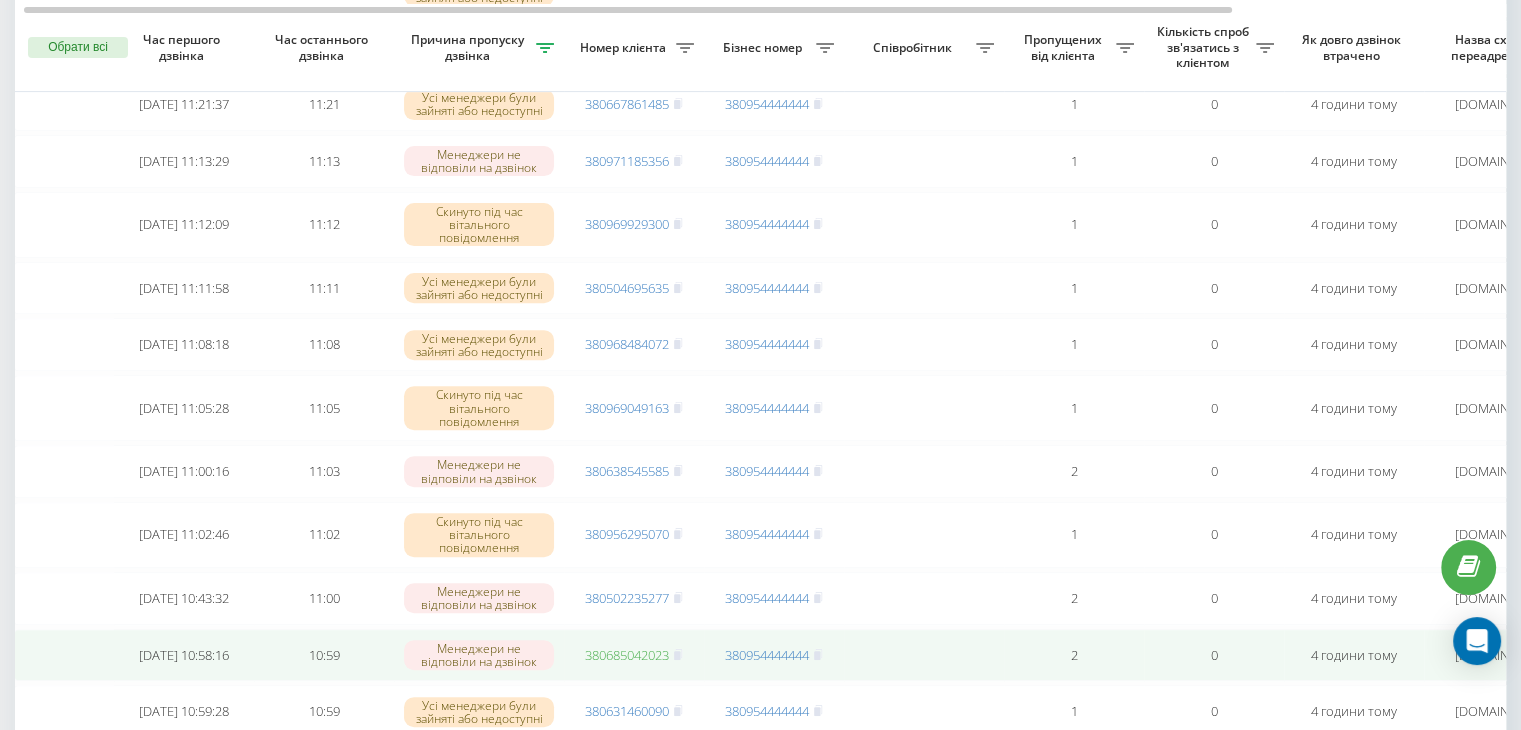 click on "380685042023" at bounding box center (627, 655) 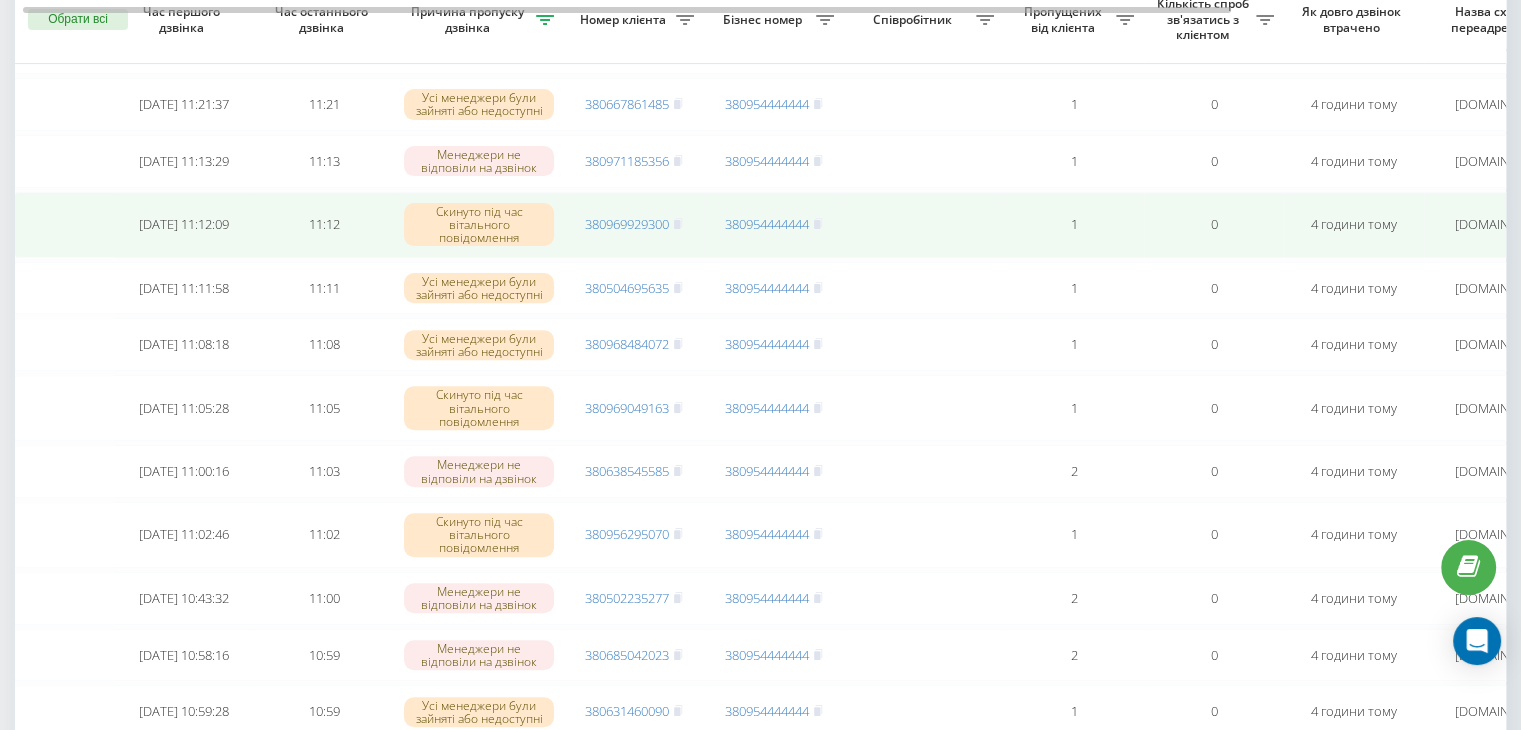 scroll, scrollTop: 632, scrollLeft: 0, axis: vertical 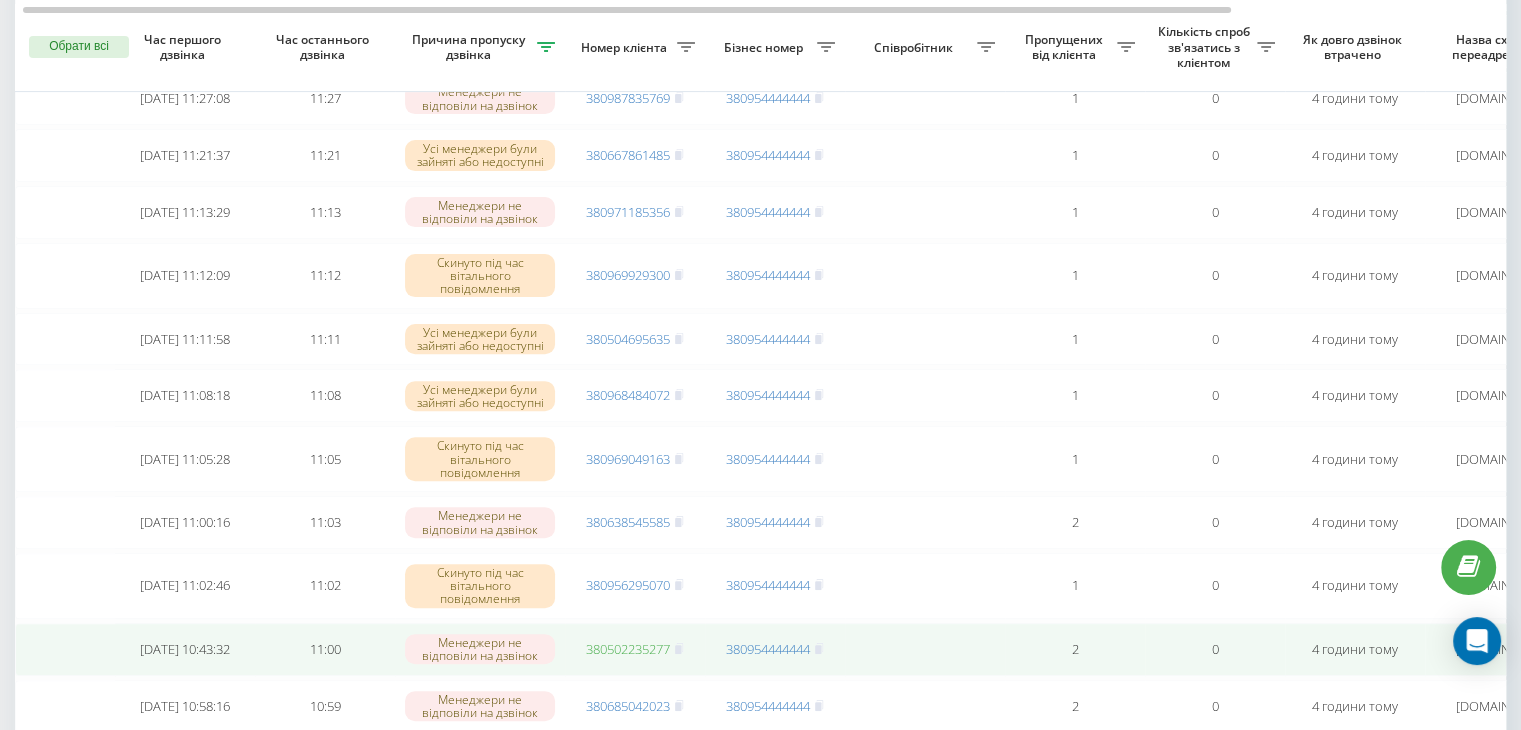 click on "380502235277" at bounding box center [628, 649] 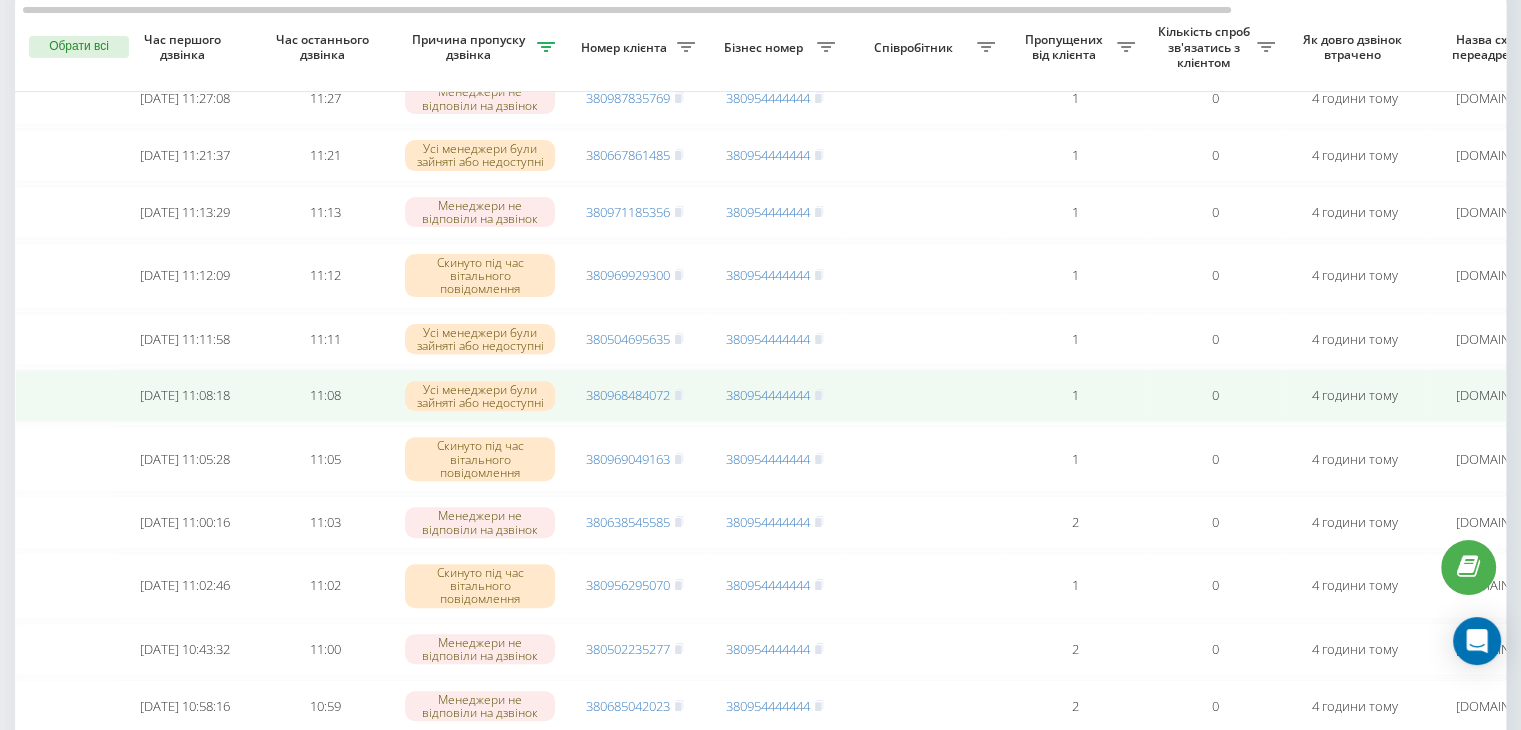 scroll, scrollTop: 0, scrollLeft: 0, axis: both 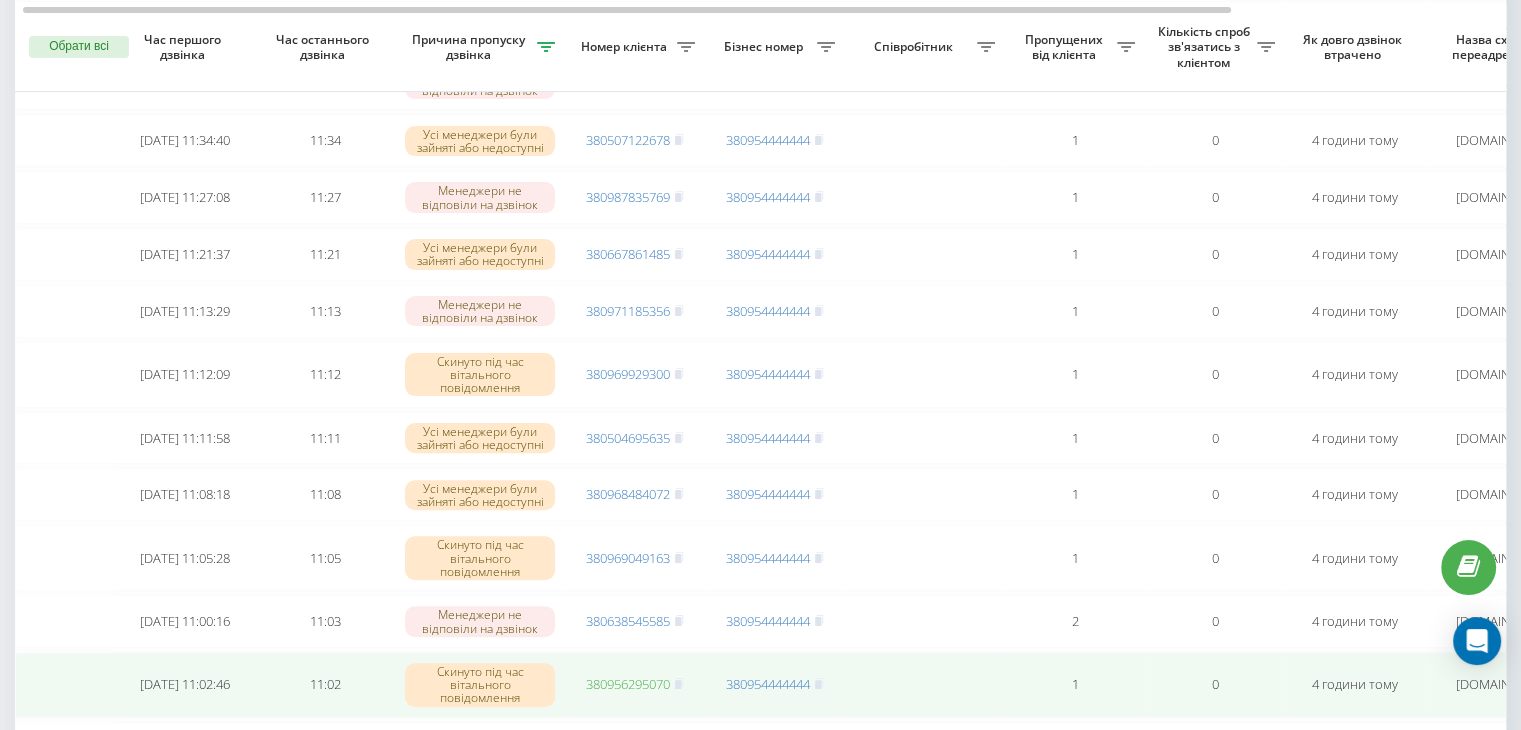 click on "380956295070" at bounding box center (628, 684) 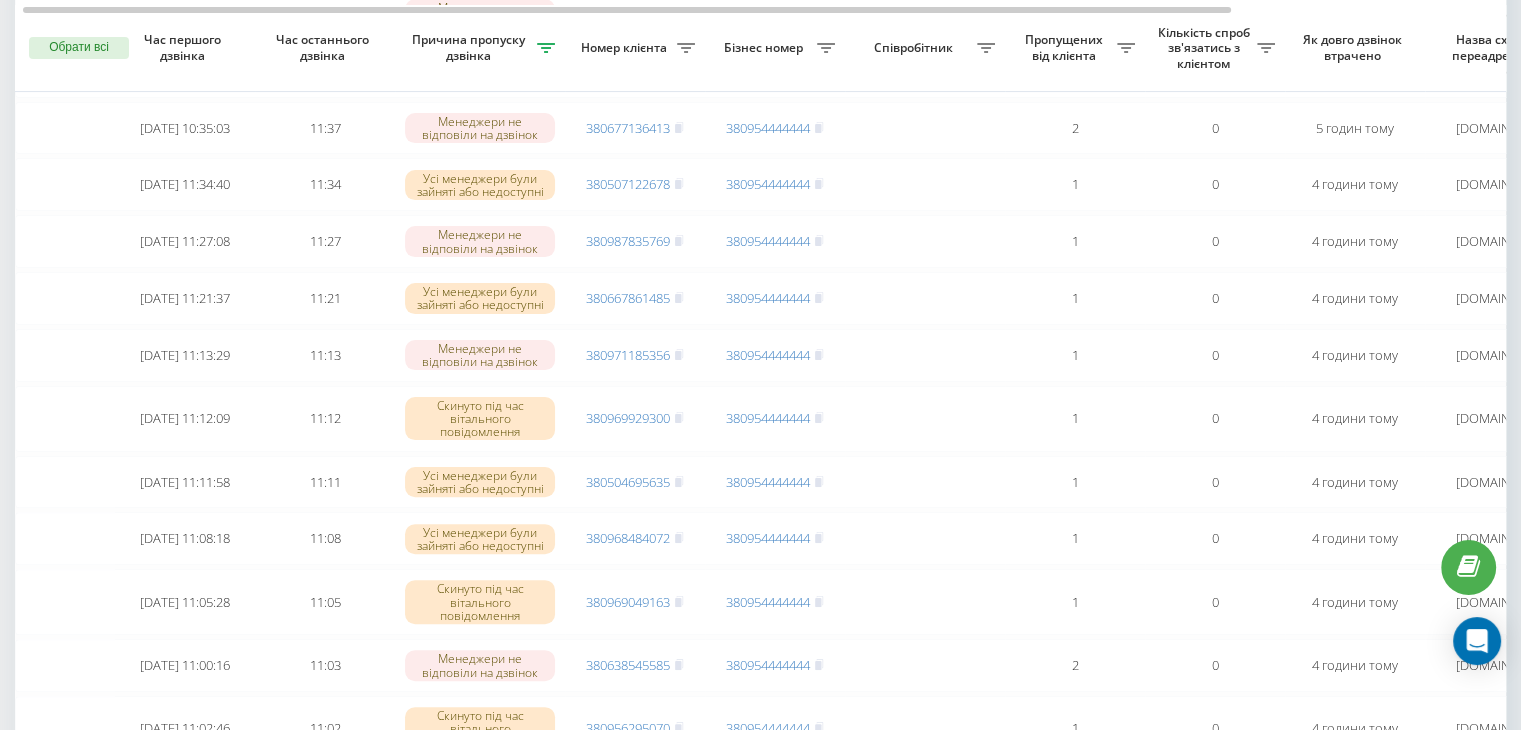 scroll, scrollTop: 474, scrollLeft: 0, axis: vertical 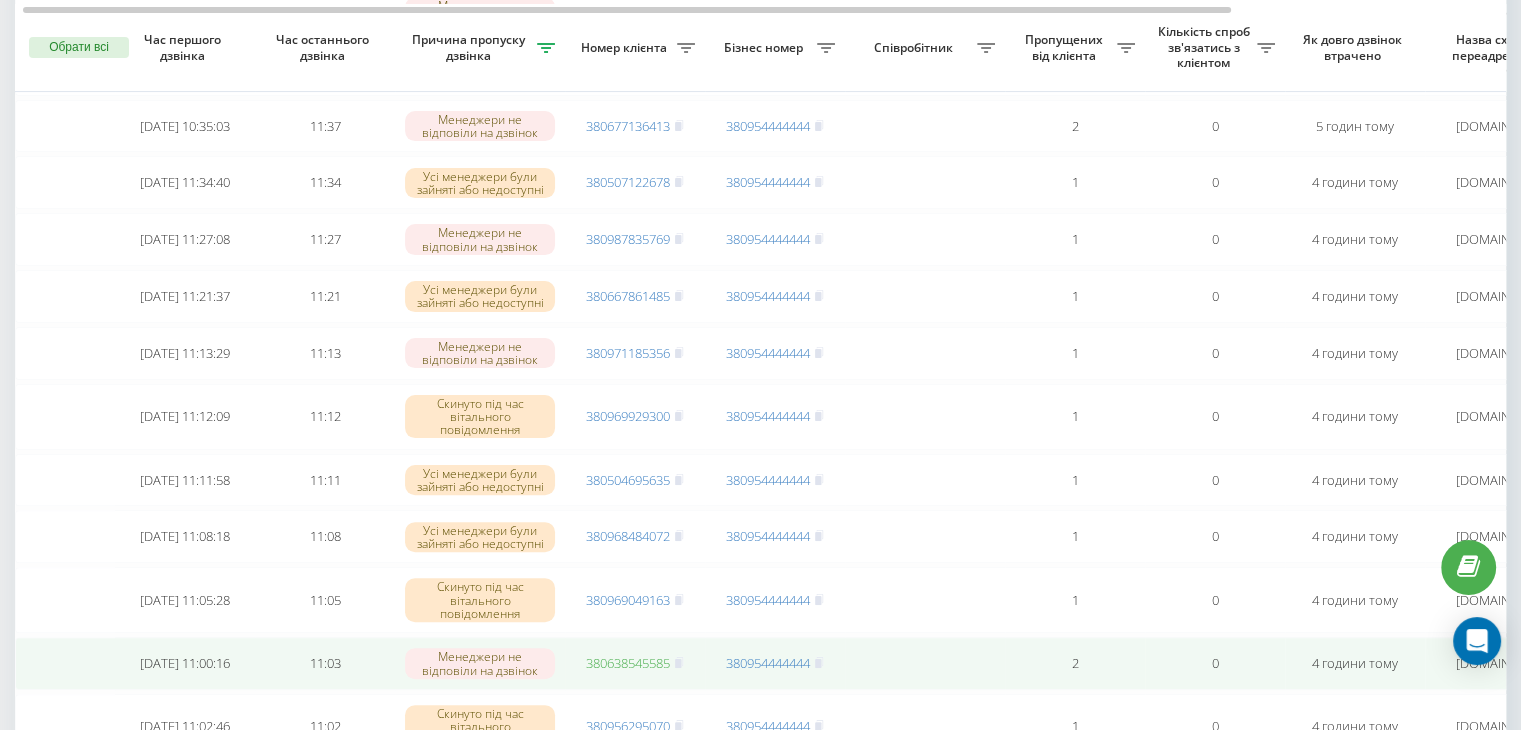 click on "380638545585" at bounding box center (628, 663) 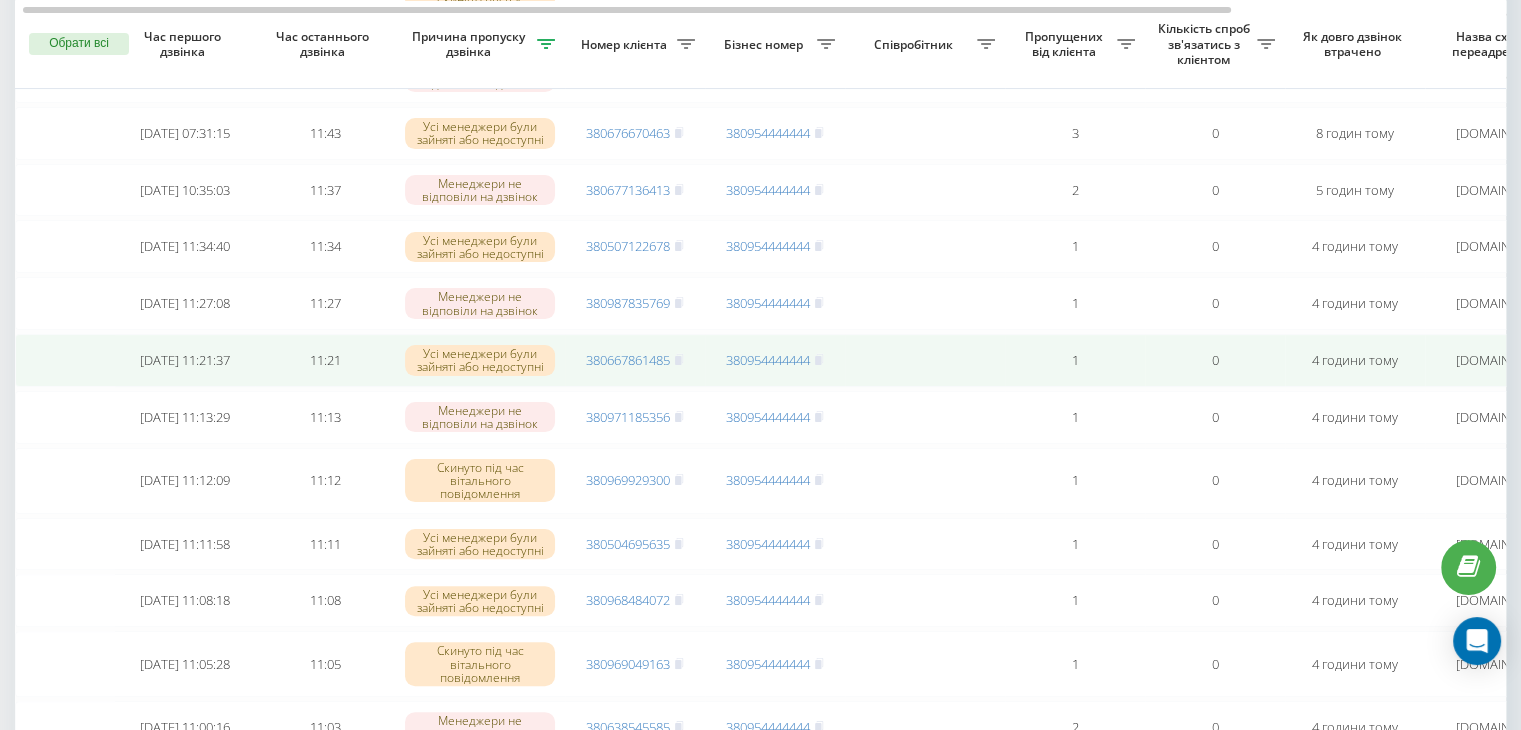 scroll, scrollTop: 406, scrollLeft: 0, axis: vertical 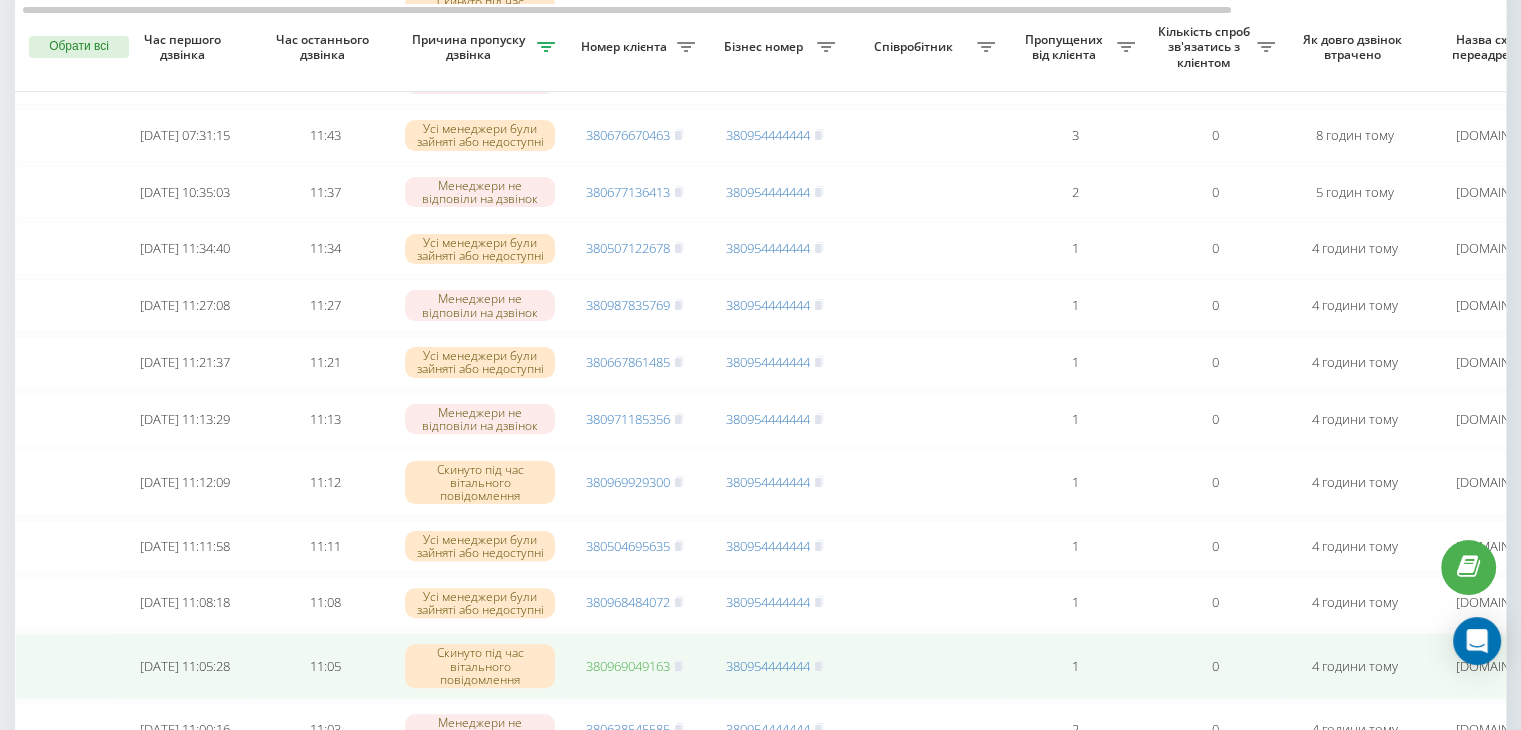 click on "380969049163" at bounding box center [628, 666] 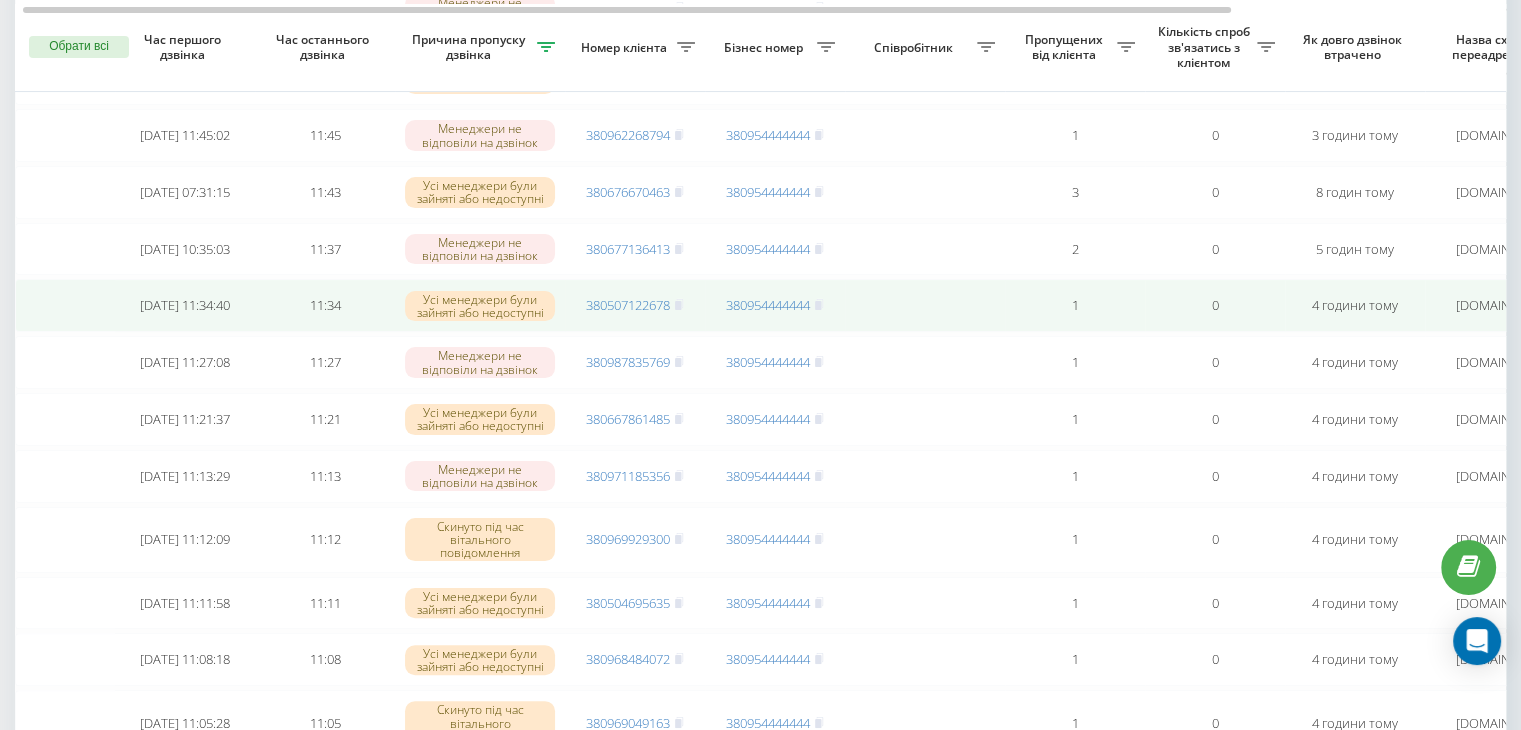 scroll, scrollTop: 352, scrollLeft: 0, axis: vertical 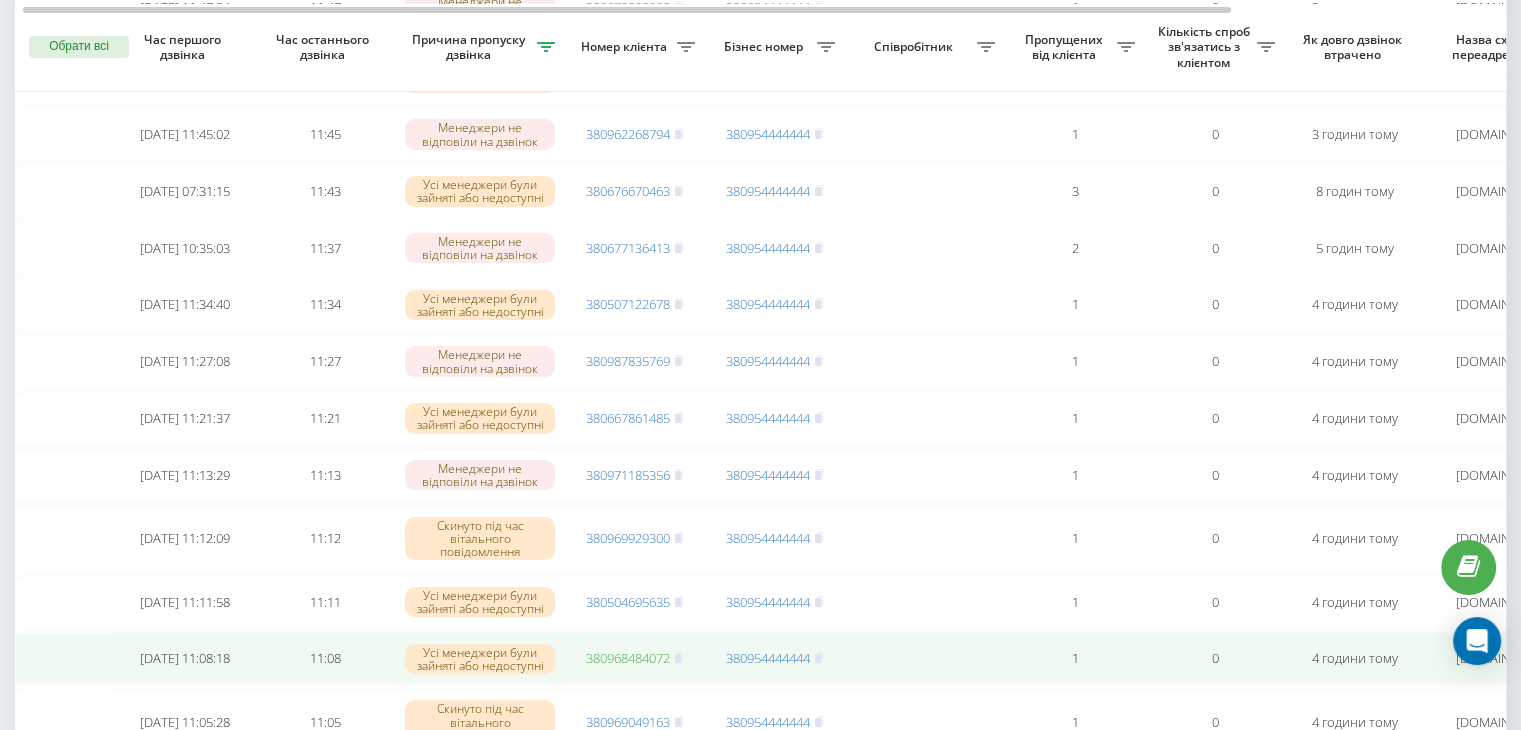 click on "380968484072" at bounding box center [628, 658] 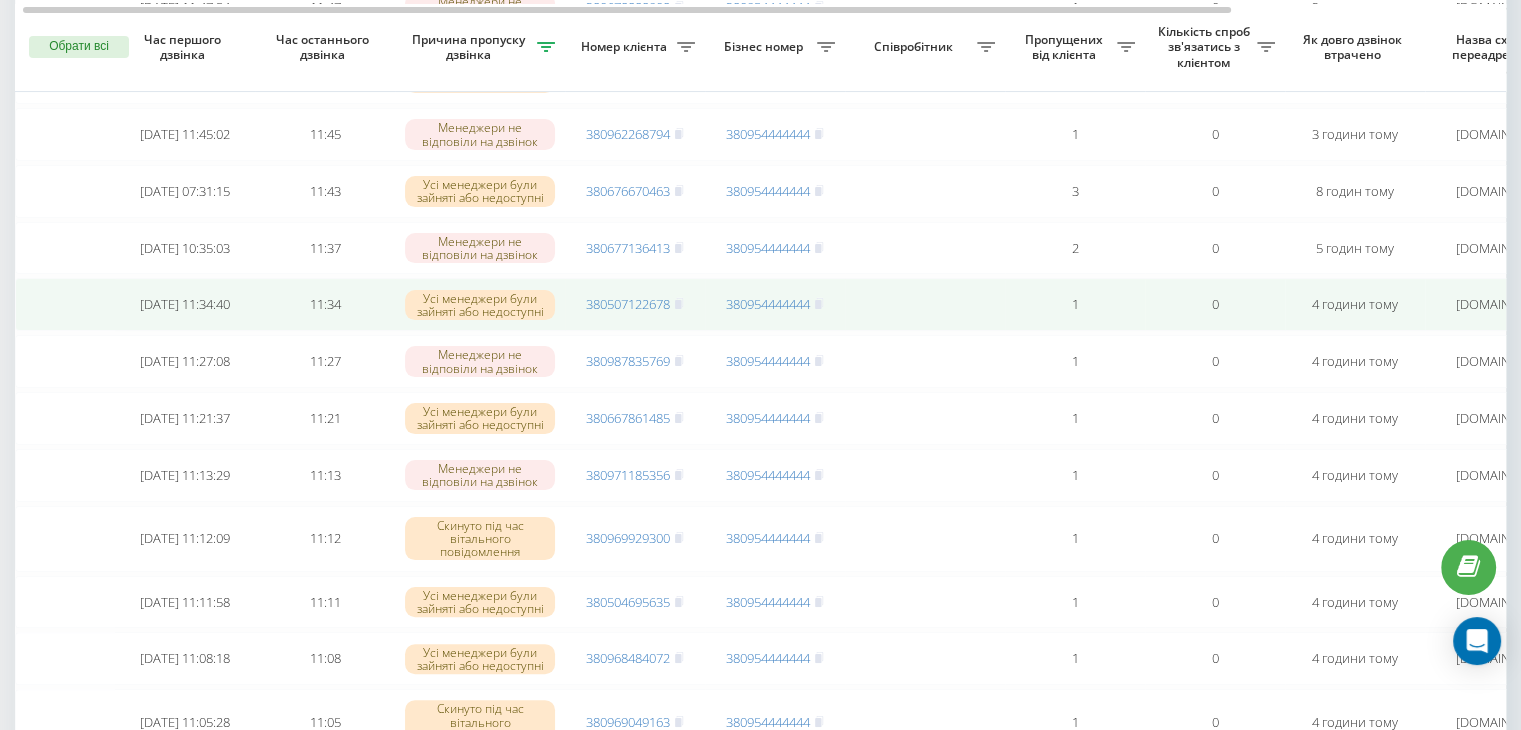 scroll, scrollTop: 0, scrollLeft: 0, axis: both 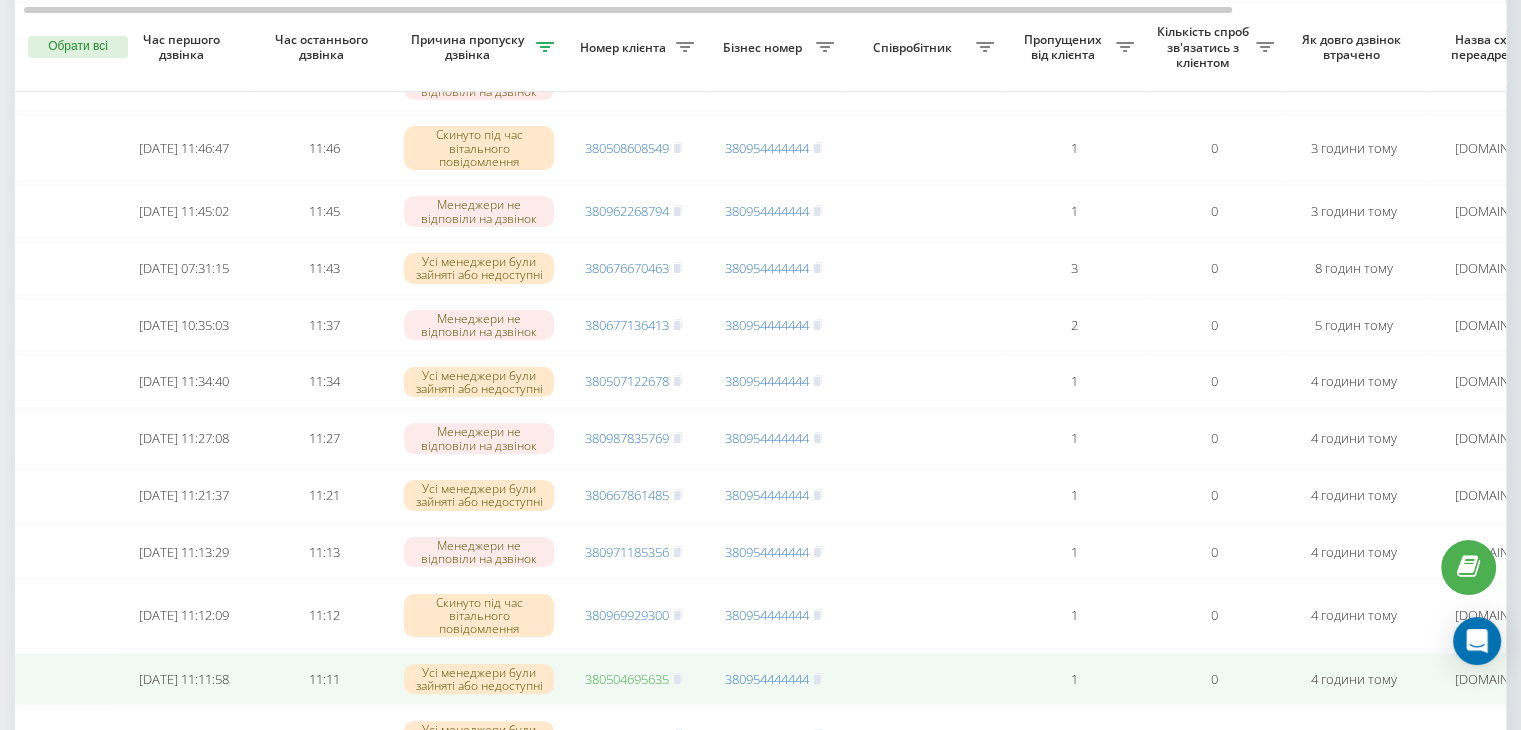 click on "380504695635" at bounding box center [627, 679] 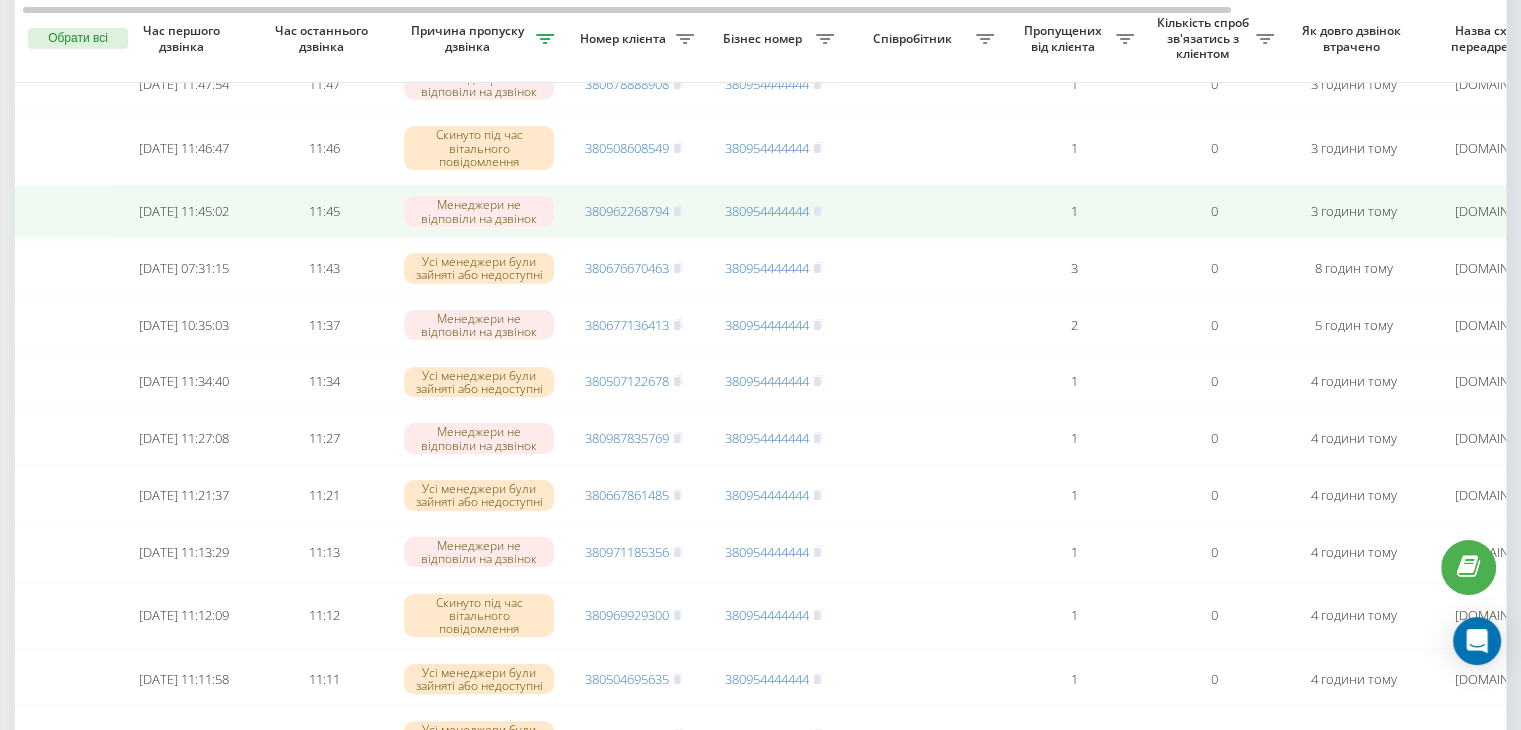 scroll, scrollTop: 232, scrollLeft: 0, axis: vertical 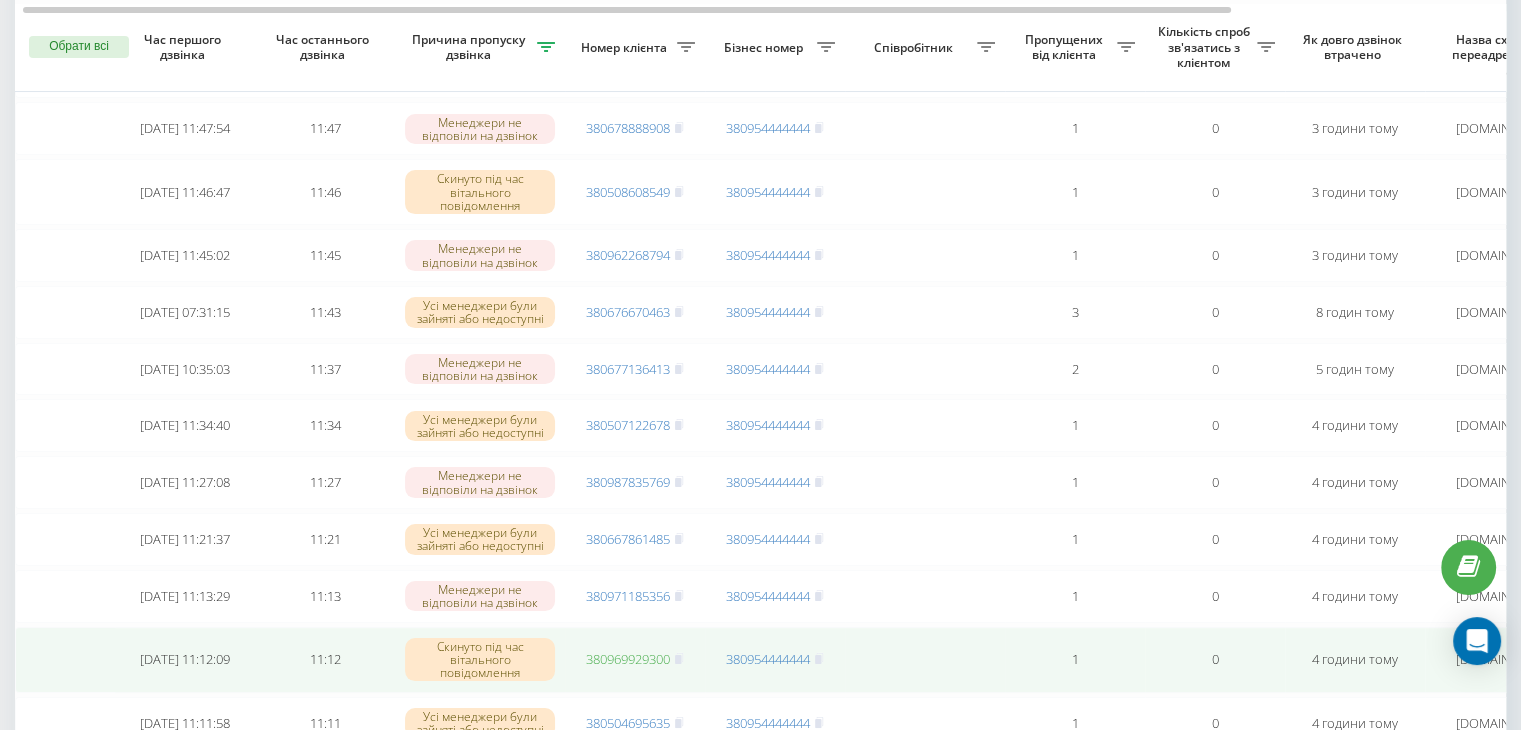 click on "380969929300" at bounding box center [628, 659] 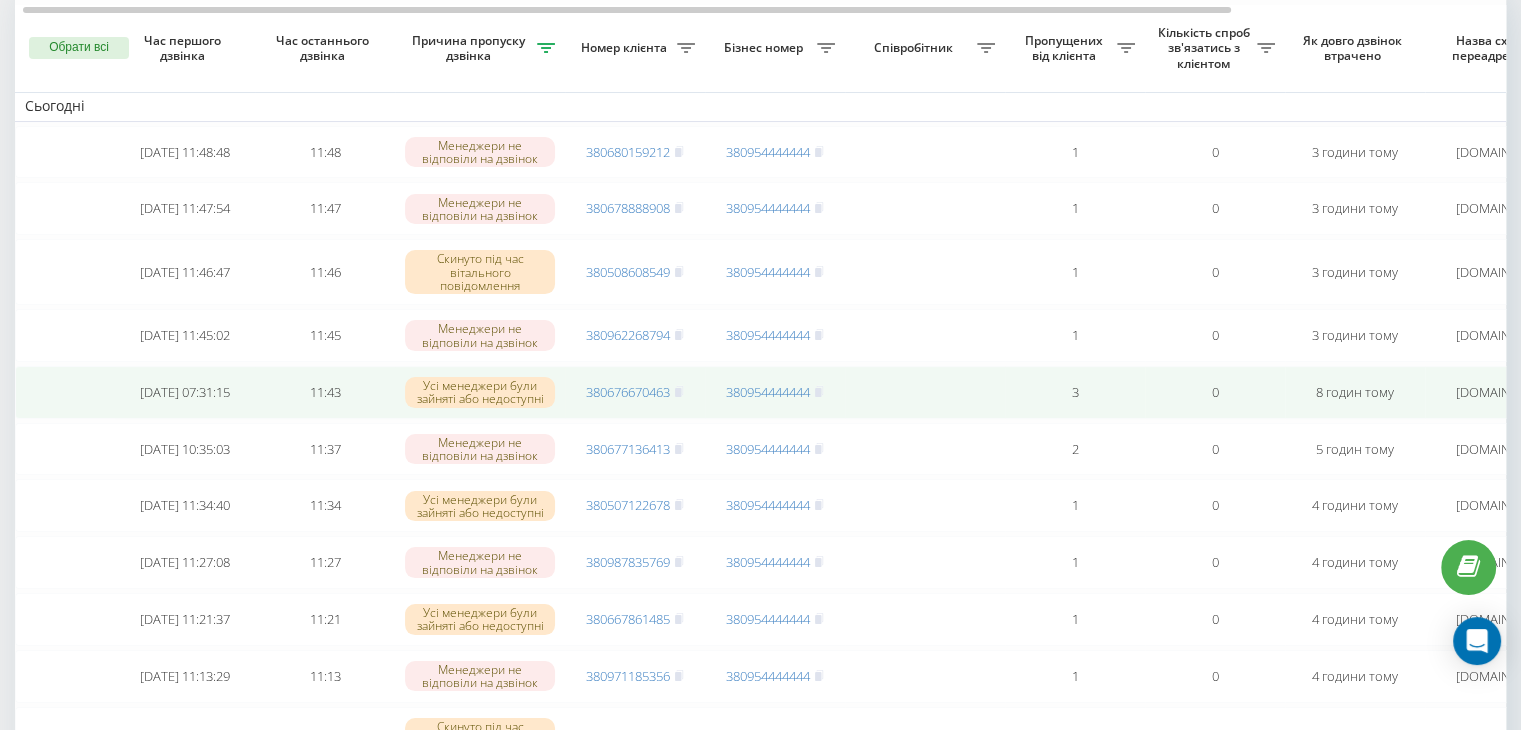 scroll, scrollTop: 144, scrollLeft: 0, axis: vertical 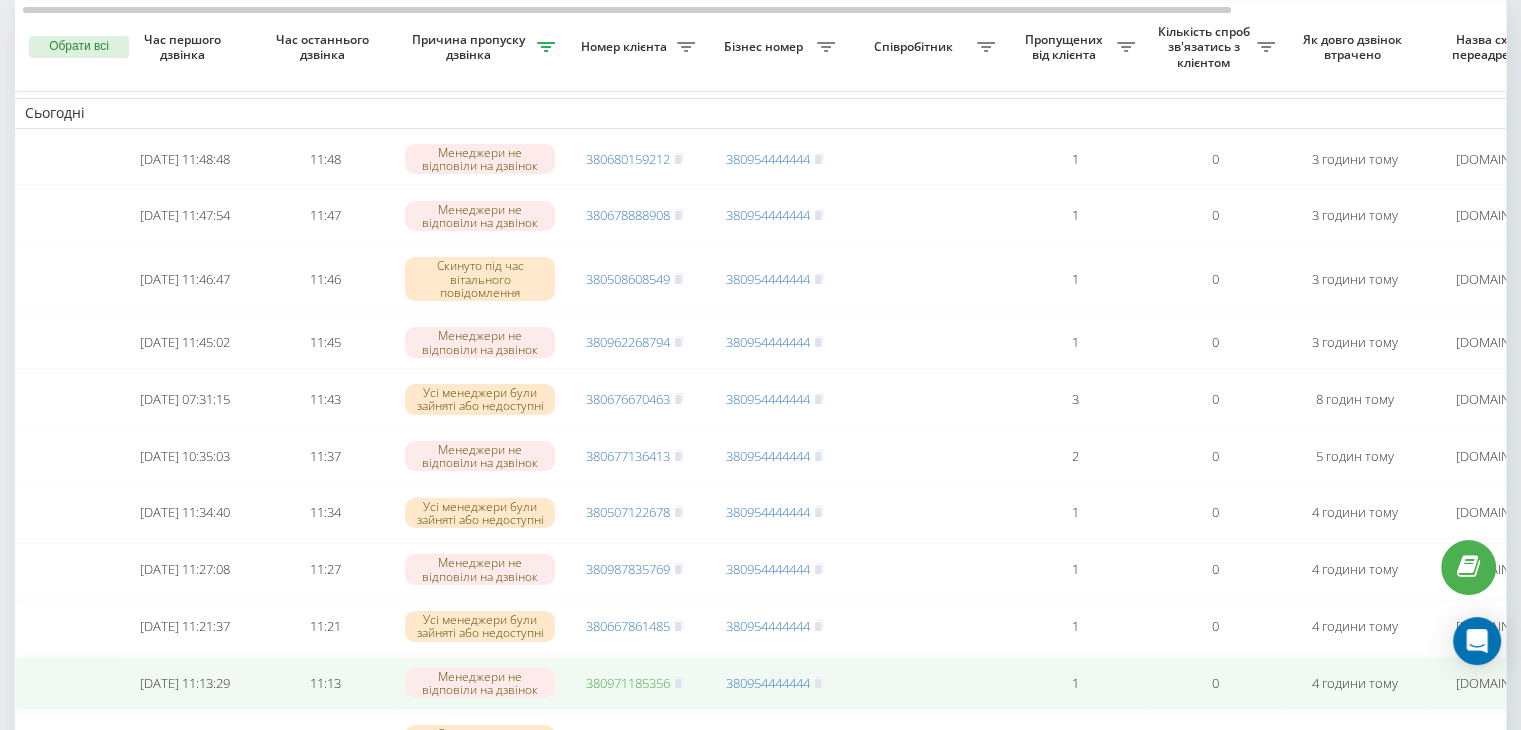 click on "380971185356" at bounding box center (628, 683) 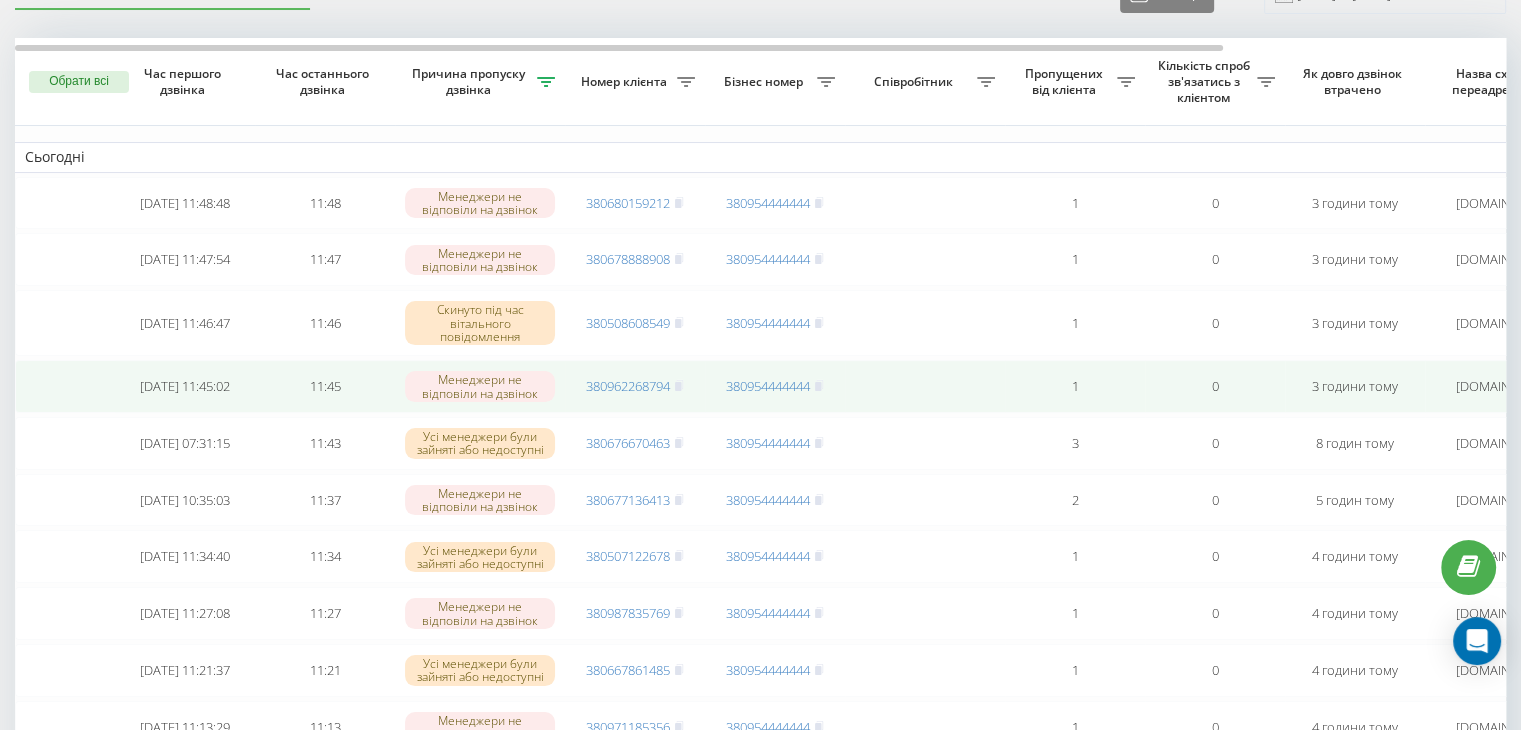 scroll, scrollTop: 88, scrollLeft: 0, axis: vertical 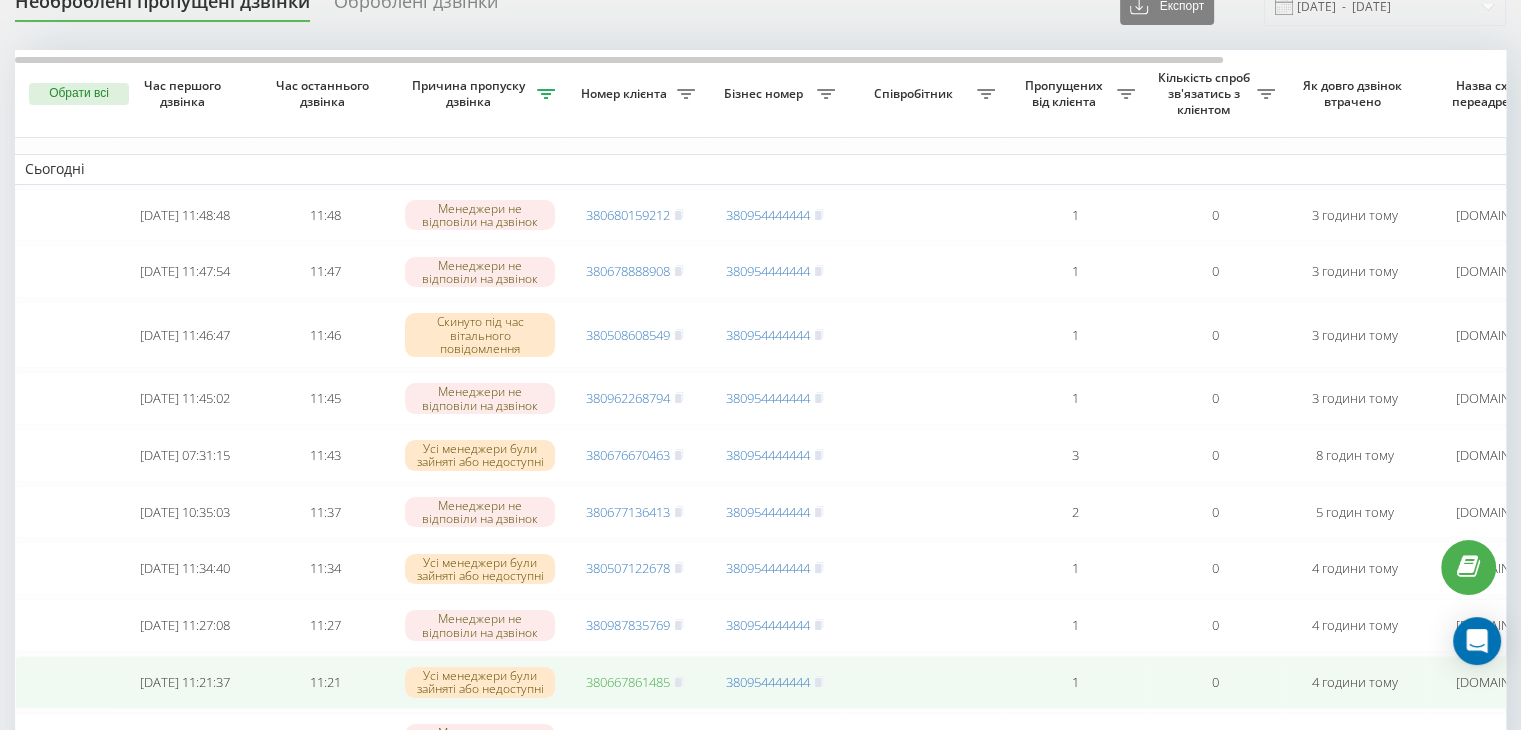 click on "380667861485" at bounding box center (628, 682) 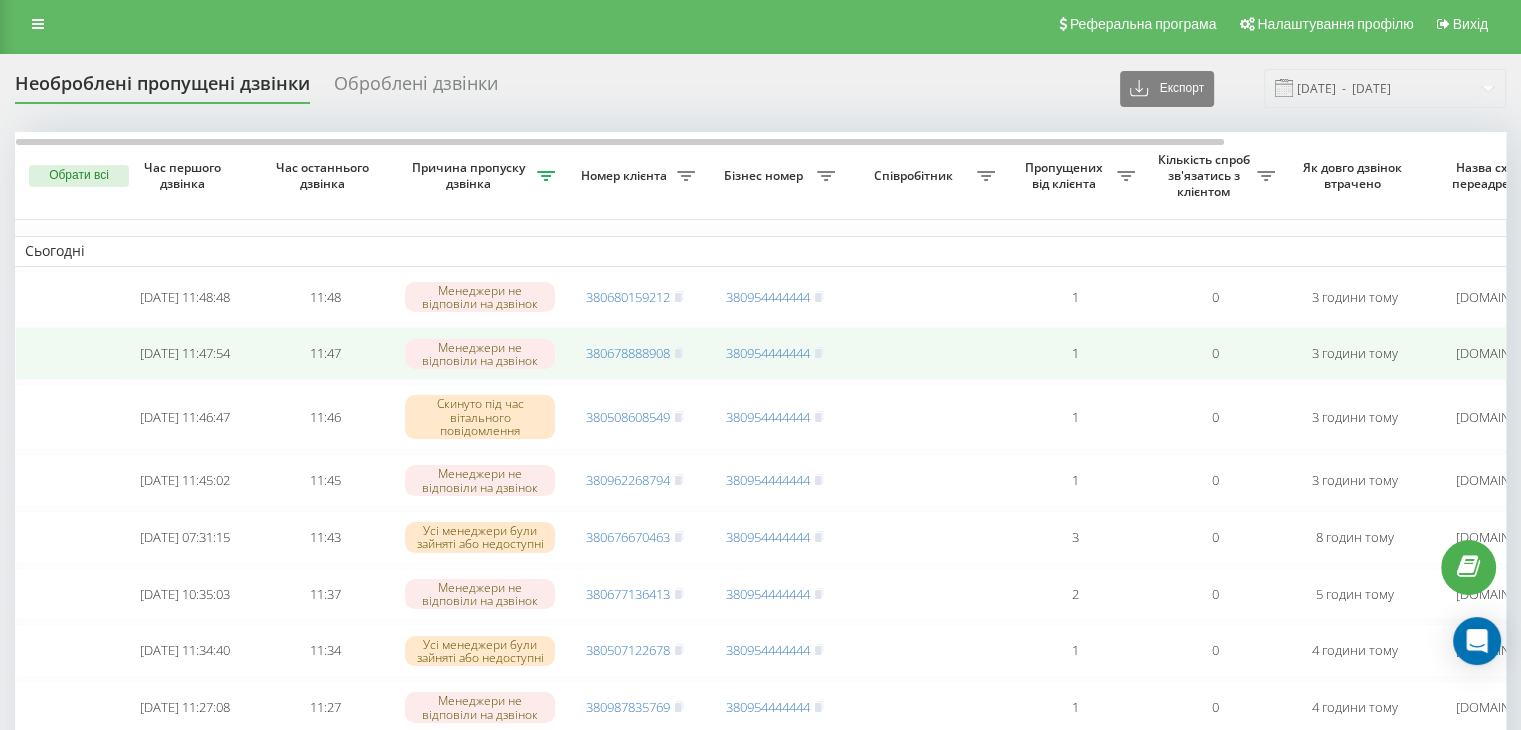scroll, scrollTop: 4, scrollLeft: 0, axis: vertical 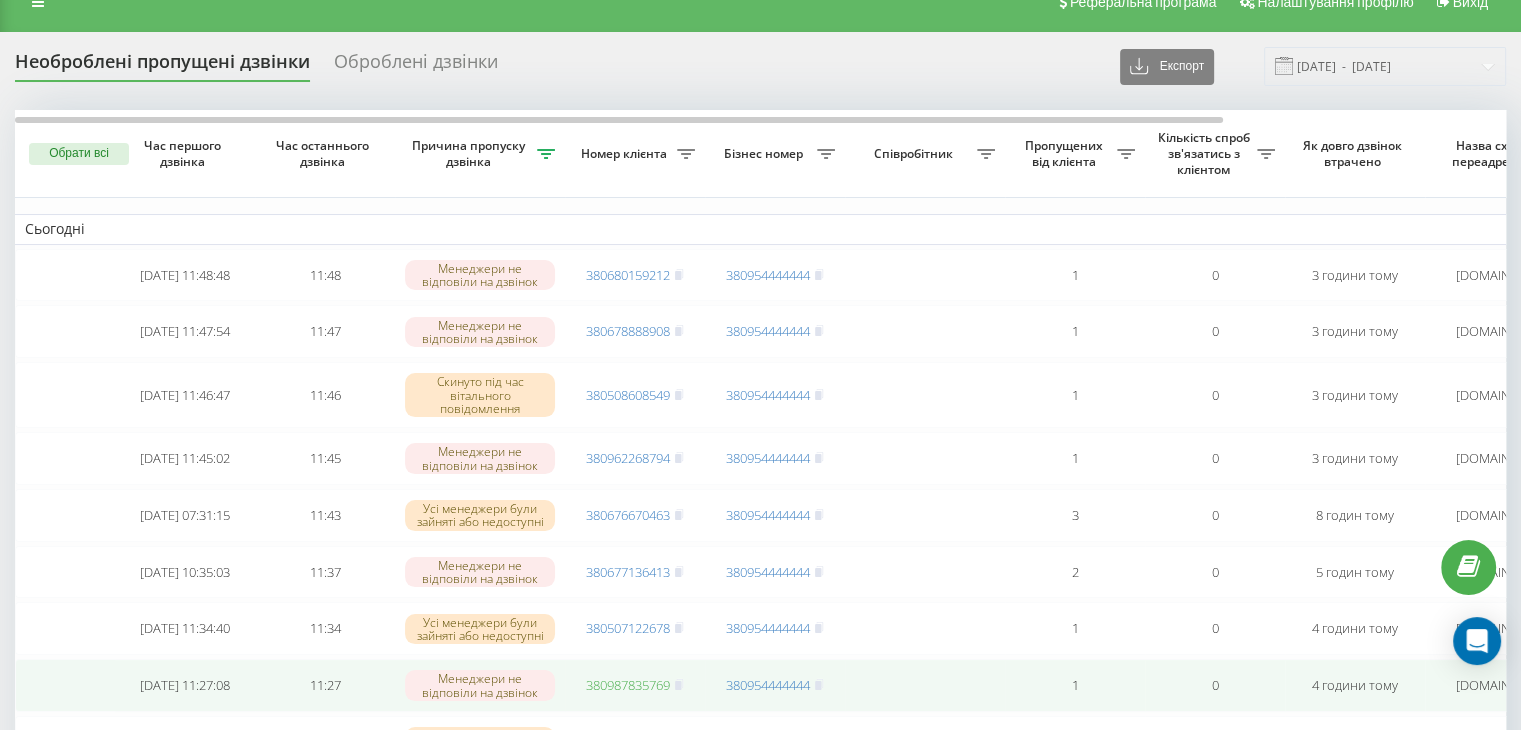 click on "380987835769" at bounding box center [628, 685] 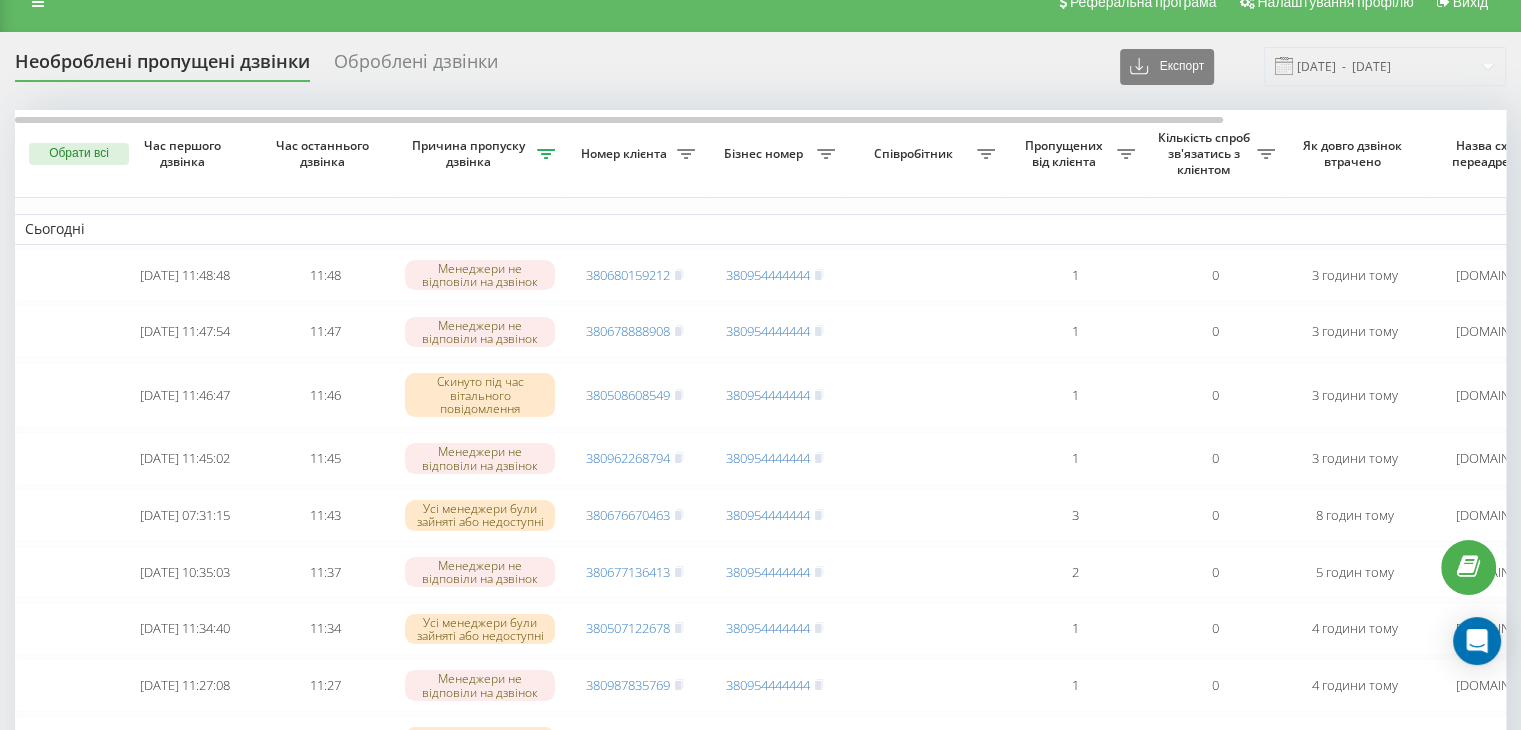 scroll, scrollTop: 0, scrollLeft: 0, axis: both 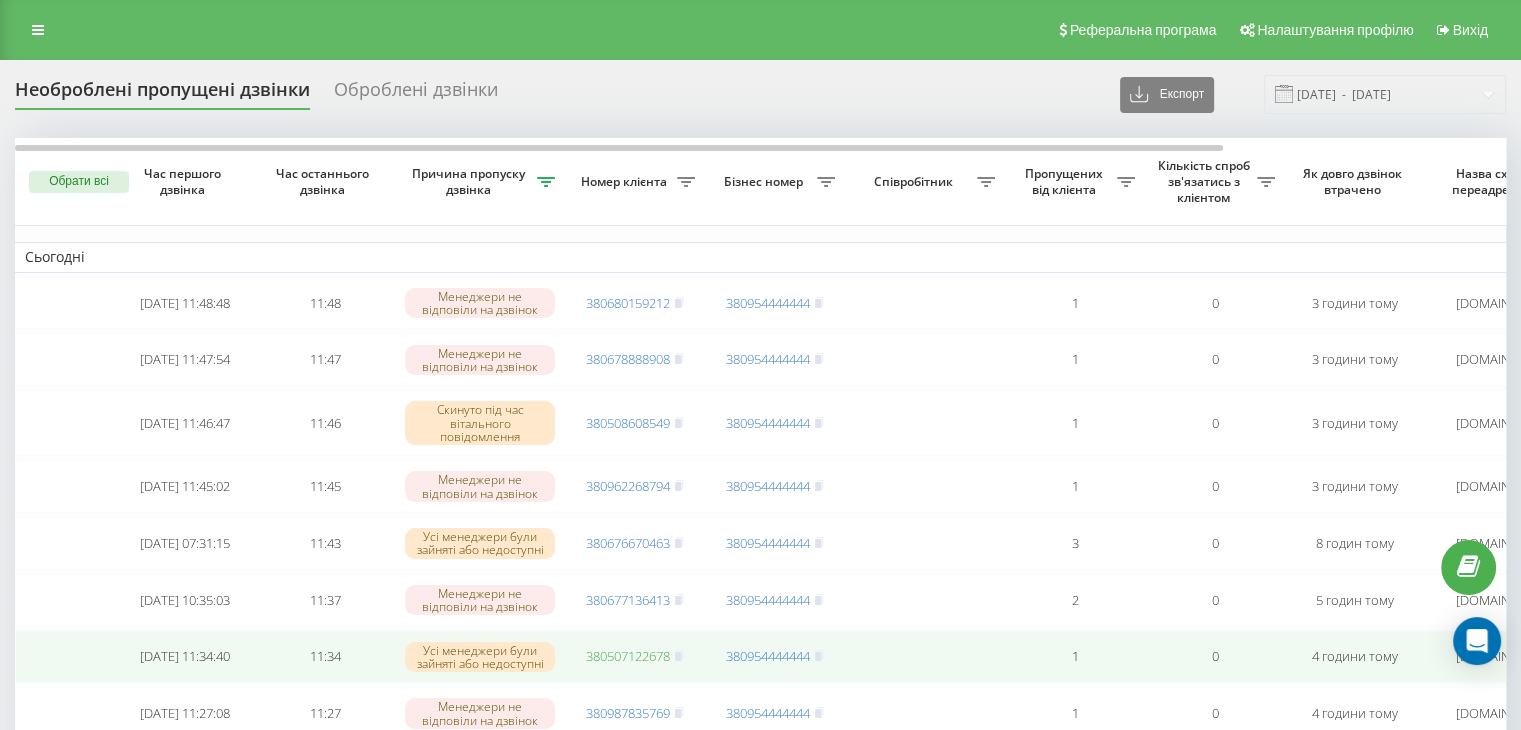 click on "380507122678" at bounding box center [628, 656] 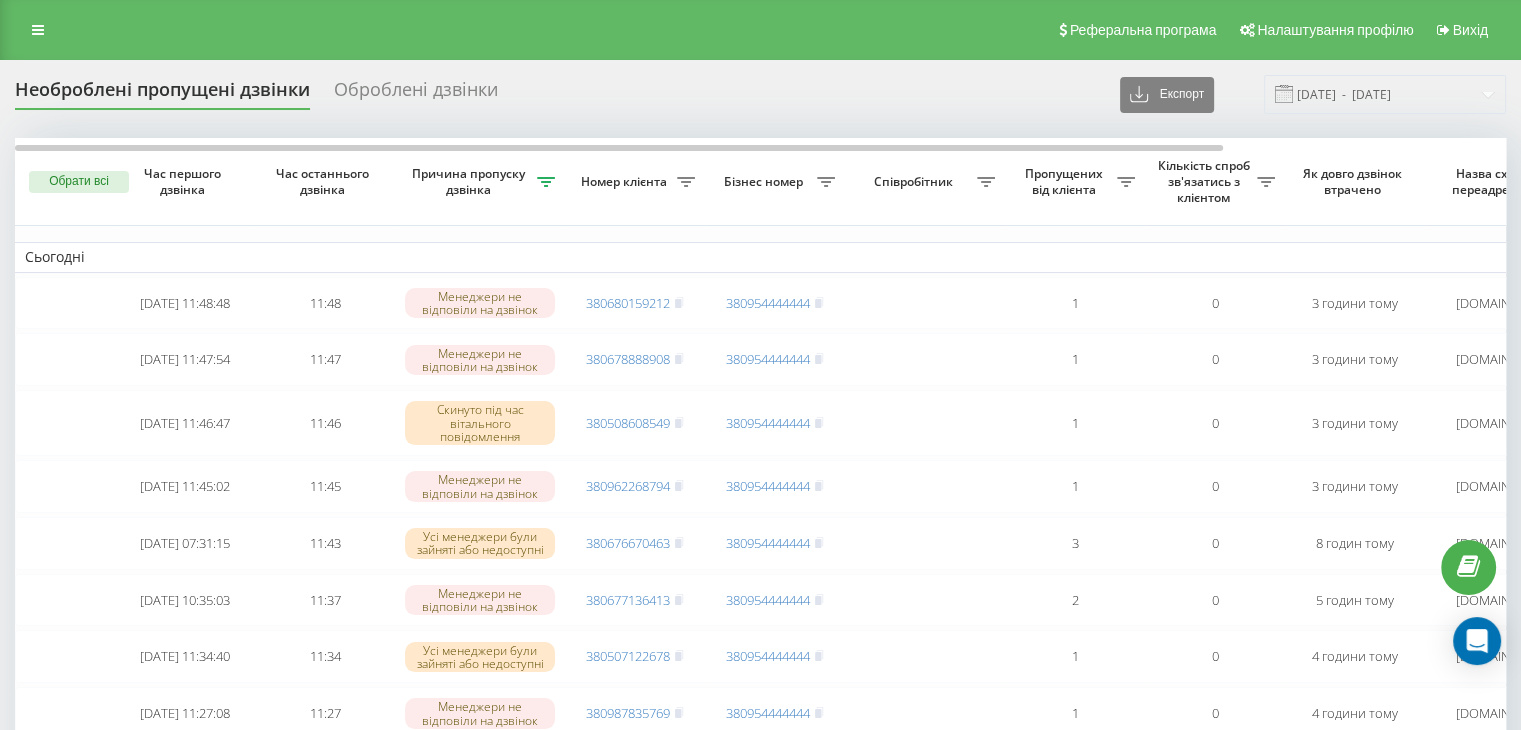 click on "Реферальна програма Налаштування профілю Вихід" at bounding box center (760, 30) 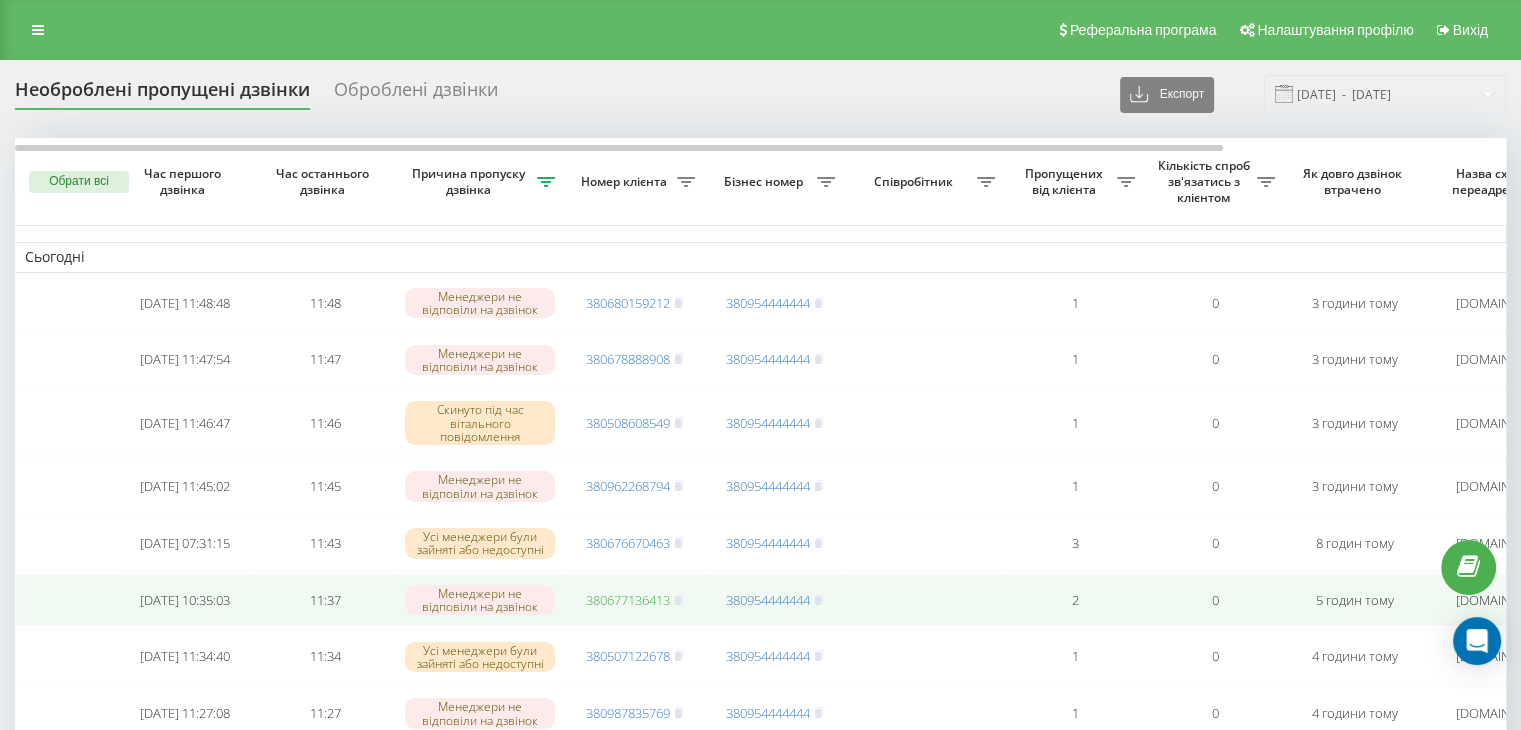 click on "380677136413" at bounding box center [628, 600] 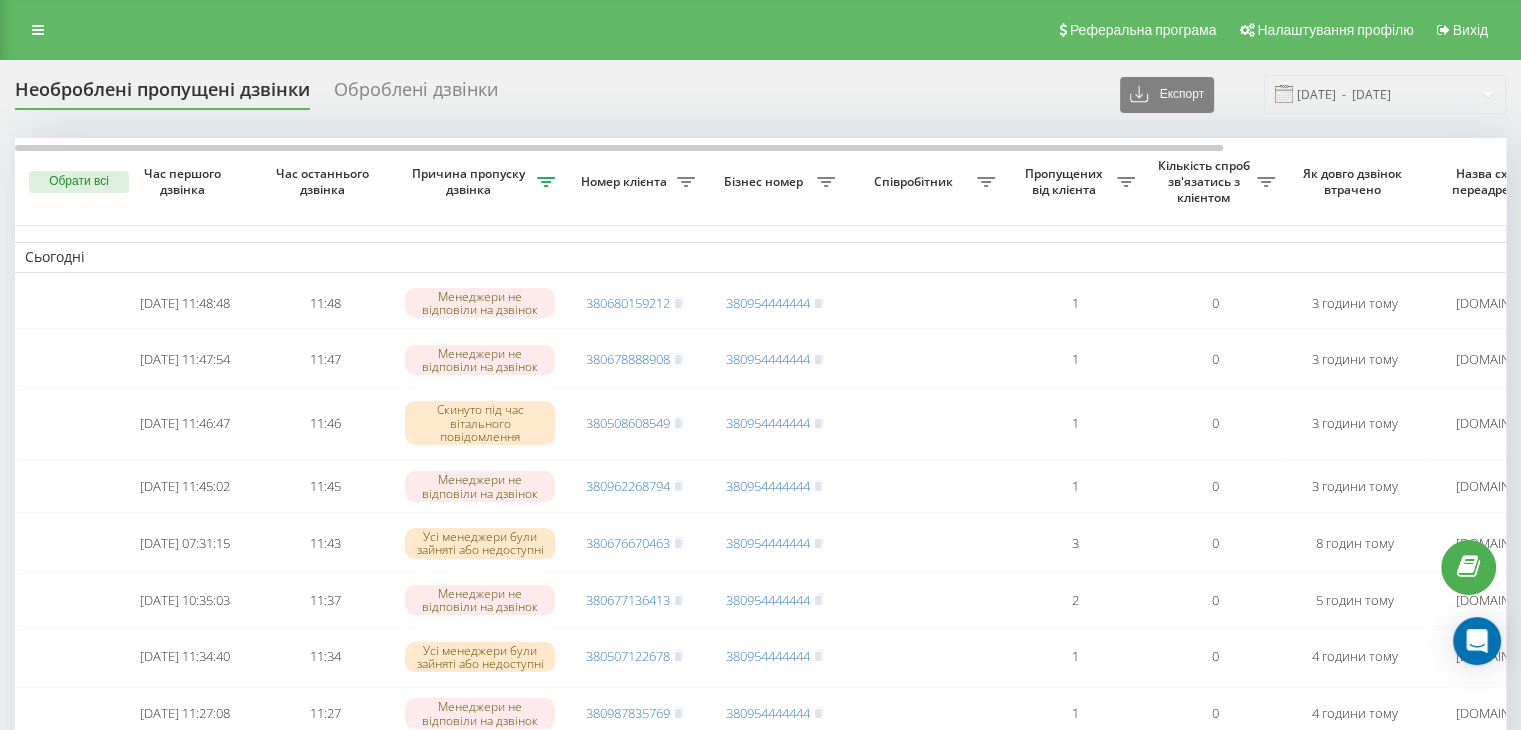 click on "Як довго дзвінок втрачено" at bounding box center (1355, 182) 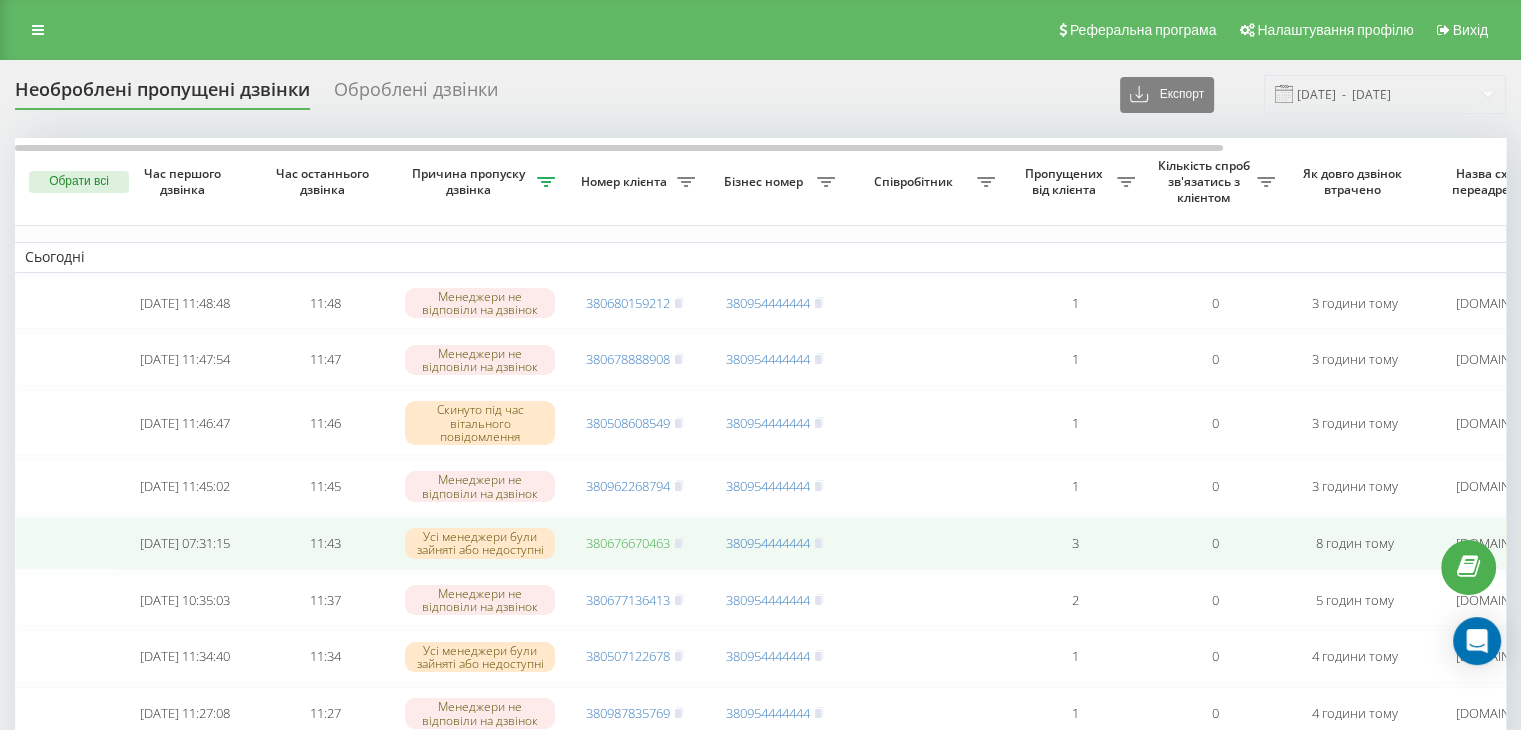 click on "380676670463" at bounding box center (628, 543) 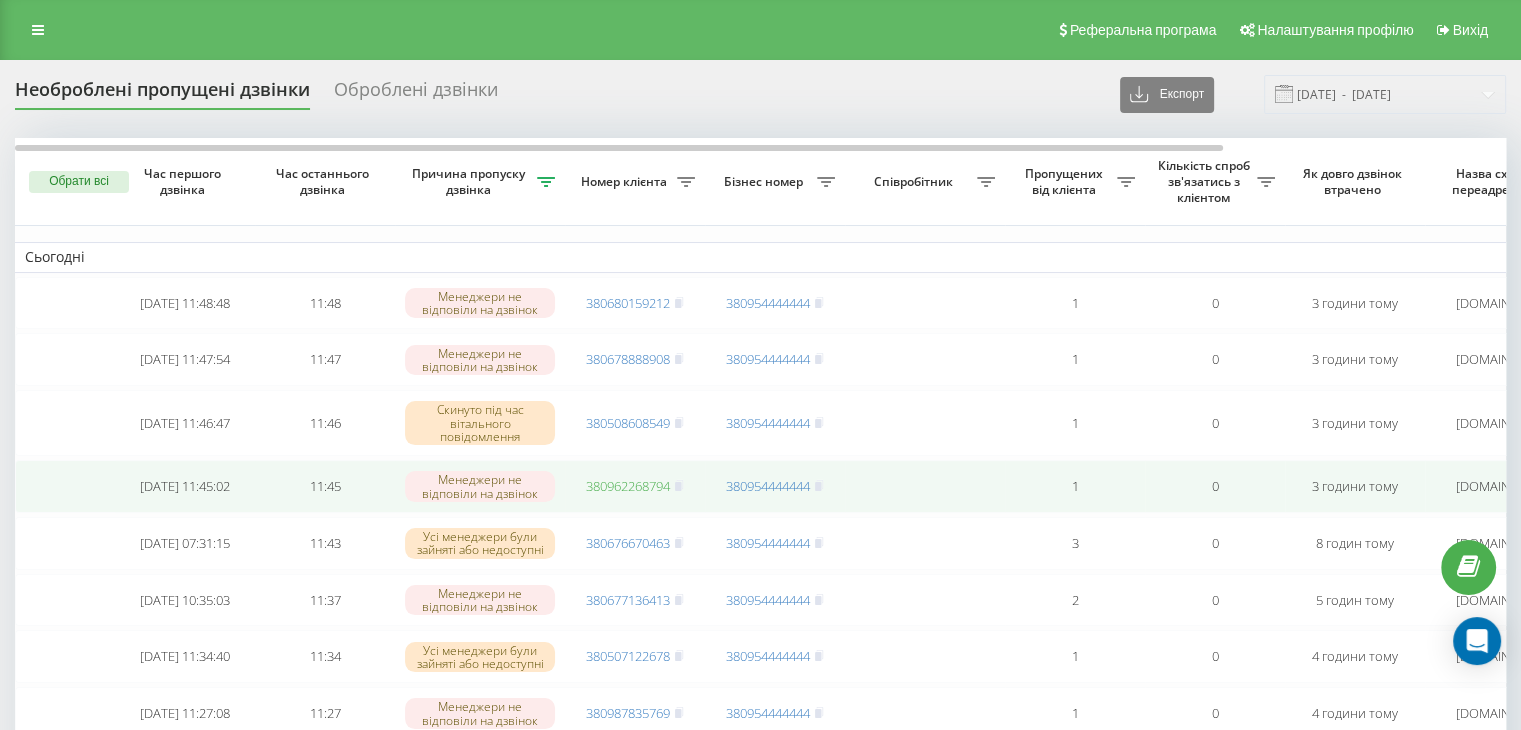 click on "380962268794" at bounding box center (628, 486) 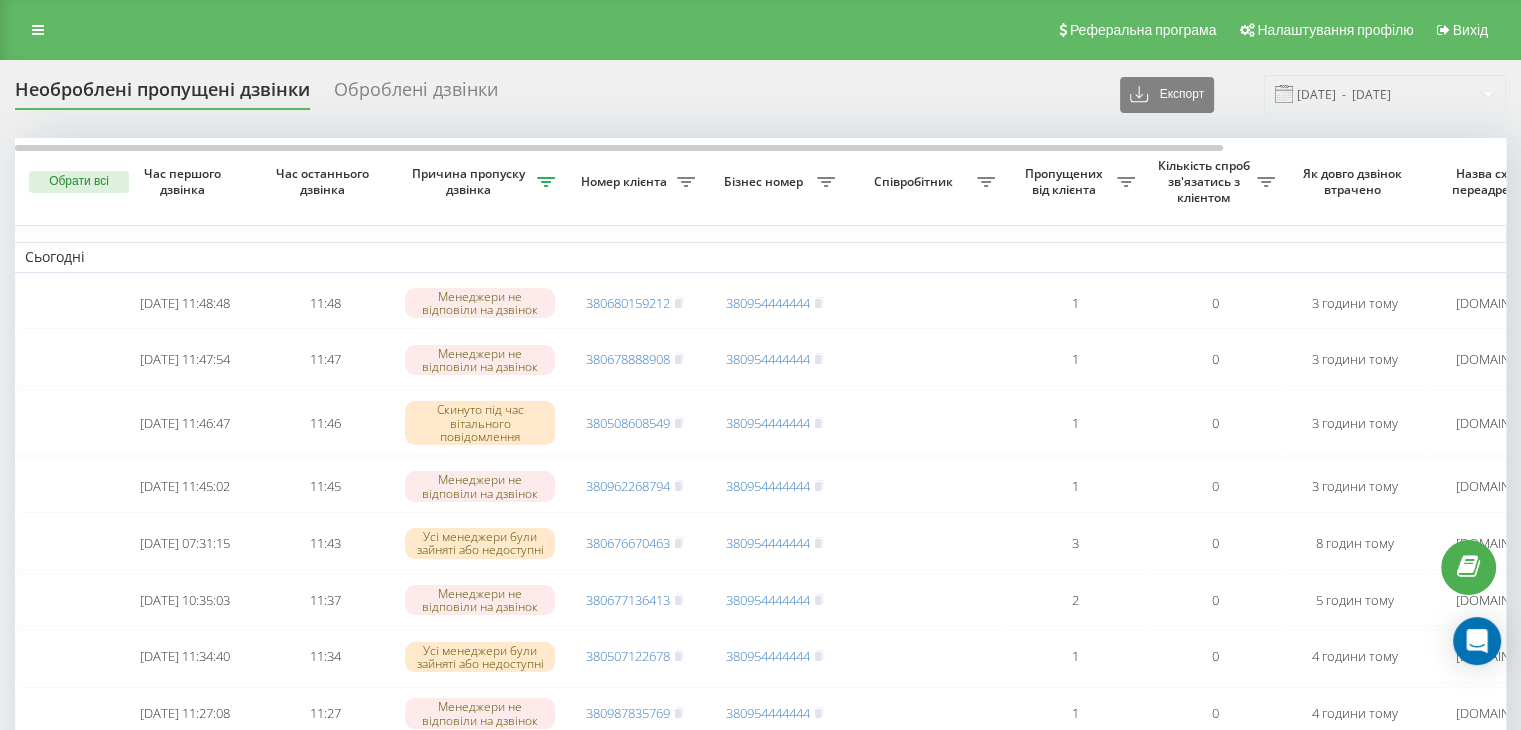 click on "Реферальна програма Налаштування профілю Вихід" at bounding box center (760, 30) 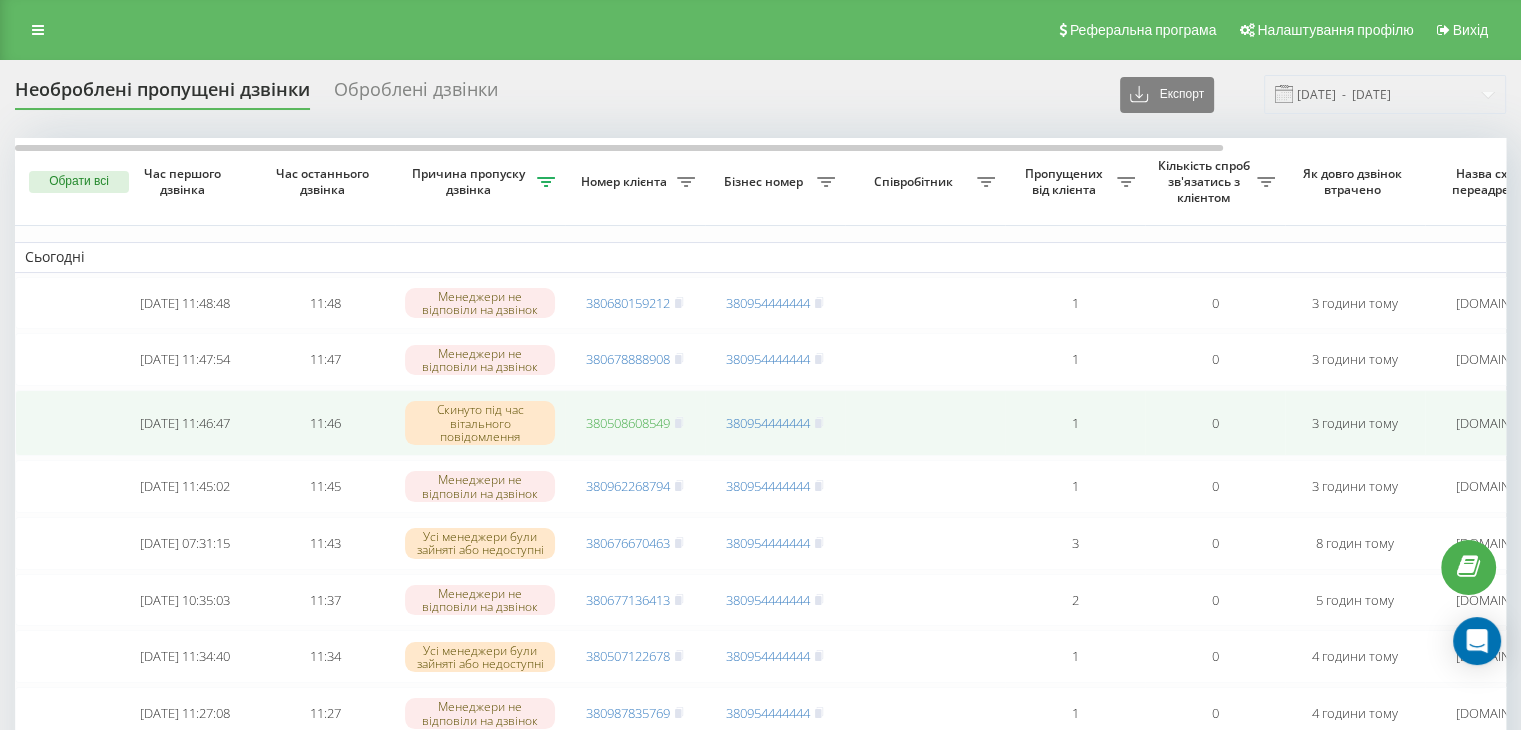 click on "380508608549" at bounding box center [628, 423] 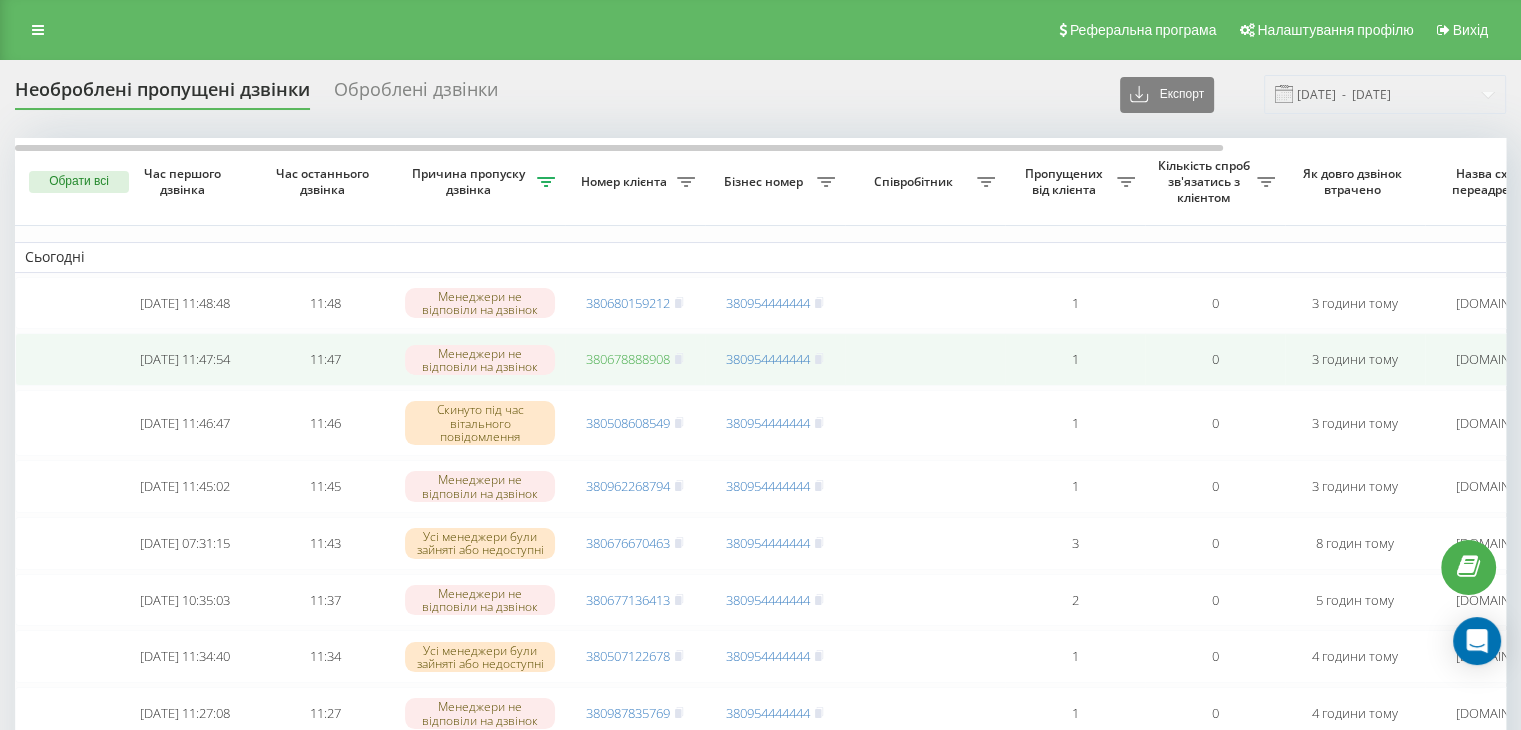 click on "380678888908" at bounding box center [628, 359] 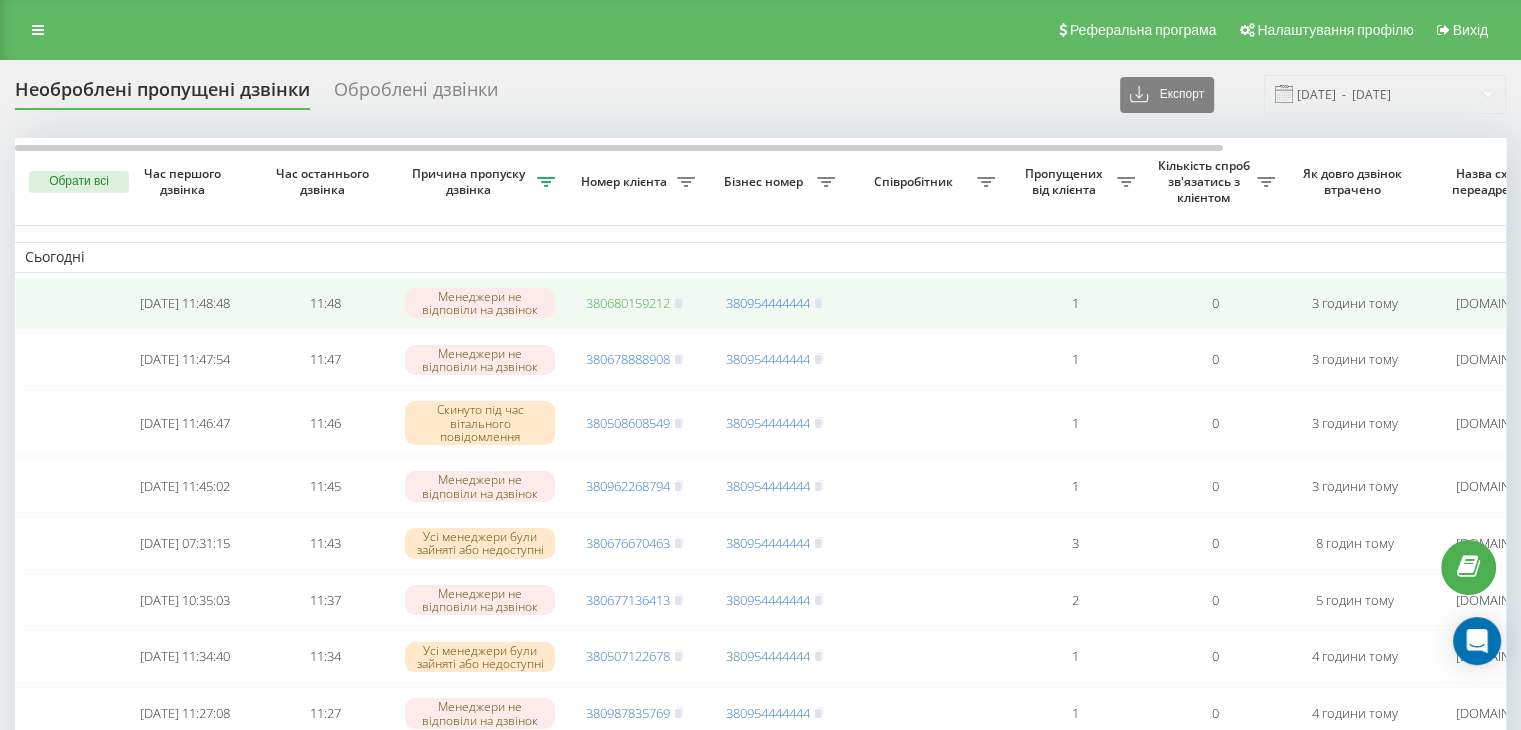 click on "380680159212" at bounding box center (628, 303) 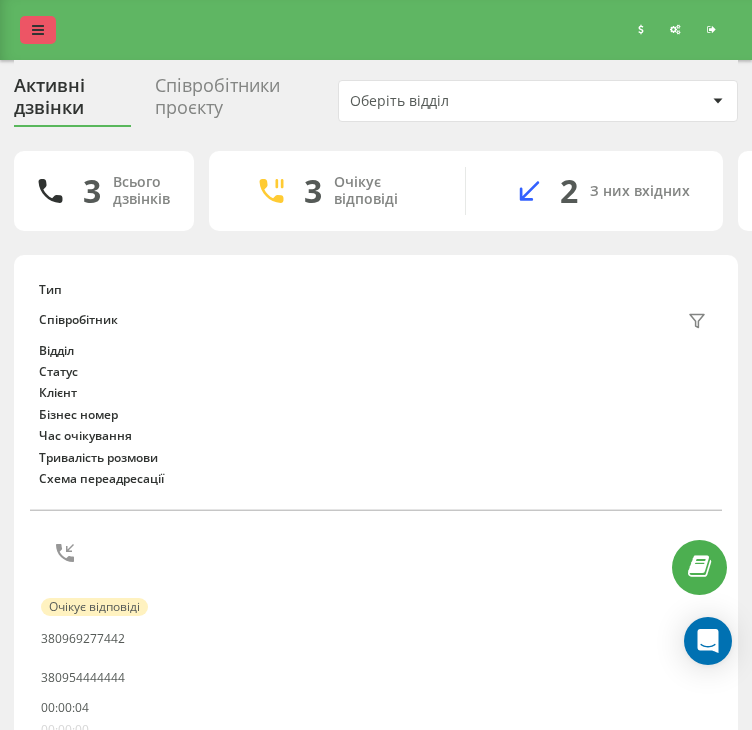 scroll, scrollTop: 0, scrollLeft: 0, axis: both 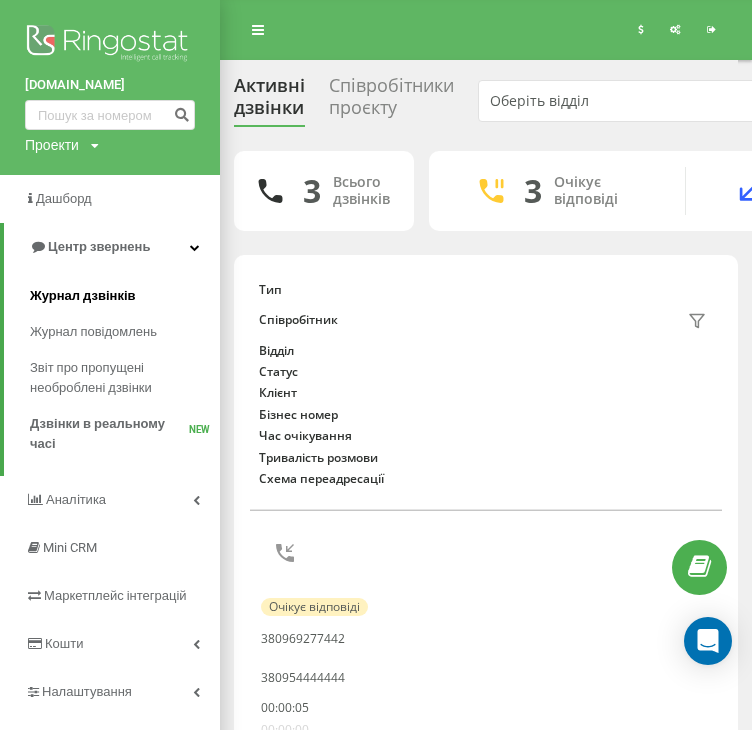 click on "Журнал дзвінків" at bounding box center (83, 296) 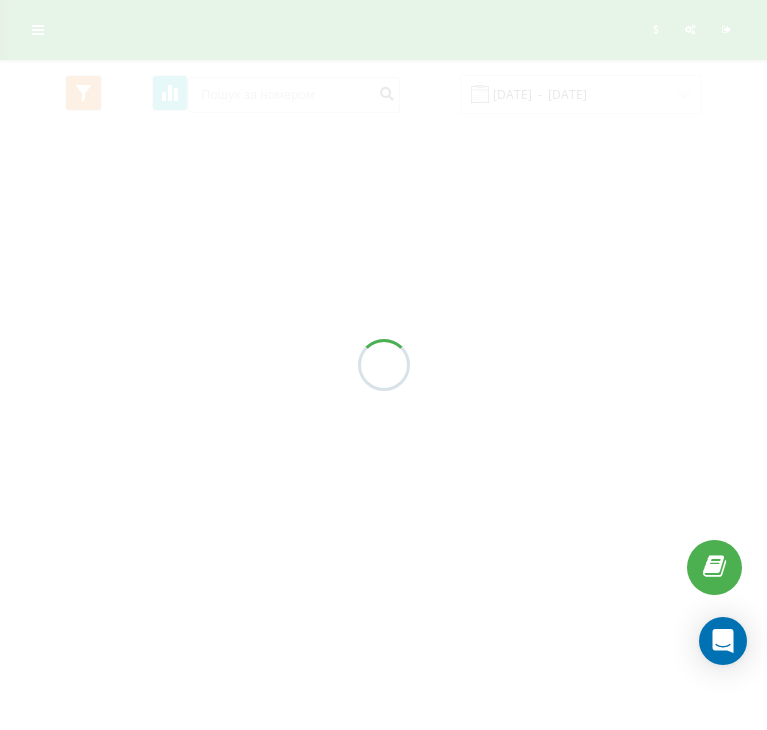 scroll, scrollTop: 0, scrollLeft: 0, axis: both 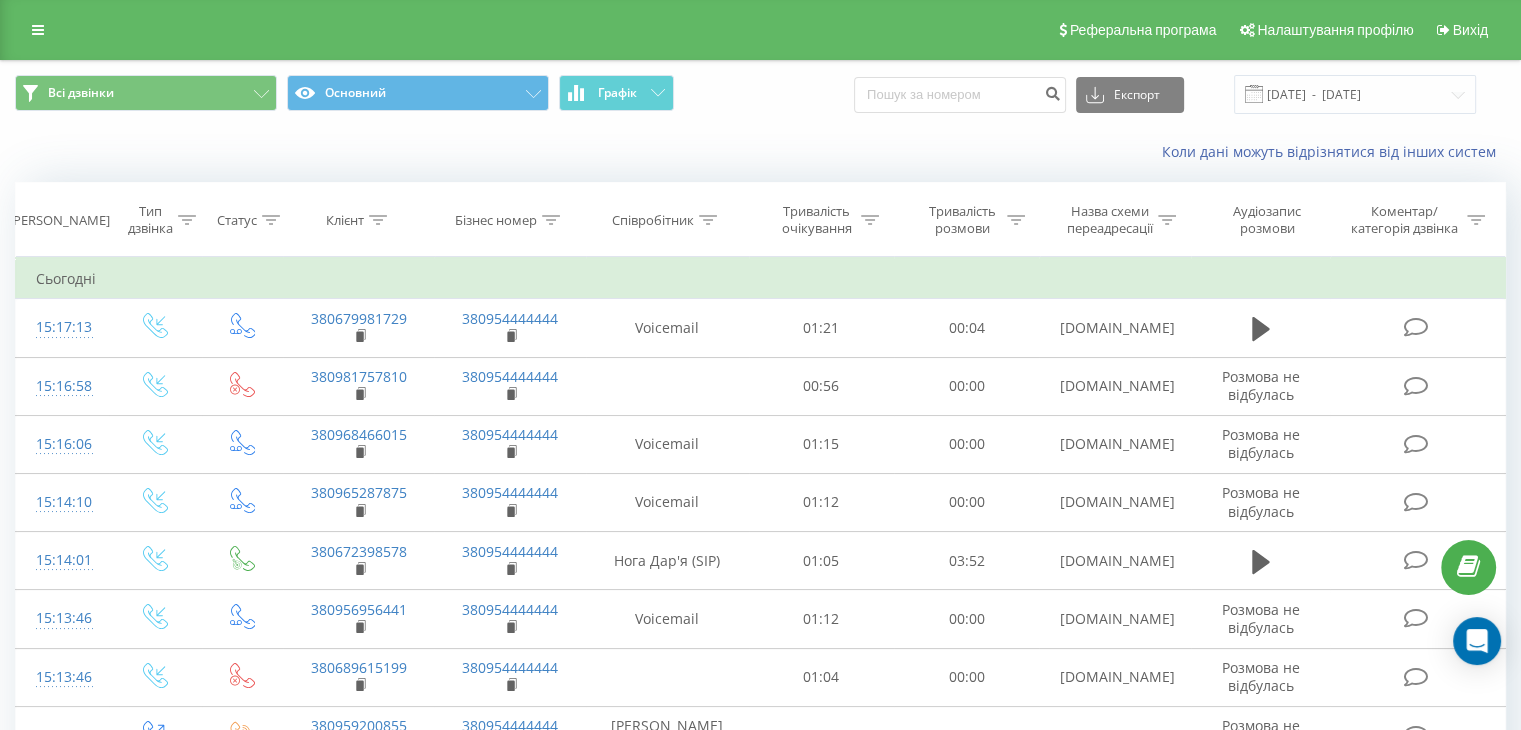 click 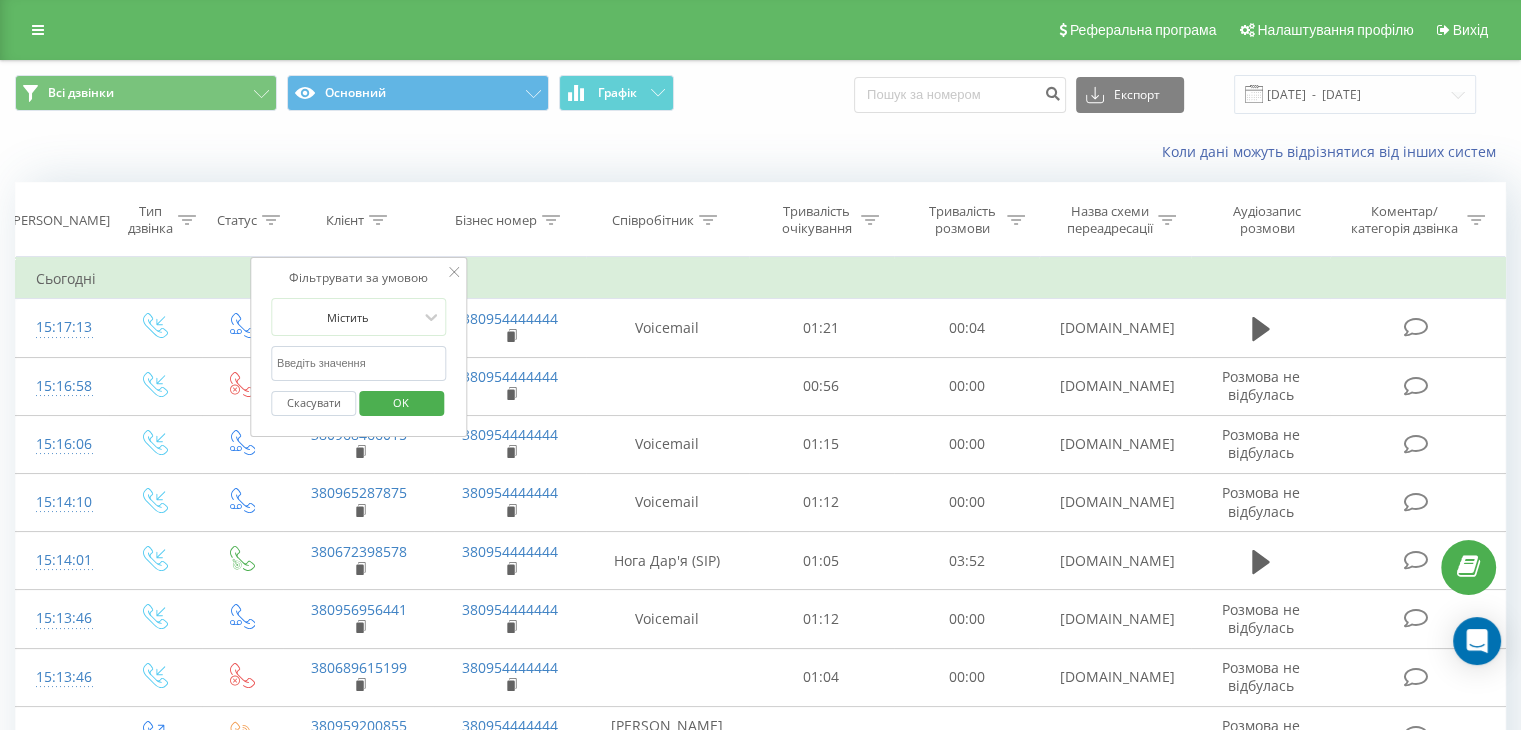 paste on "380500828282" 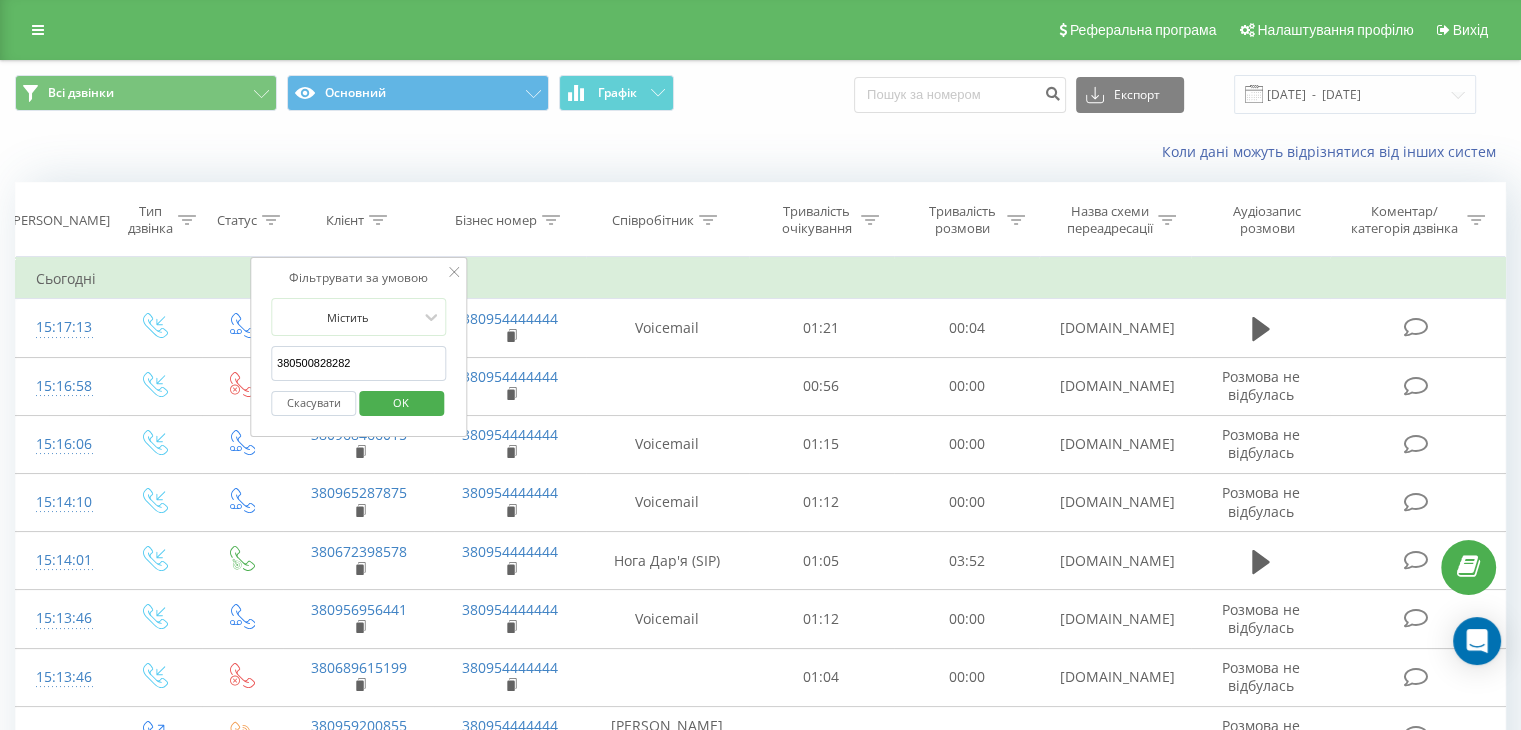 click on "380500828282" at bounding box center (359, 363) 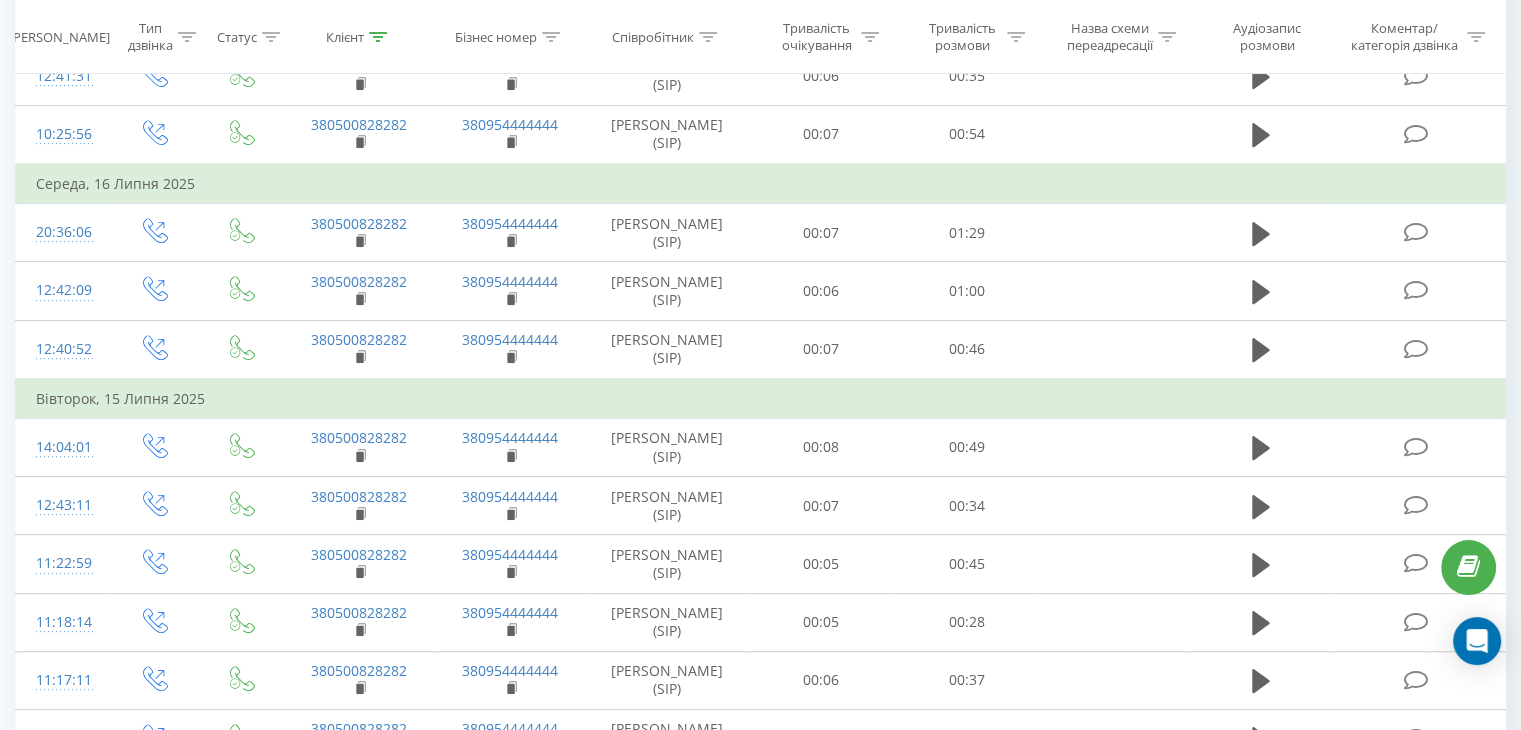 scroll, scrollTop: 883, scrollLeft: 0, axis: vertical 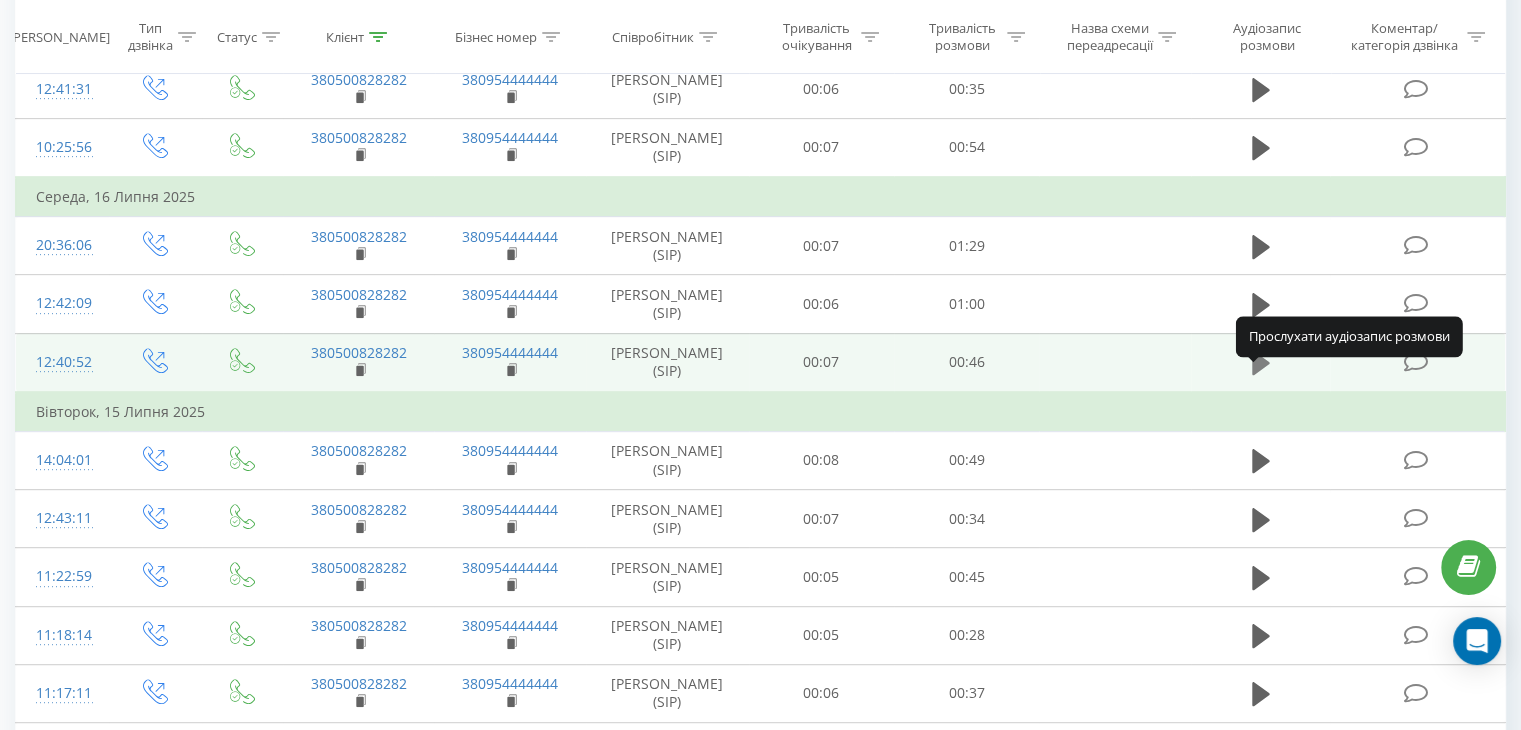click 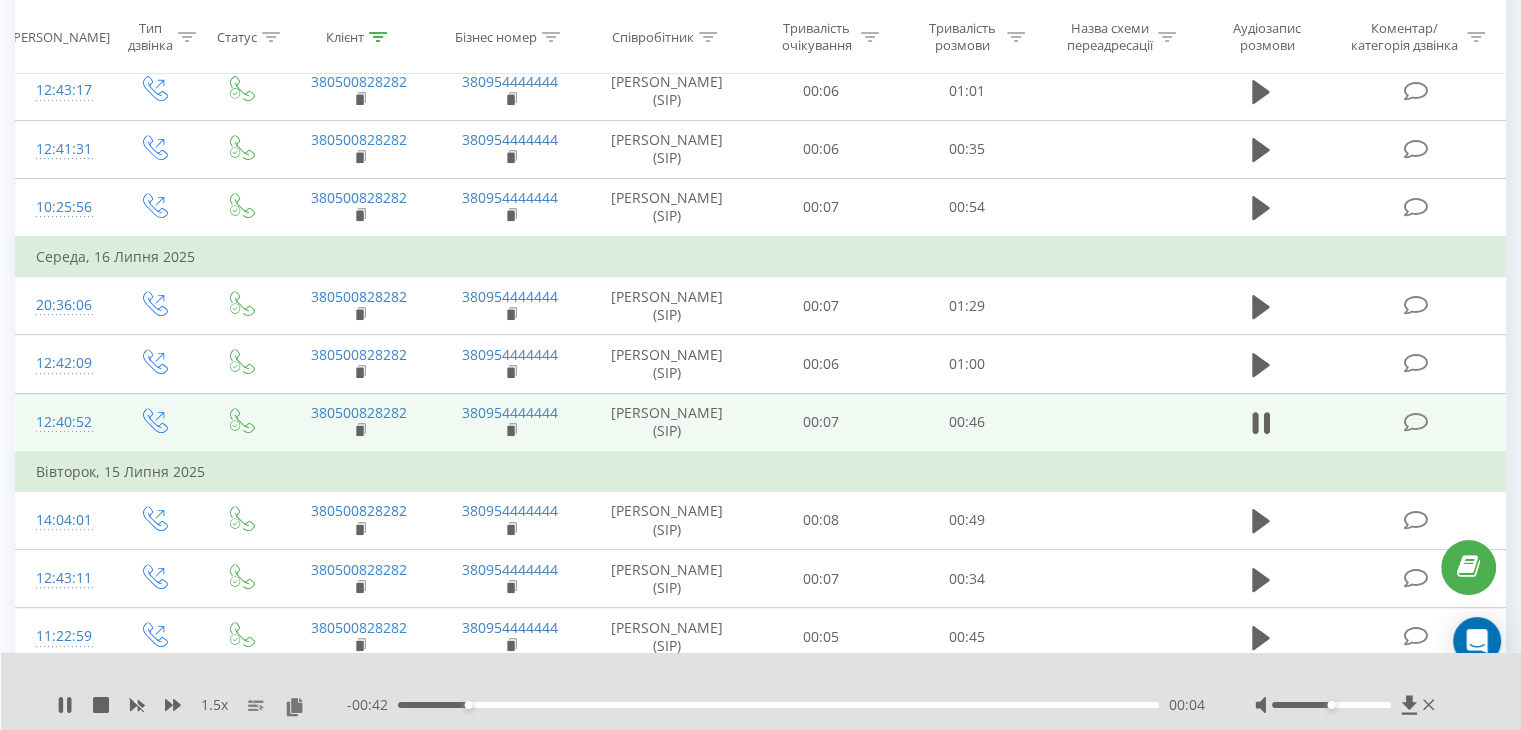 scroll, scrollTop: 824, scrollLeft: 0, axis: vertical 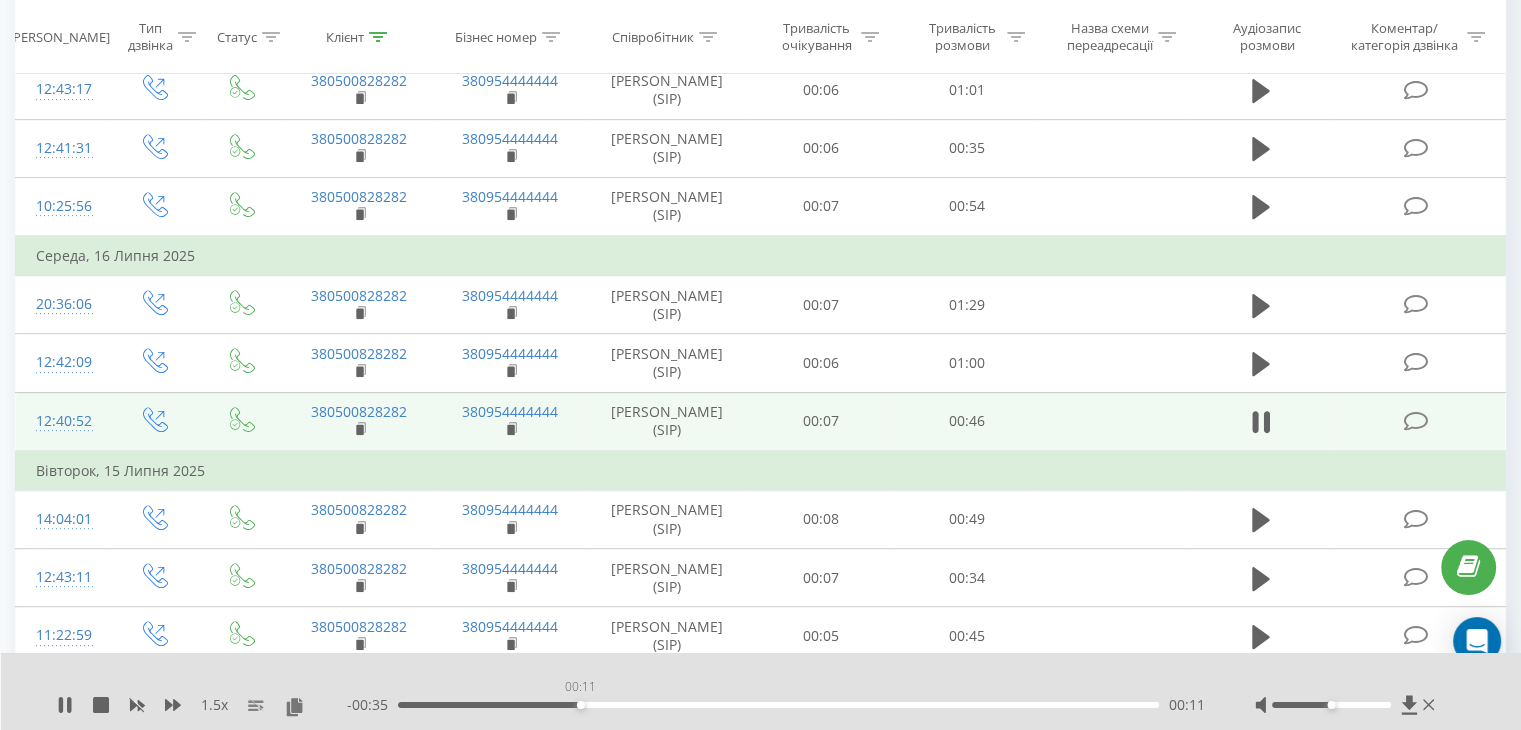 click on "00:11" at bounding box center (778, 705) 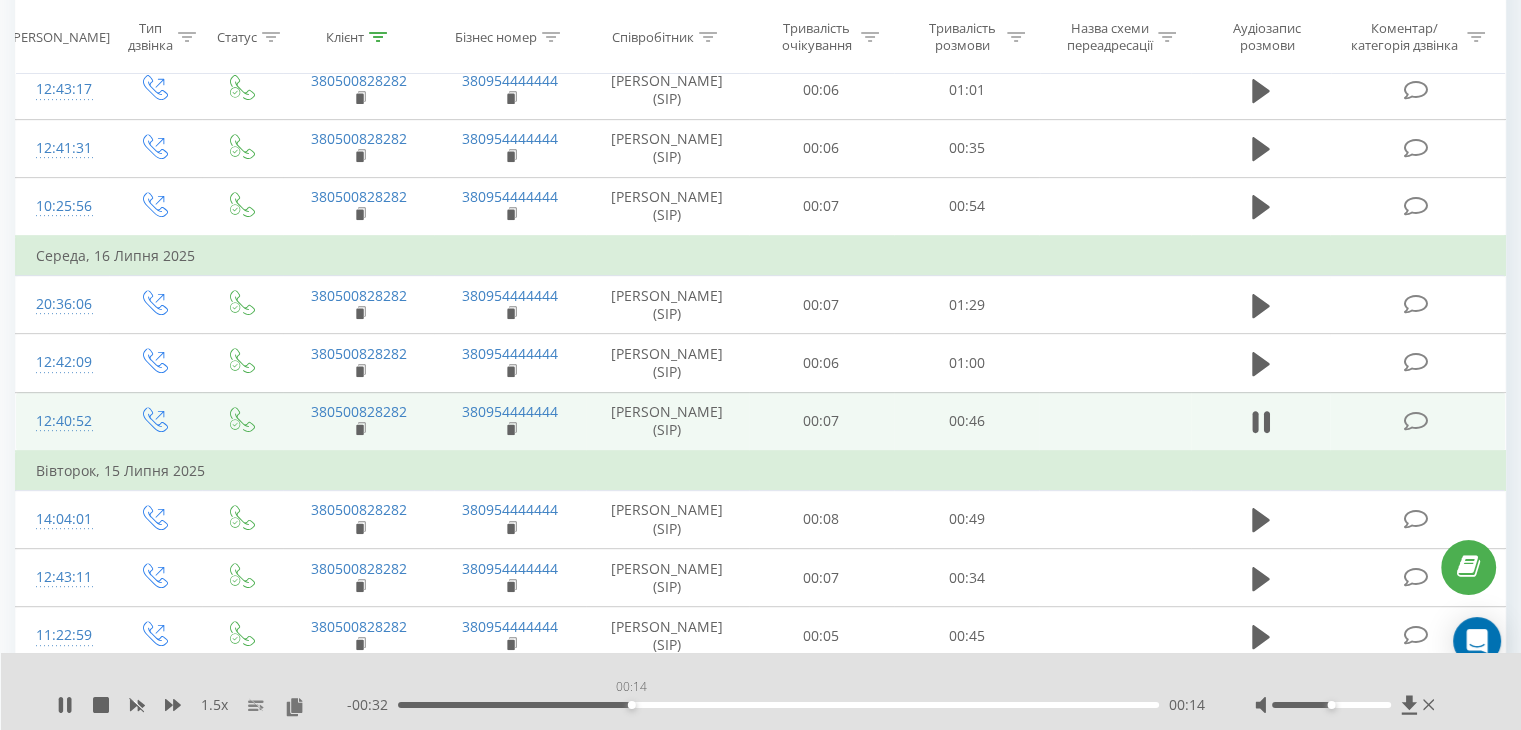 click on "00:14" at bounding box center (778, 705) 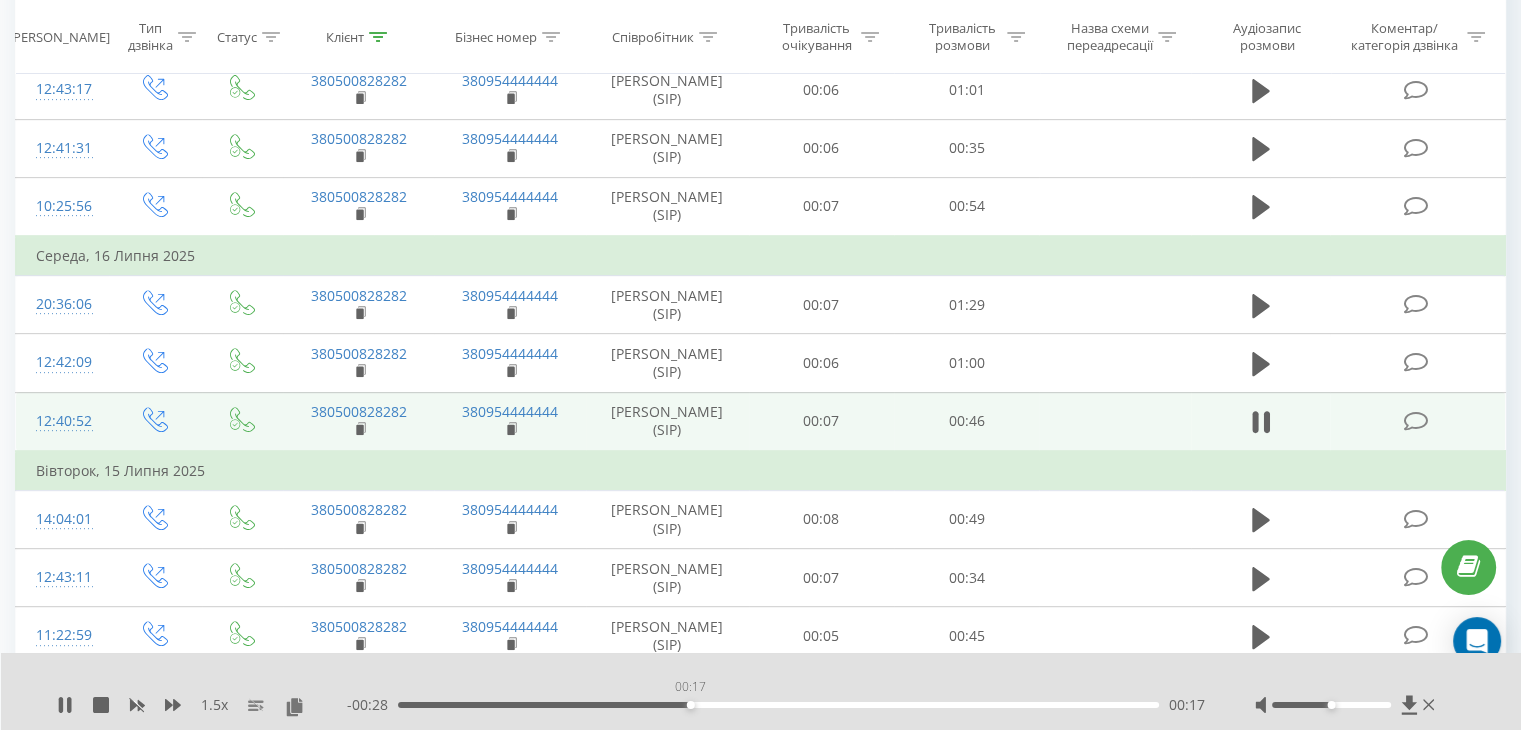 click on "00:17" at bounding box center [778, 705] 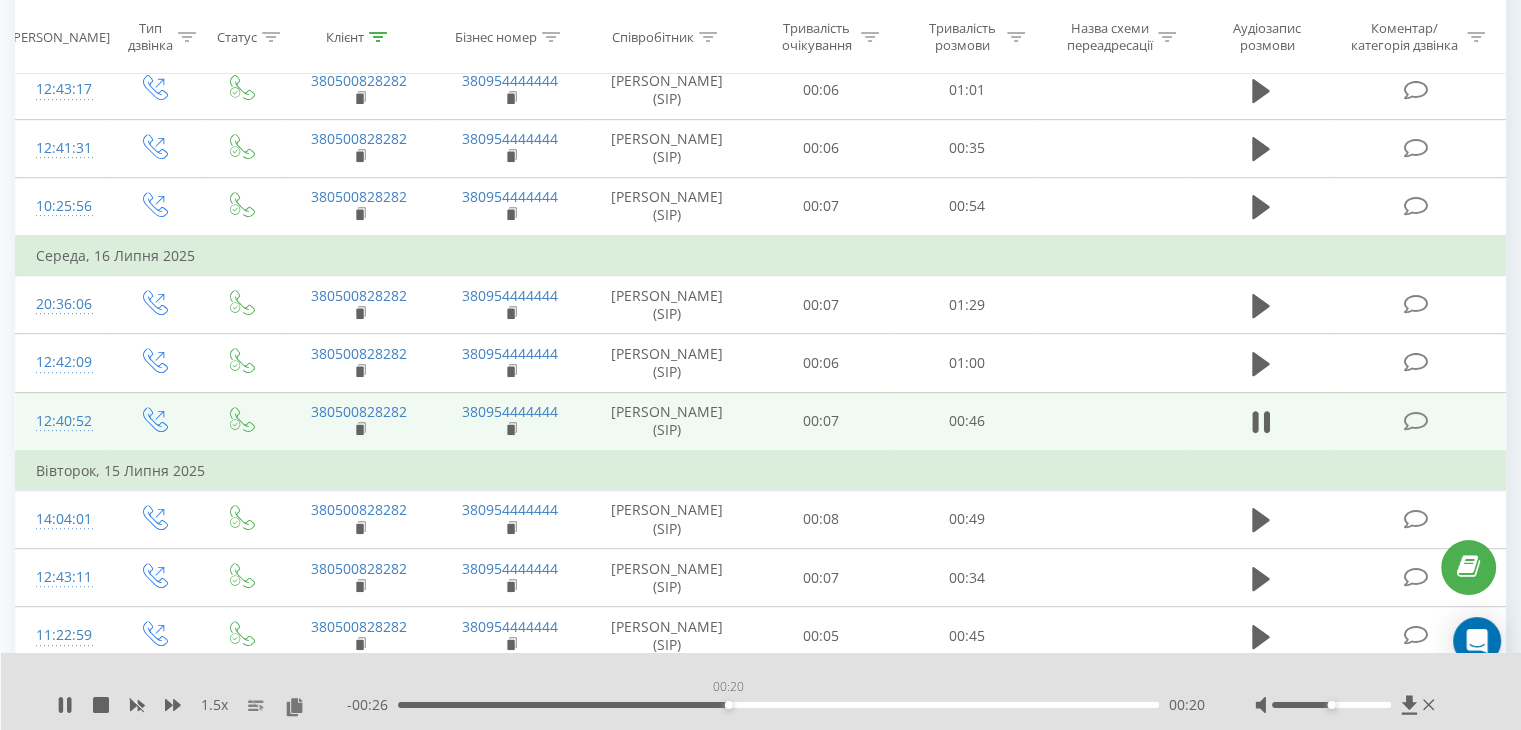 click on "00:20" at bounding box center [778, 705] 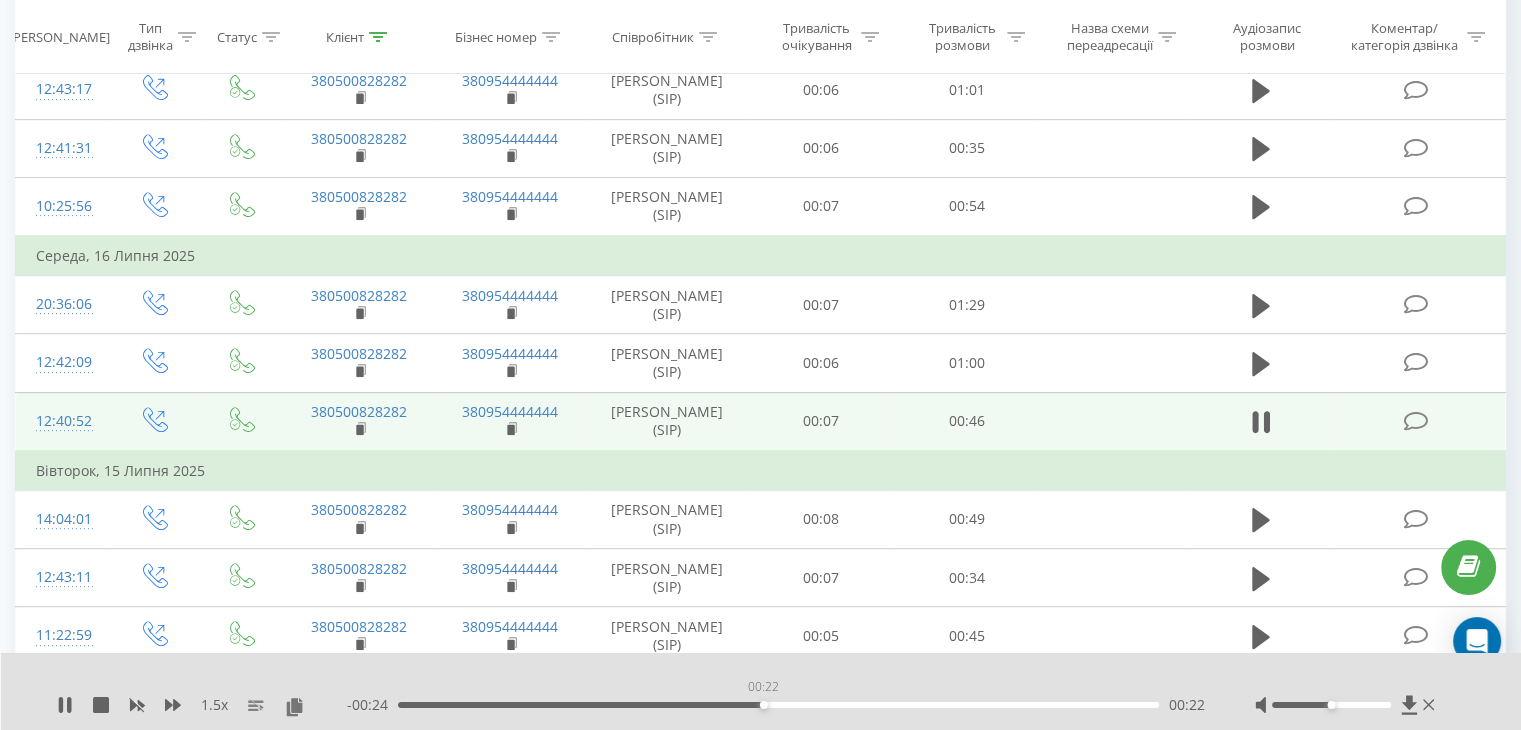 click on "00:22" at bounding box center [778, 705] 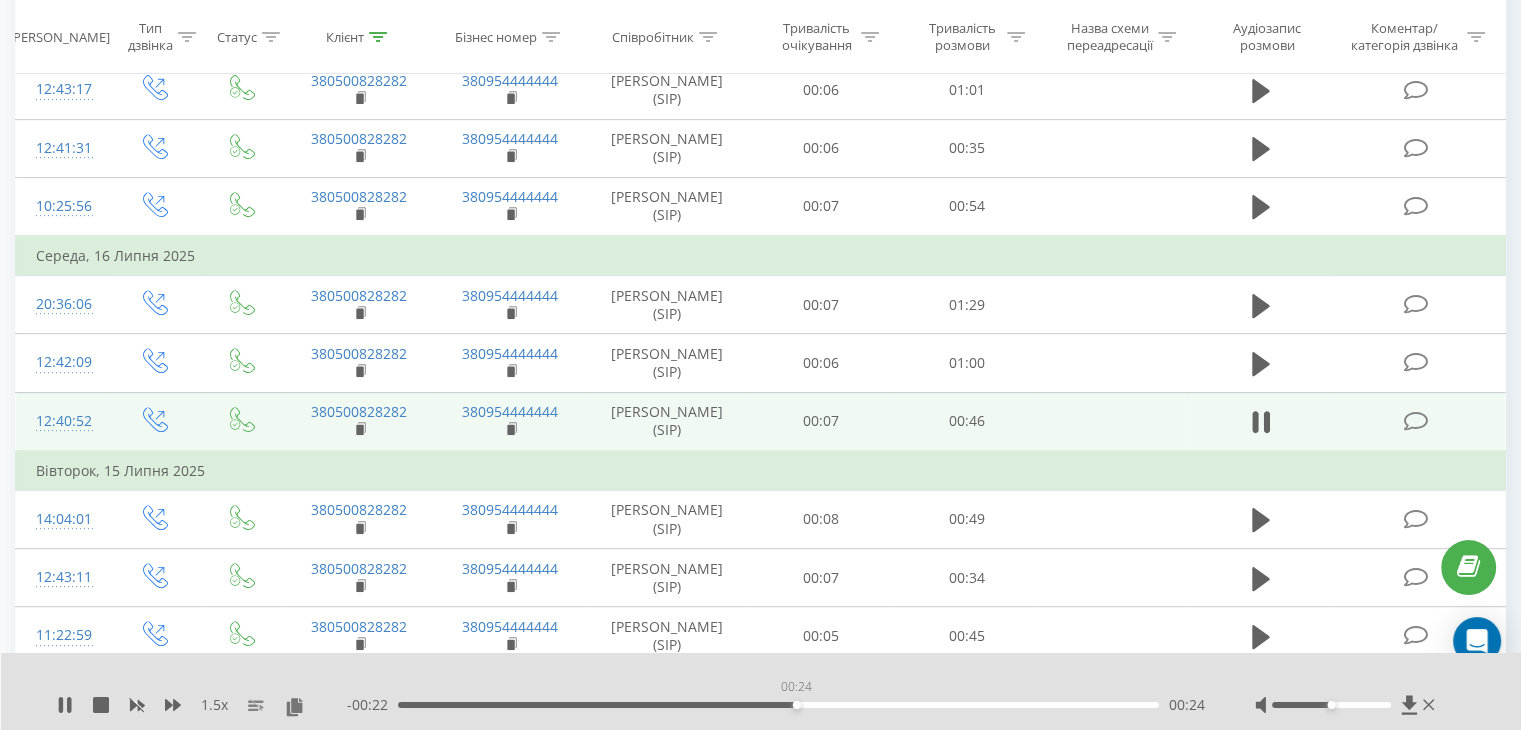 click on "00:24" at bounding box center [778, 705] 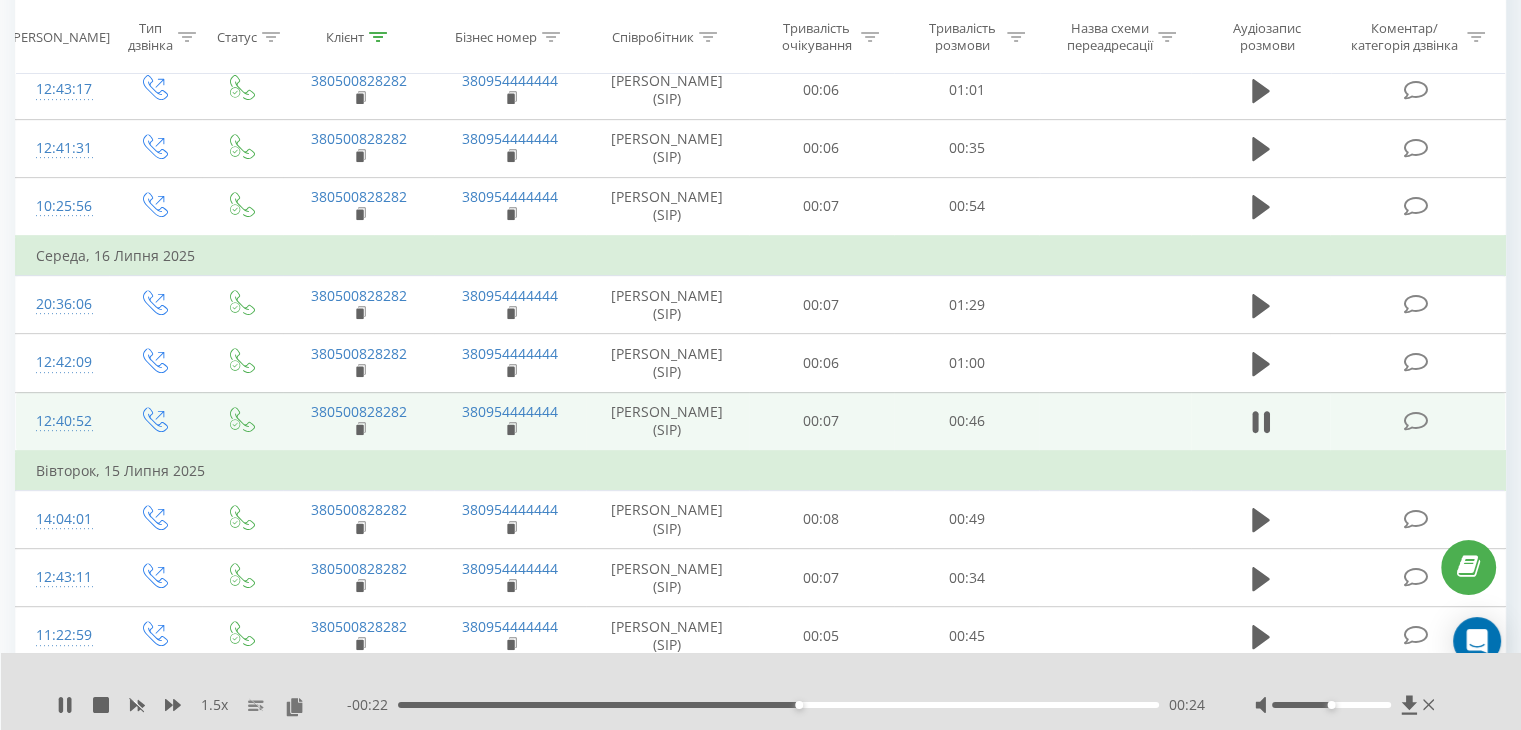 click on "00:24" at bounding box center (778, 705) 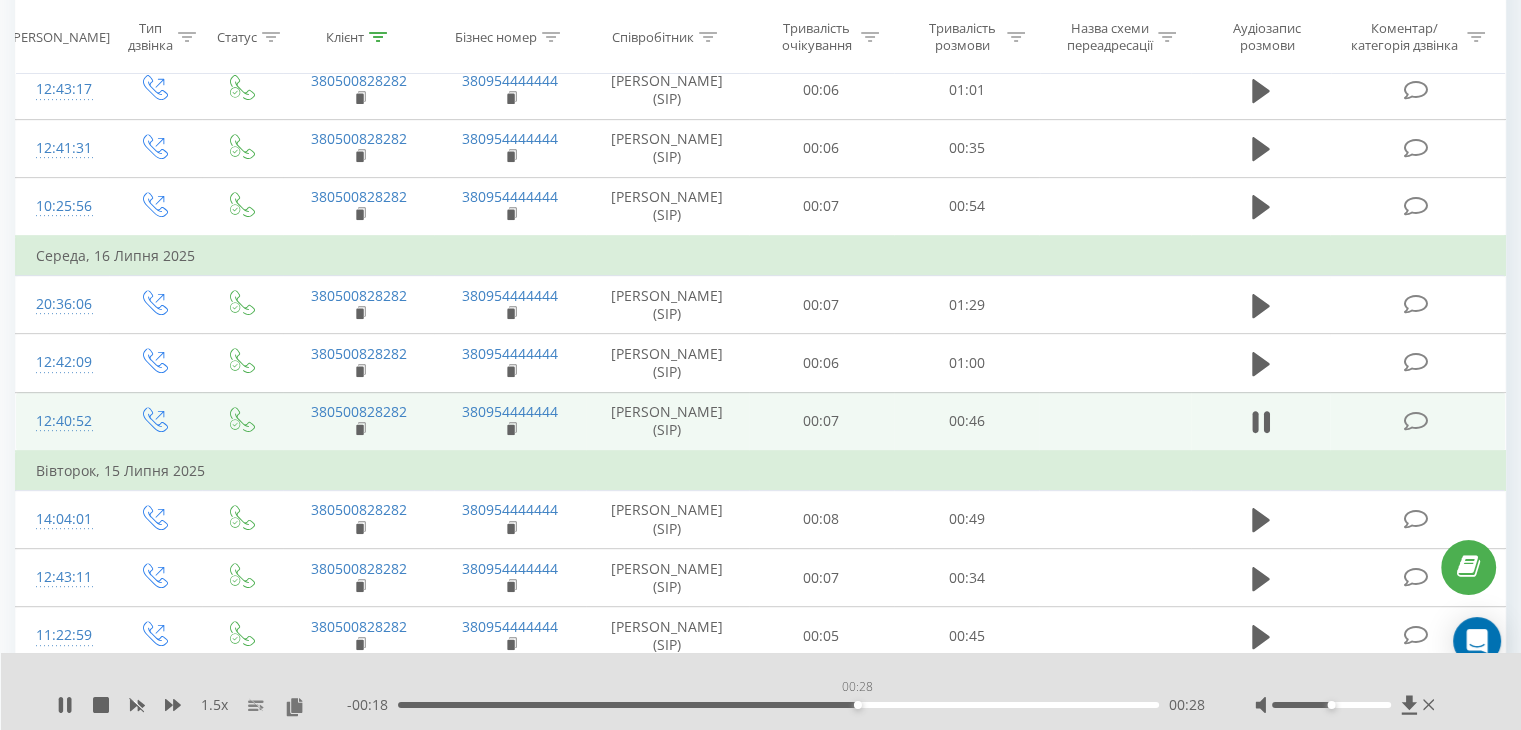 click on "00:28" at bounding box center (778, 705) 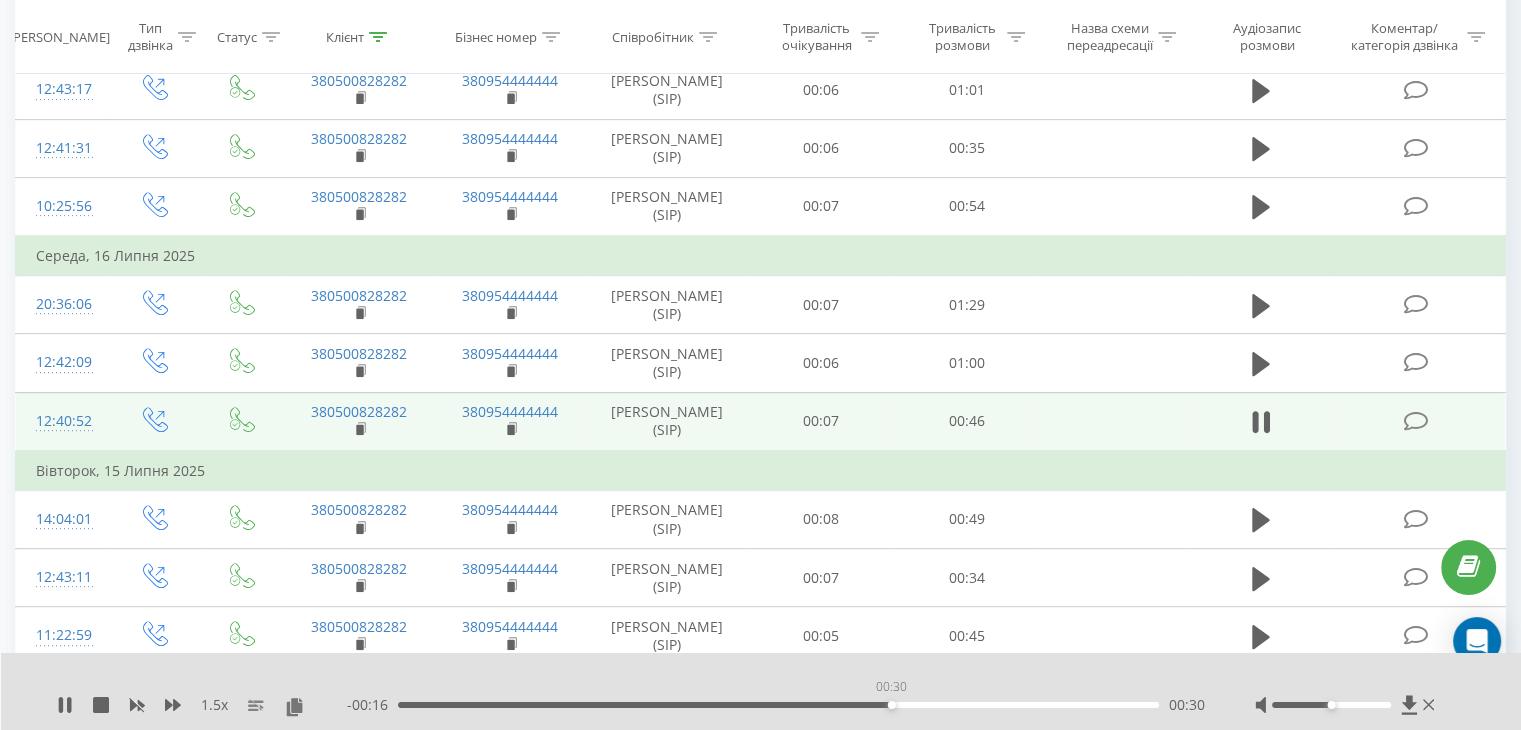 click on "00:30" at bounding box center (778, 705) 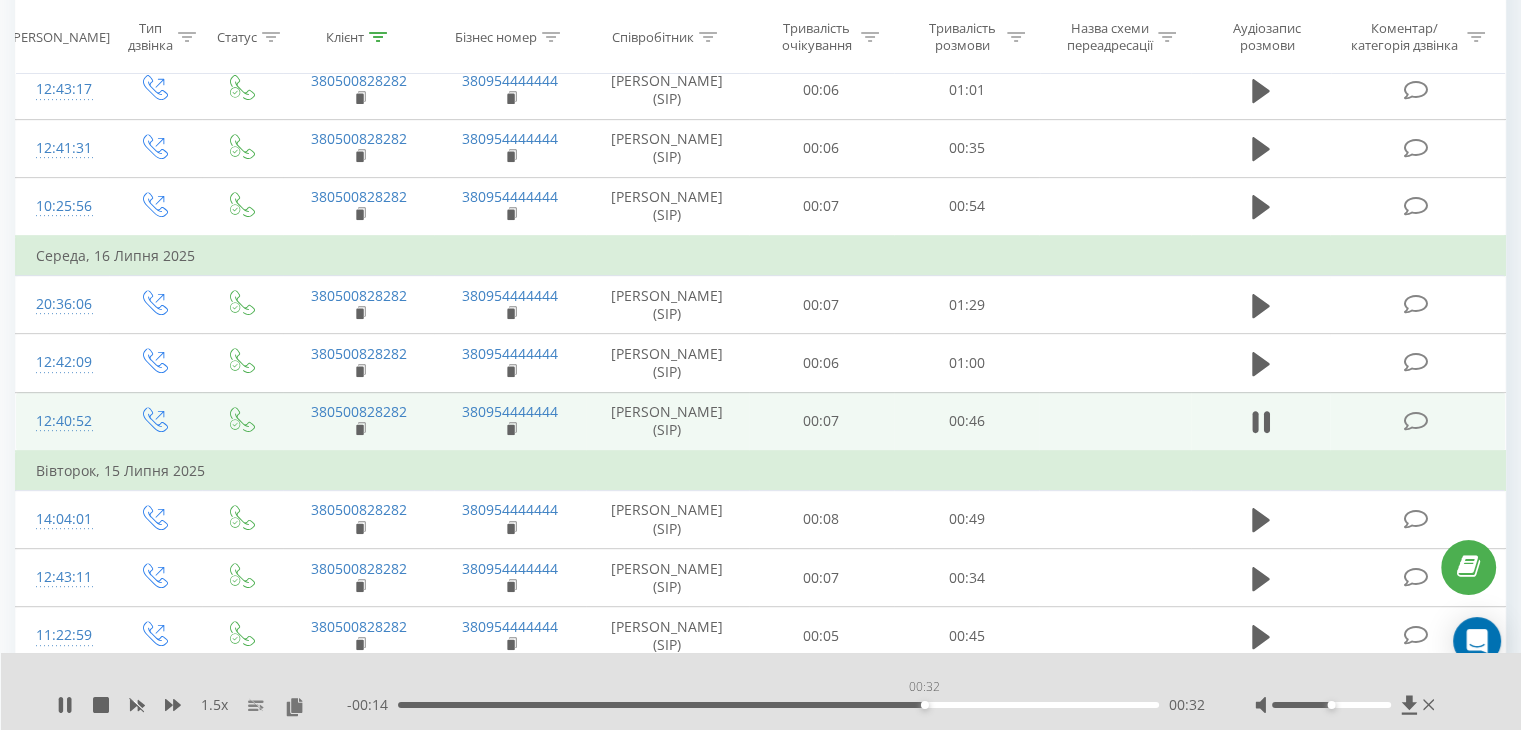click on "00:32" at bounding box center (778, 705) 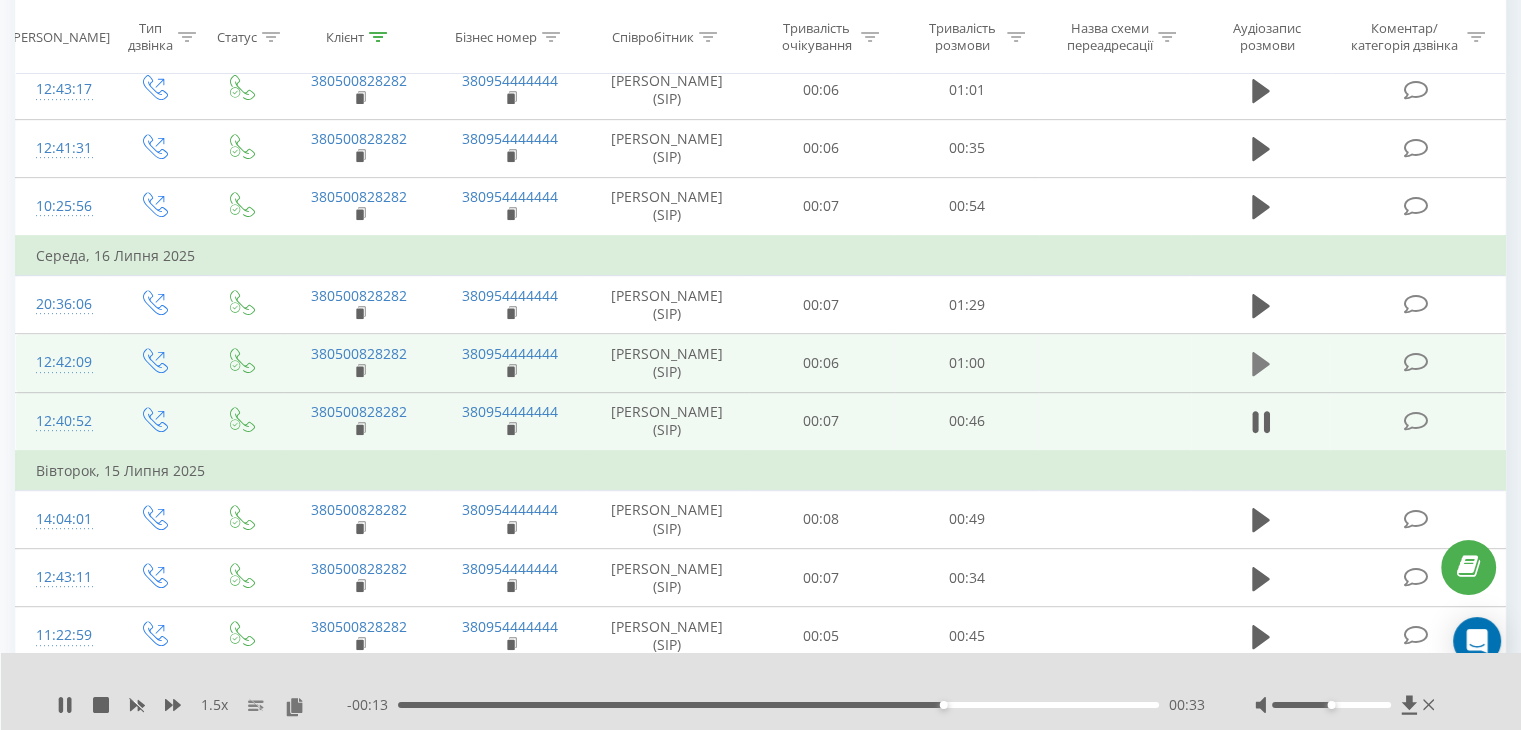 click 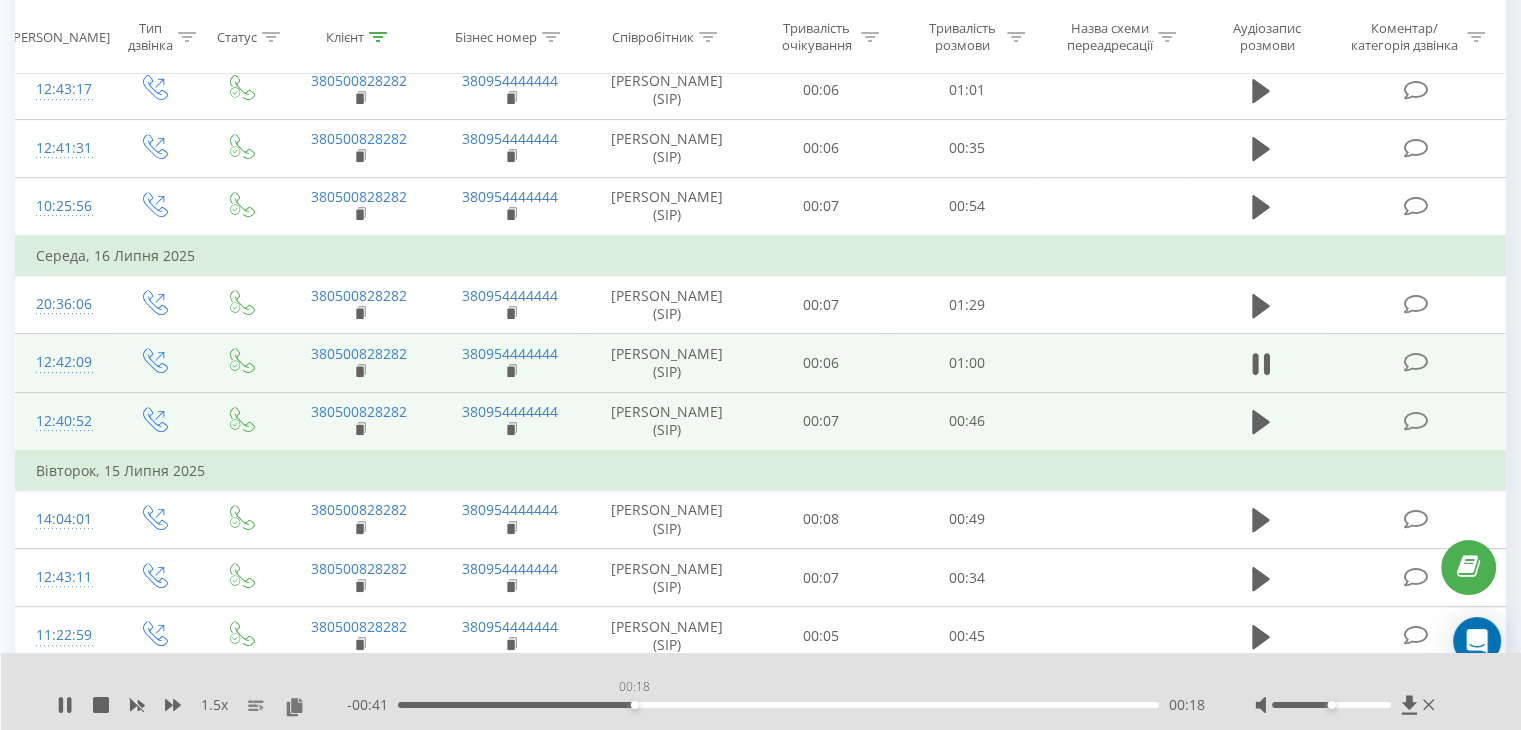click on "00:18" at bounding box center [778, 705] 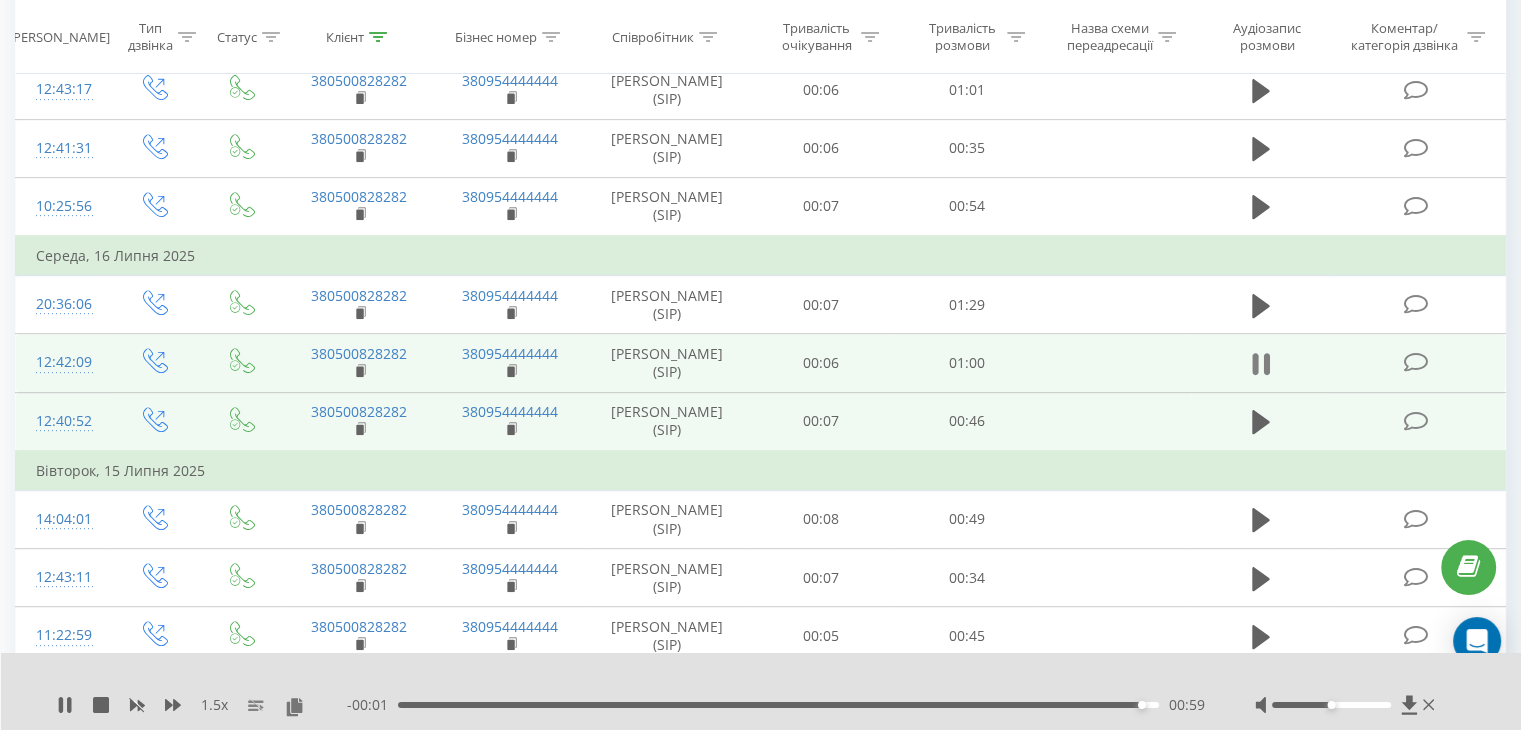 click 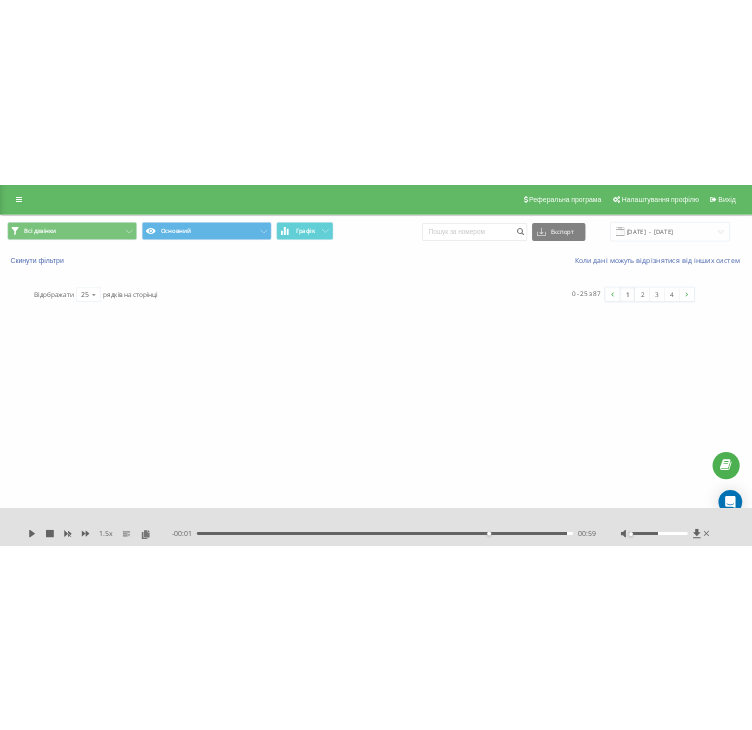 scroll, scrollTop: 0, scrollLeft: 0, axis: both 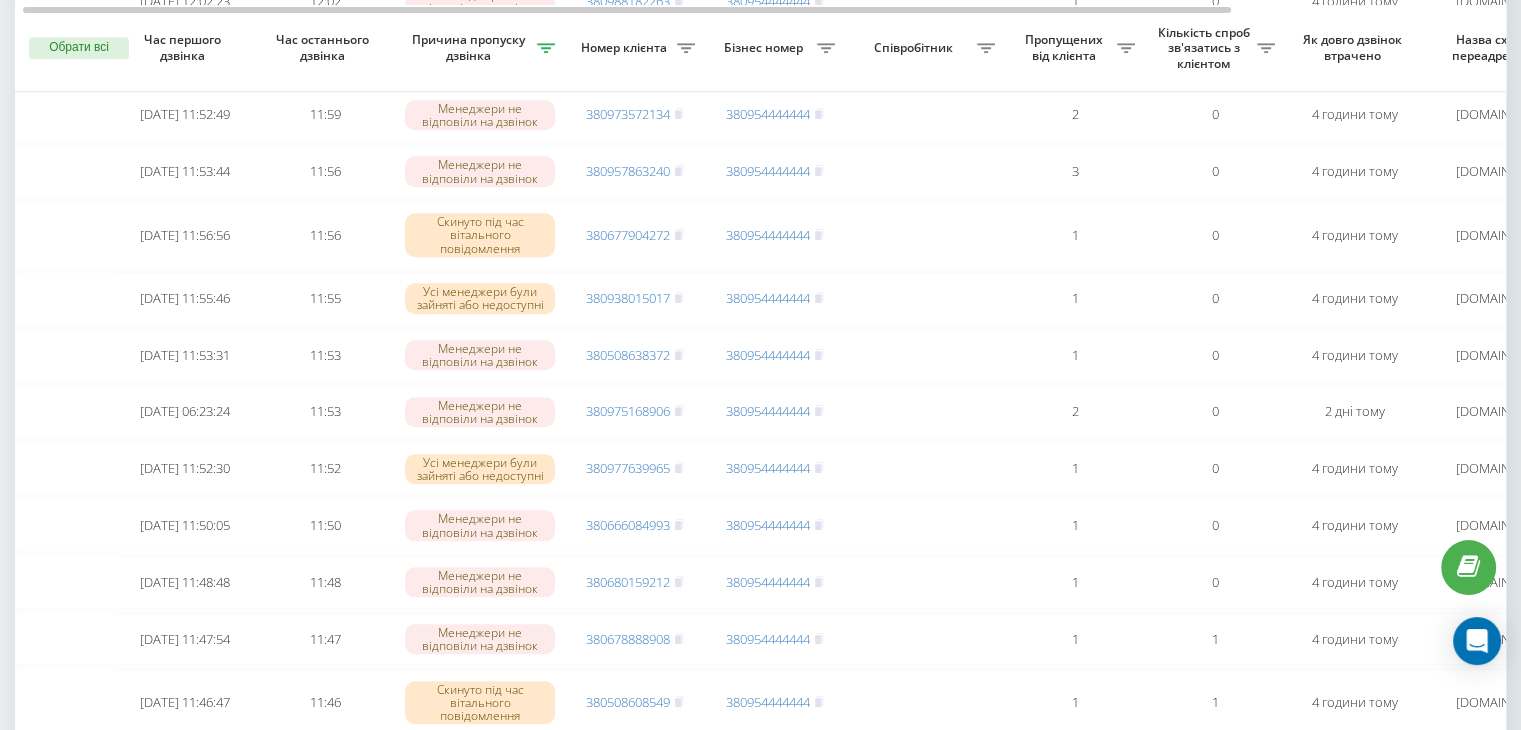 click on "Як довго дзвінок втрачено" at bounding box center (1355, 49) 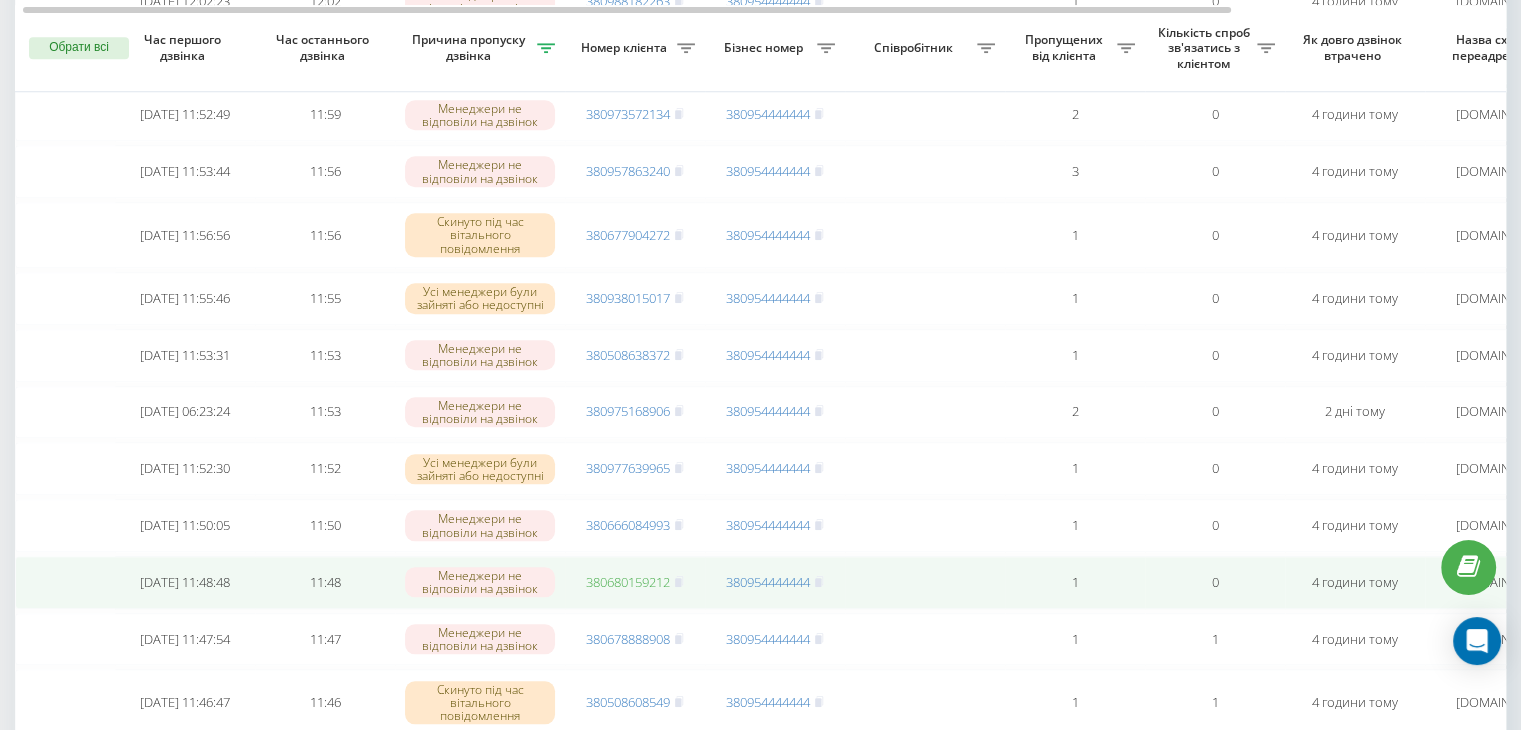 click on "380680159212" at bounding box center (628, 582) 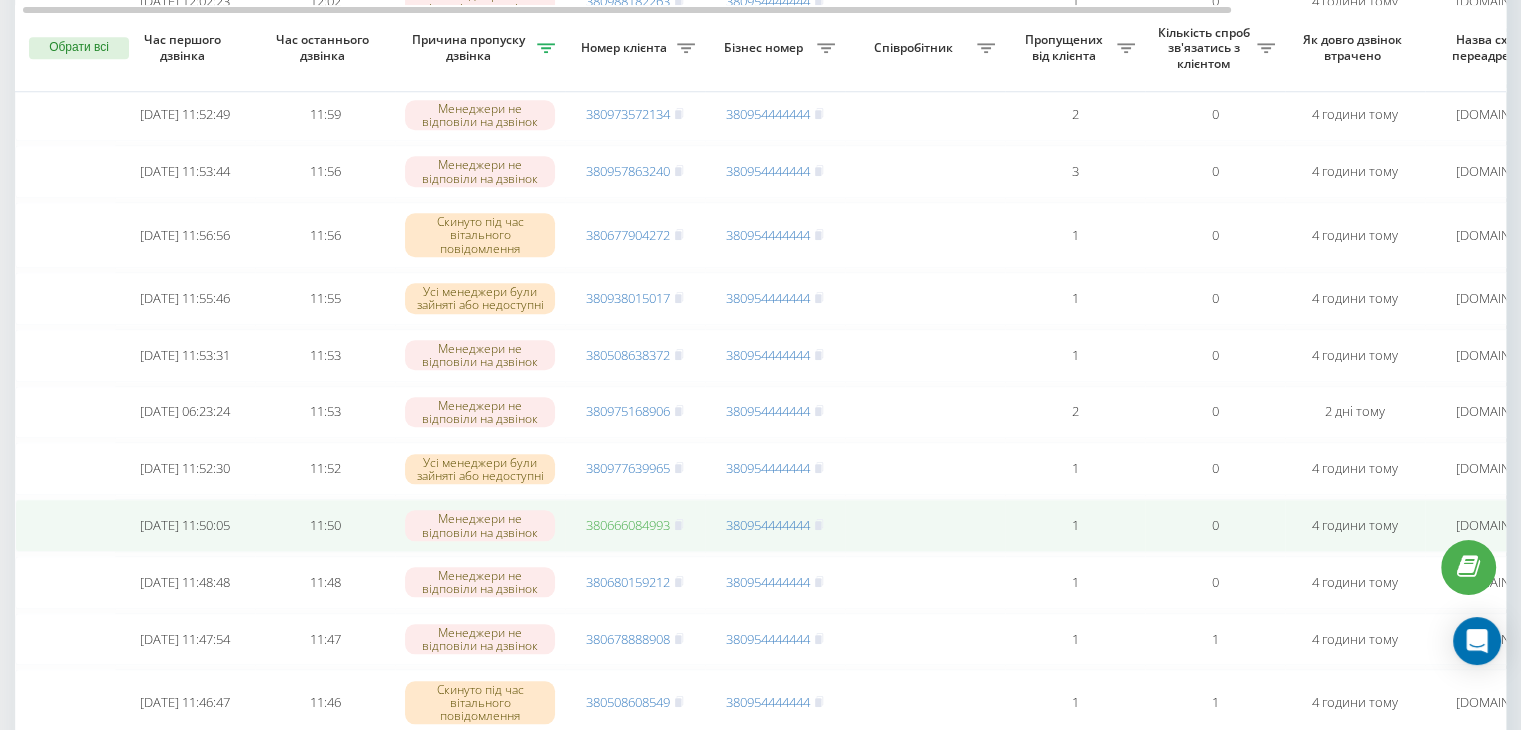 click on "380666084993" at bounding box center [628, 525] 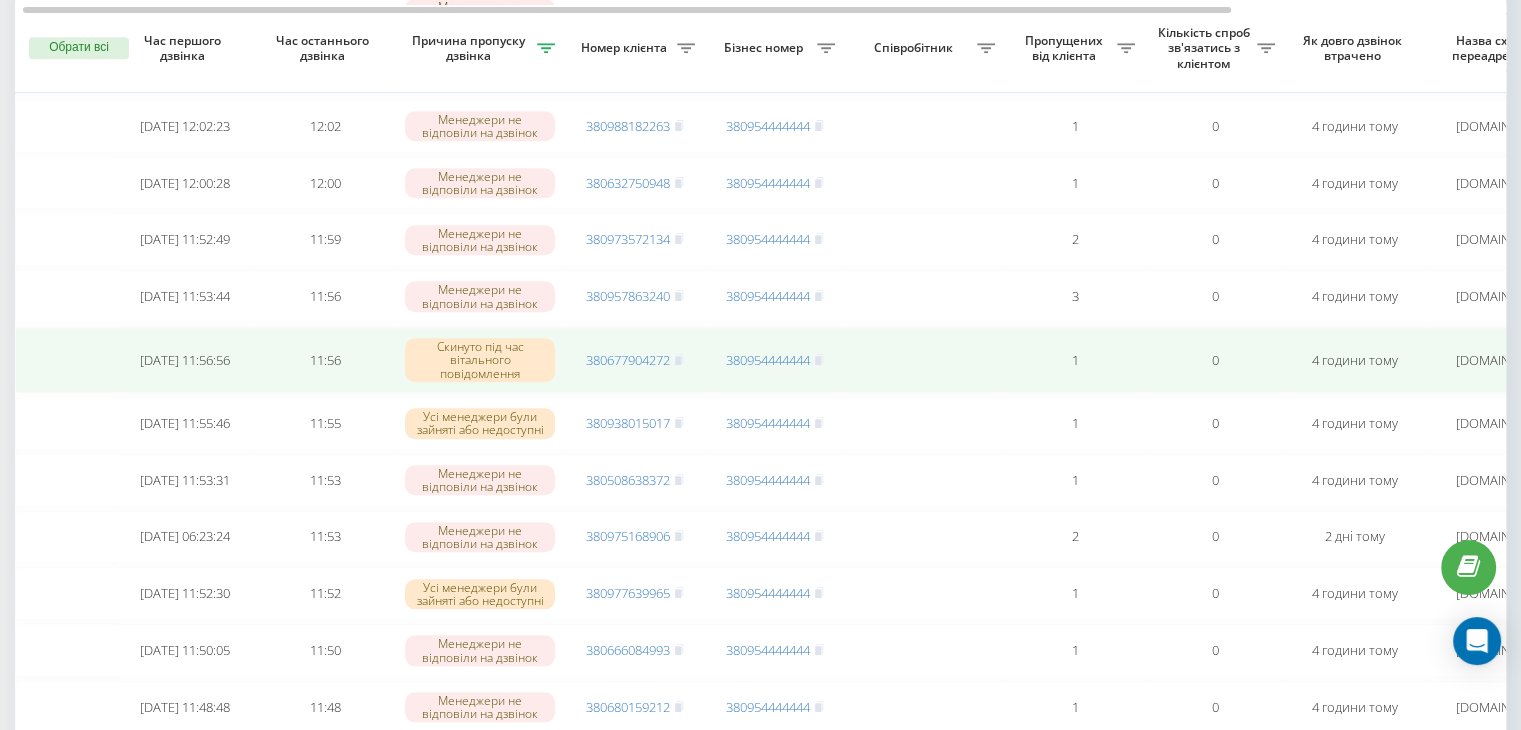 scroll, scrollTop: 1721, scrollLeft: 0, axis: vertical 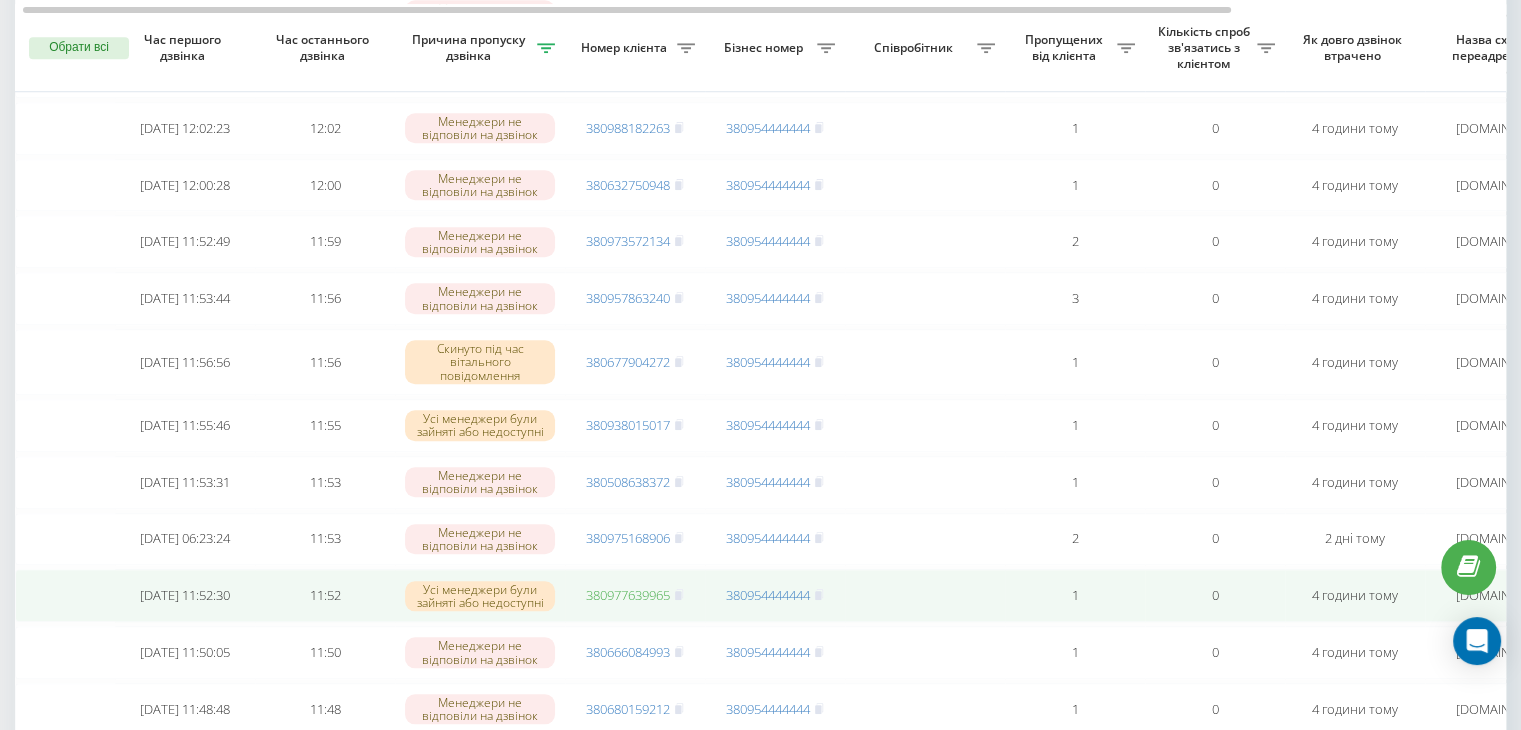 click on "380977639965" at bounding box center (628, 595) 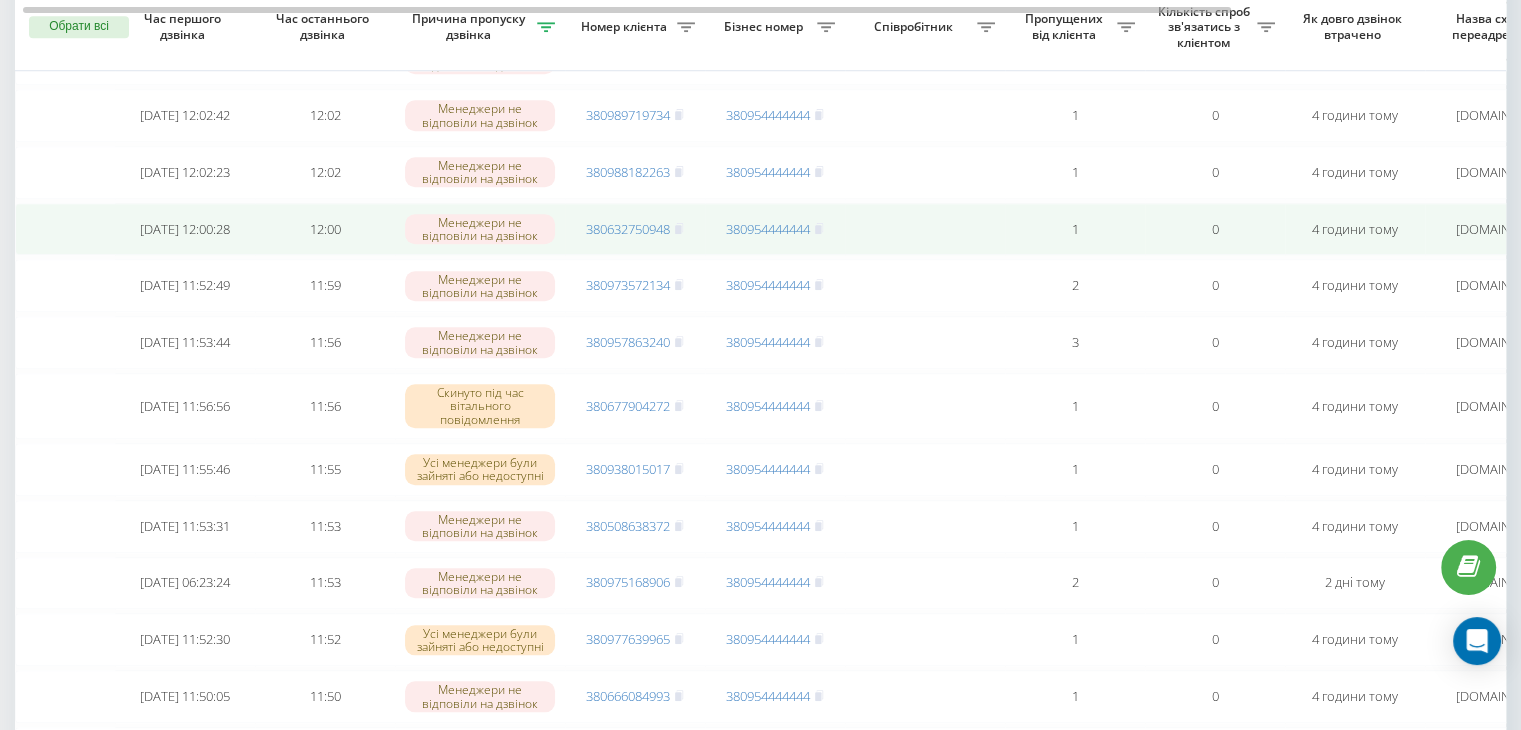scroll, scrollTop: 1652, scrollLeft: 0, axis: vertical 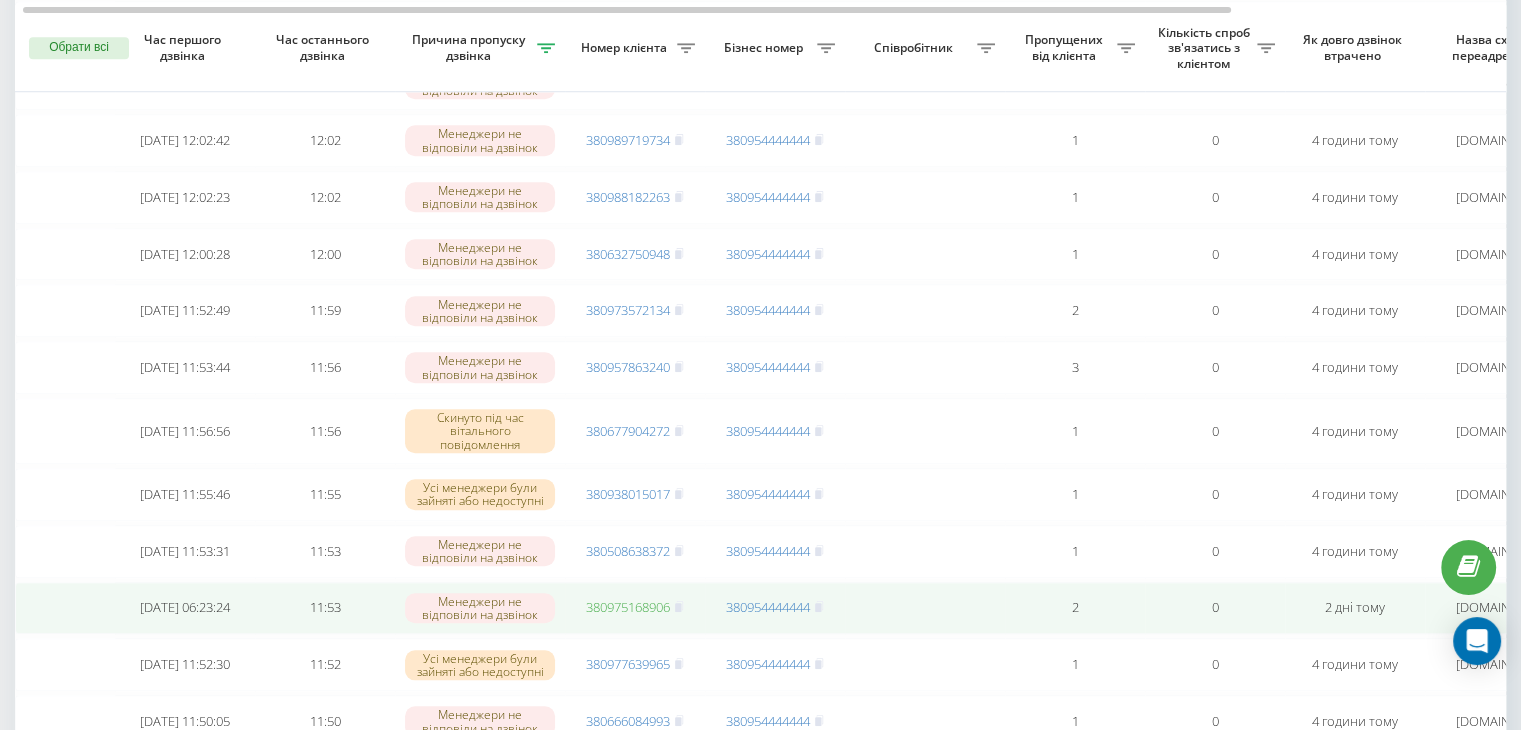 click on "380975168906" at bounding box center (628, 607) 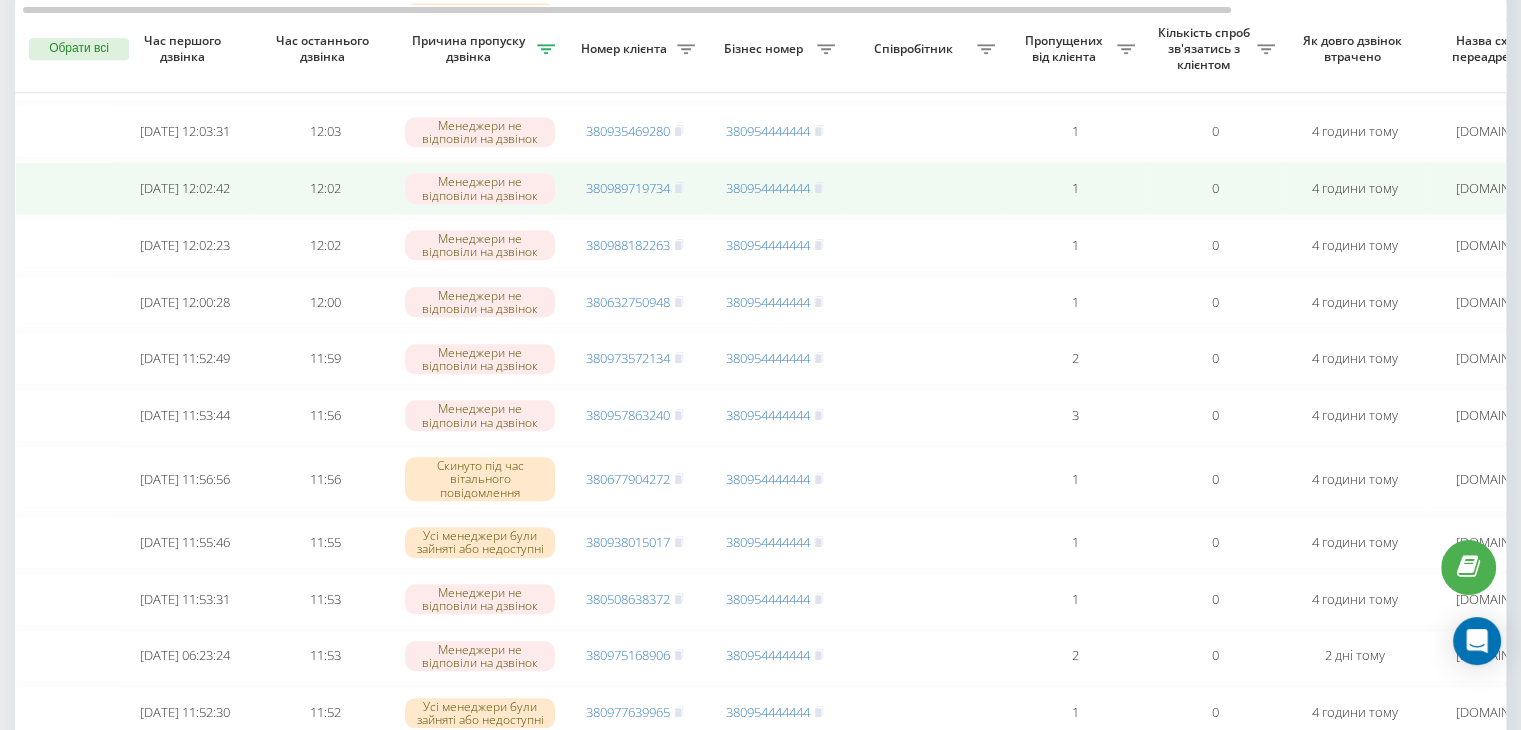 scroll, scrollTop: 1605, scrollLeft: 0, axis: vertical 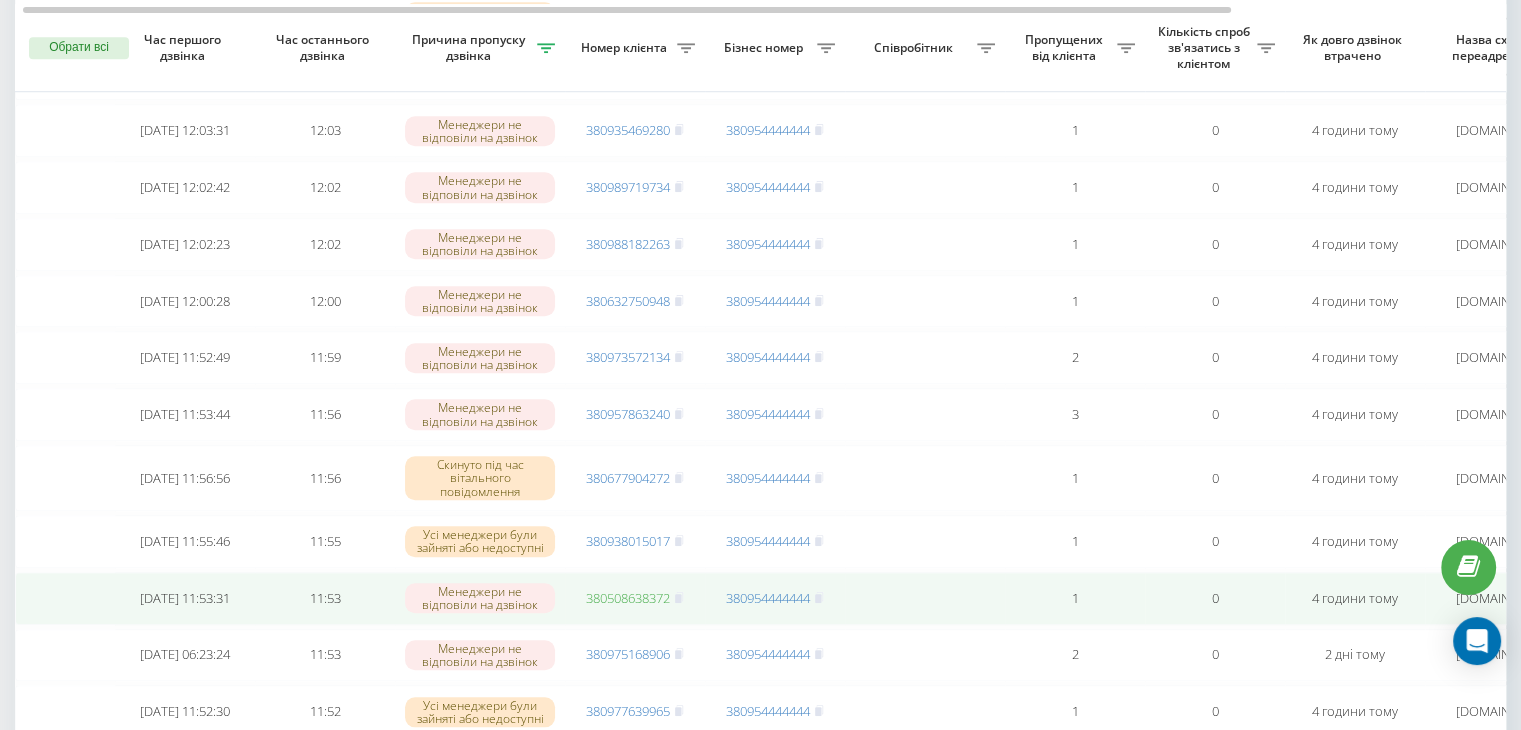 click on "380508638372" at bounding box center [628, 598] 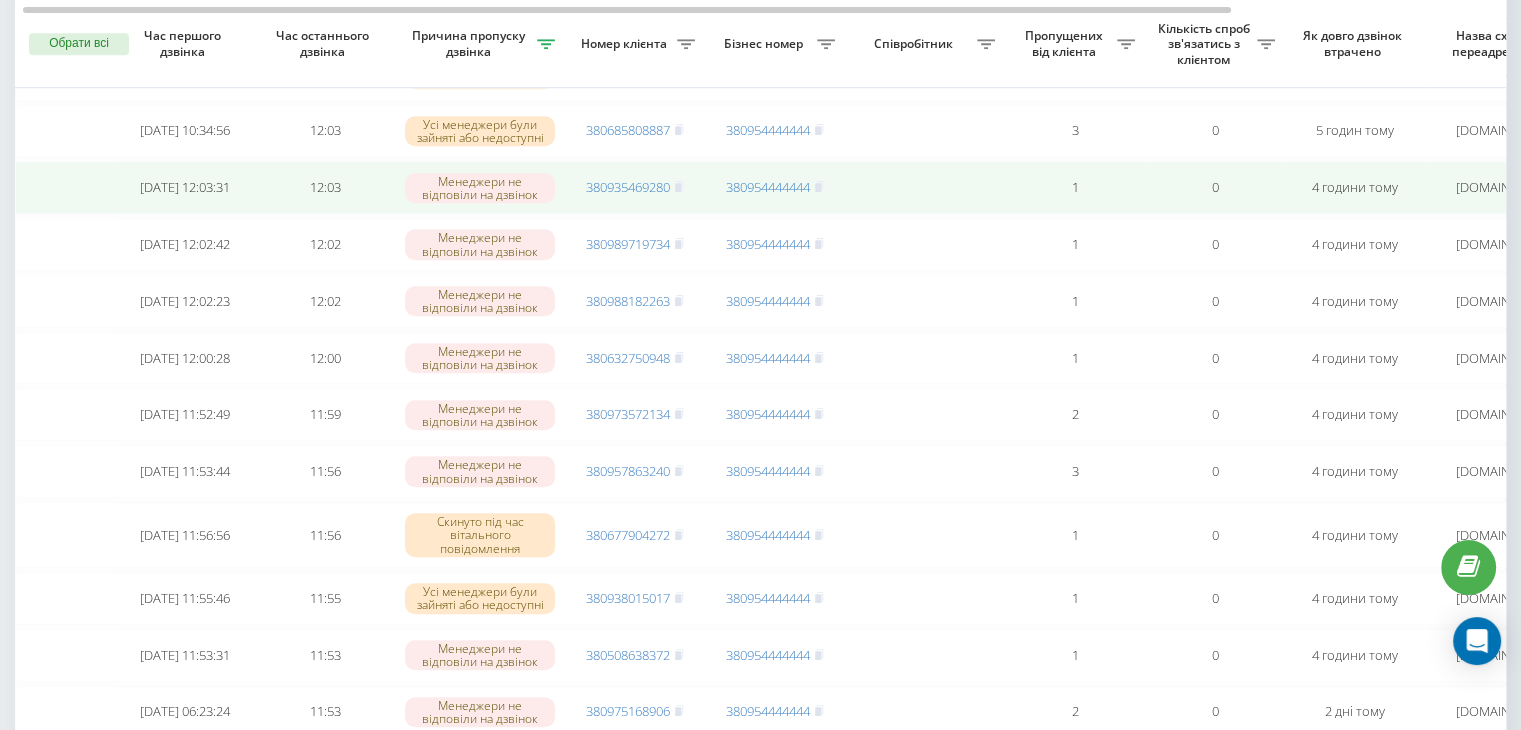 scroll, scrollTop: 1545, scrollLeft: 0, axis: vertical 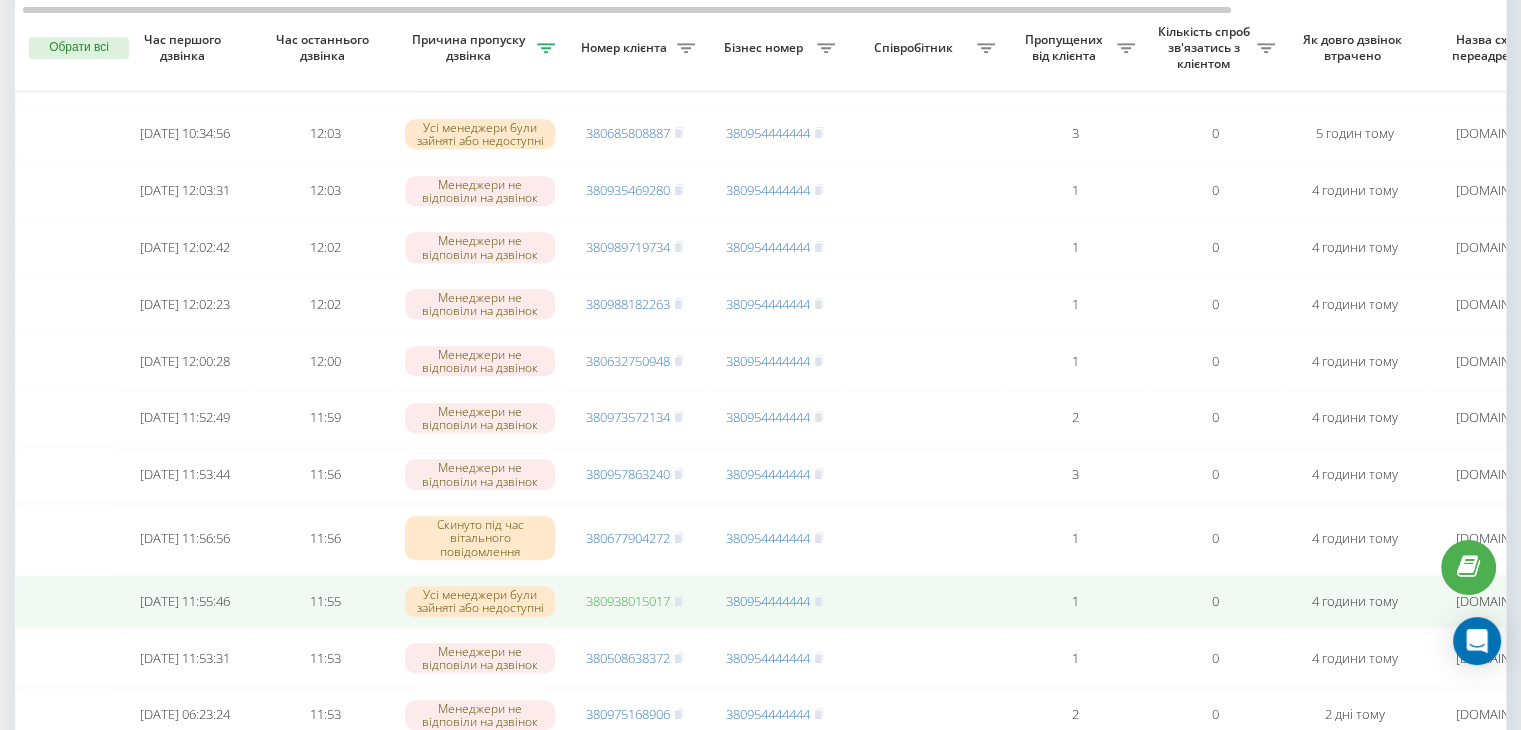 click on "380938015017" at bounding box center [628, 601] 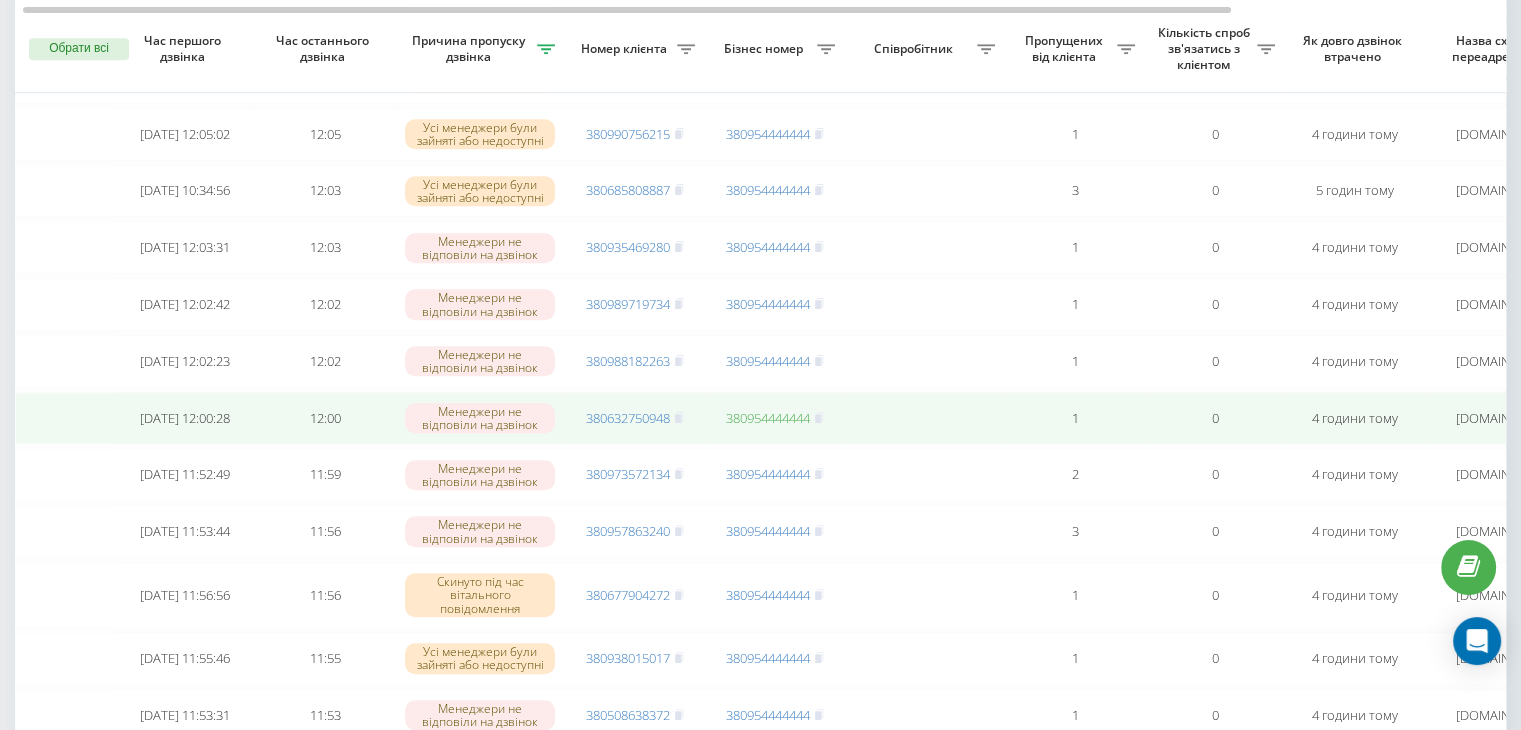 scroll, scrollTop: 1489, scrollLeft: 0, axis: vertical 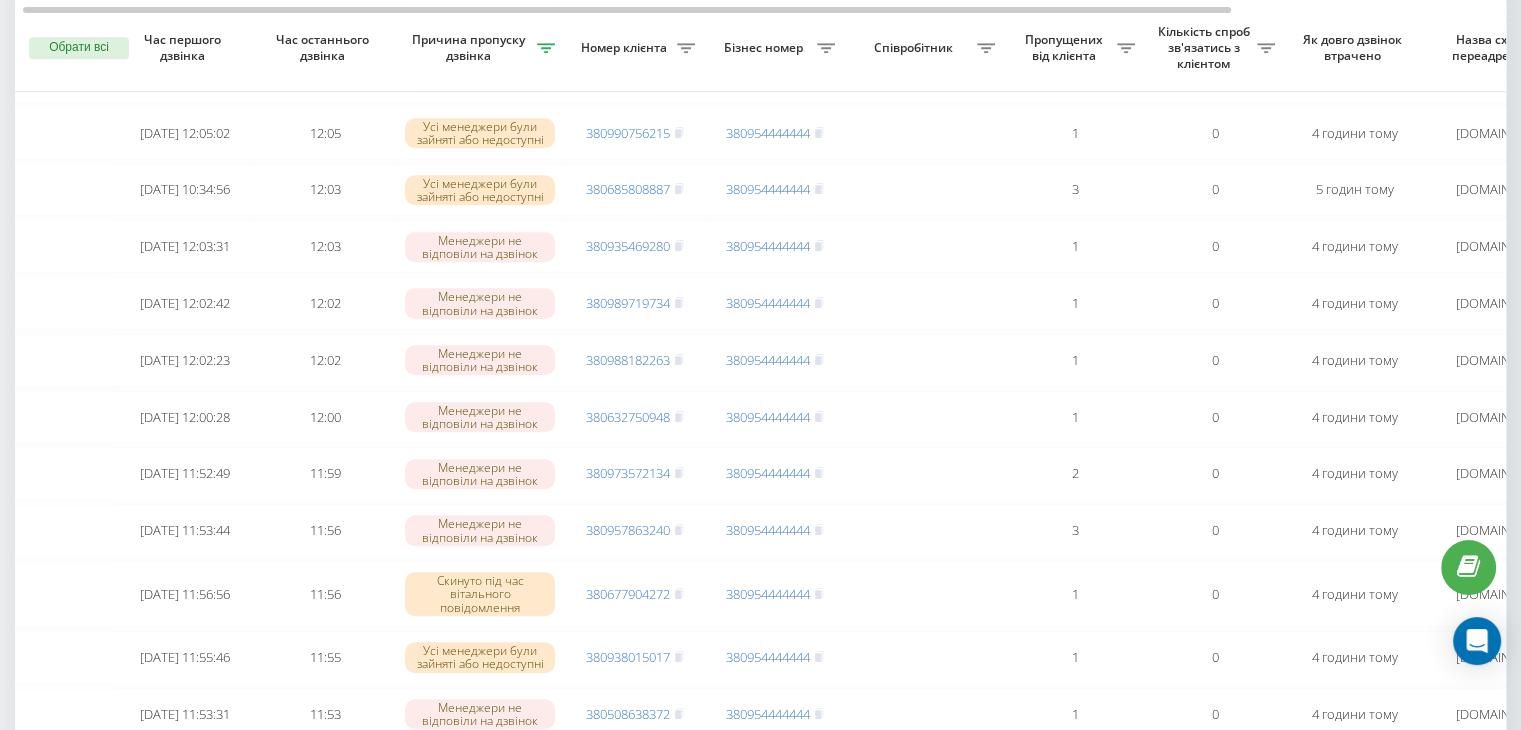 click on "Бізнес номер" at bounding box center [775, 48] 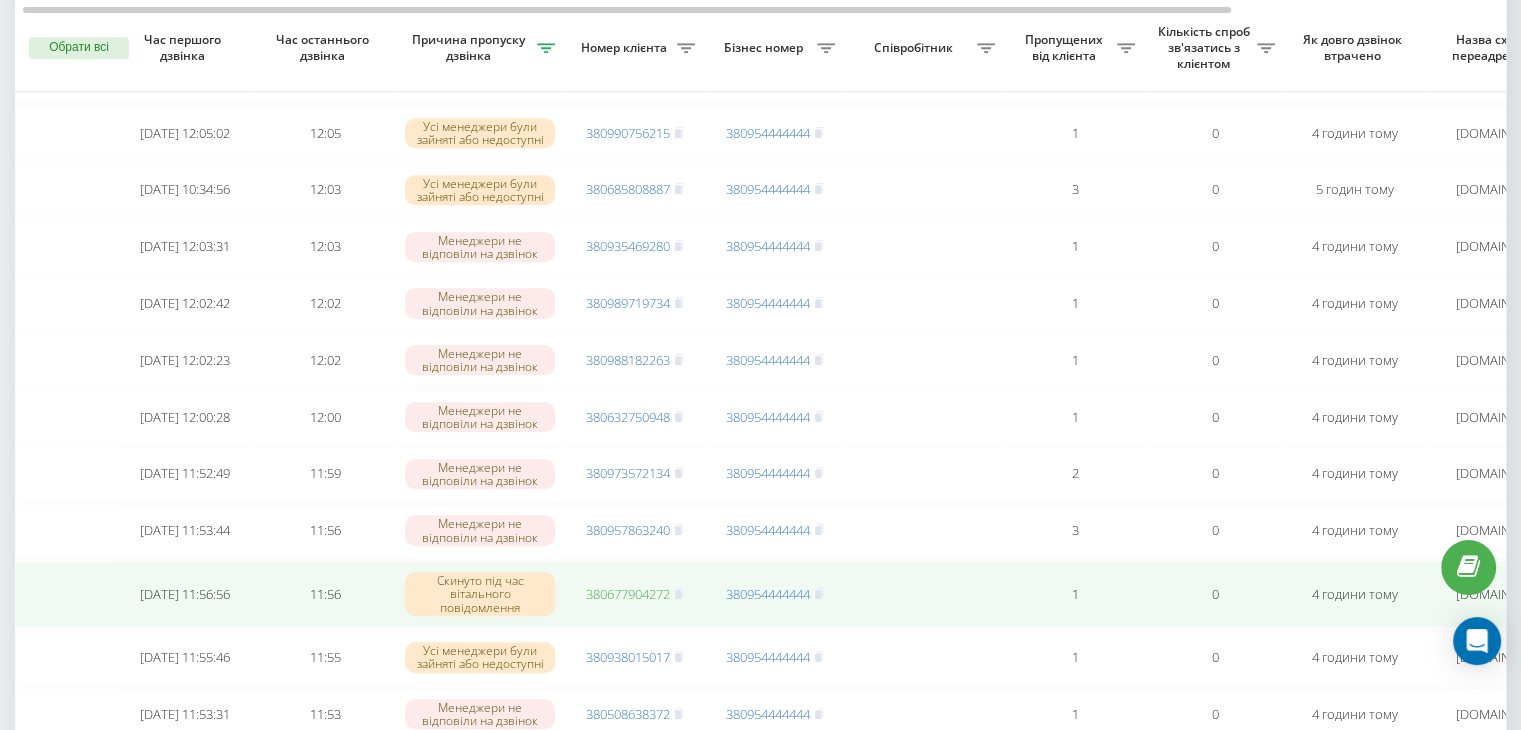 click on "380677904272" at bounding box center (628, 594) 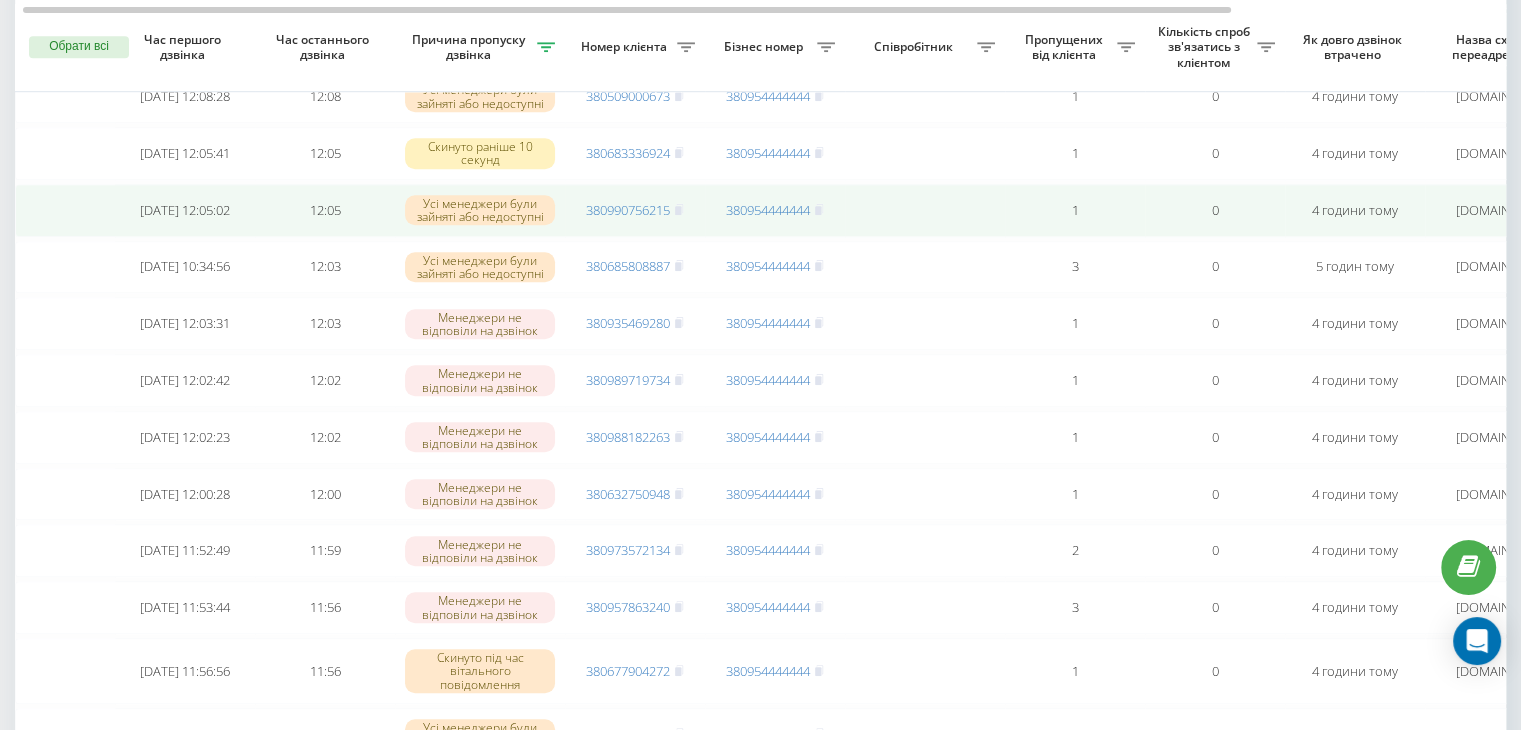 scroll, scrollTop: 1408, scrollLeft: 0, axis: vertical 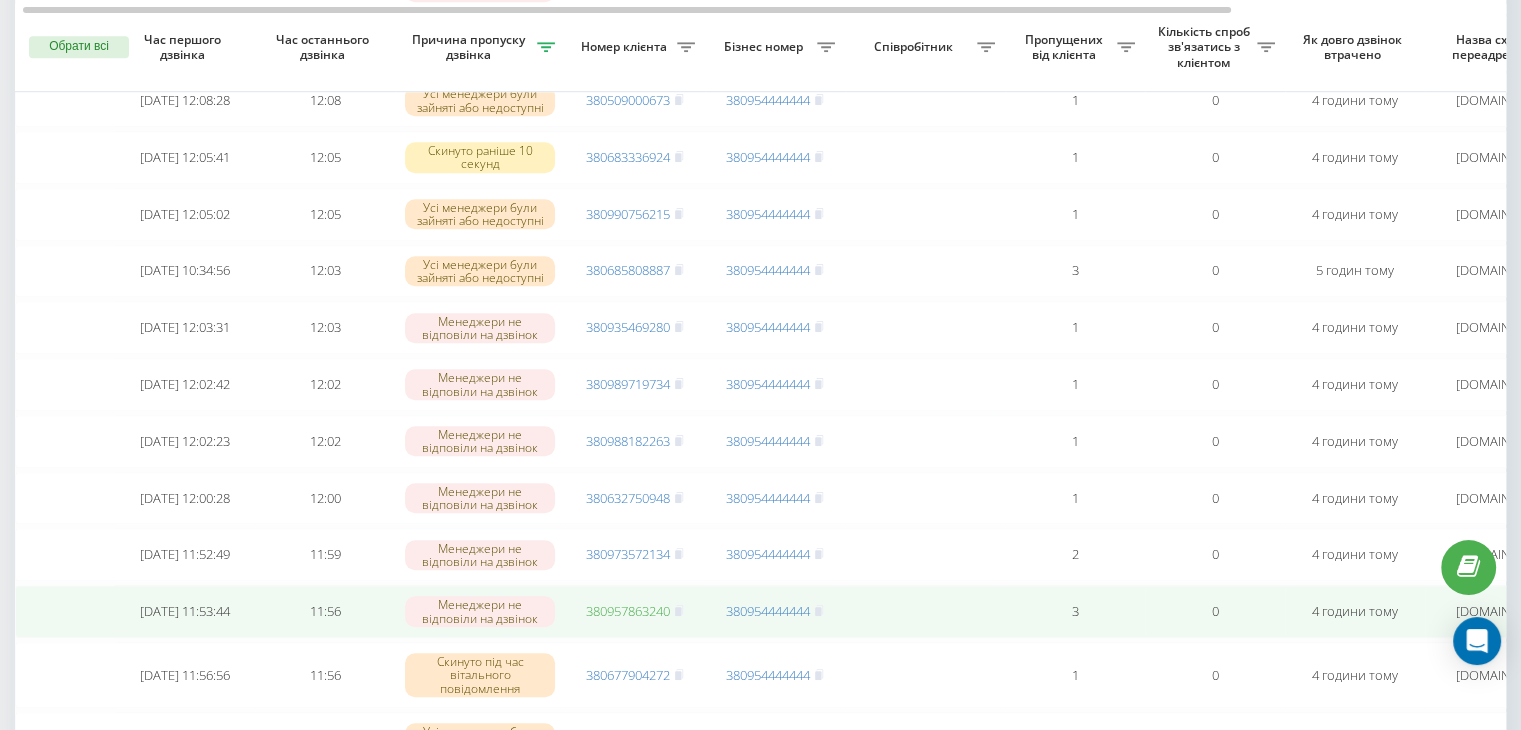 click on "380957863240" at bounding box center [628, 611] 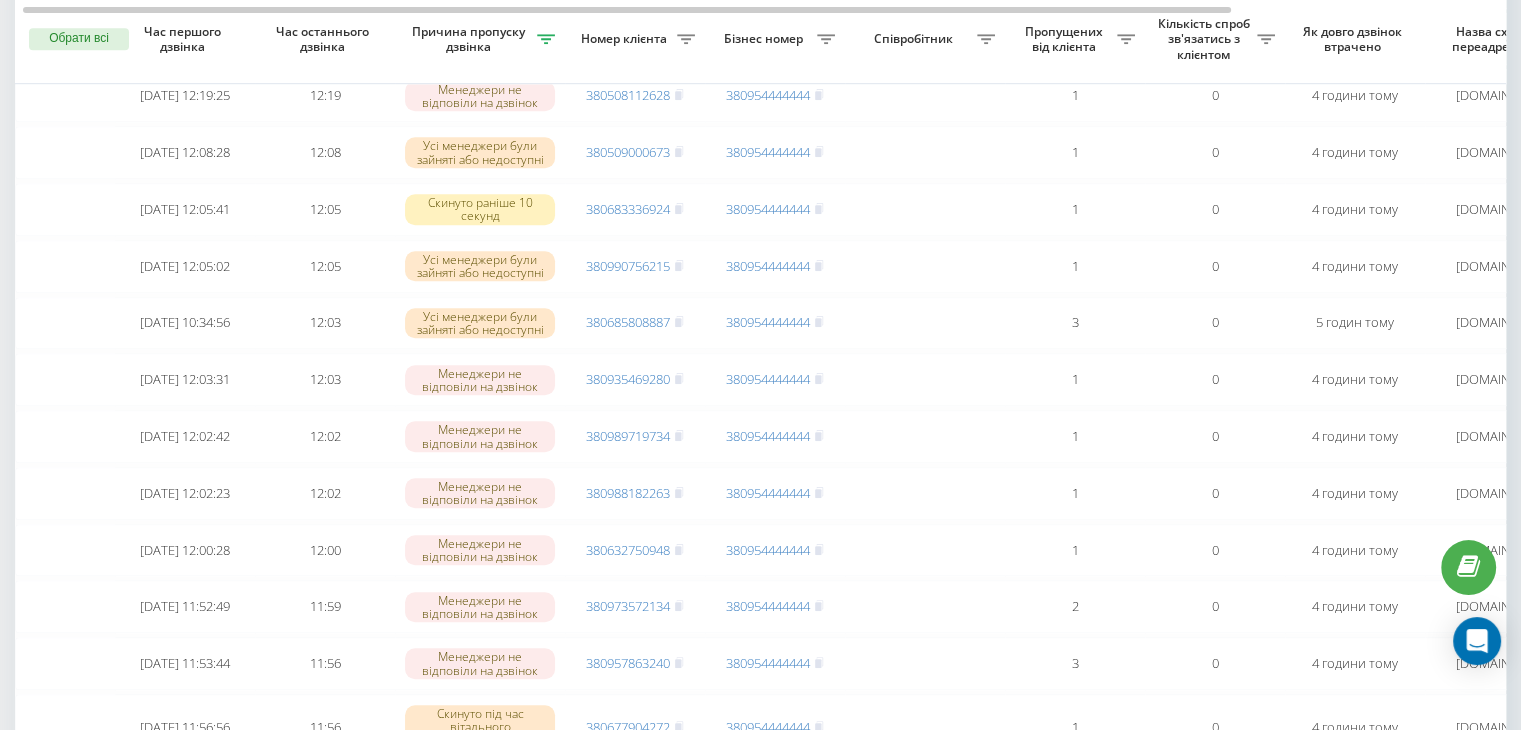 scroll, scrollTop: 1344, scrollLeft: 0, axis: vertical 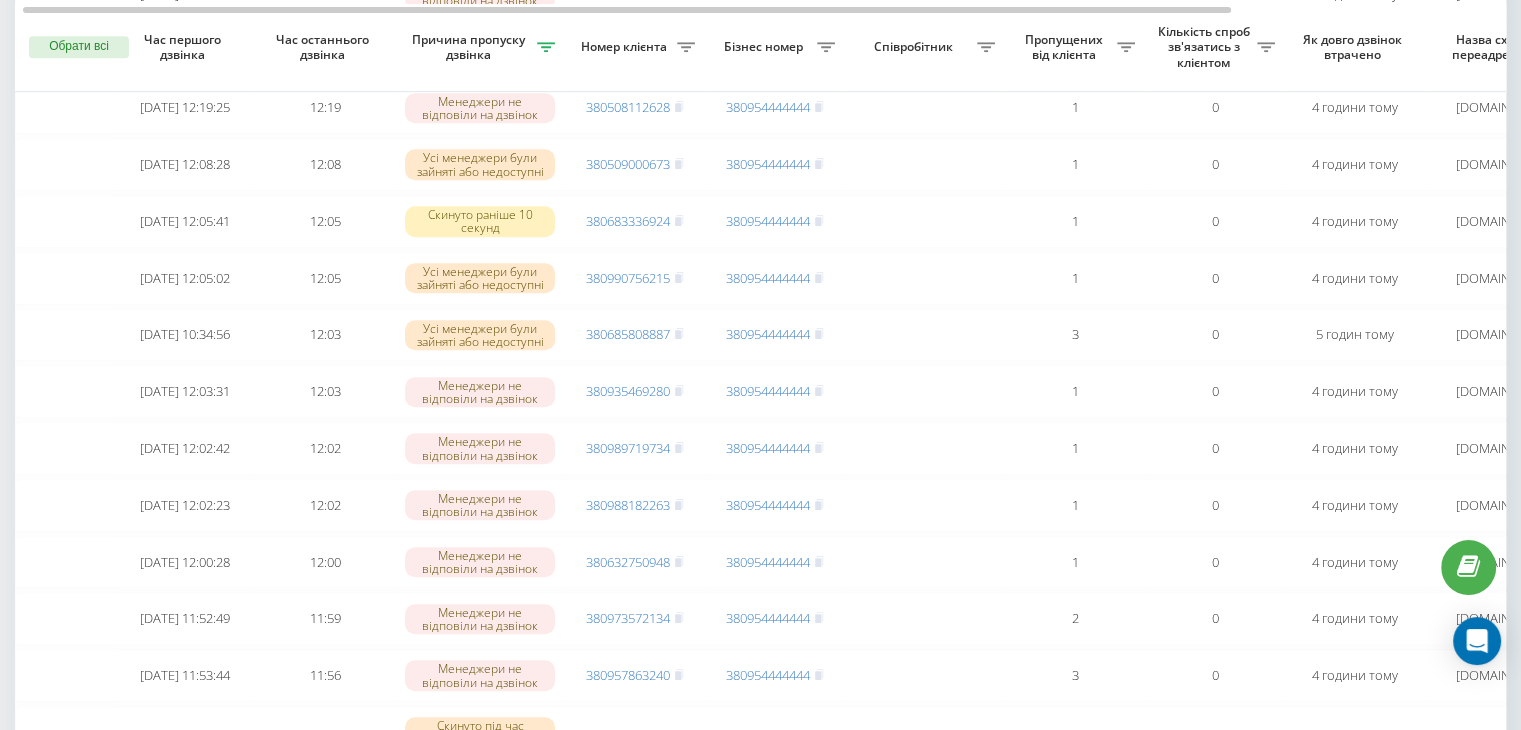 click on "Необроблені пропущені дзвінки Оброблені дзвінки Експорт .csv .xlsx [DATE]  -  [DATE] Обрати всі Час першого дзвінка Час останнього дзвінка Причина пропуску дзвінка Номер клієнта Бізнес номер Співробітник Пропущених від клієнта Кількість спроб зв'язатись з клієнтом Як довго дзвінок втрачено Назва схеми переадресації Коментар до дзвінка Сьогодні [DATE] 13:04:43 13:04 Менеджери не відповіли на дзвінок 380506360664 380954444444 1 0 3 години тому [DOMAIN_NAME] Обробити Не вдалося зв'язатися Зв'язався з клієнтом за допомогою іншого каналу Клієнт передзвонив сам з іншого номера [DATE] 13:01:01 1" at bounding box center (760, 1355) 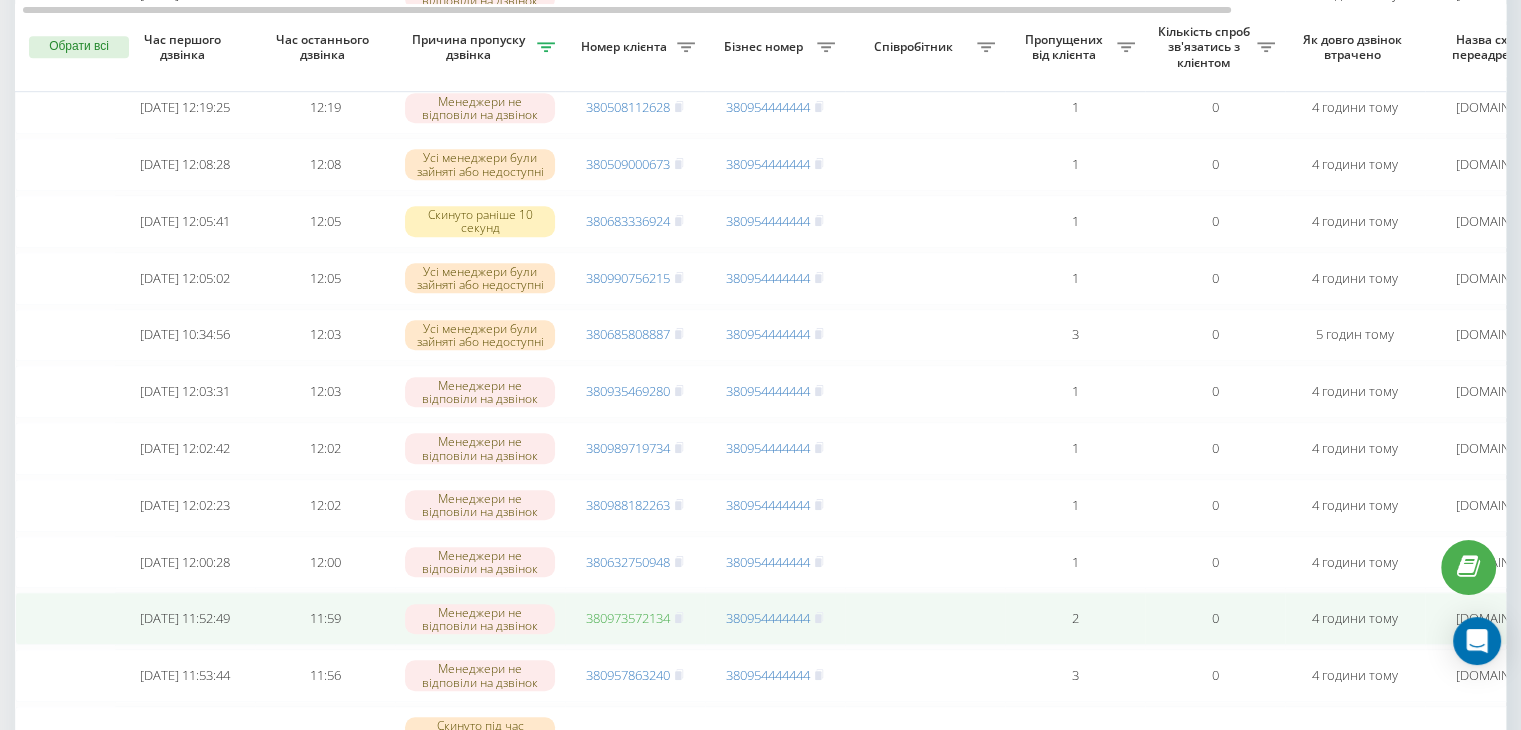 click on "380973572134" at bounding box center (628, 618) 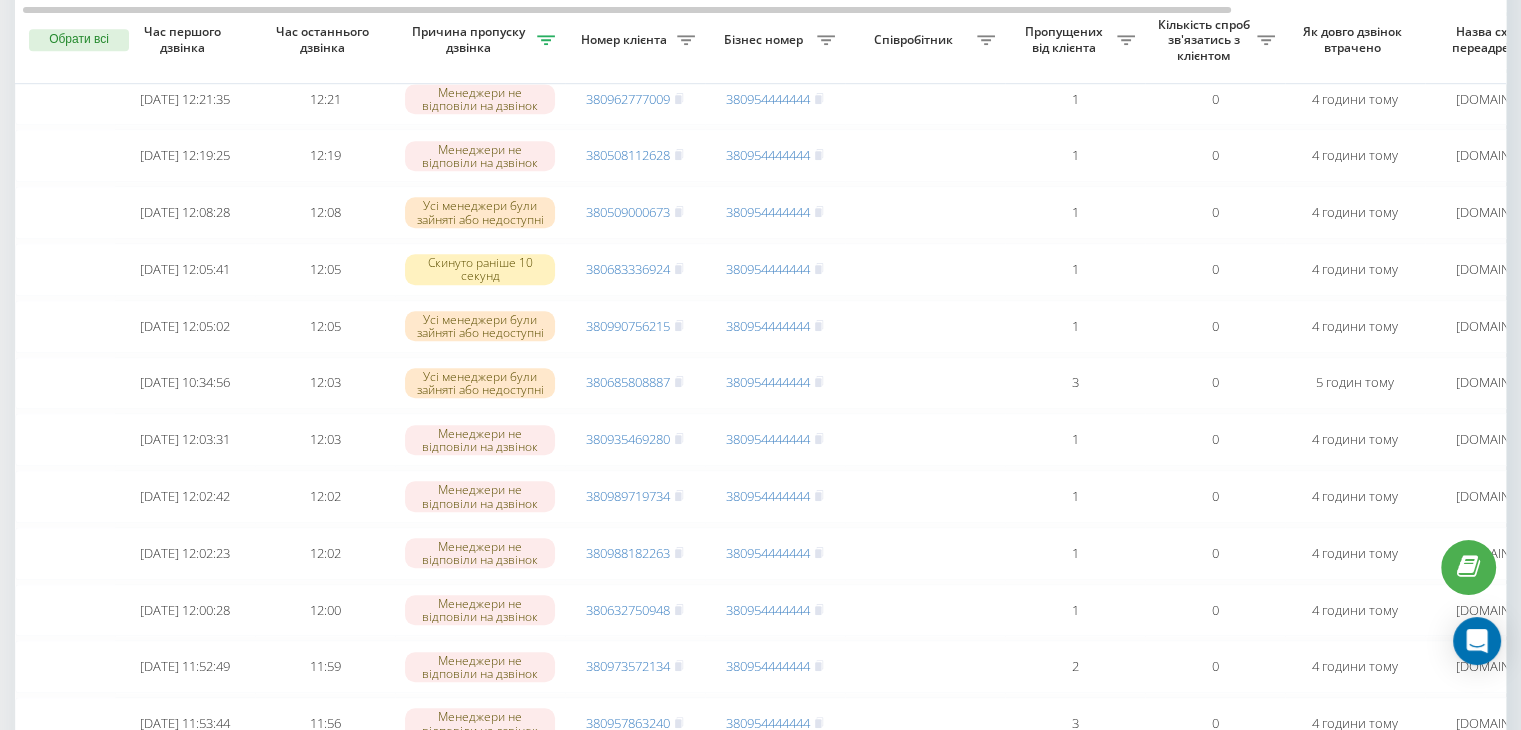 scroll, scrollTop: 1288, scrollLeft: 0, axis: vertical 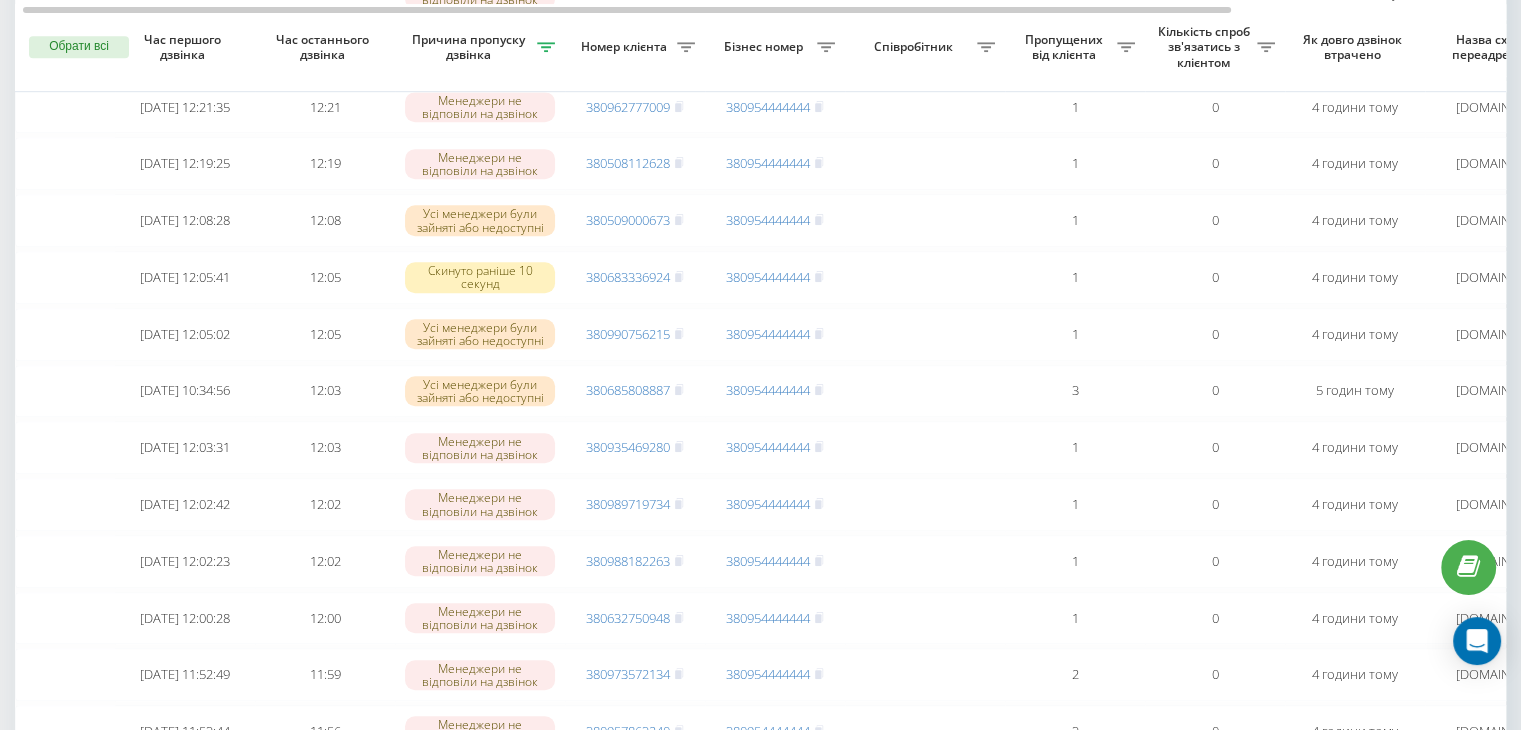 click on "Як довго дзвінок втрачено" at bounding box center [1355, 47] 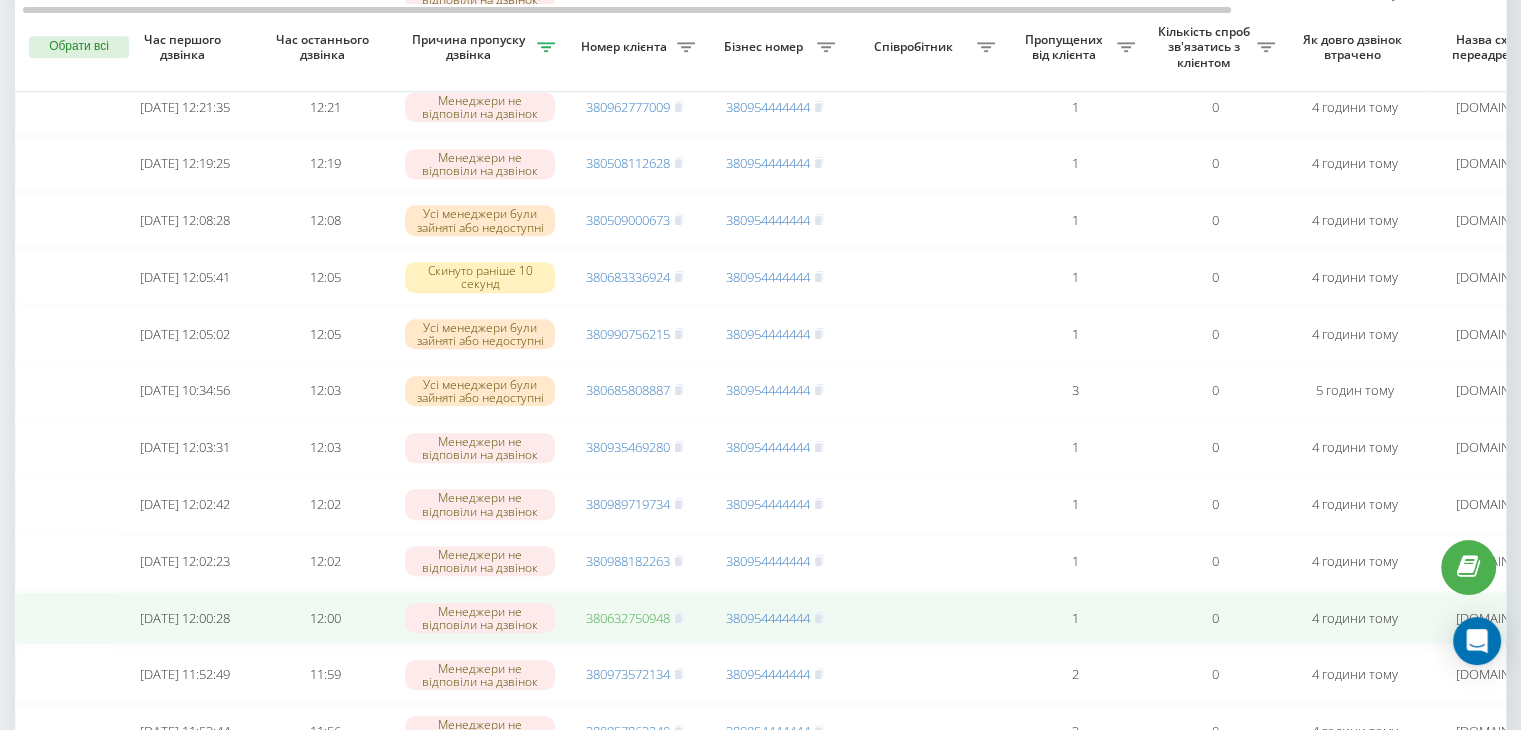 click on "380632750948" at bounding box center [628, 618] 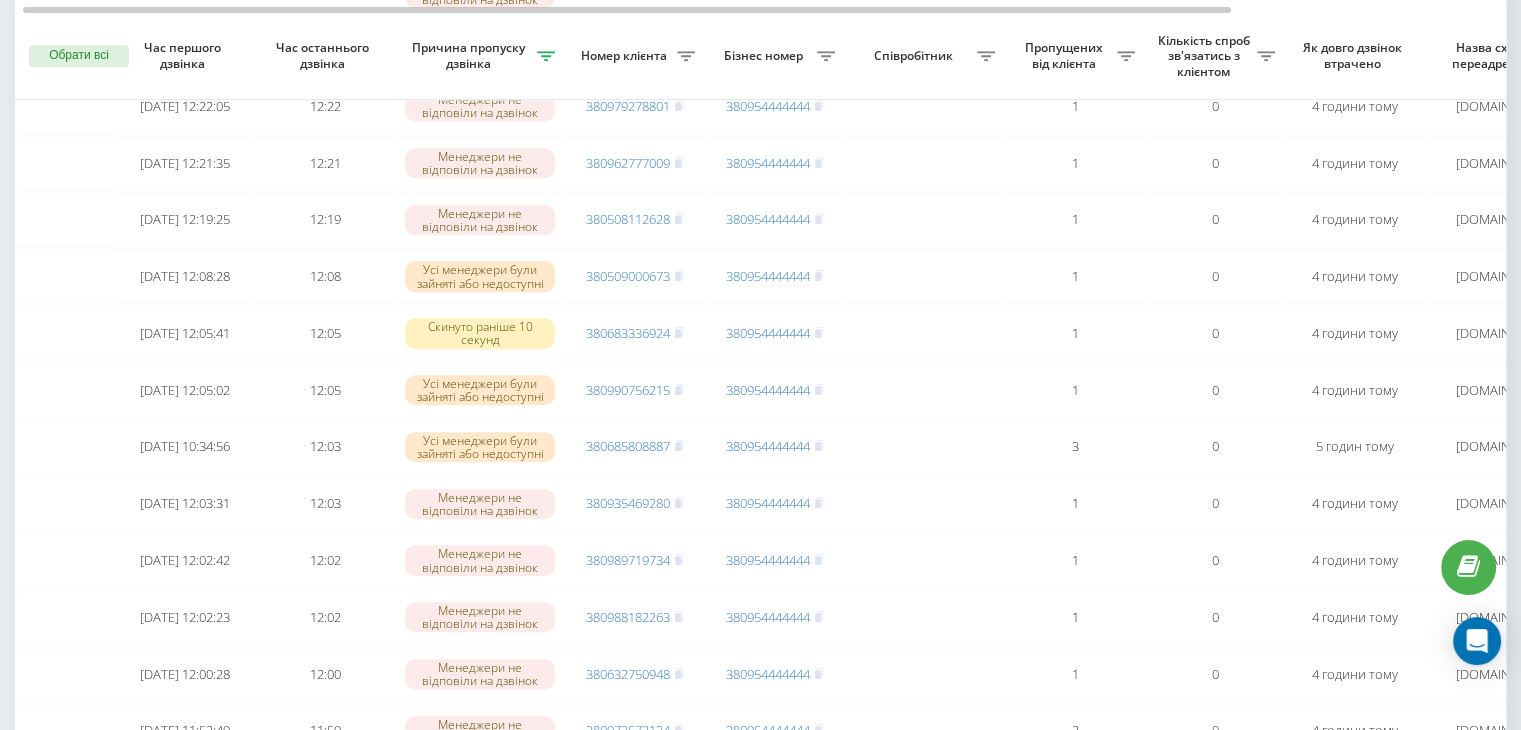 scroll, scrollTop: 1227, scrollLeft: 0, axis: vertical 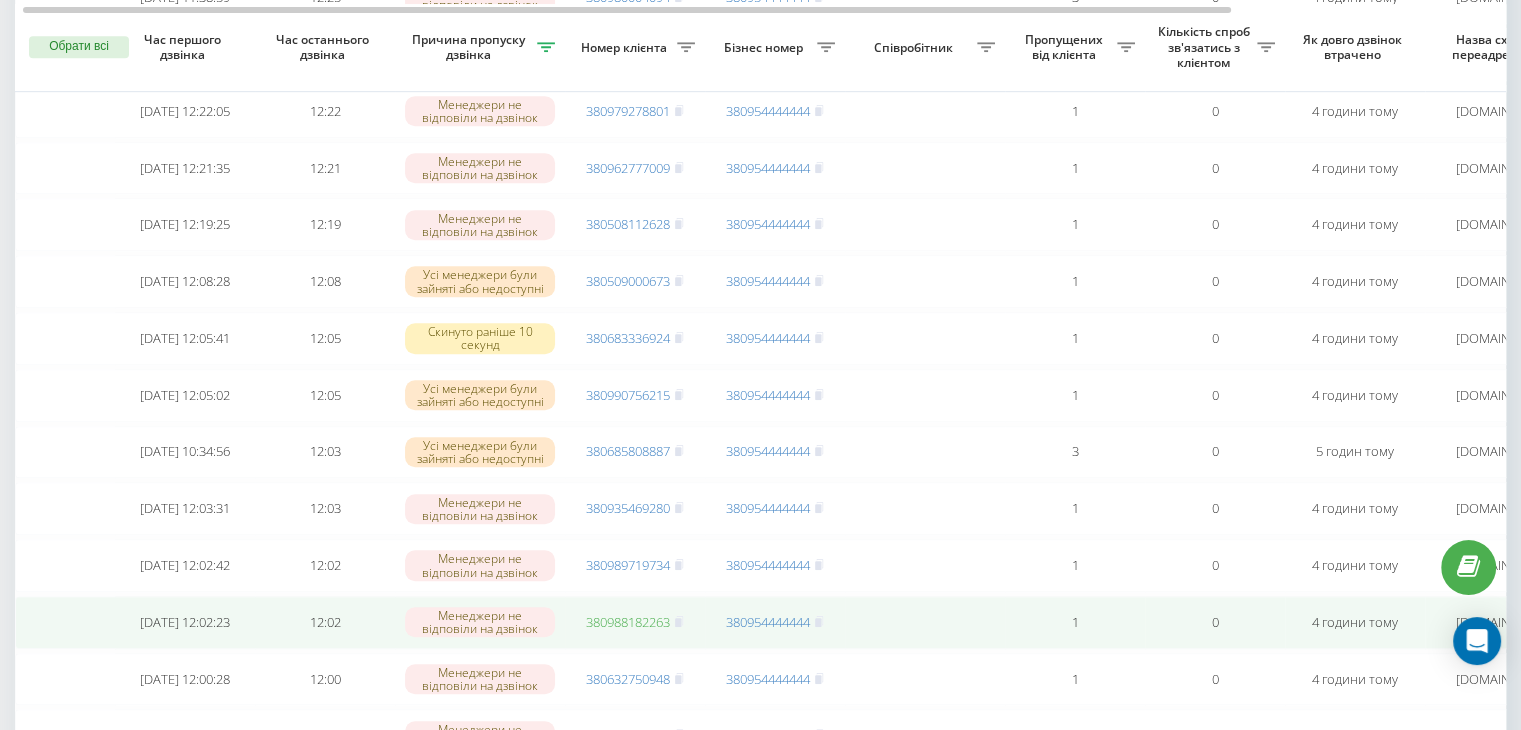 click on "380988182263" at bounding box center (628, 622) 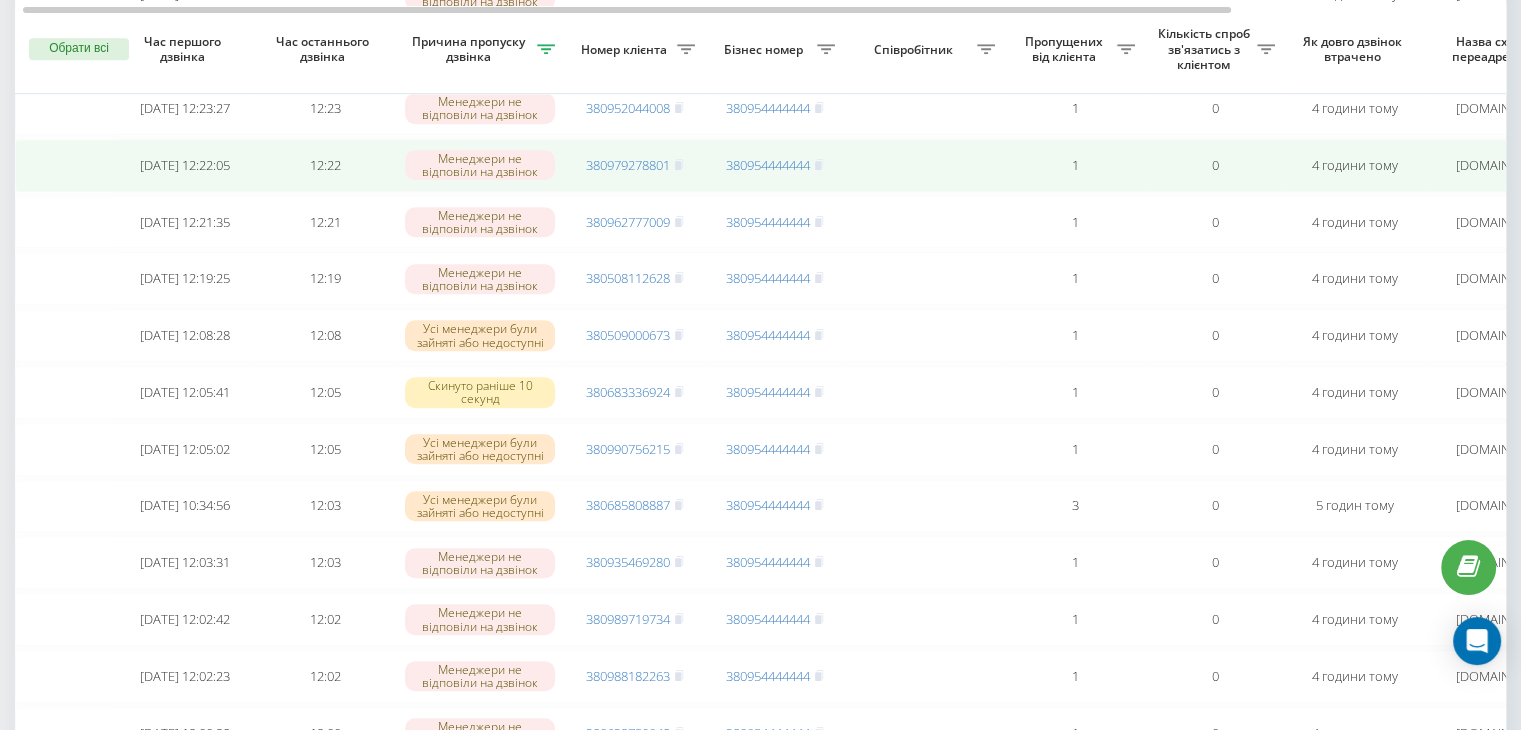 scroll, scrollTop: 1172, scrollLeft: 0, axis: vertical 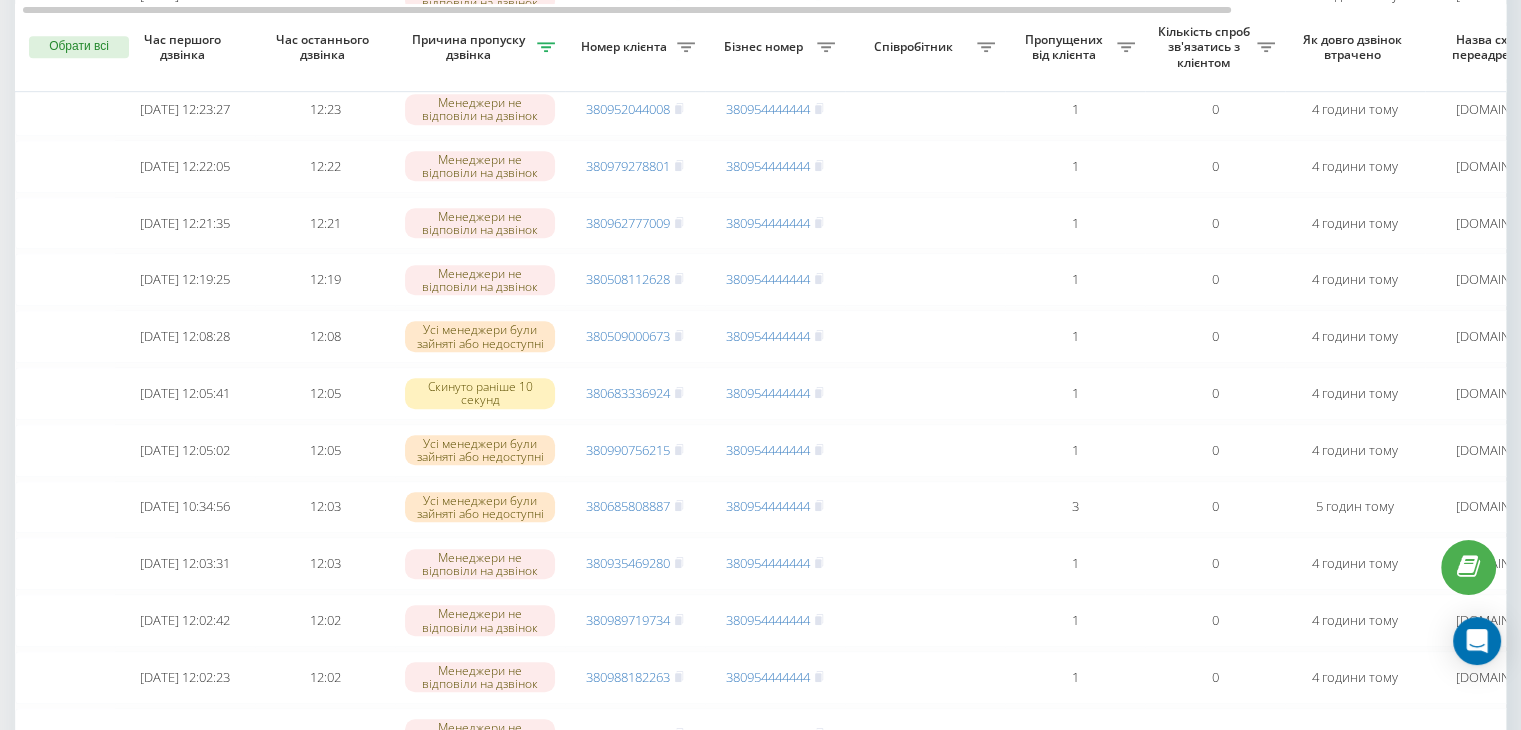 click on "Як довго дзвінок втрачено" at bounding box center [1355, 47] 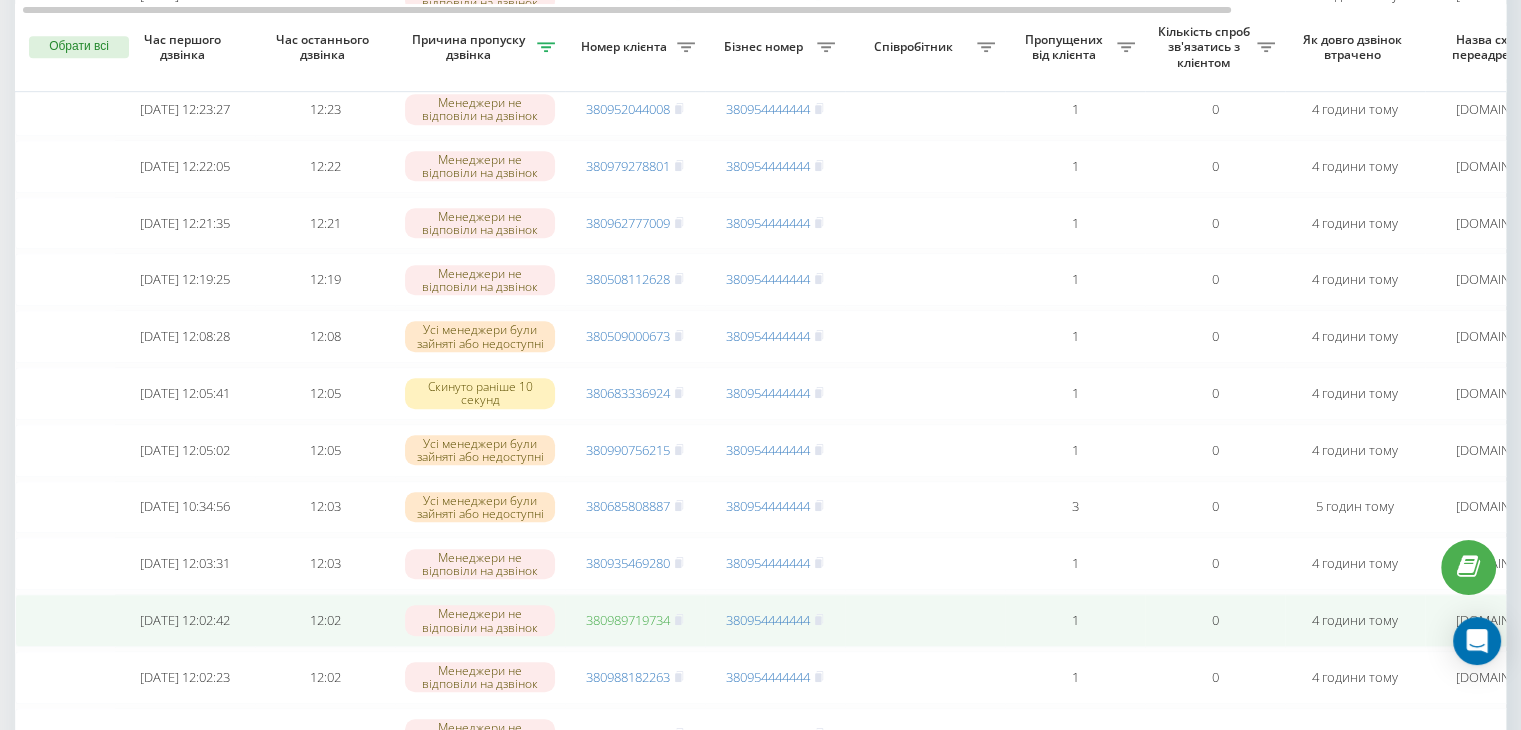 click on "380989719734" at bounding box center [628, 620] 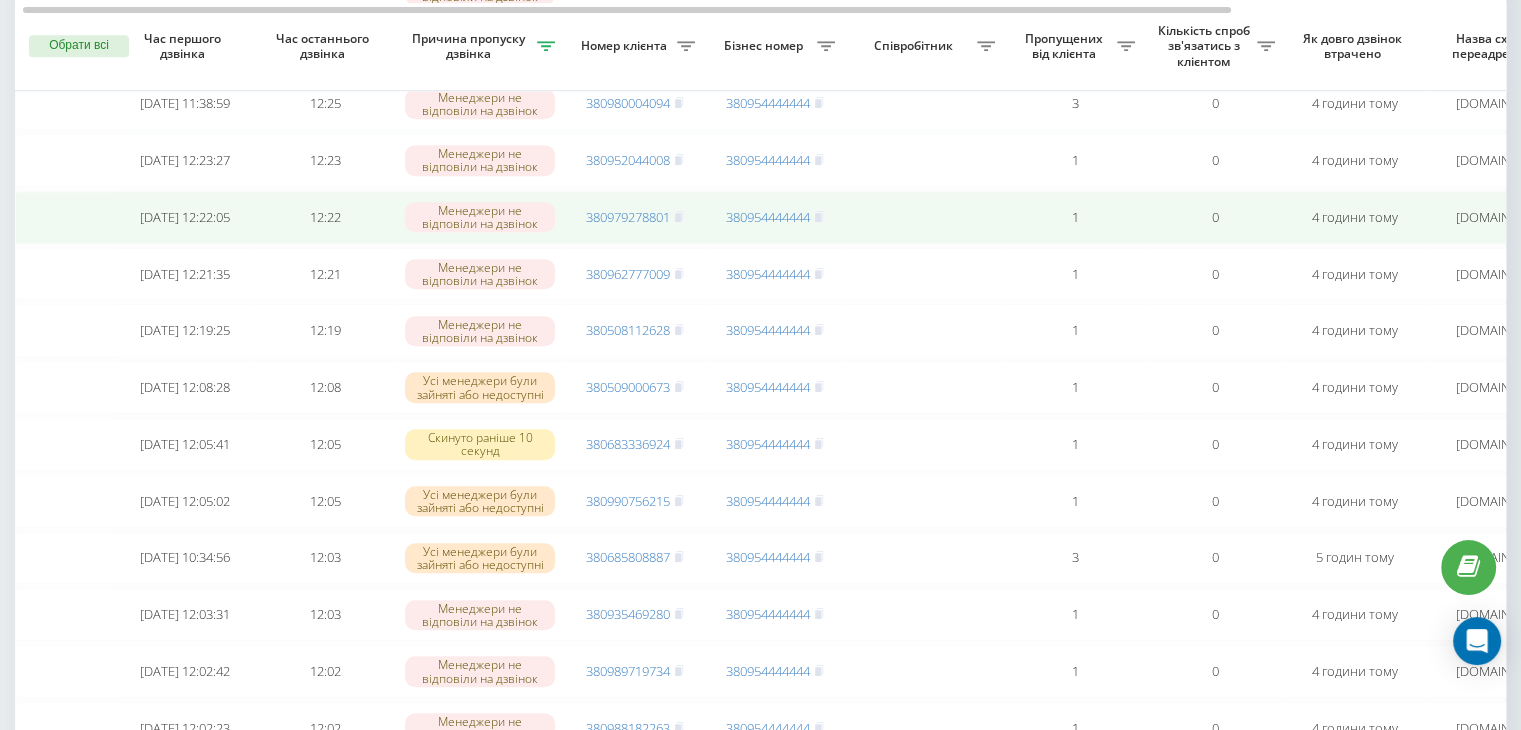 scroll, scrollTop: 1112, scrollLeft: 0, axis: vertical 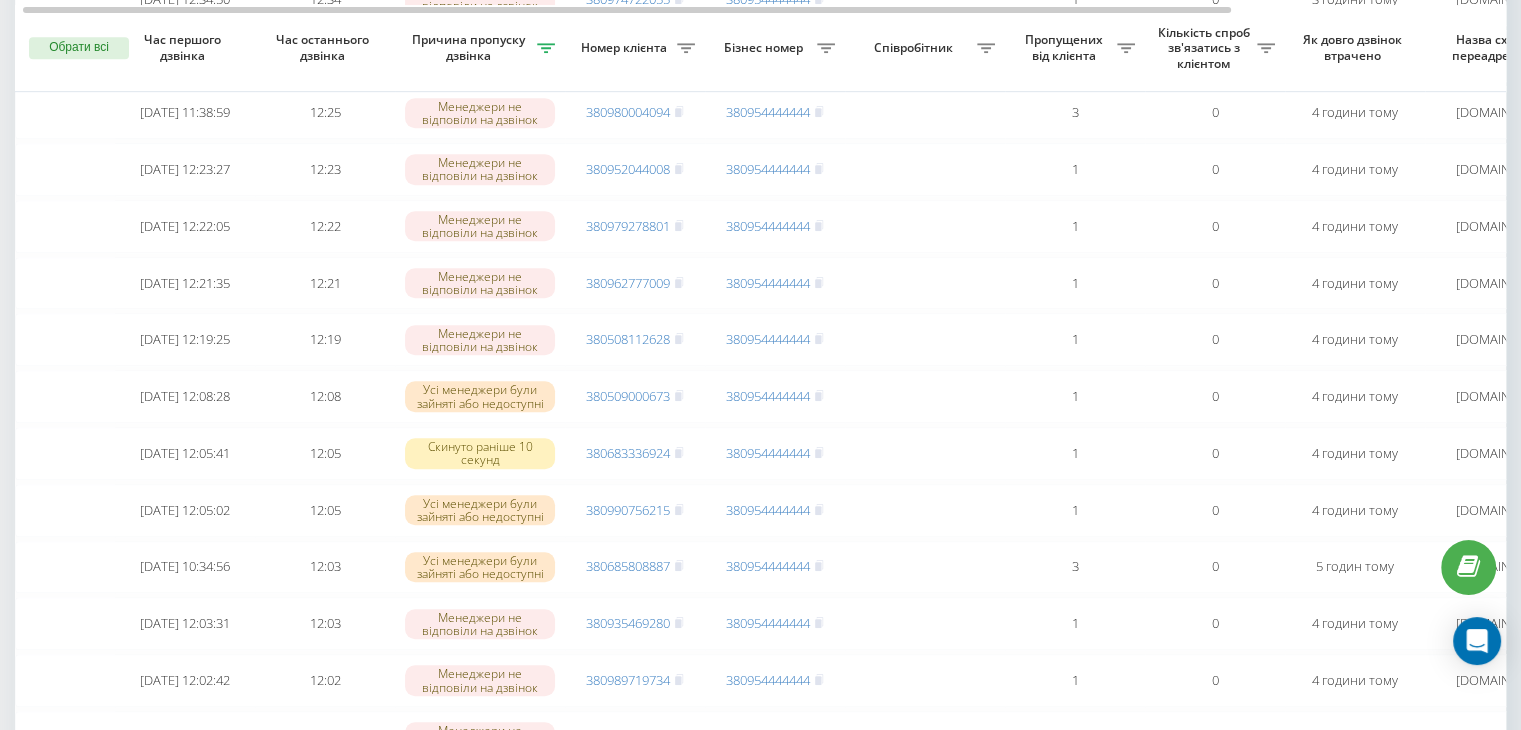 click on "Як довго дзвінок втрачено" at bounding box center (1355, 47) 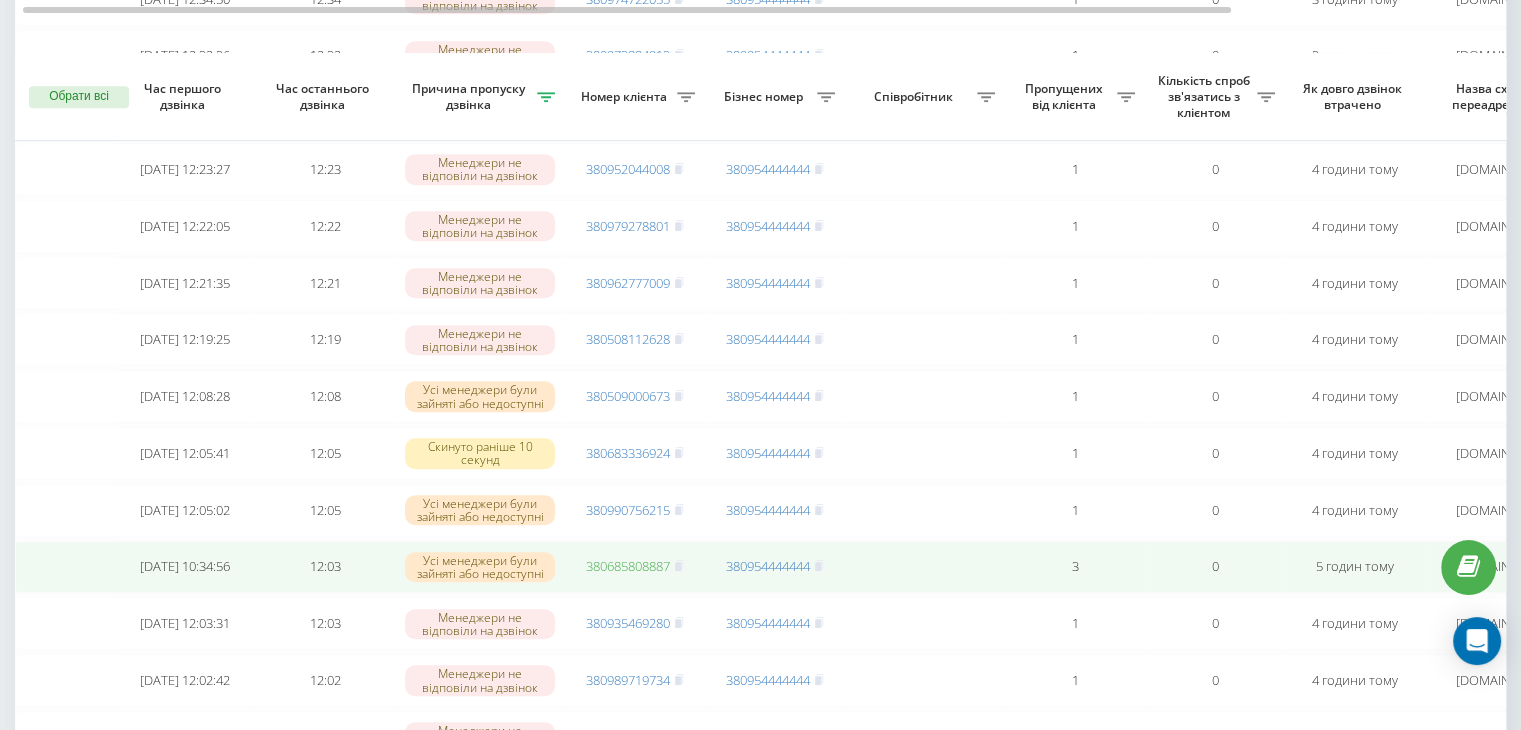 scroll, scrollTop: 1164, scrollLeft: 0, axis: vertical 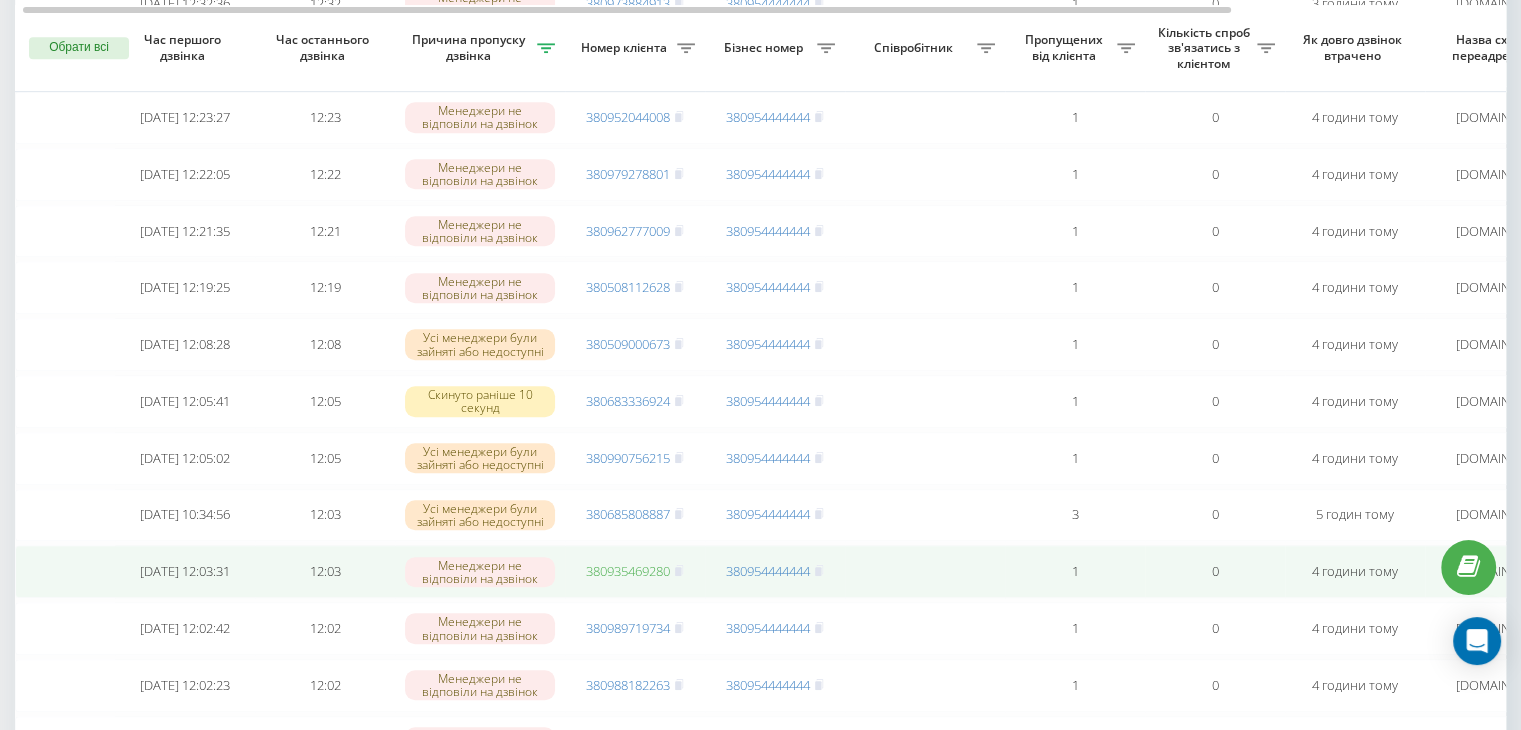 click on "380935469280" at bounding box center [628, 571] 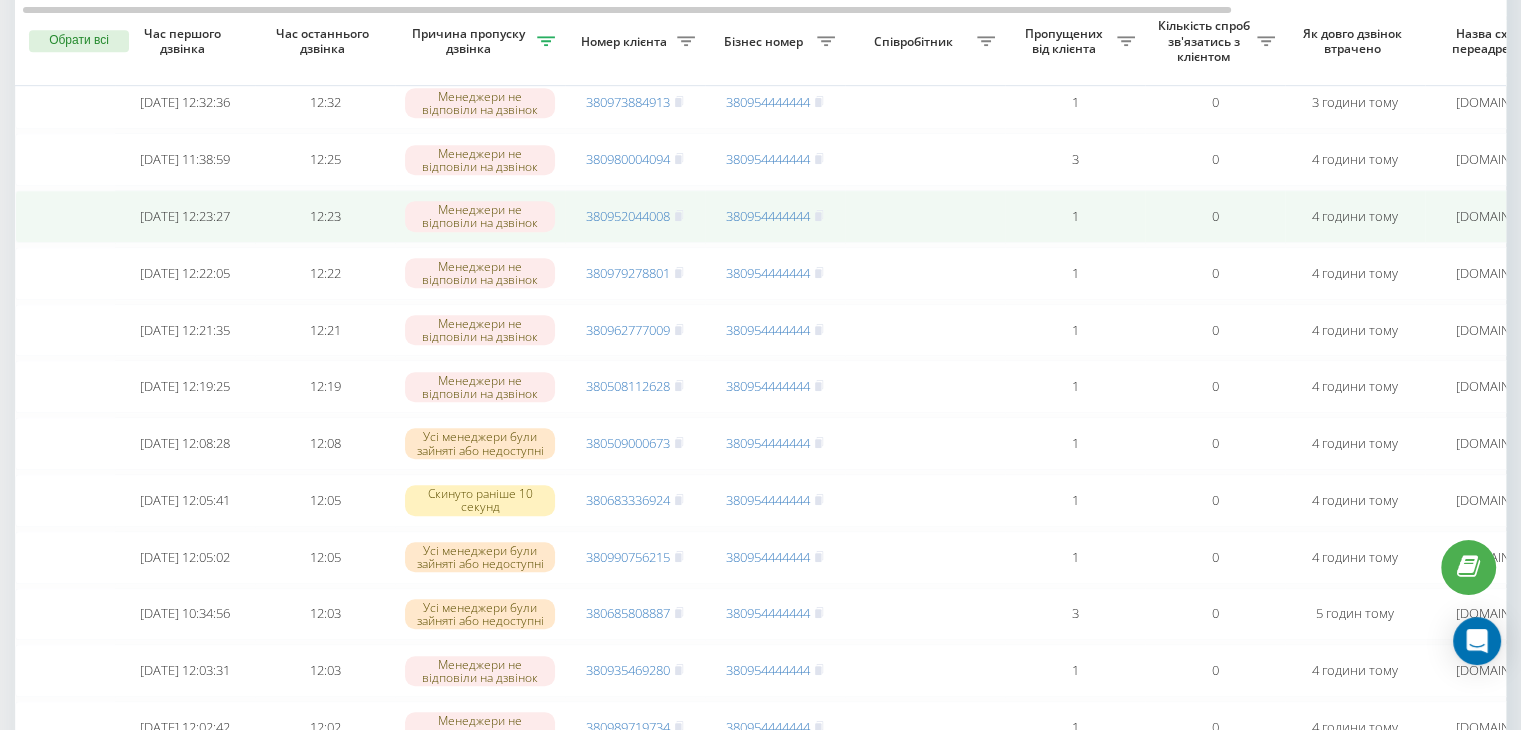 scroll, scrollTop: 1056, scrollLeft: 0, axis: vertical 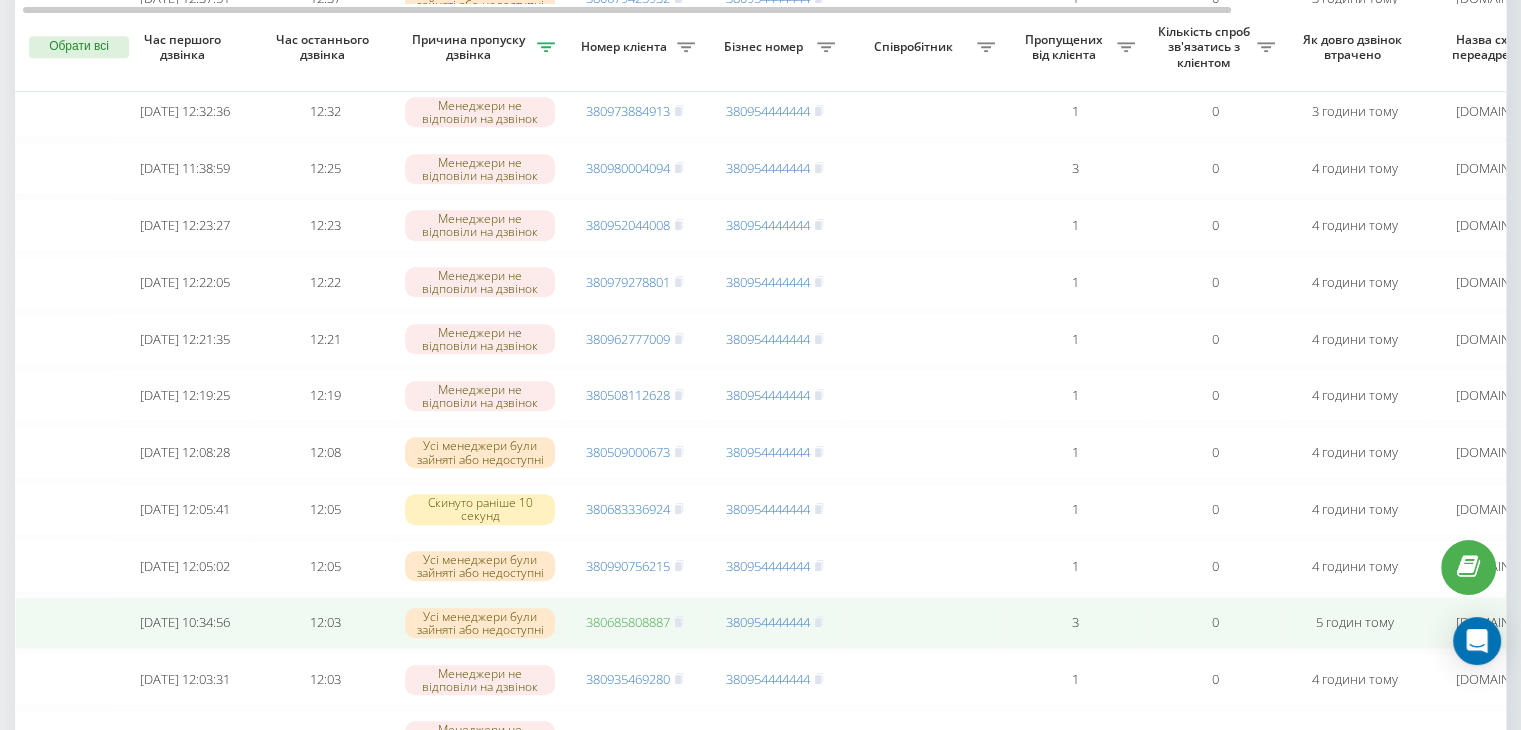 click on "380685808887" at bounding box center [628, 622] 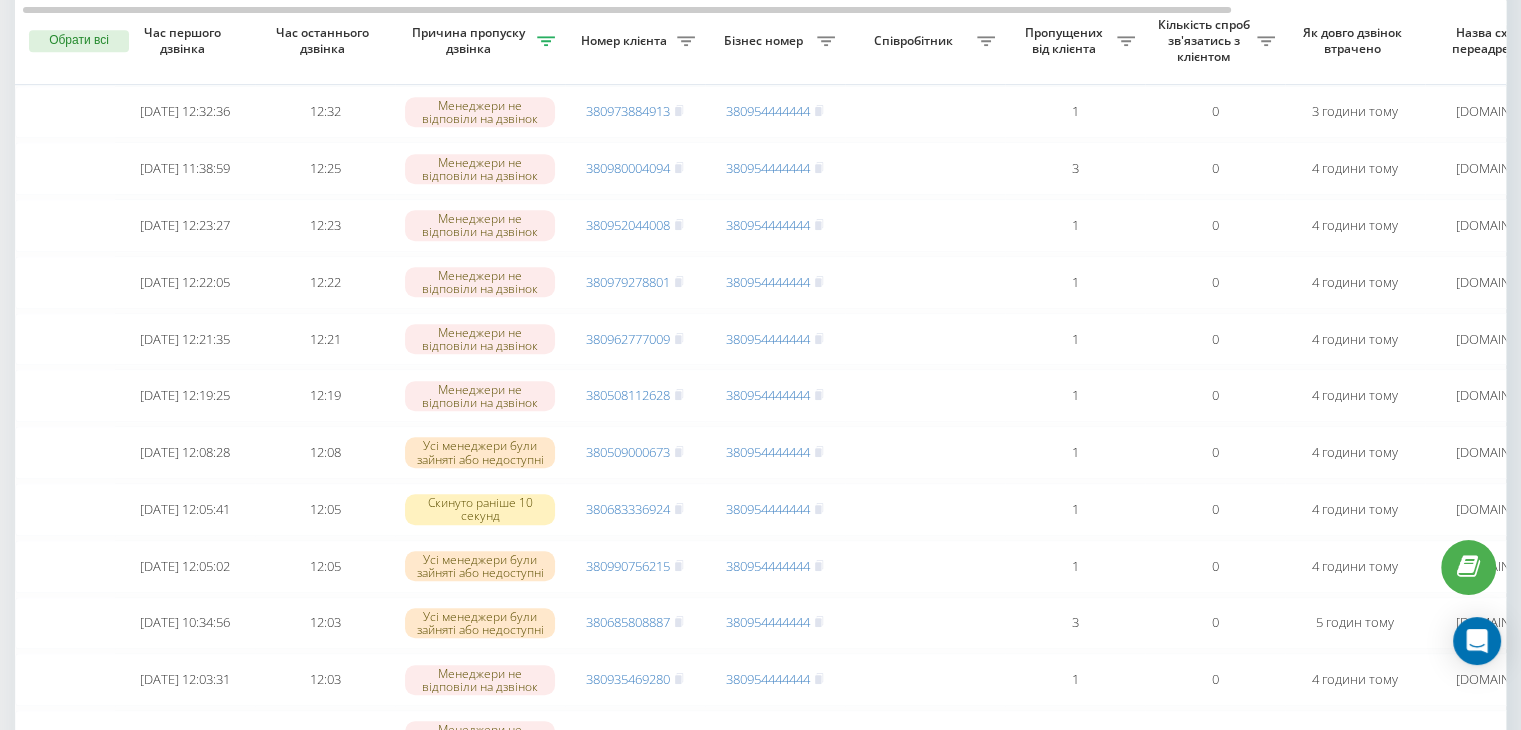 scroll, scrollTop: 1017, scrollLeft: 0, axis: vertical 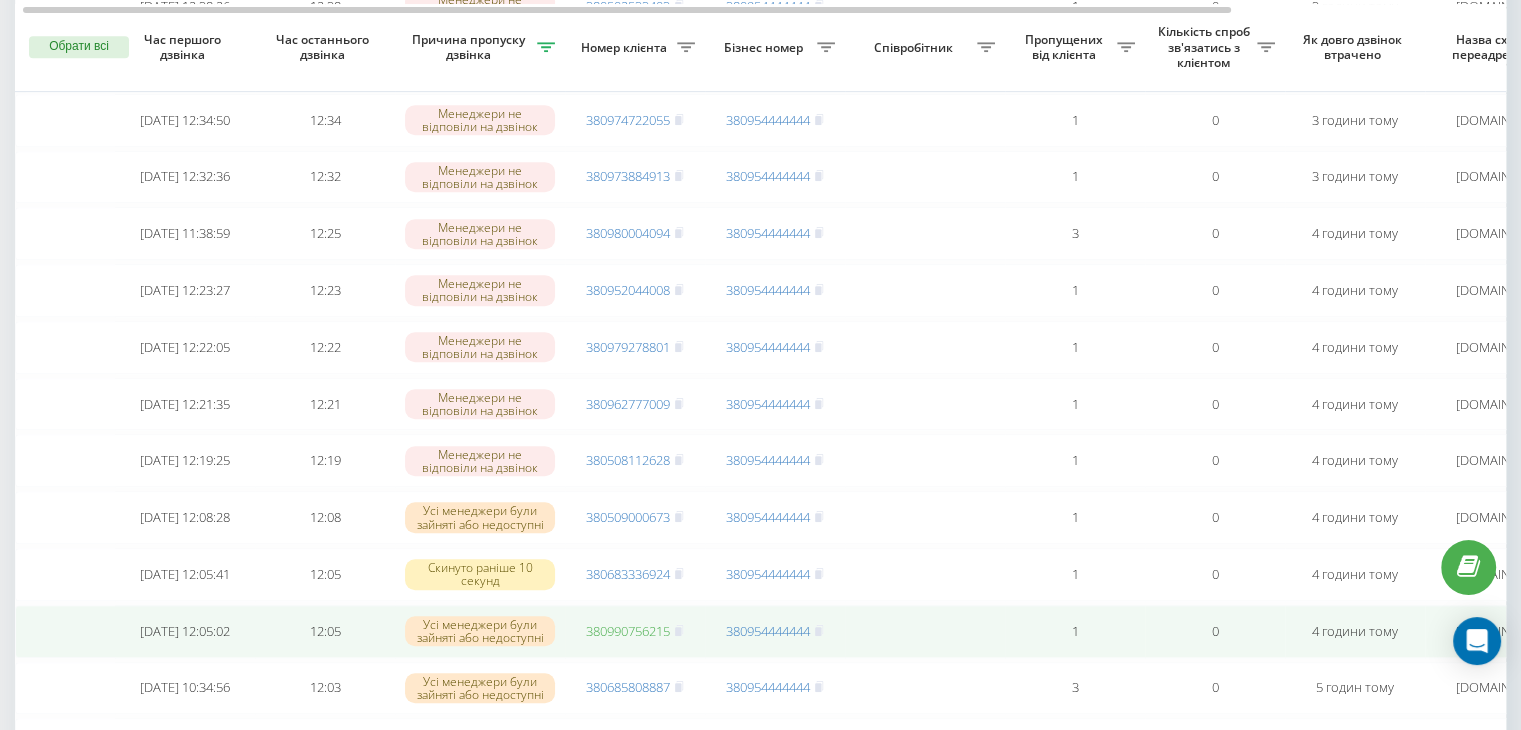 click on "380990756215" at bounding box center [628, 631] 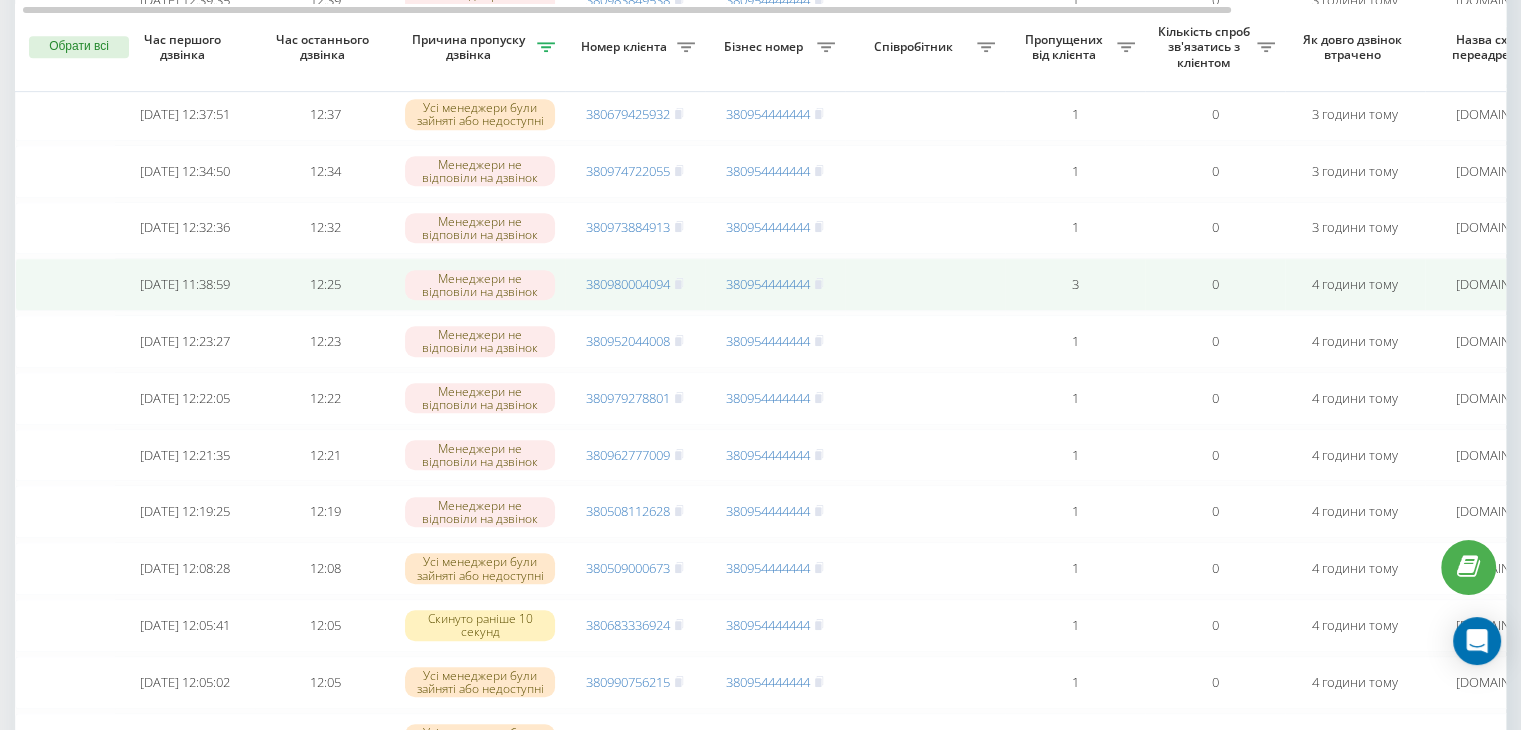 scroll, scrollTop: 929, scrollLeft: 0, axis: vertical 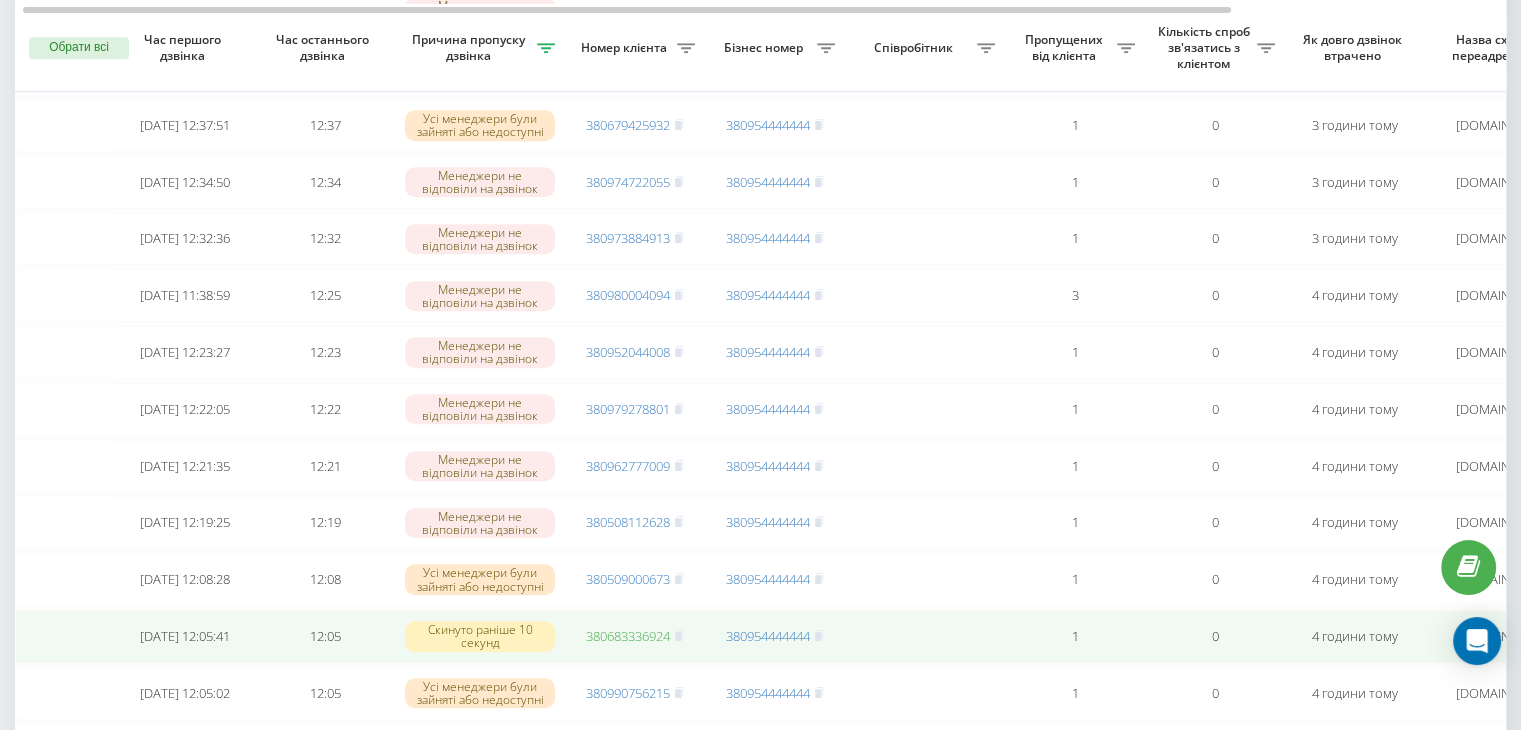 click on "380683336924" at bounding box center (628, 636) 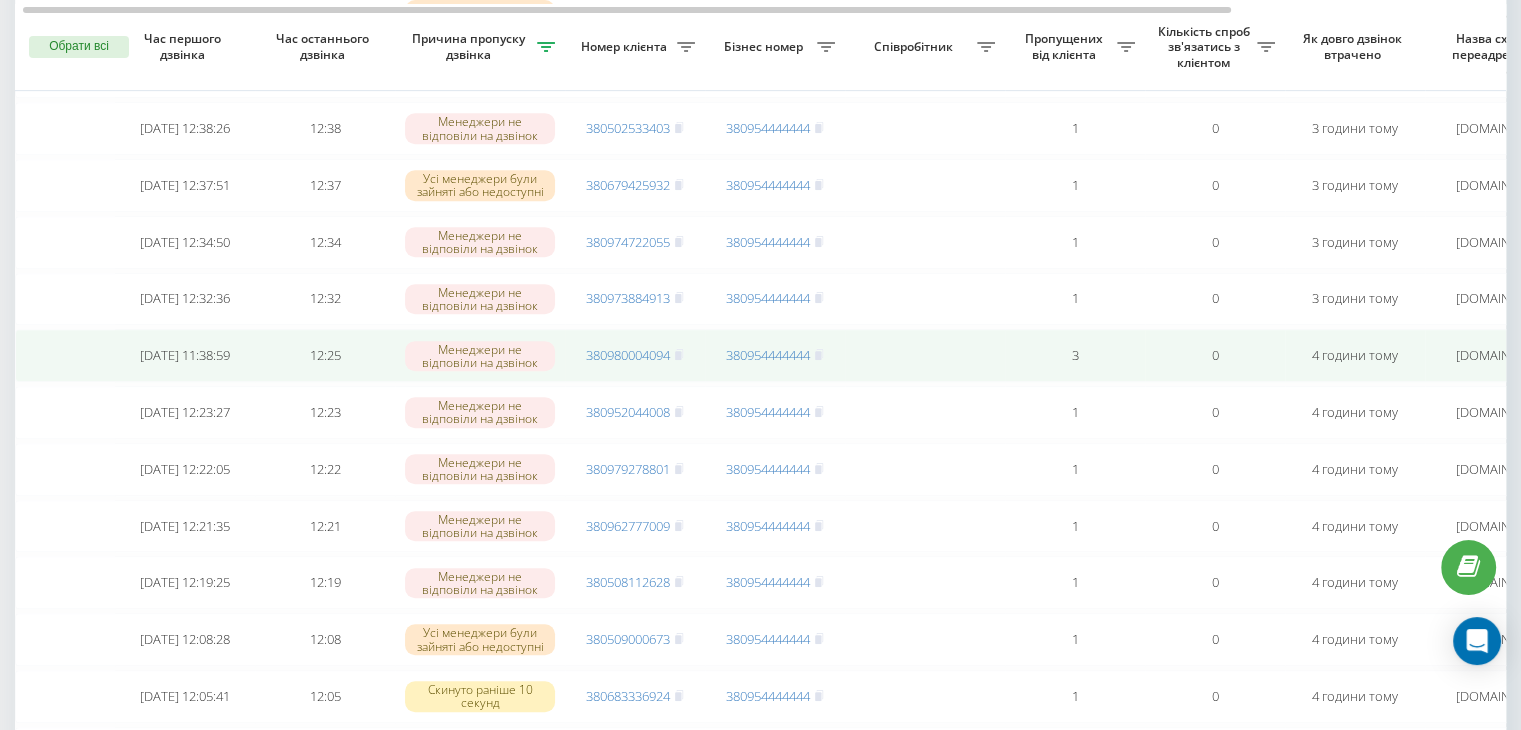 scroll, scrollTop: 868, scrollLeft: 0, axis: vertical 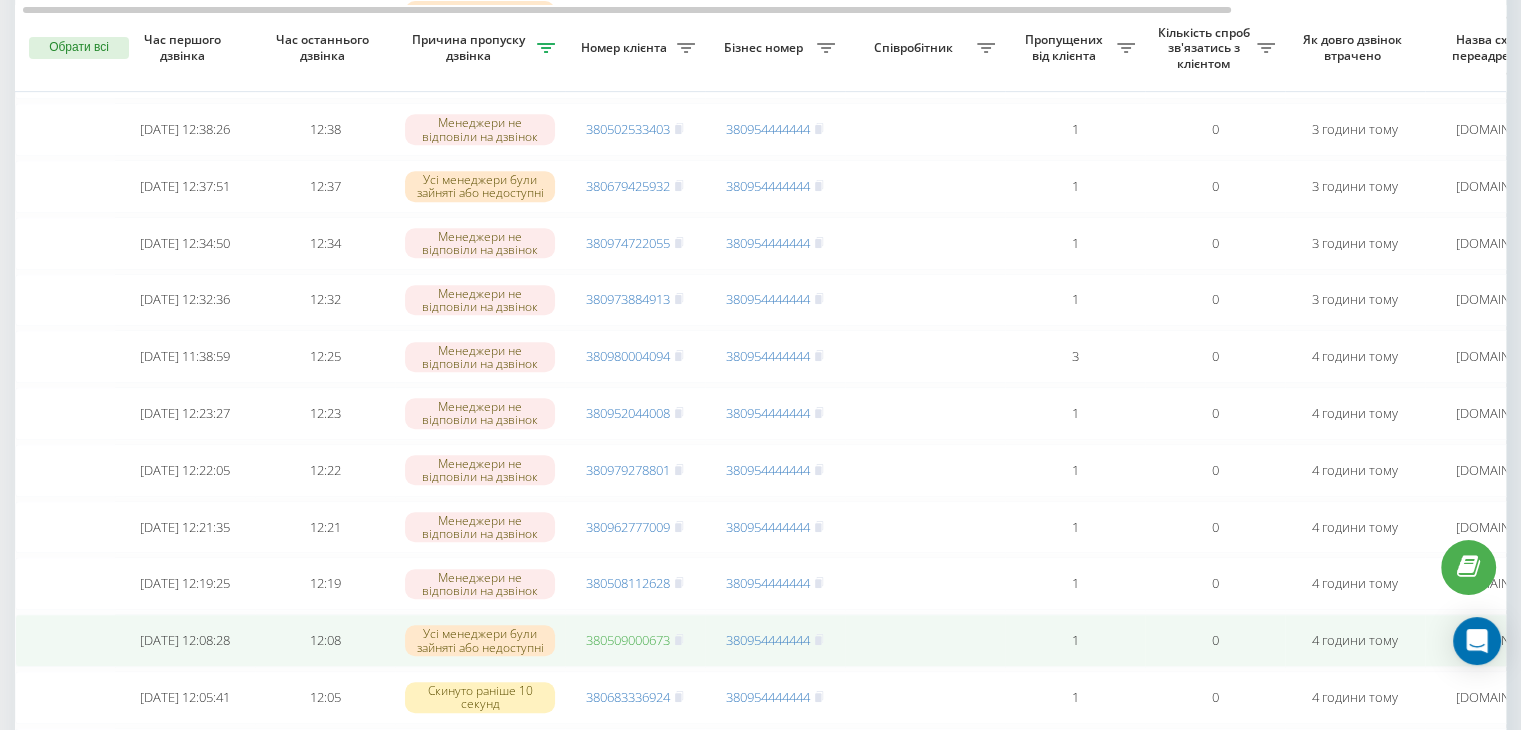 click on "380509000673" at bounding box center (628, 640) 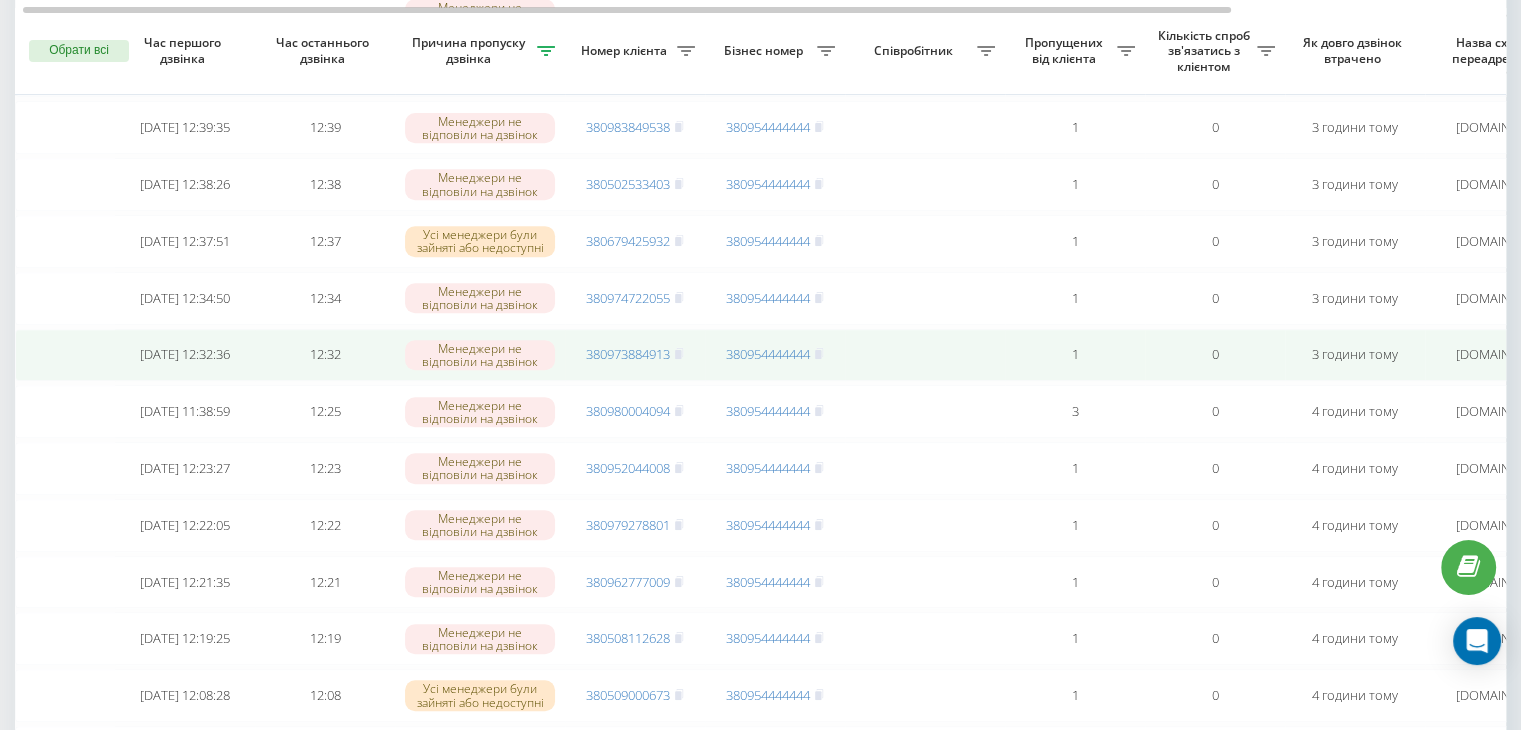 scroll, scrollTop: 812, scrollLeft: 0, axis: vertical 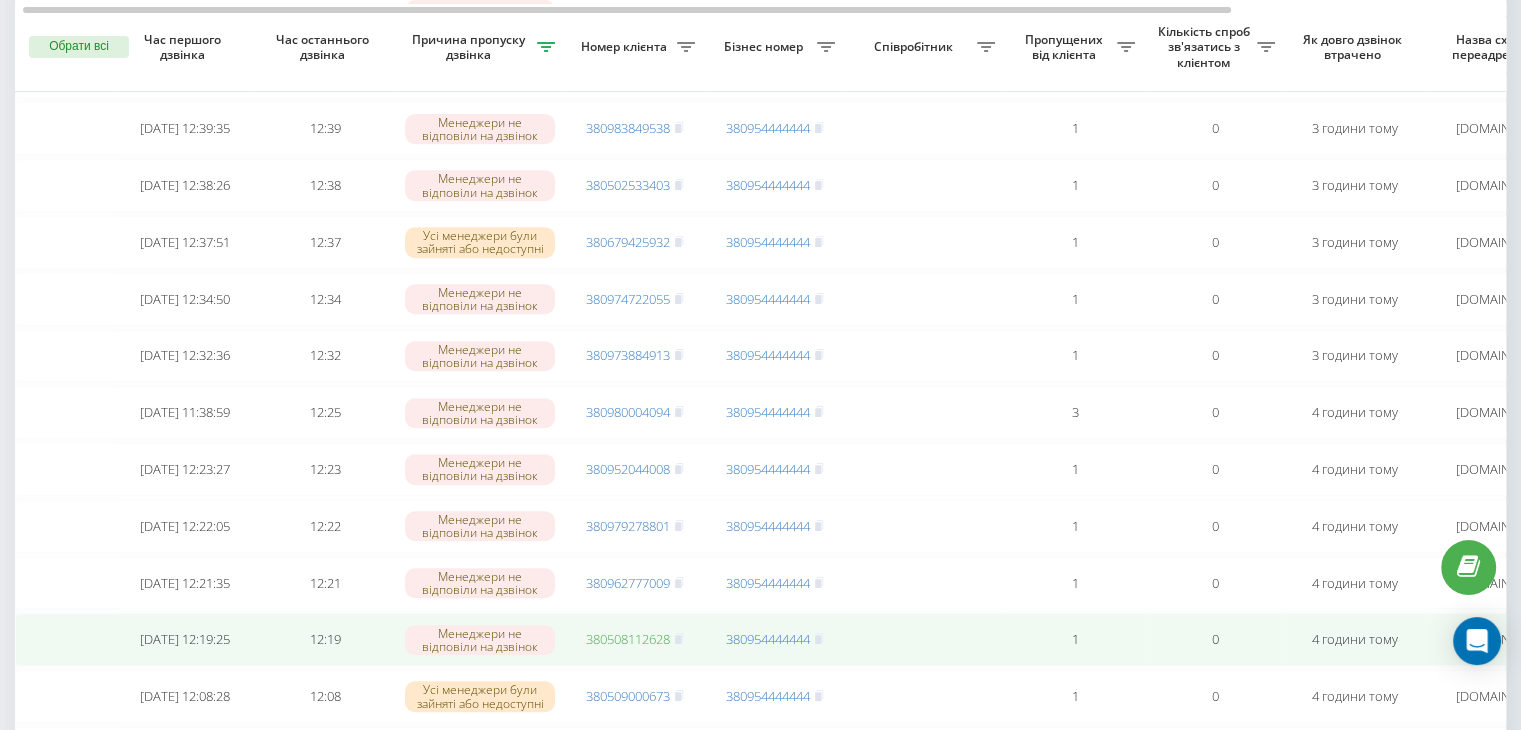 click on "380508112628" at bounding box center (628, 639) 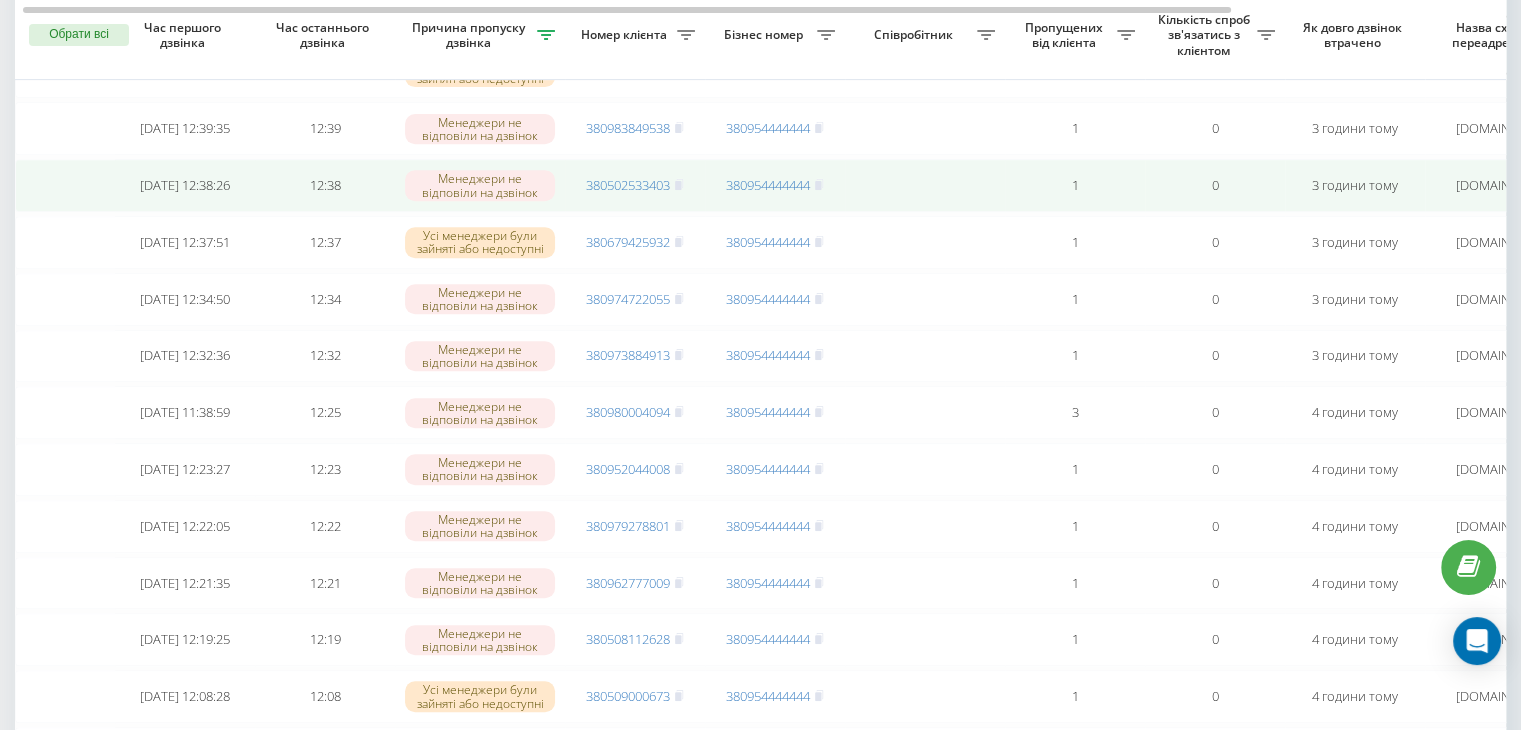 scroll, scrollTop: 0, scrollLeft: 0, axis: both 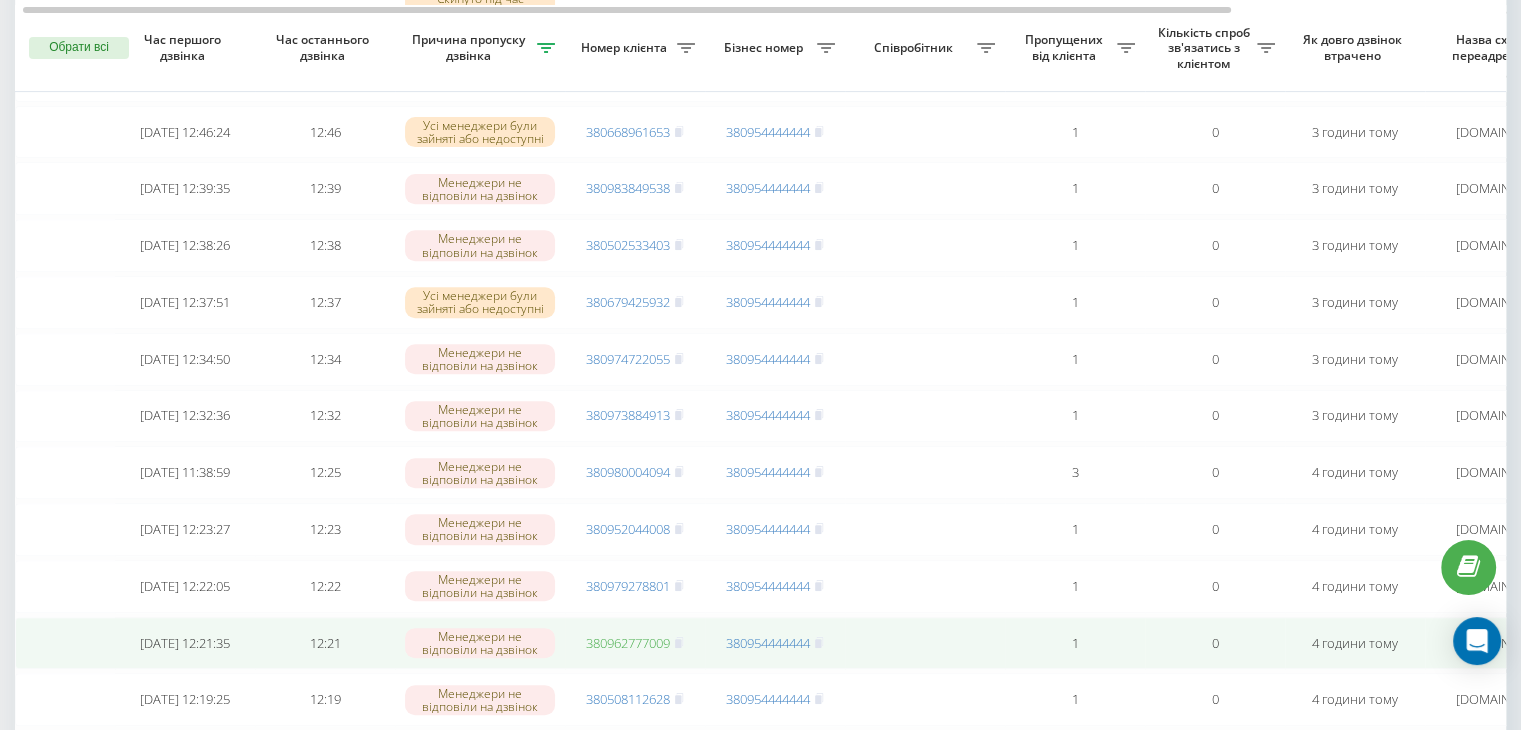 click on "380962777009" at bounding box center (628, 643) 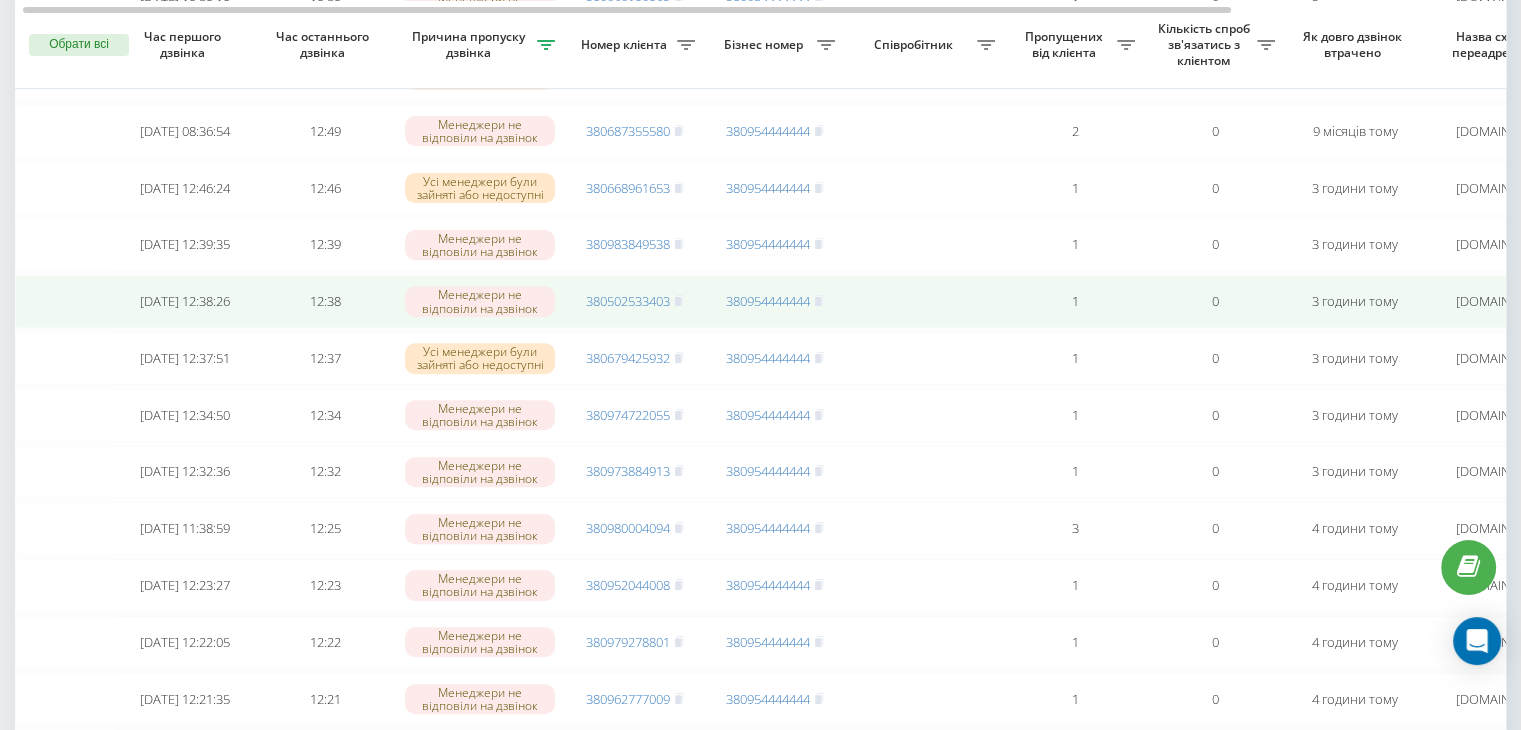 scroll, scrollTop: 695, scrollLeft: 0, axis: vertical 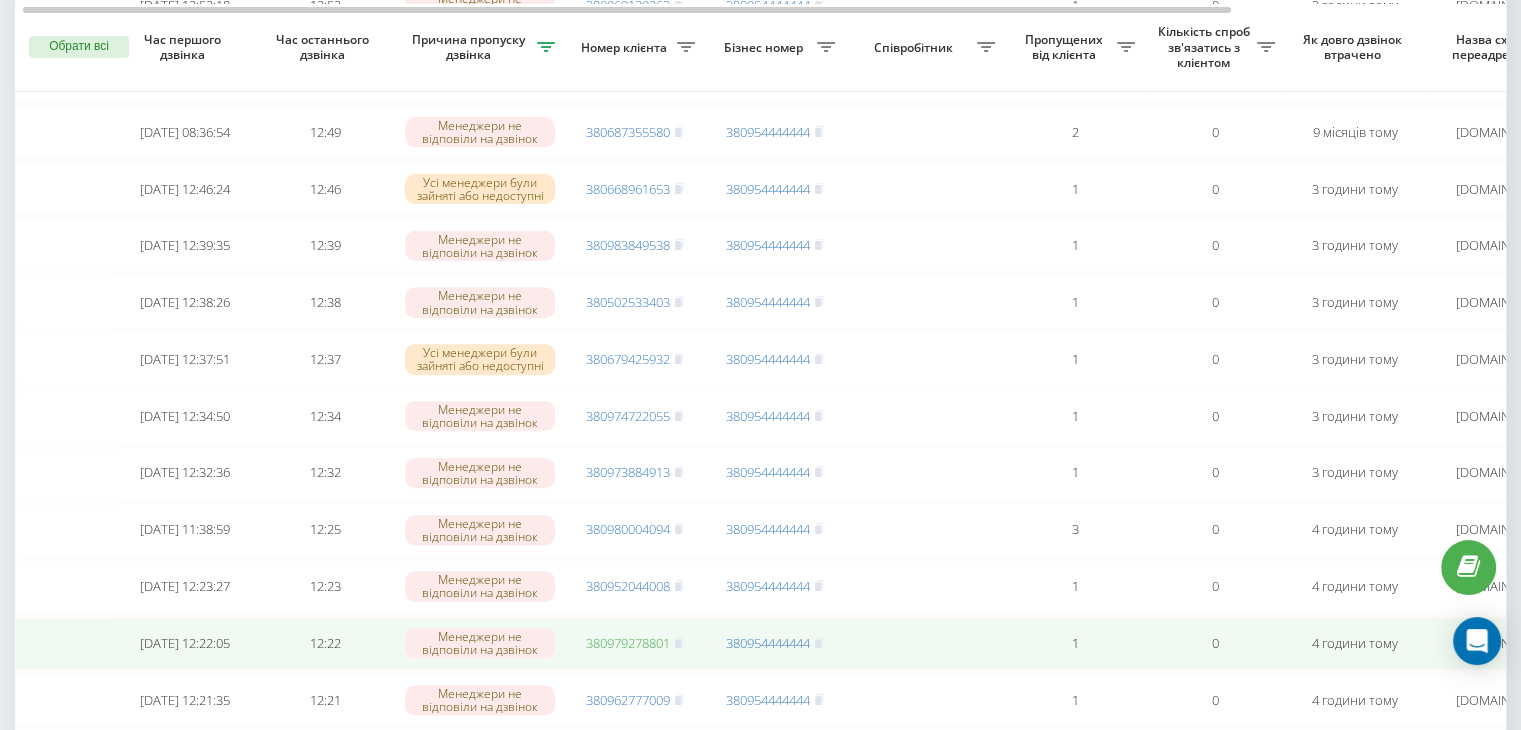 click on "380979278801" at bounding box center (628, 643) 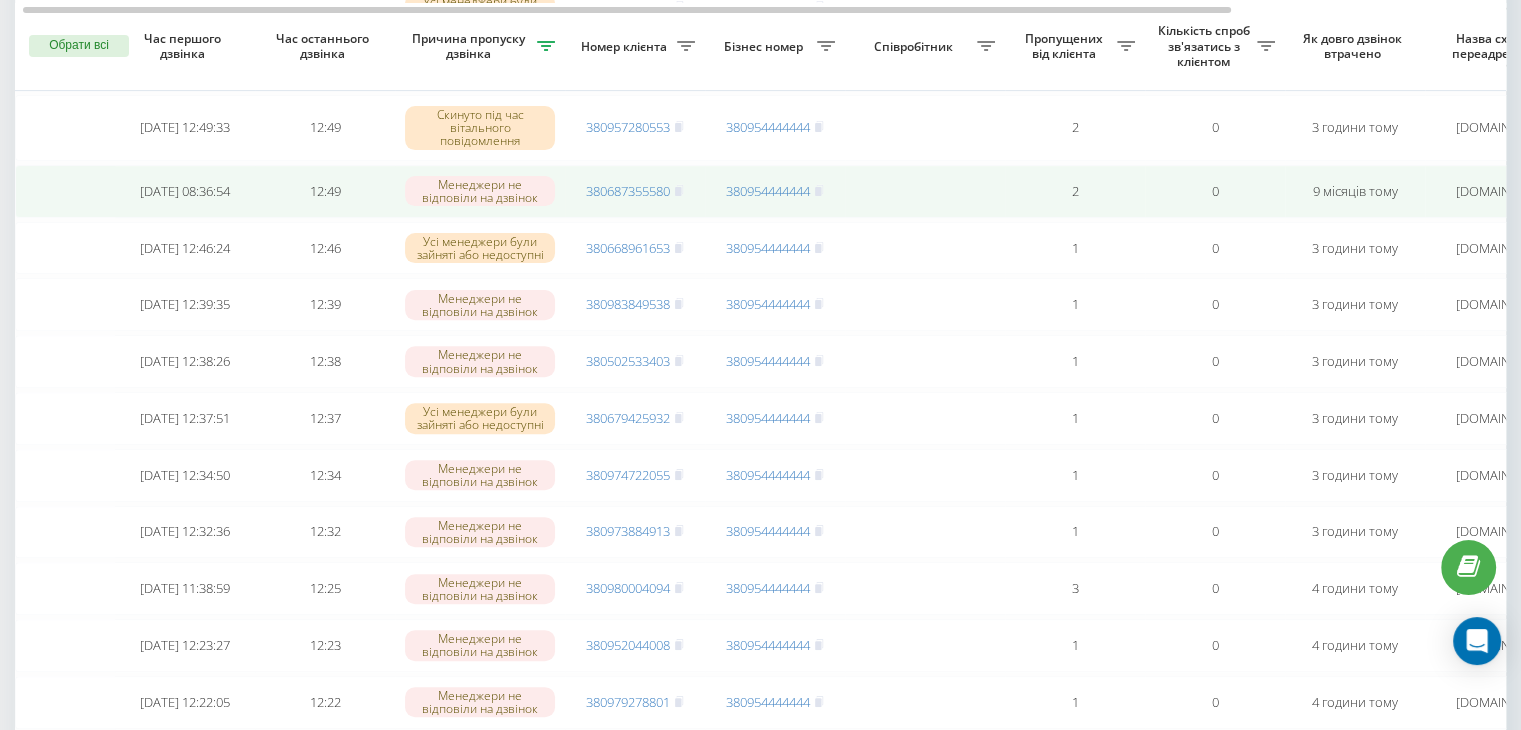 scroll, scrollTop: 635, scrollLeft: 0, axis: vertical 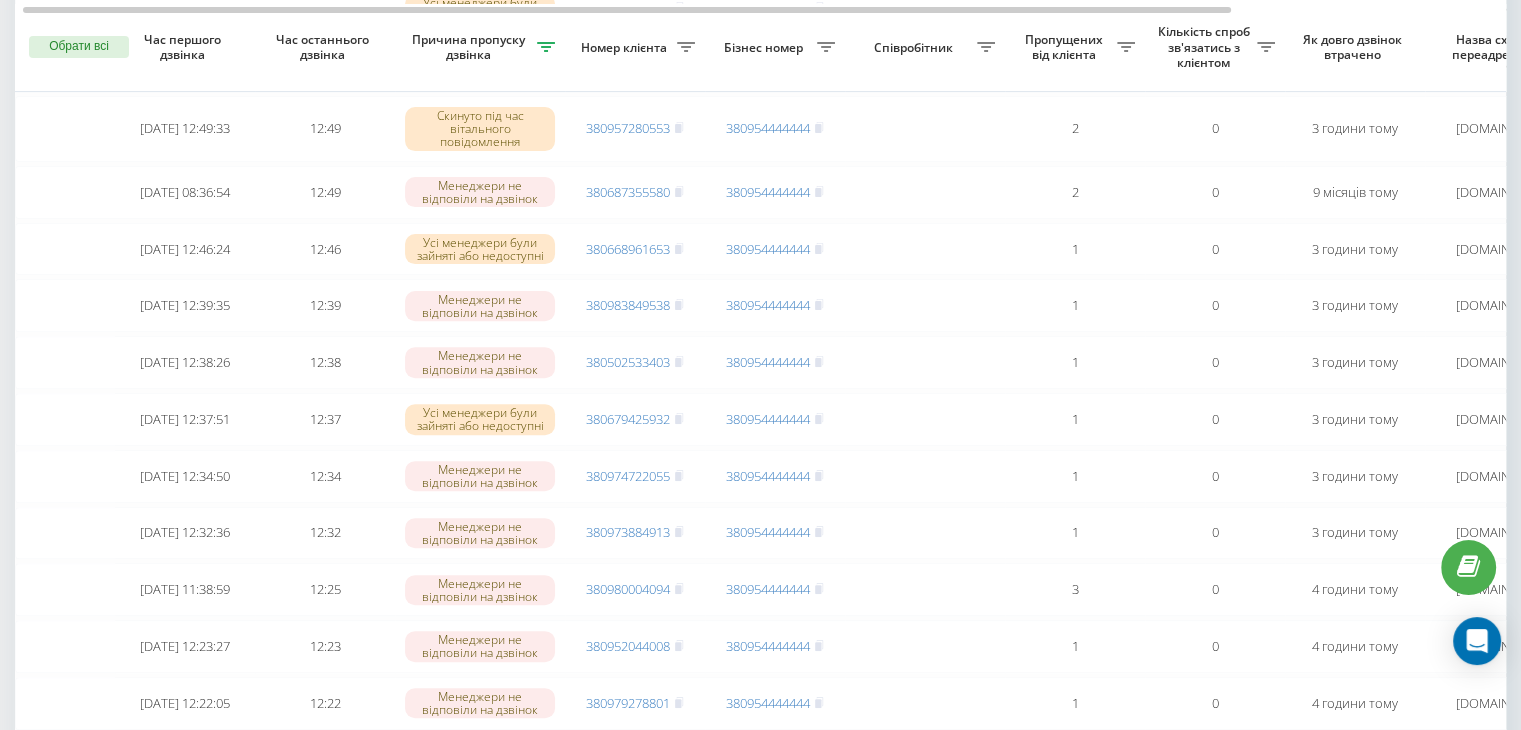 click on "Бізнес номер" at bounding box center (766, 48) 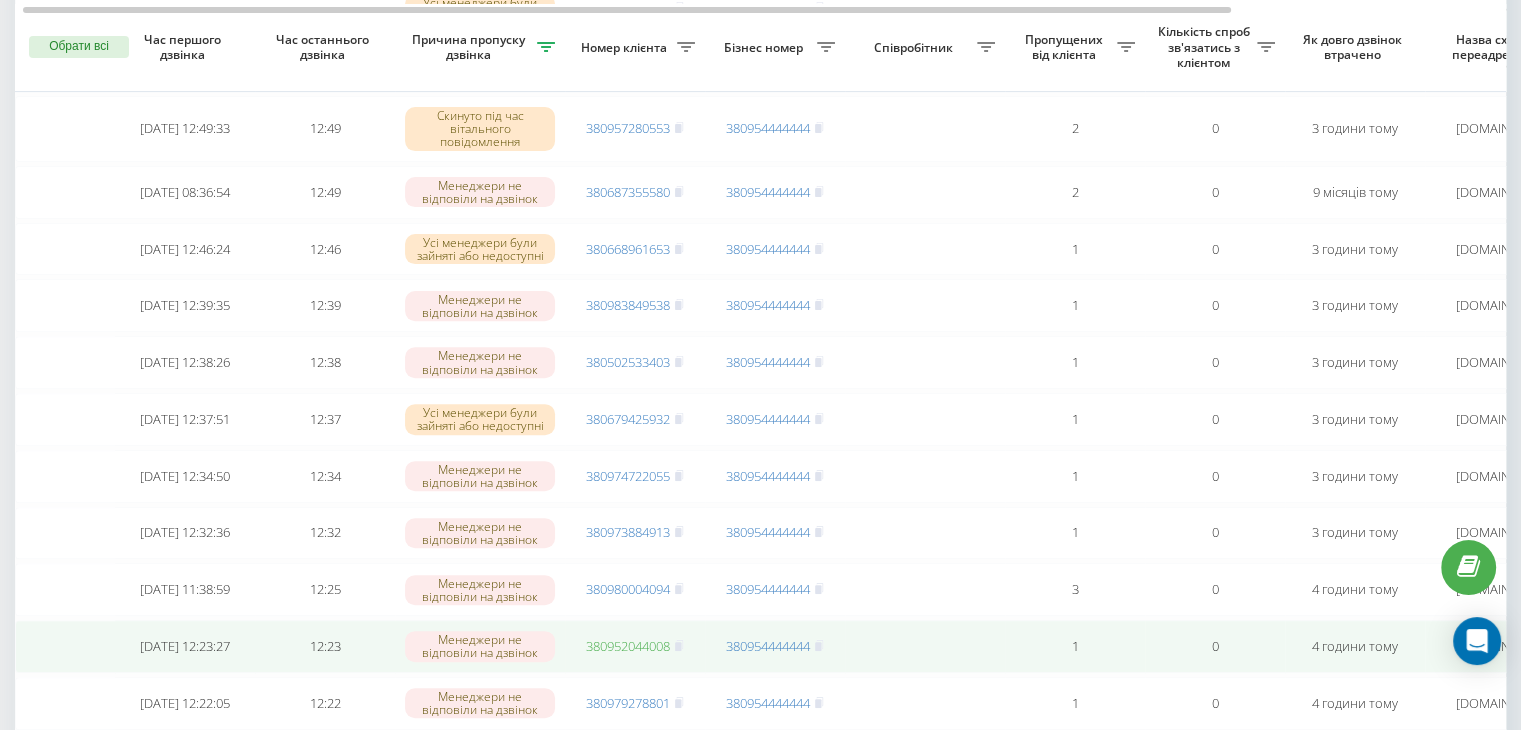 click on "380952044008" at bounding box center [628, 646] 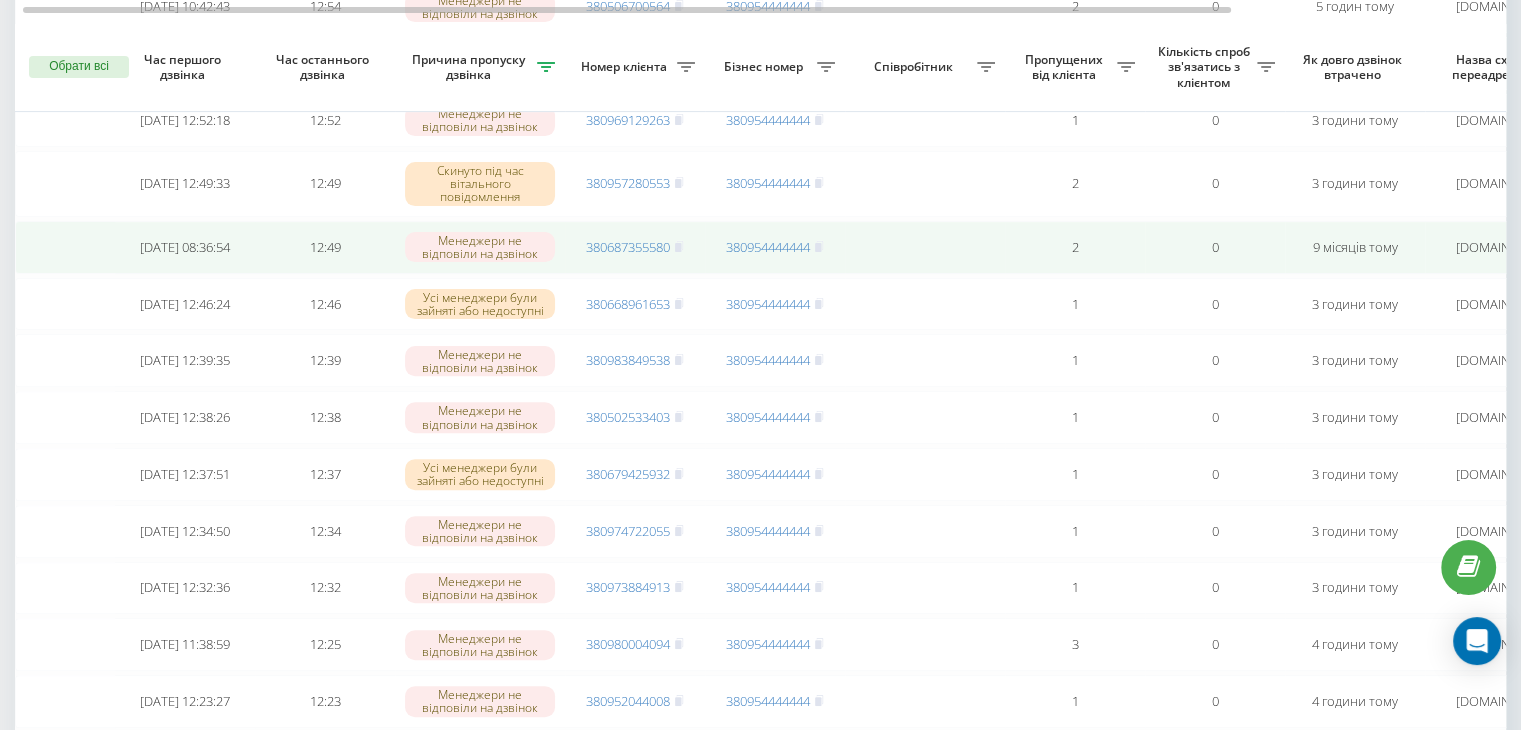 scroll, scrollTop: 576, scrollLeft: 0, axis: vertical 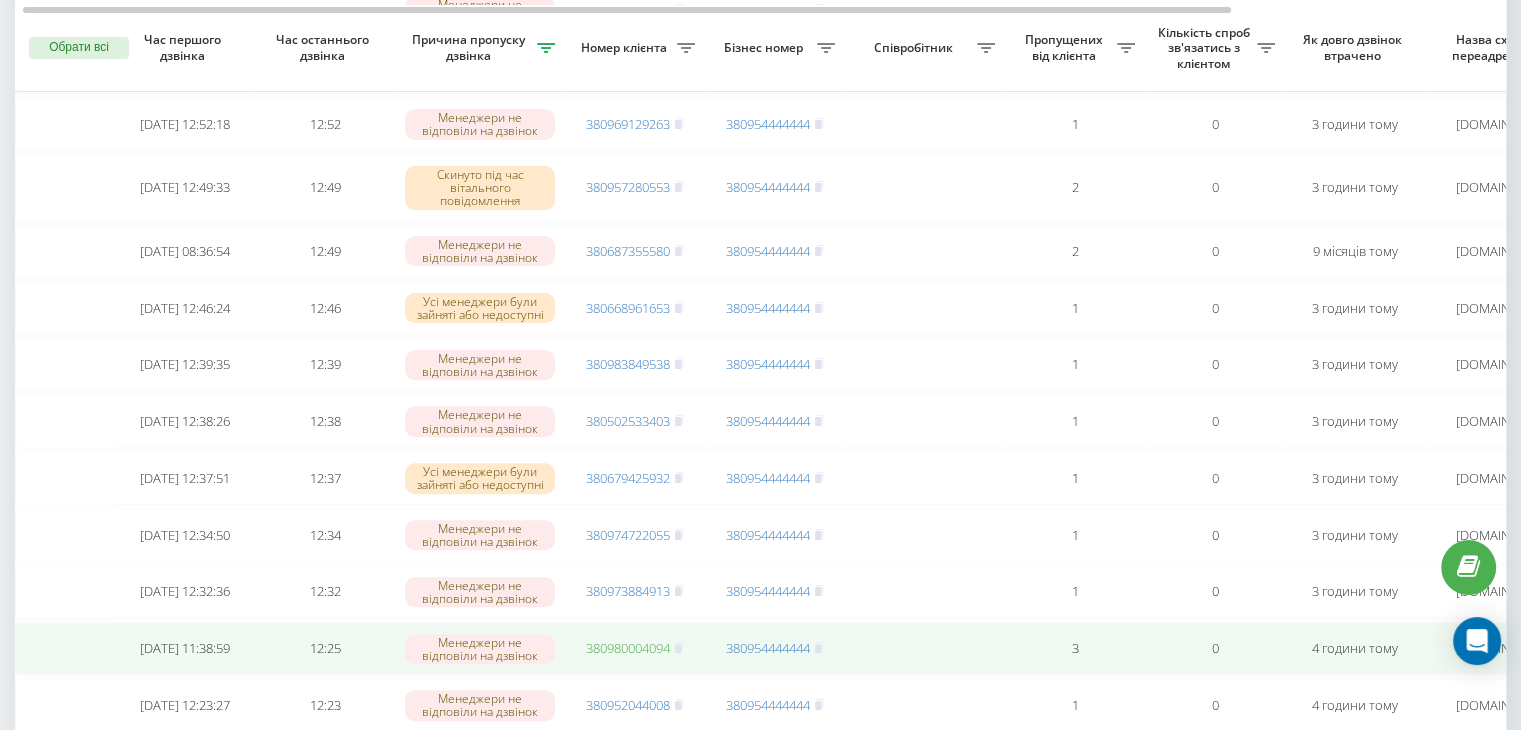 click on "380980004094" at bounding box center (628, 648) 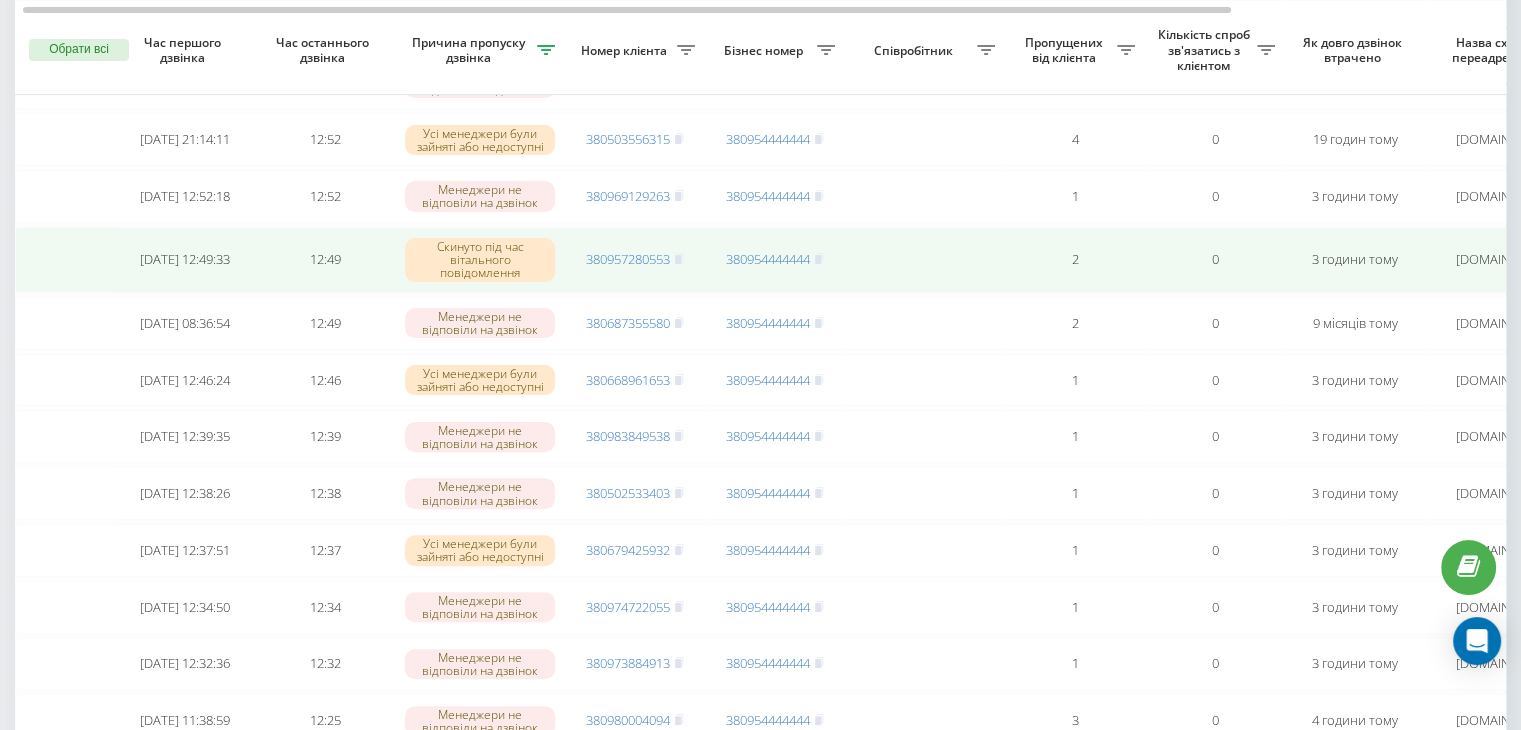 scroll, scrollTop: 504, scrollLeft: 0, axis: vertical 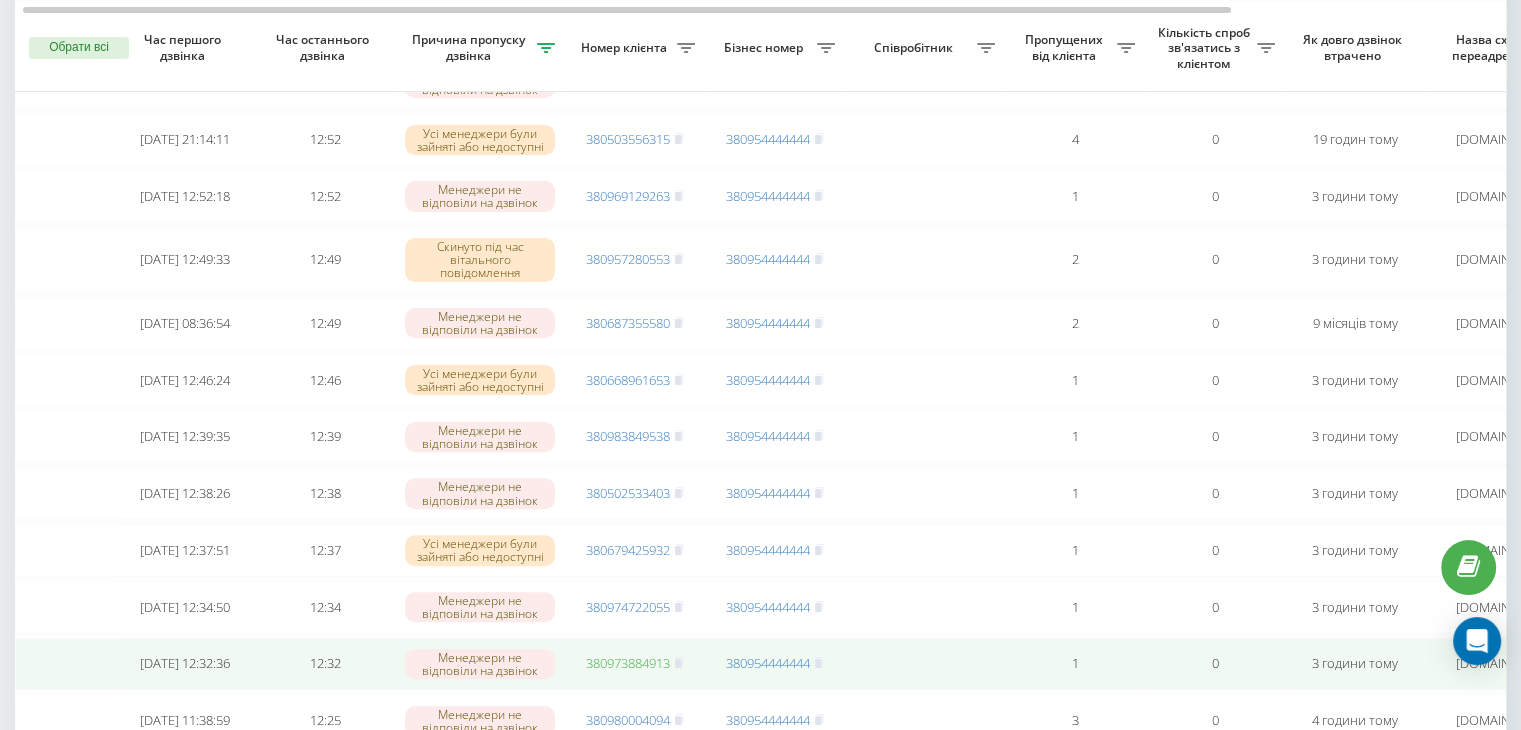 click on "380973884913" at bounding box center [628, 663] 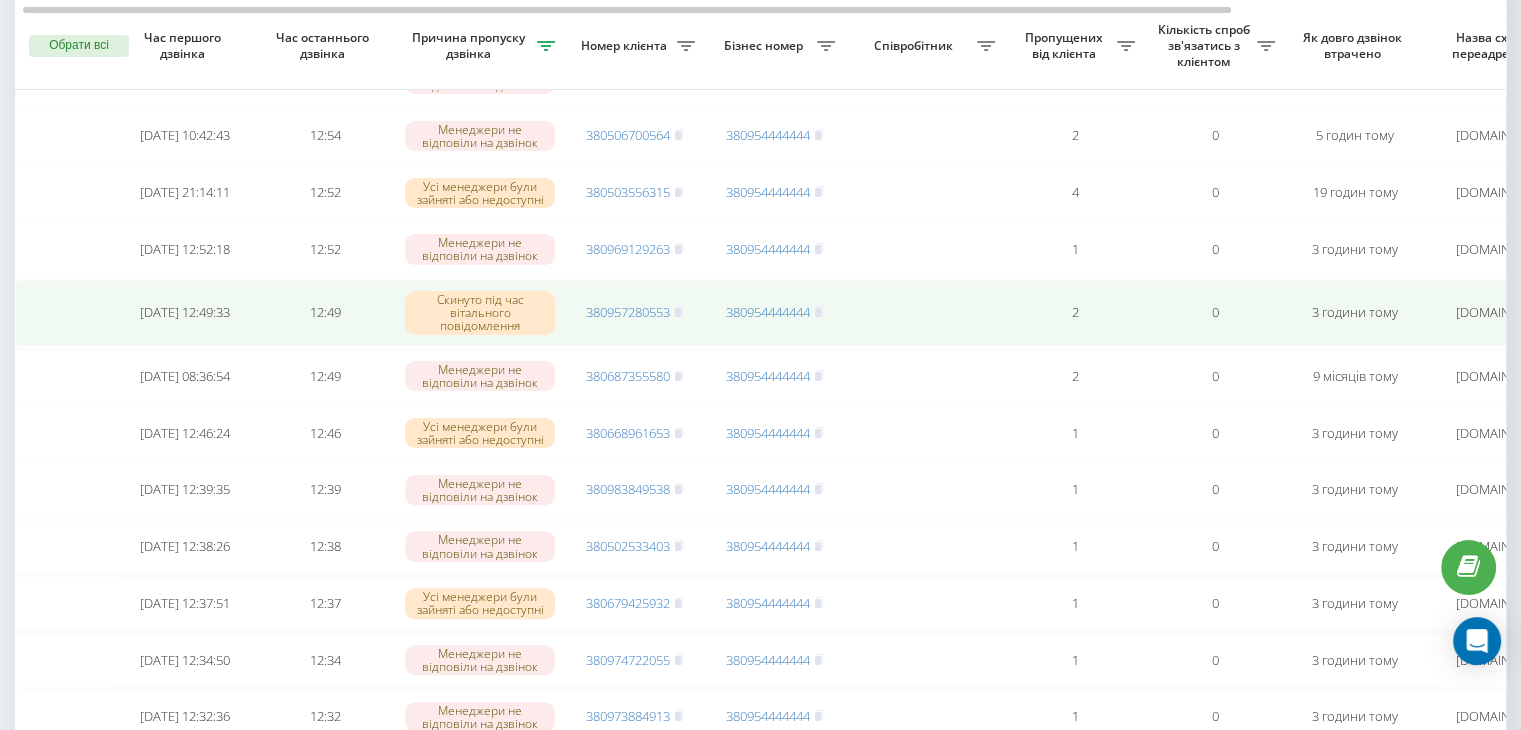 scroll, scrollTop: 449, scrollLeft: 0, axis: vertical 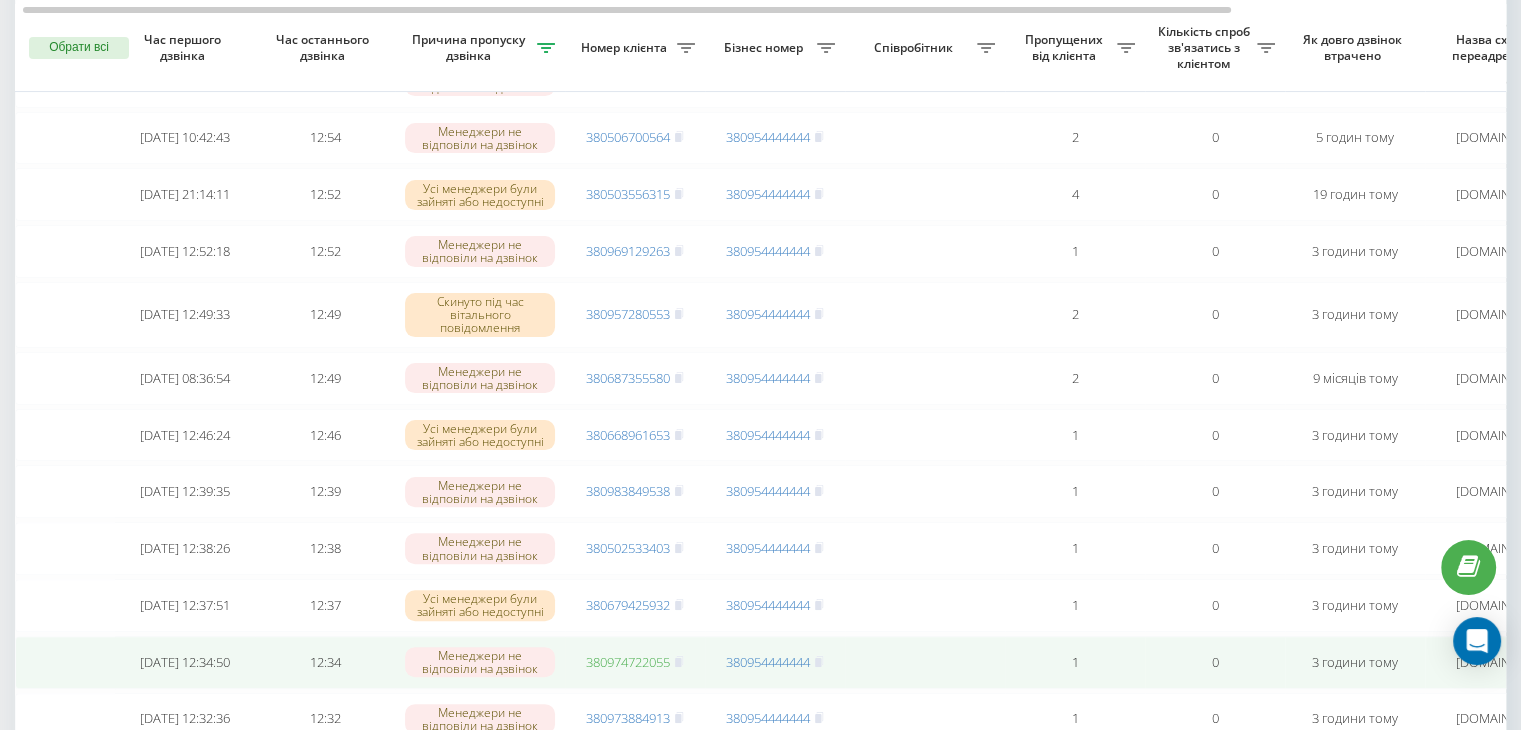 click on "380974722055" at bounding box center (628, 662) 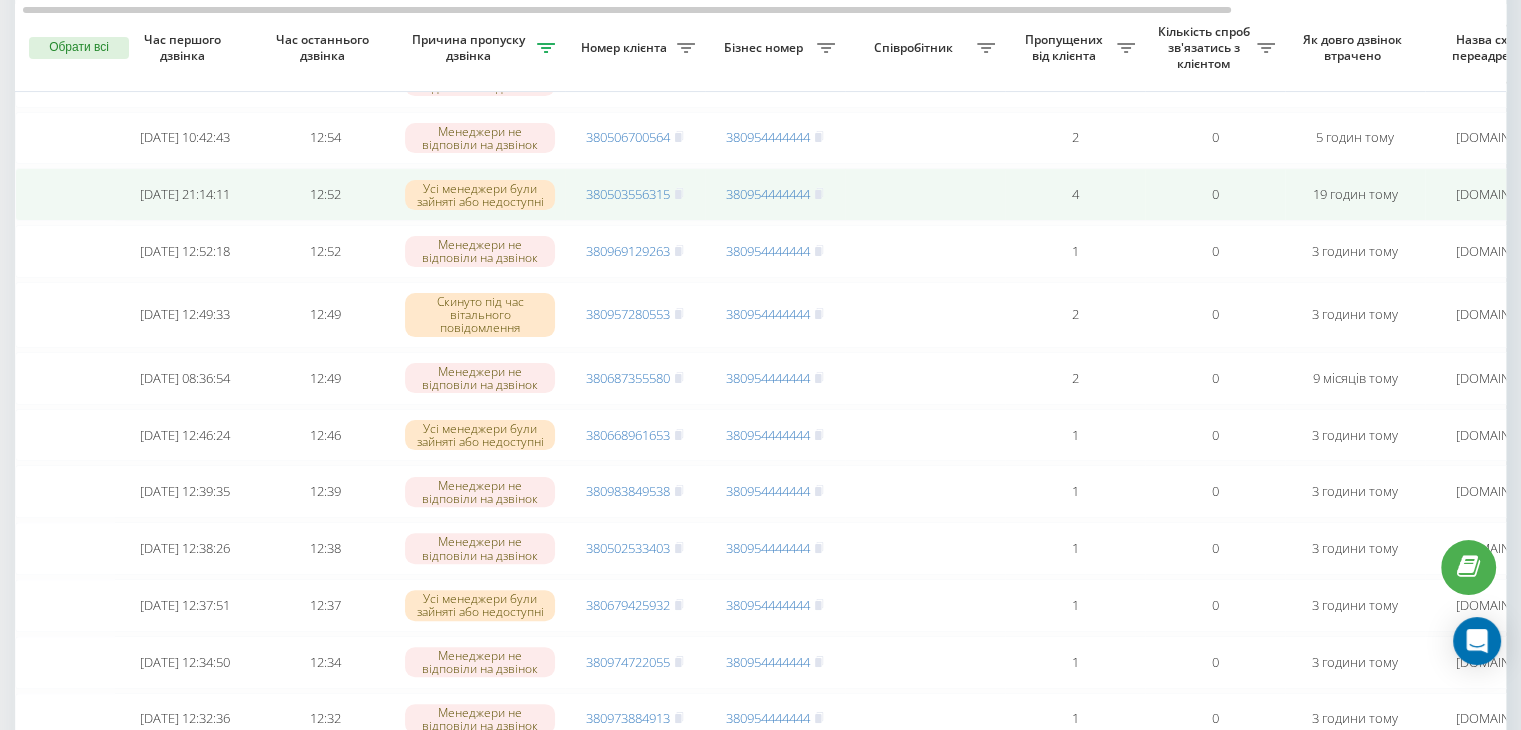 scroll, scrollTop: 429, scrollLeft: 0, axis: vertical 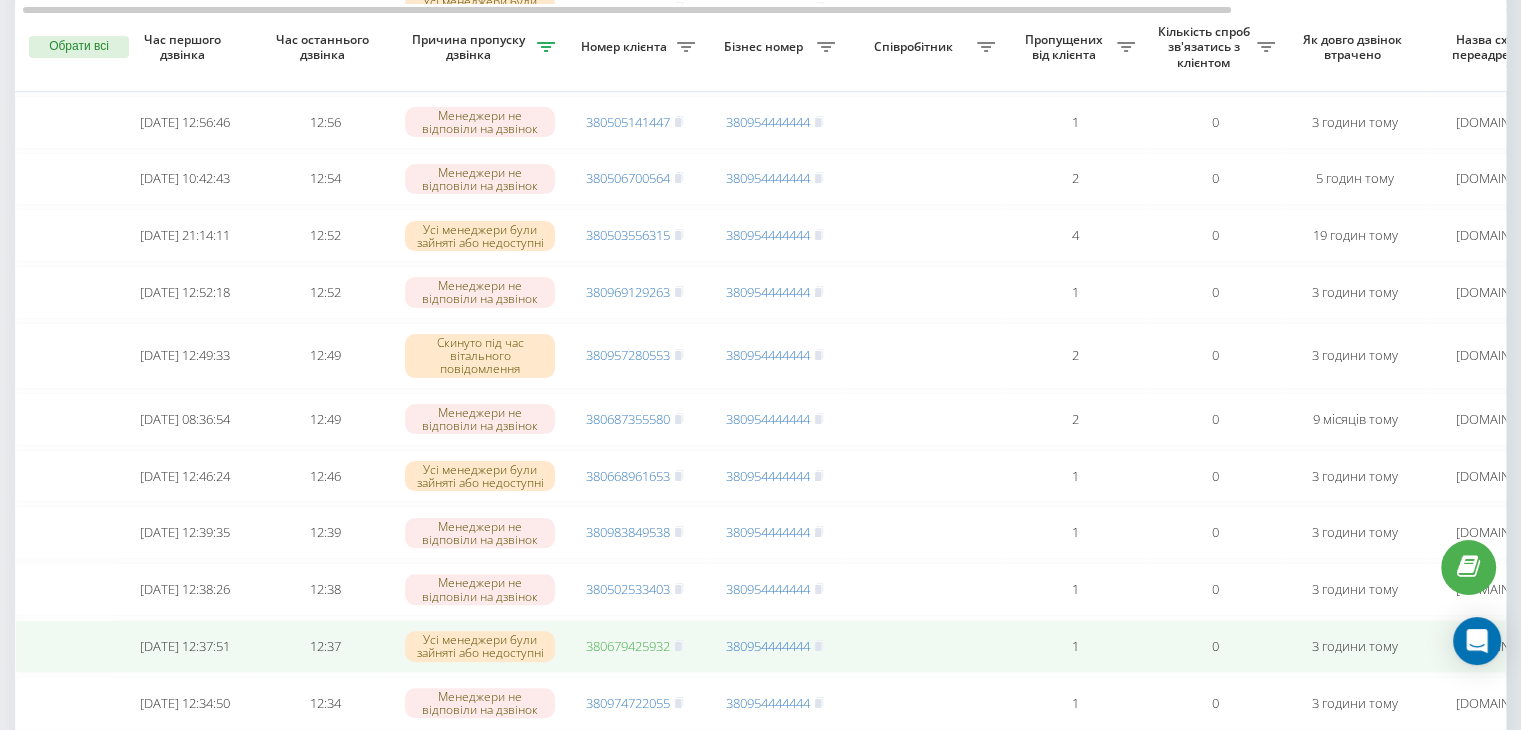click on "380679425932" at bounding box center [628, 646] 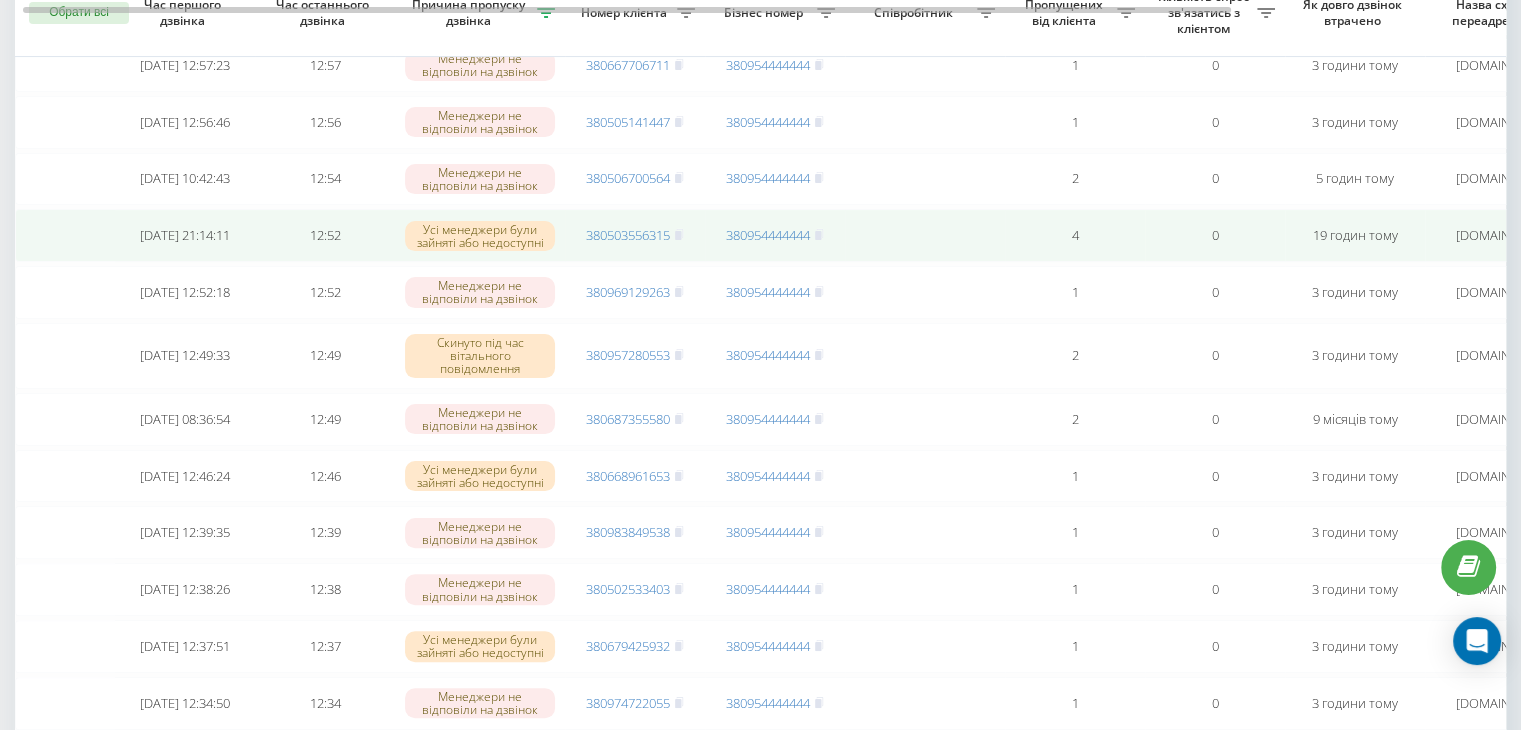 scroll, scrollTop: 360, scrollLeft: 0, axis: vertical 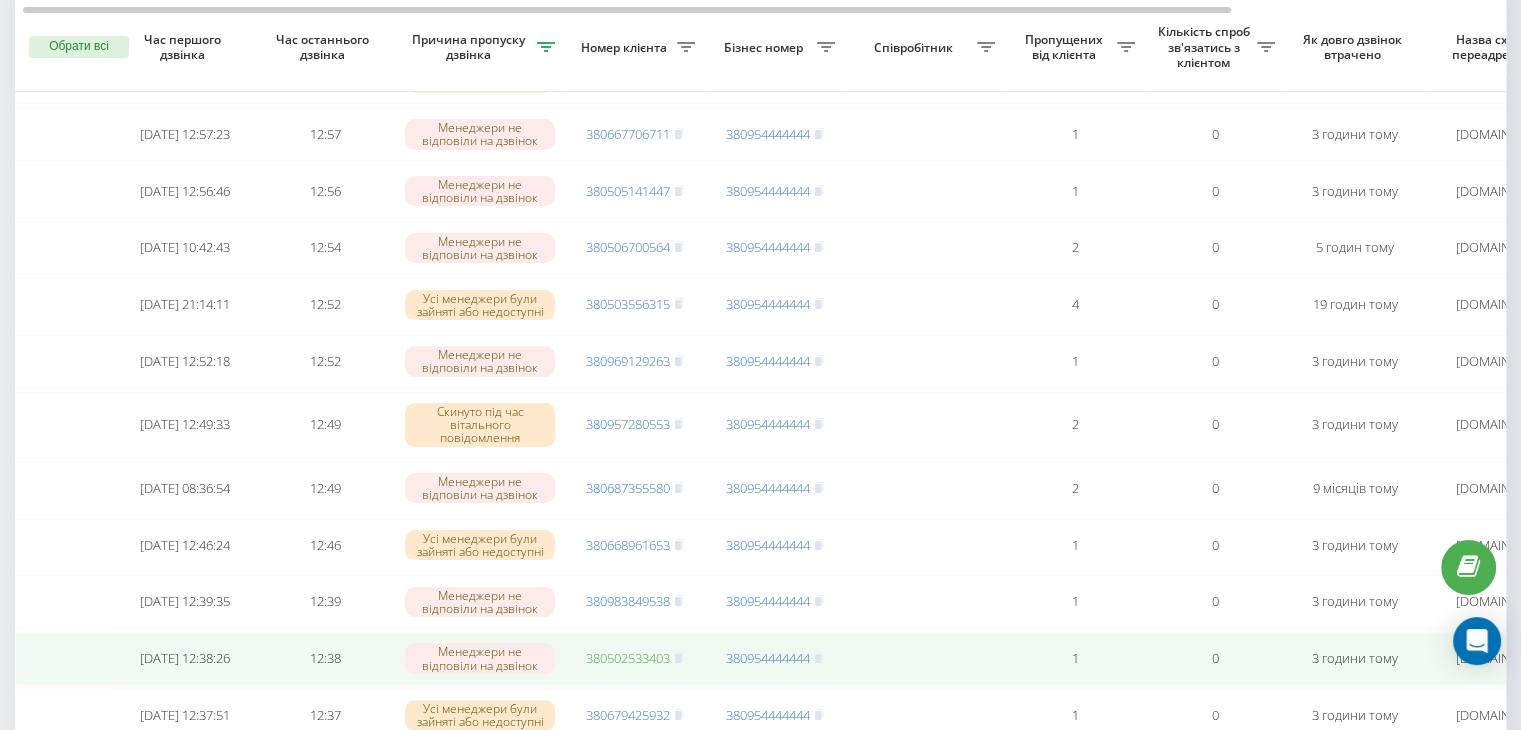 click on "380502533403" at bounding box center [628, 658] 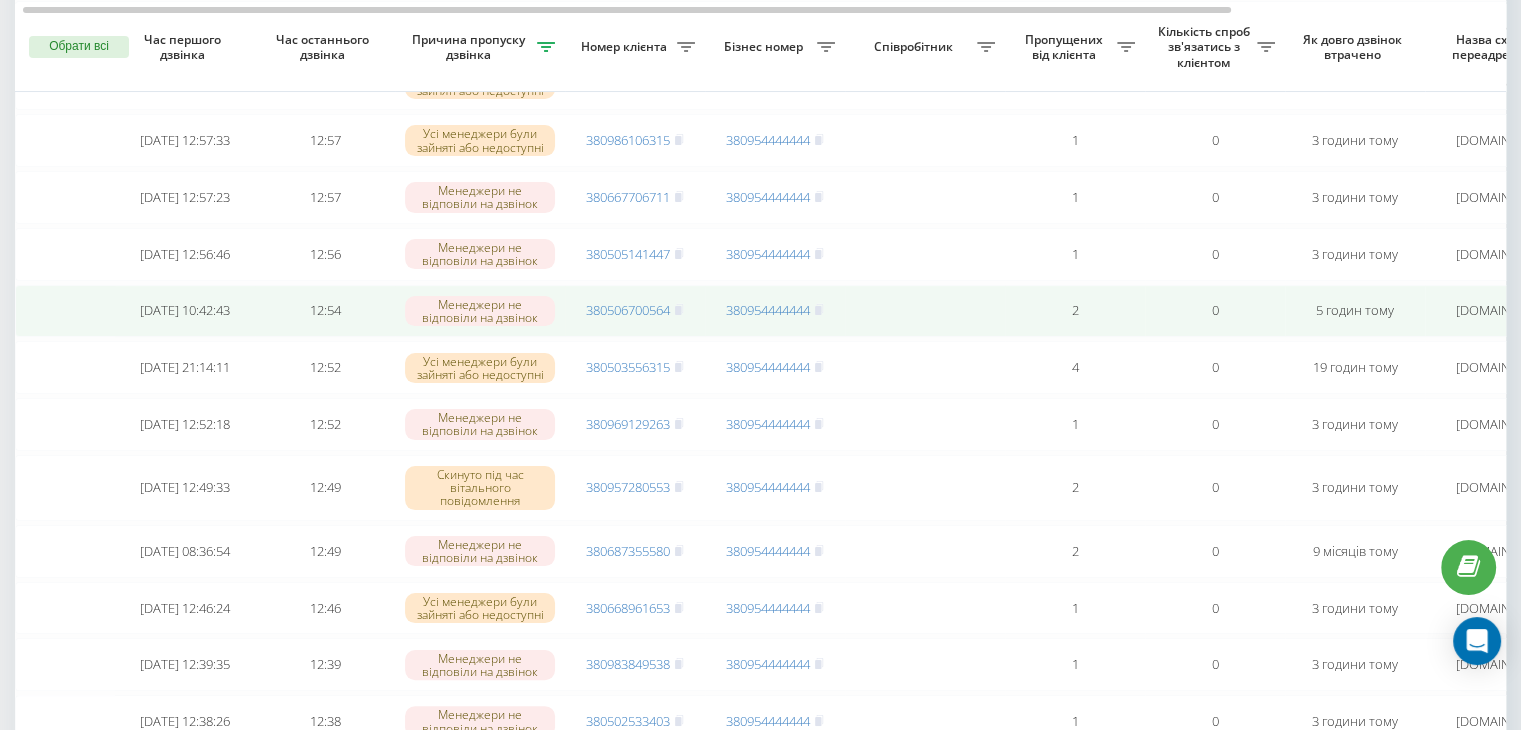 scroll, scrollTop: 275, scrollLeft: 0, axis: vertical 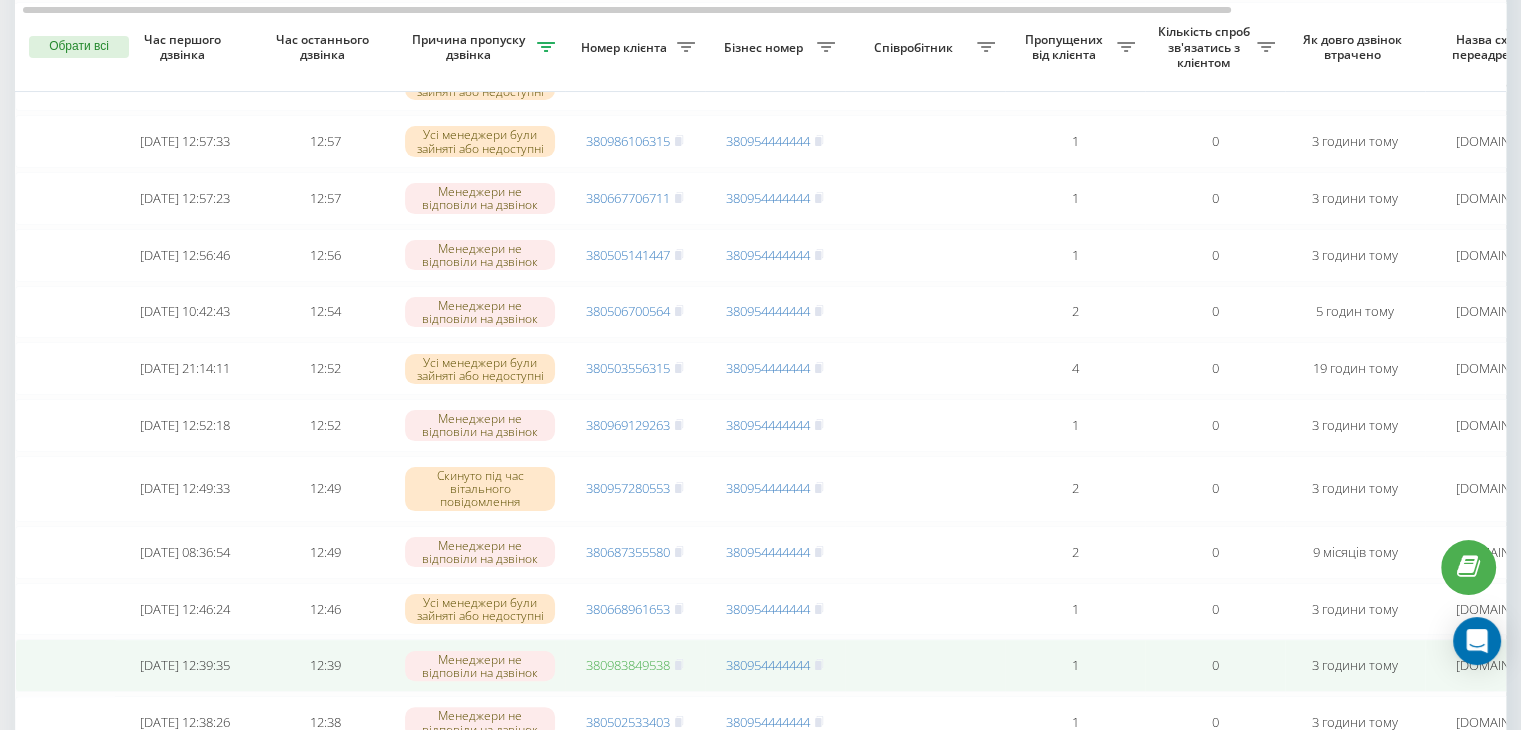 click on "380983849538" at bounding box center (628, 665) 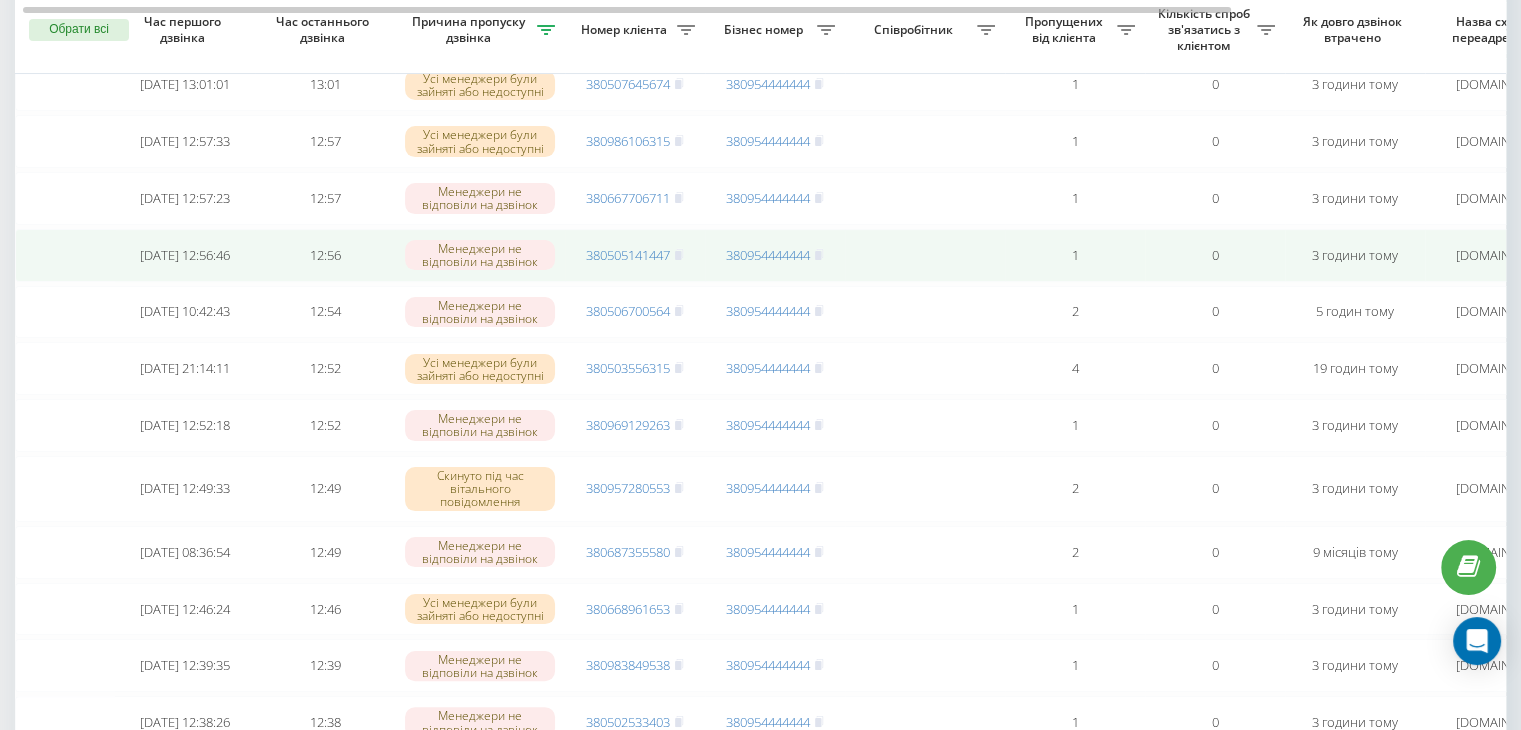 scroll, scrollTop: 240, scrollLeft: 0, axis: vertical 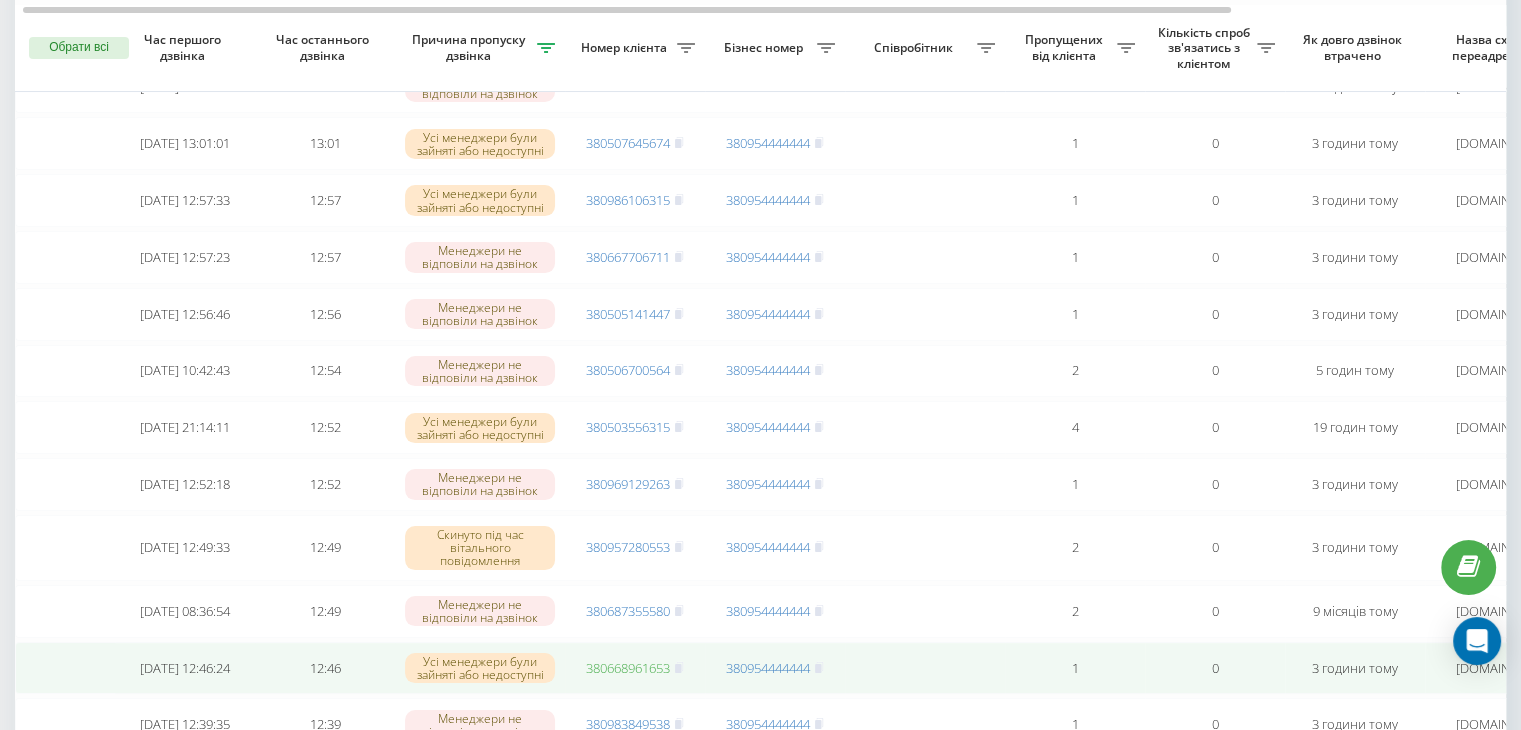 click on "380668961653" at bounding box center [628, 668] 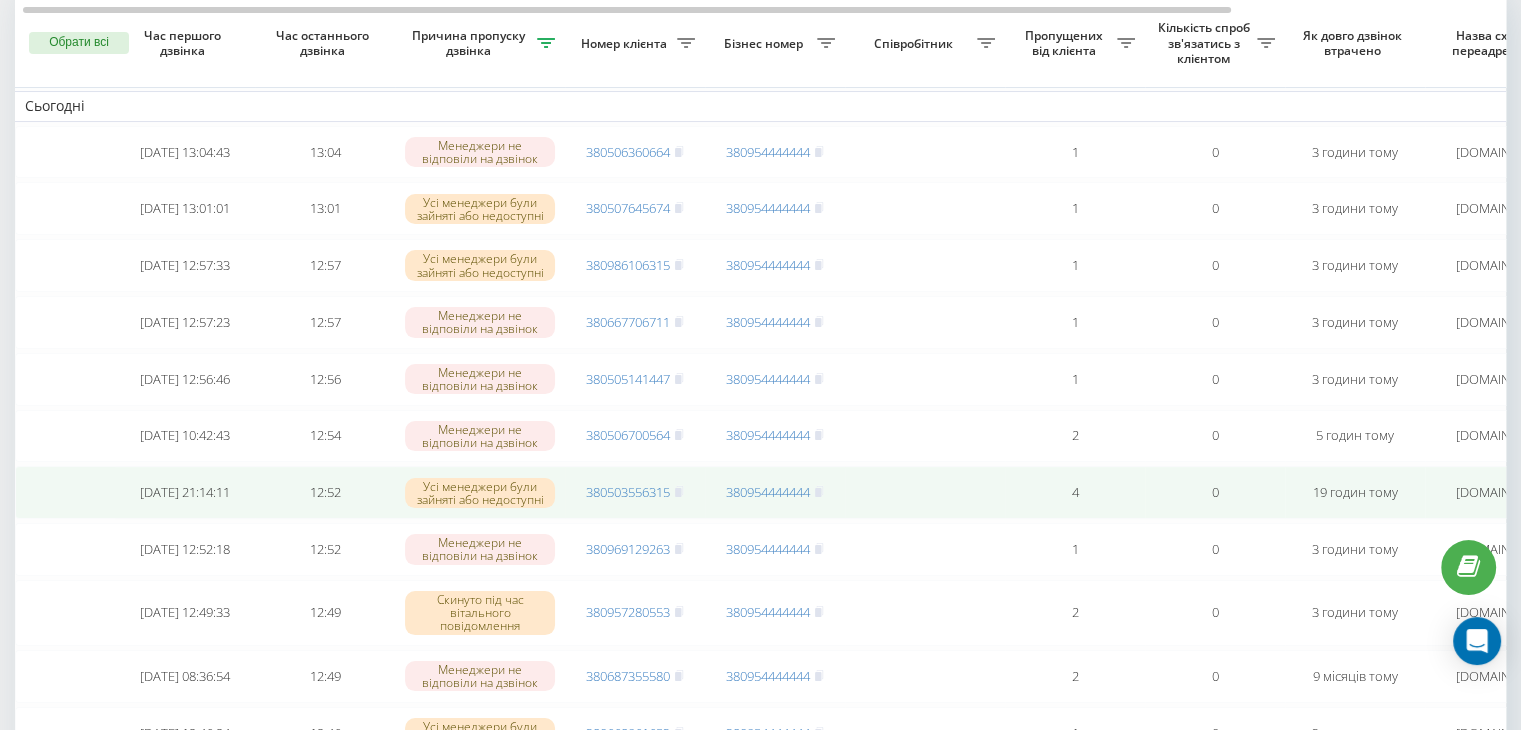 scroll, scrollTop: 147, scrollLeft: 0, axis: vertical 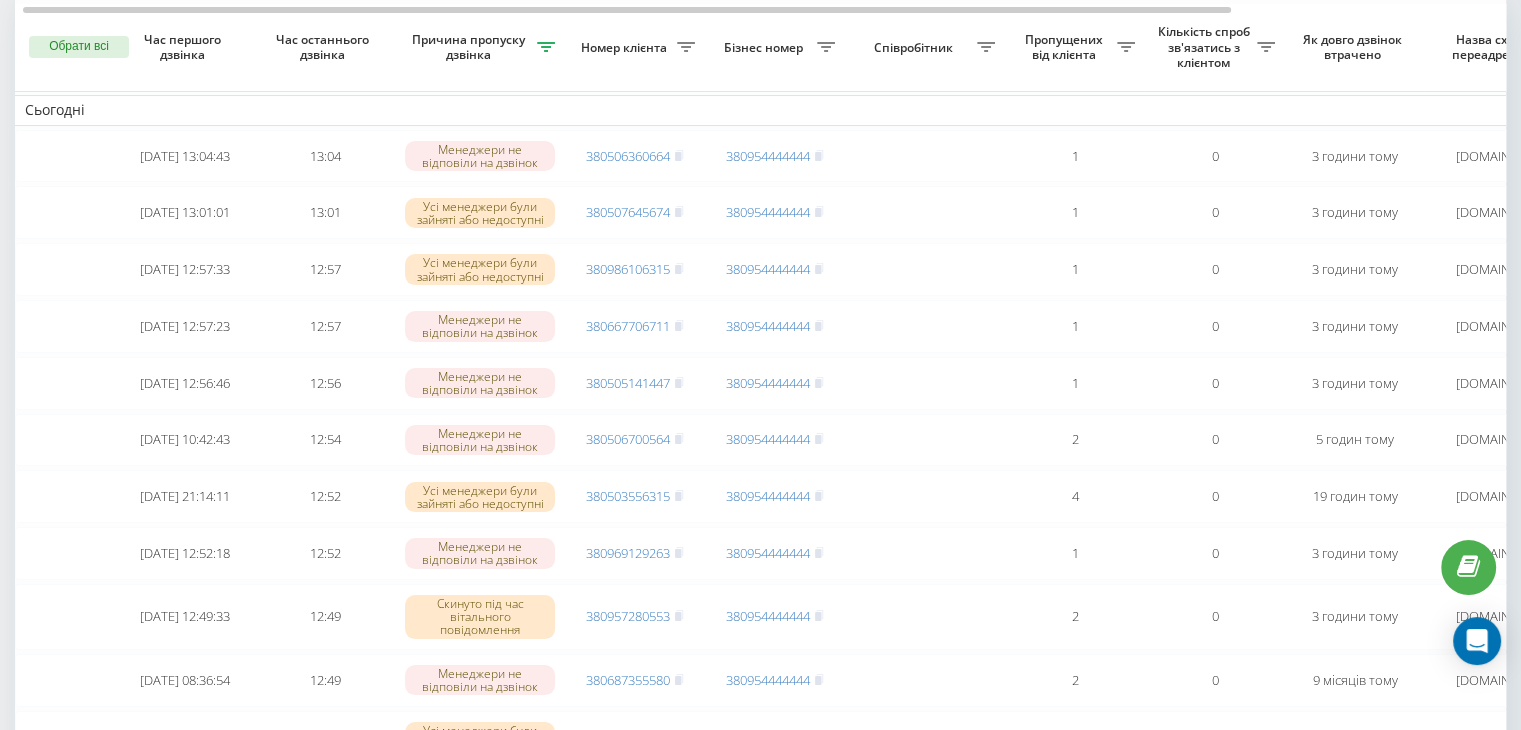 click on "Як довго дзвінок втрачено" at bounding box center (1355, 48) 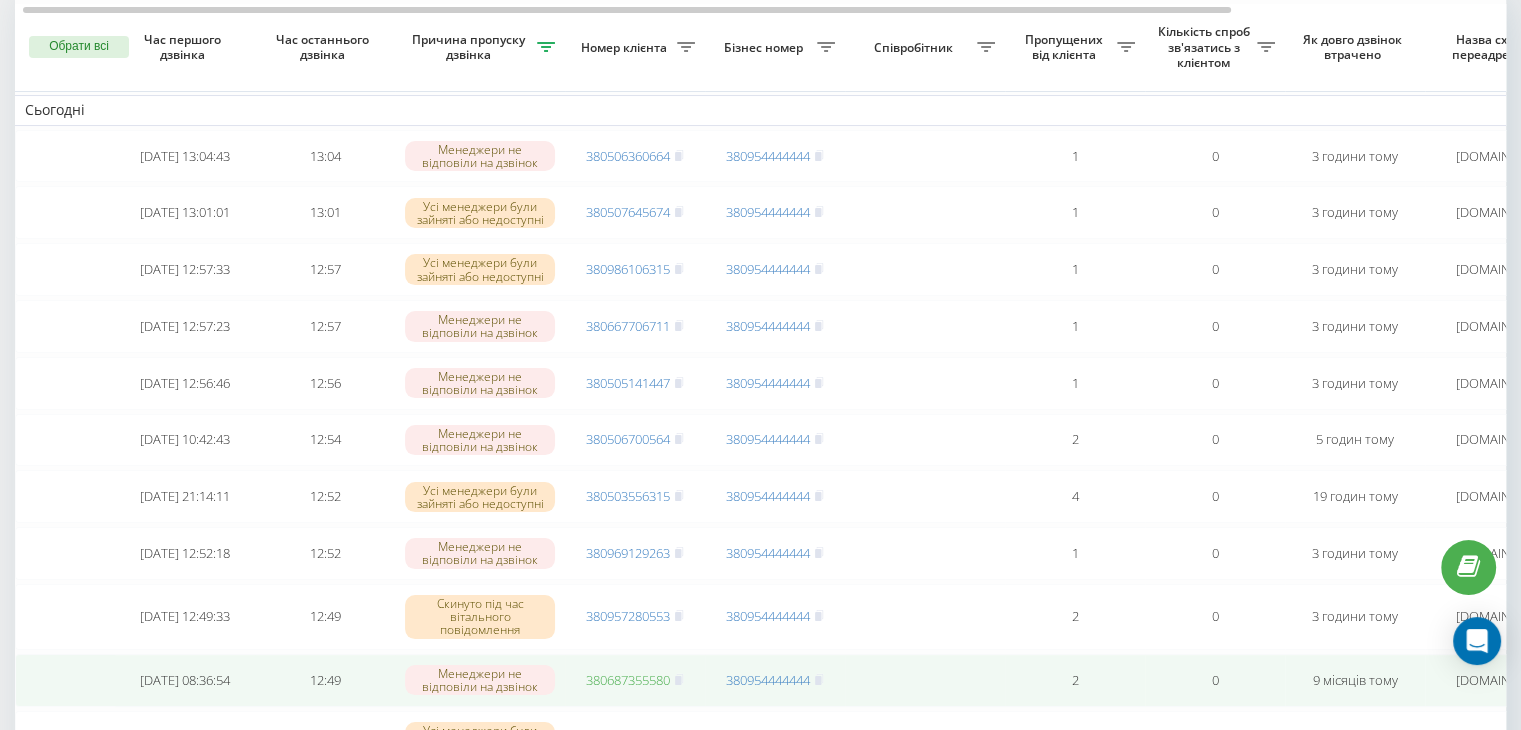 click on "380687355580" at bounding box center (628, 680) 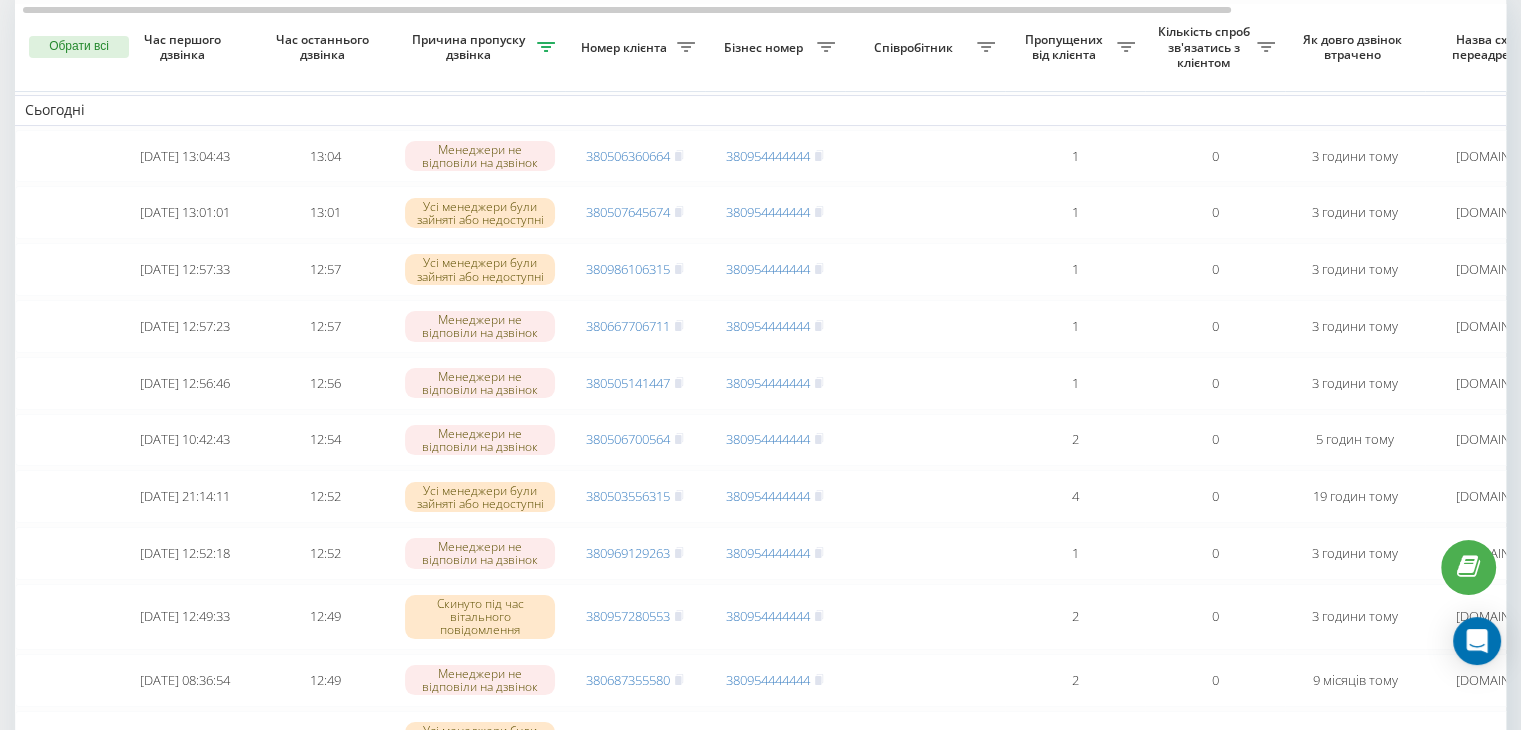 click on "Як довго дзвінок втрачено" at bounding box center (1355, 47) 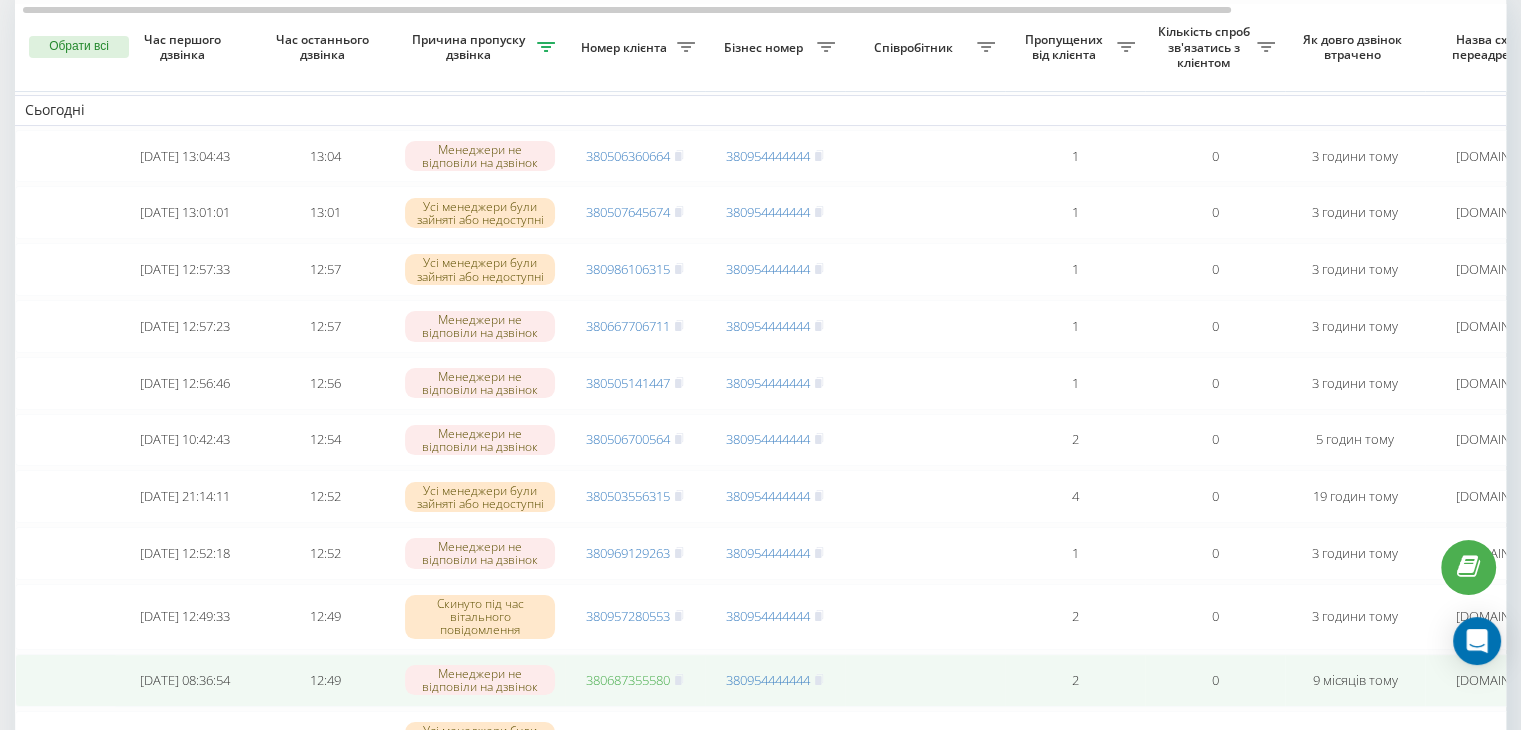 click on "380687355580" at bounding box center (628, 680) 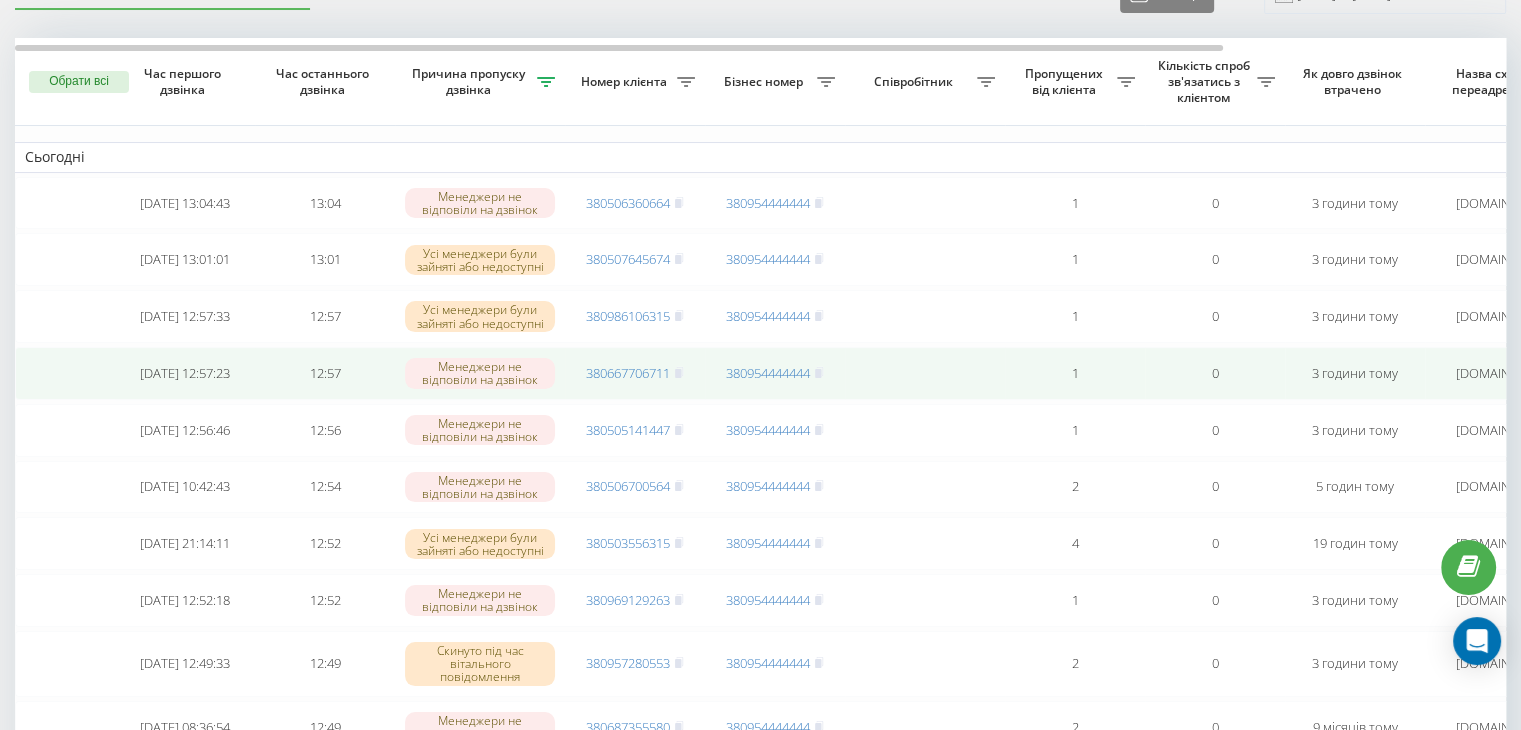 scroll, scrollTop: 92, scrollLeft: 0, axis: vertical 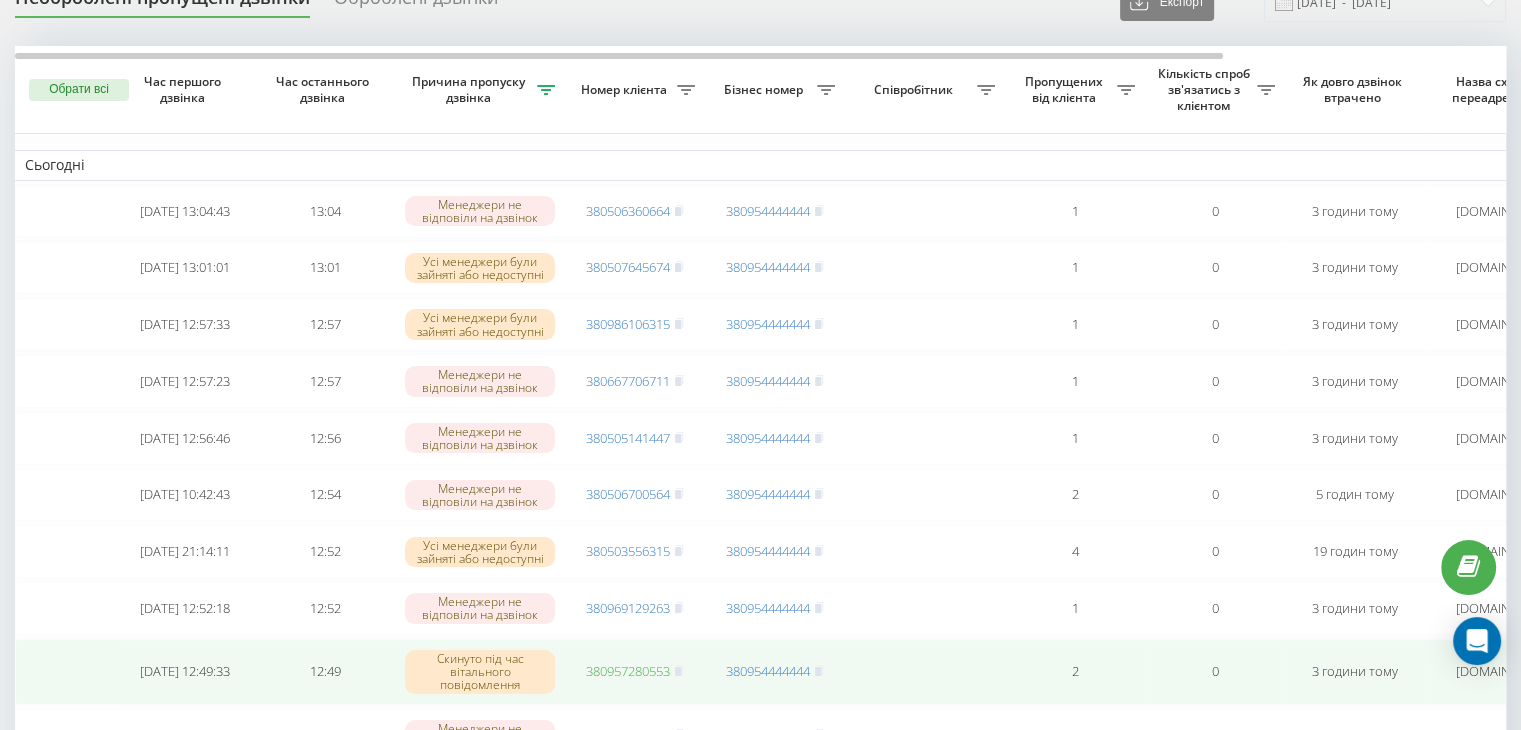 click on "380957280553" at bounding box center [628, 671] 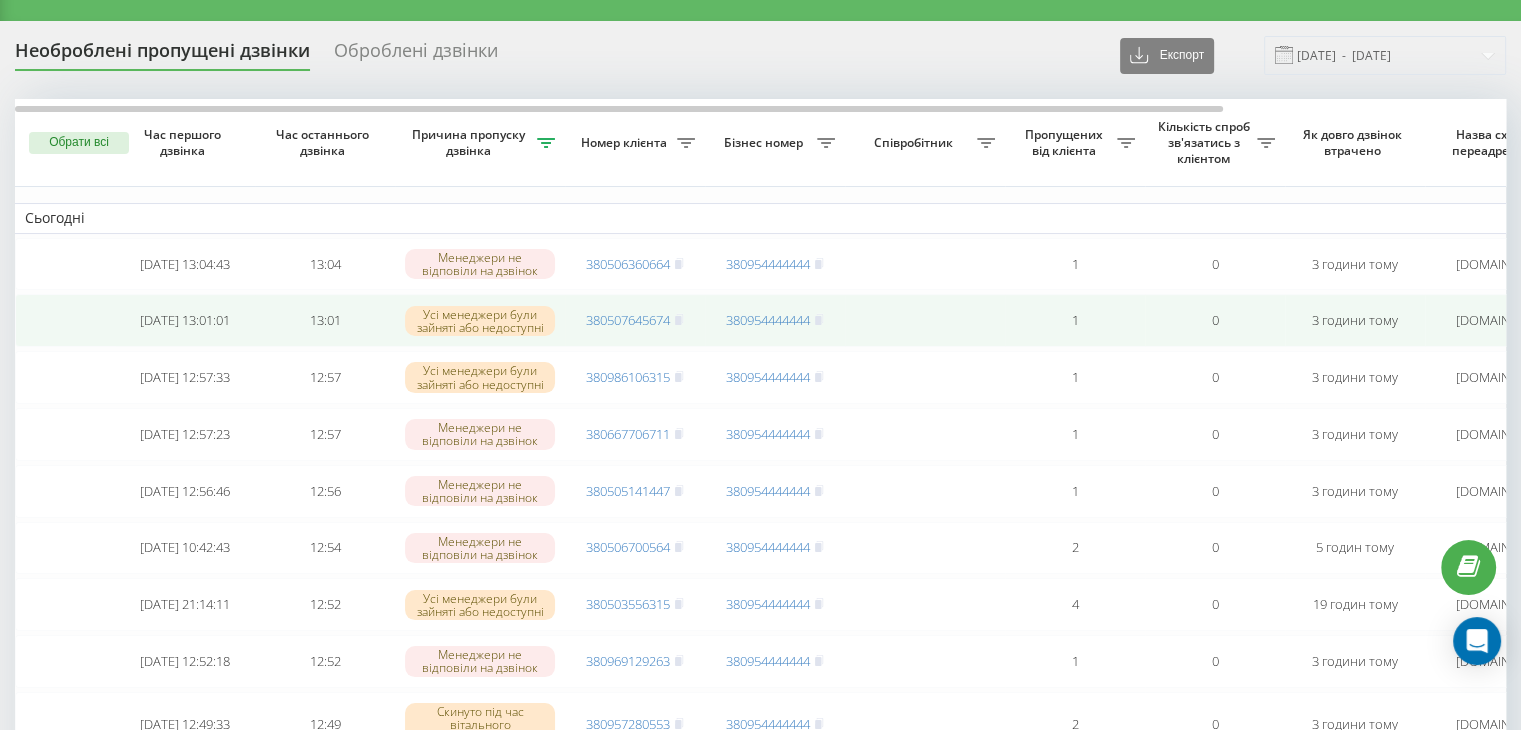 scroll, scrollTop: 40, scrollLeft: 0, axis: vertical 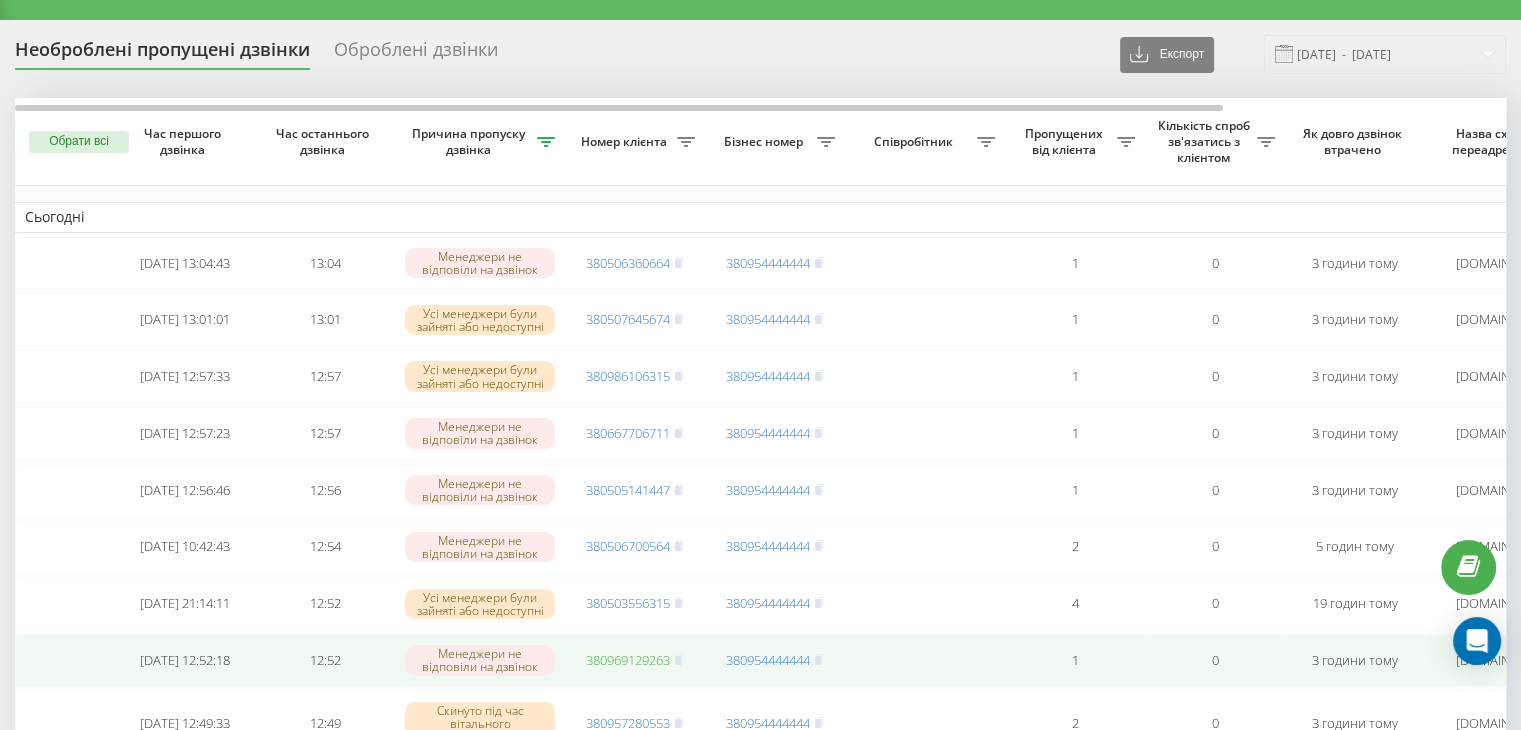 click on "380969129263" at bounding box center (628, 660) 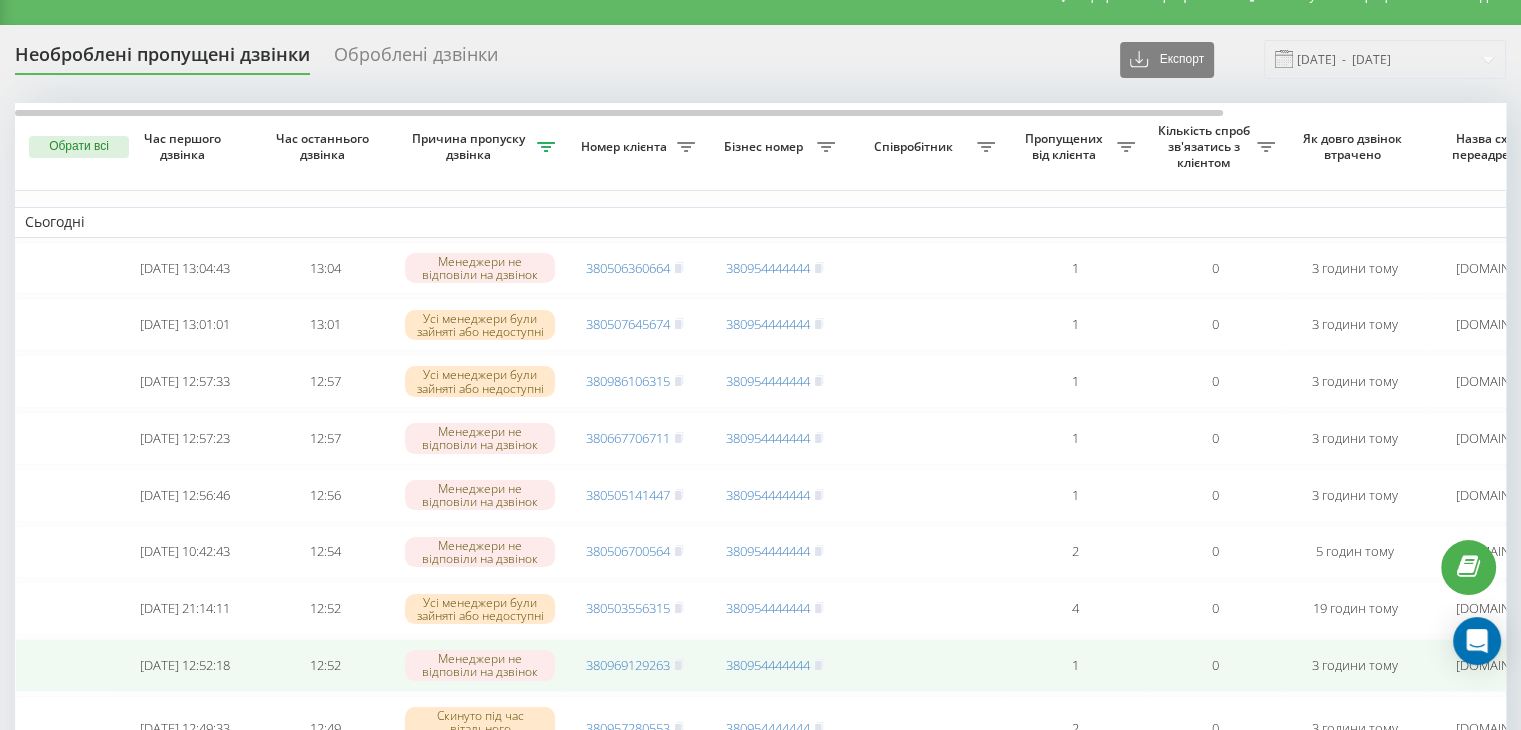 scroll, scrollTop: 0, scrollLeft: 0, axis: both 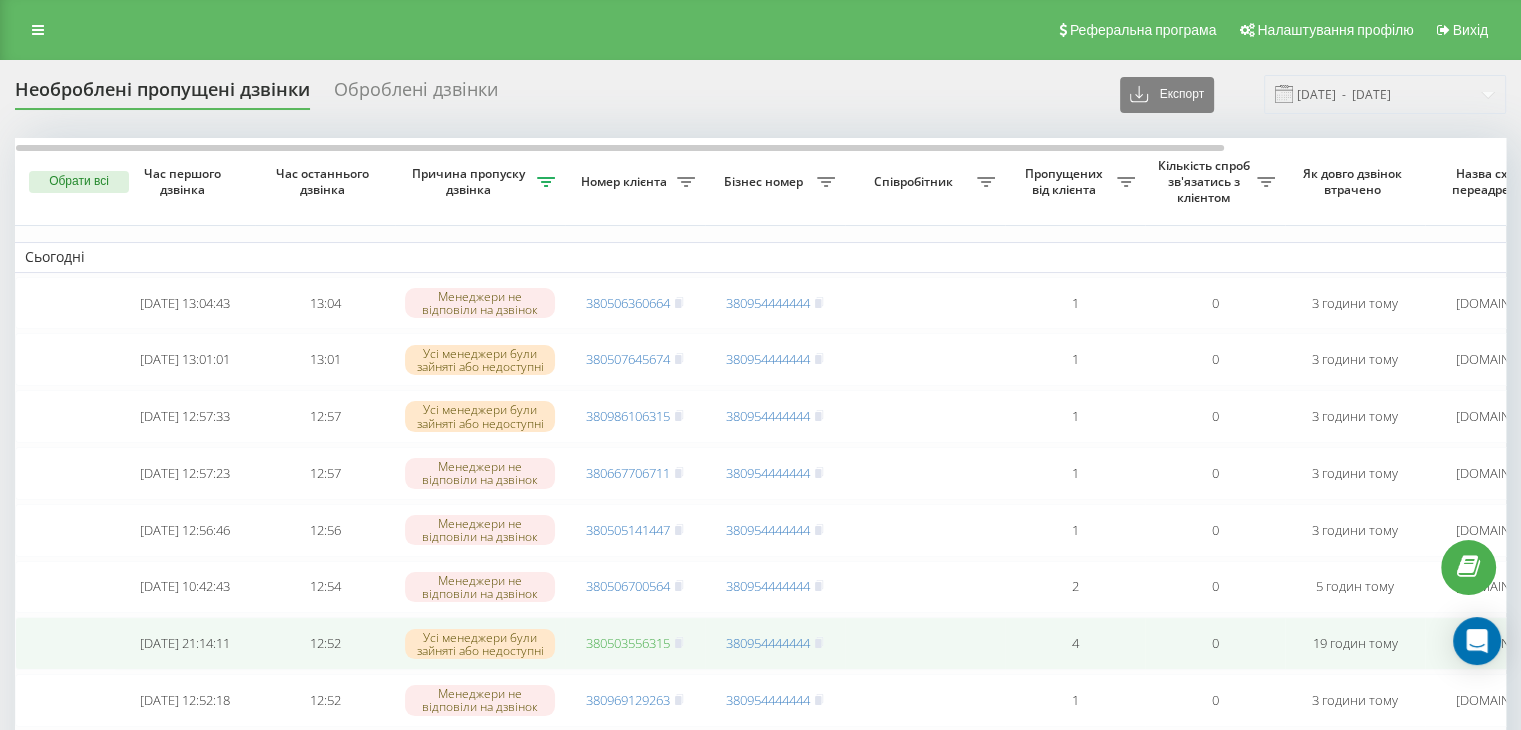 click on "380503556315" at bounding box center [628, 643] 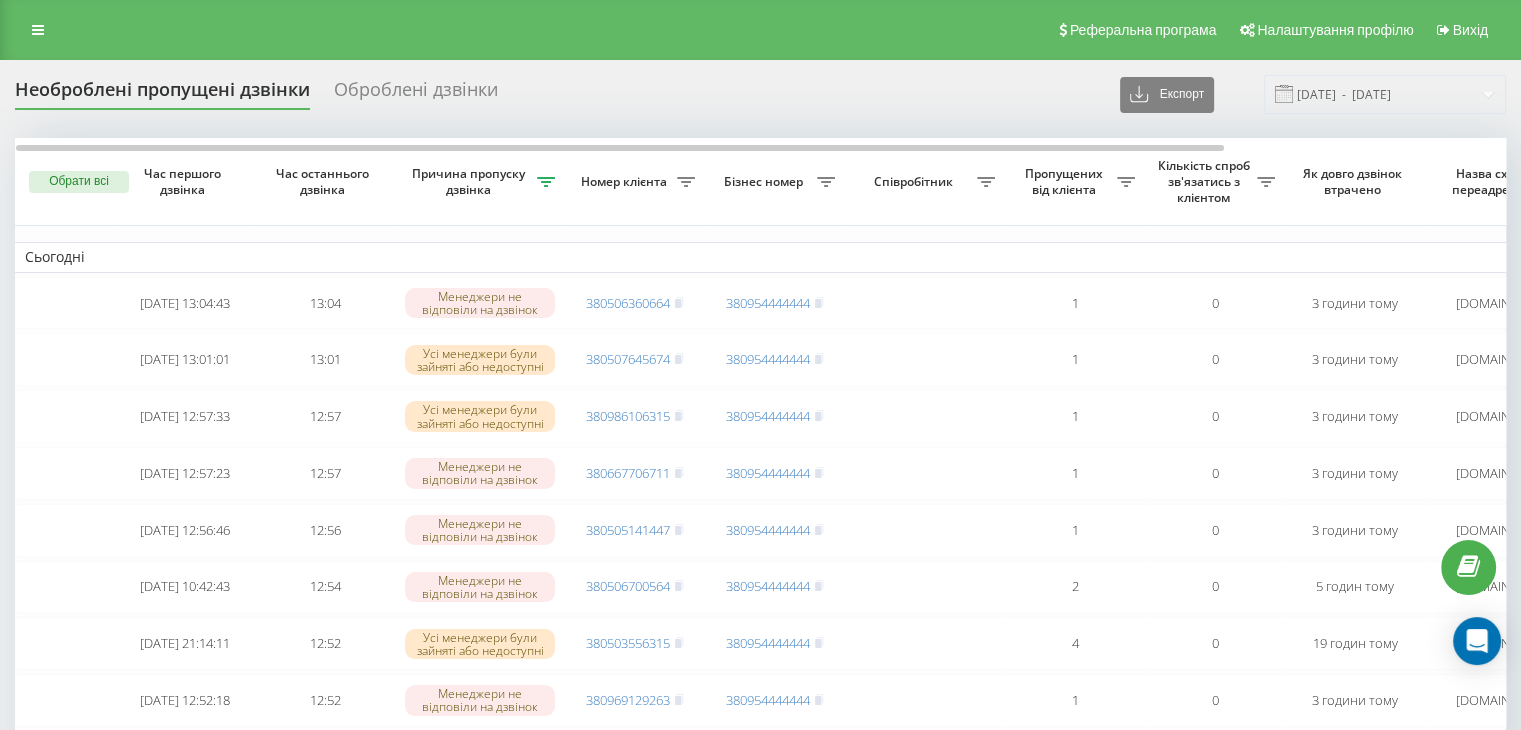 click on "Необроблені пропущені дзвінки Оброблені дзвінки Експорт .csv .xlsx 21.07.2025  -  21.07.2025" at bounding box center (760, 94) 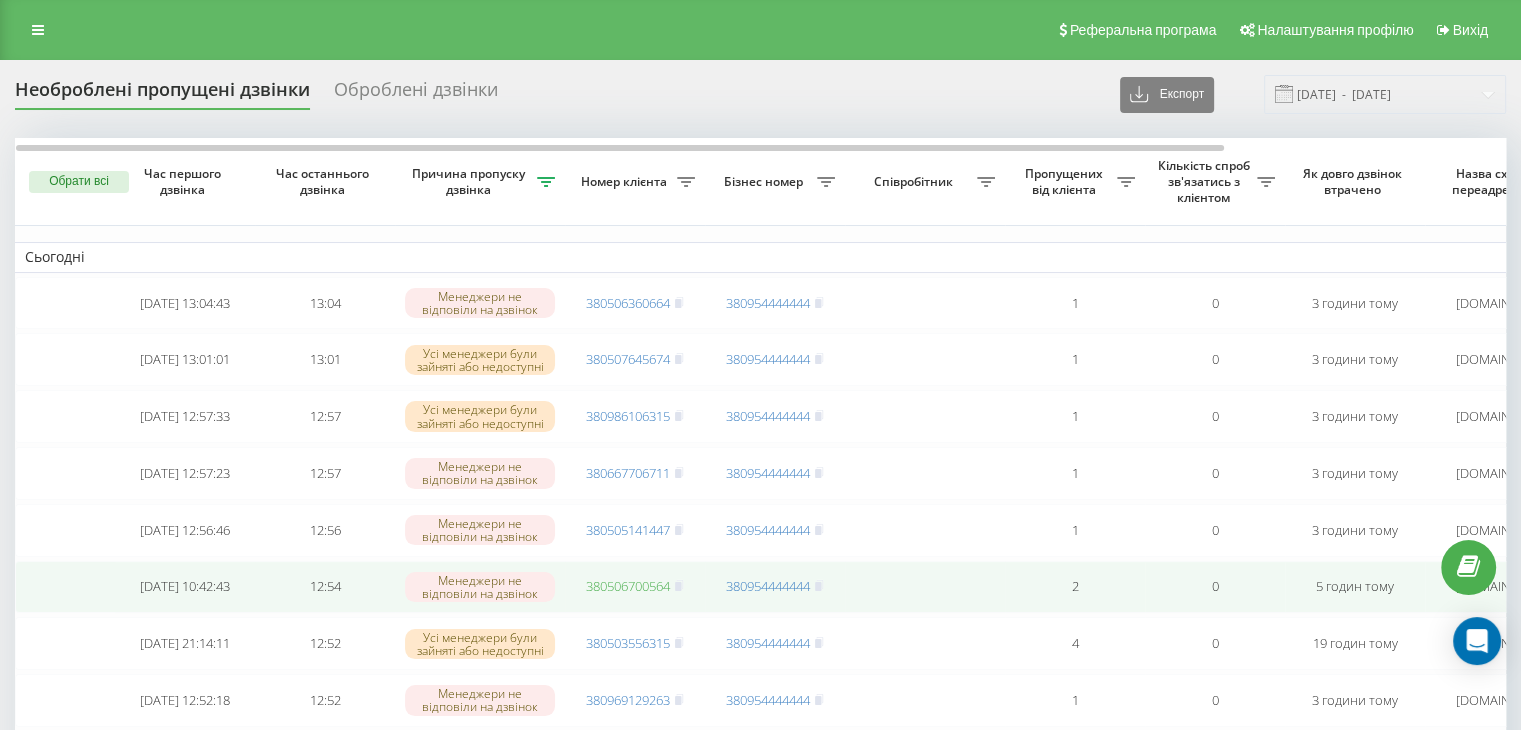 click on "380506700564" at bounding box center [628, 586] 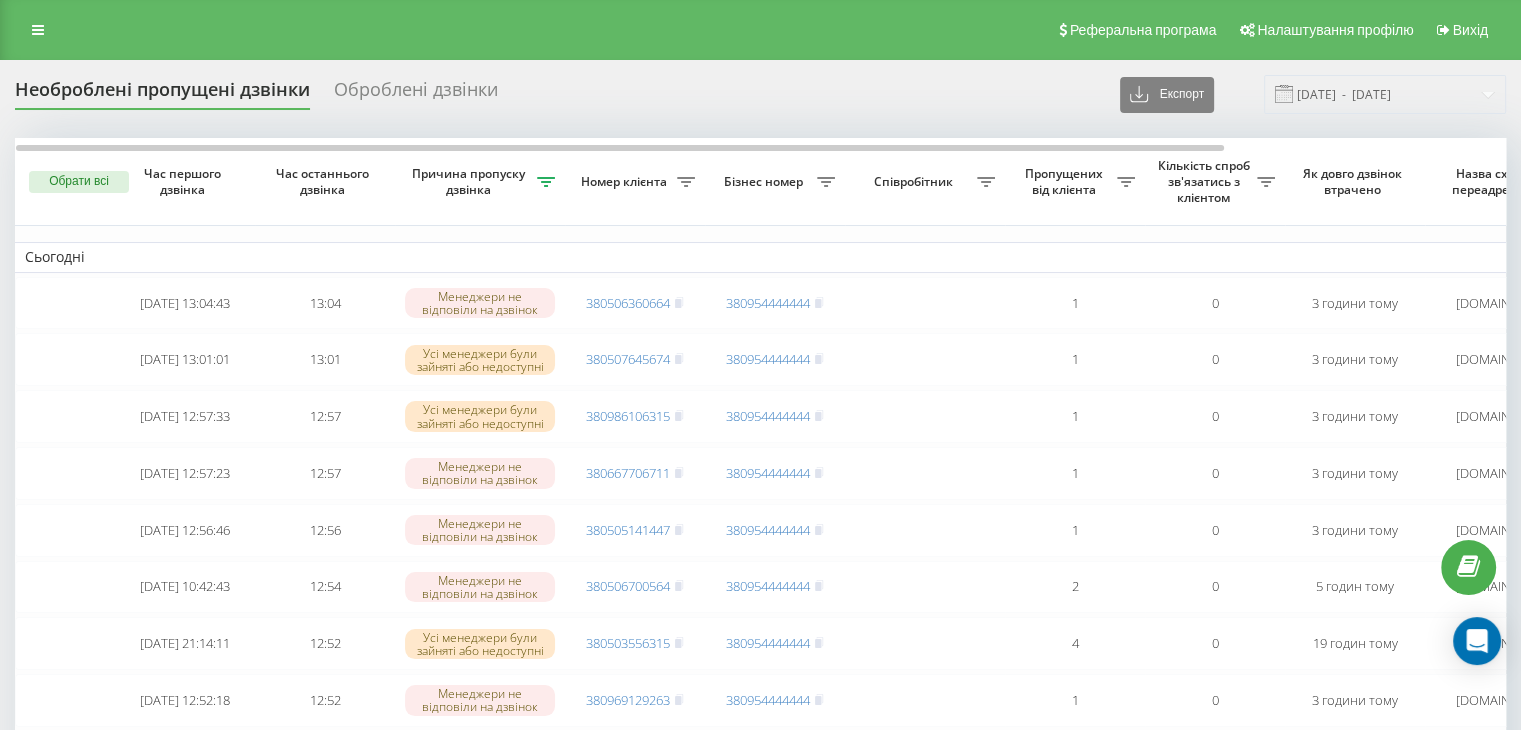 click on "Реферальна програма Налаштування профілю Вихід" at bounding box center [760, 30] 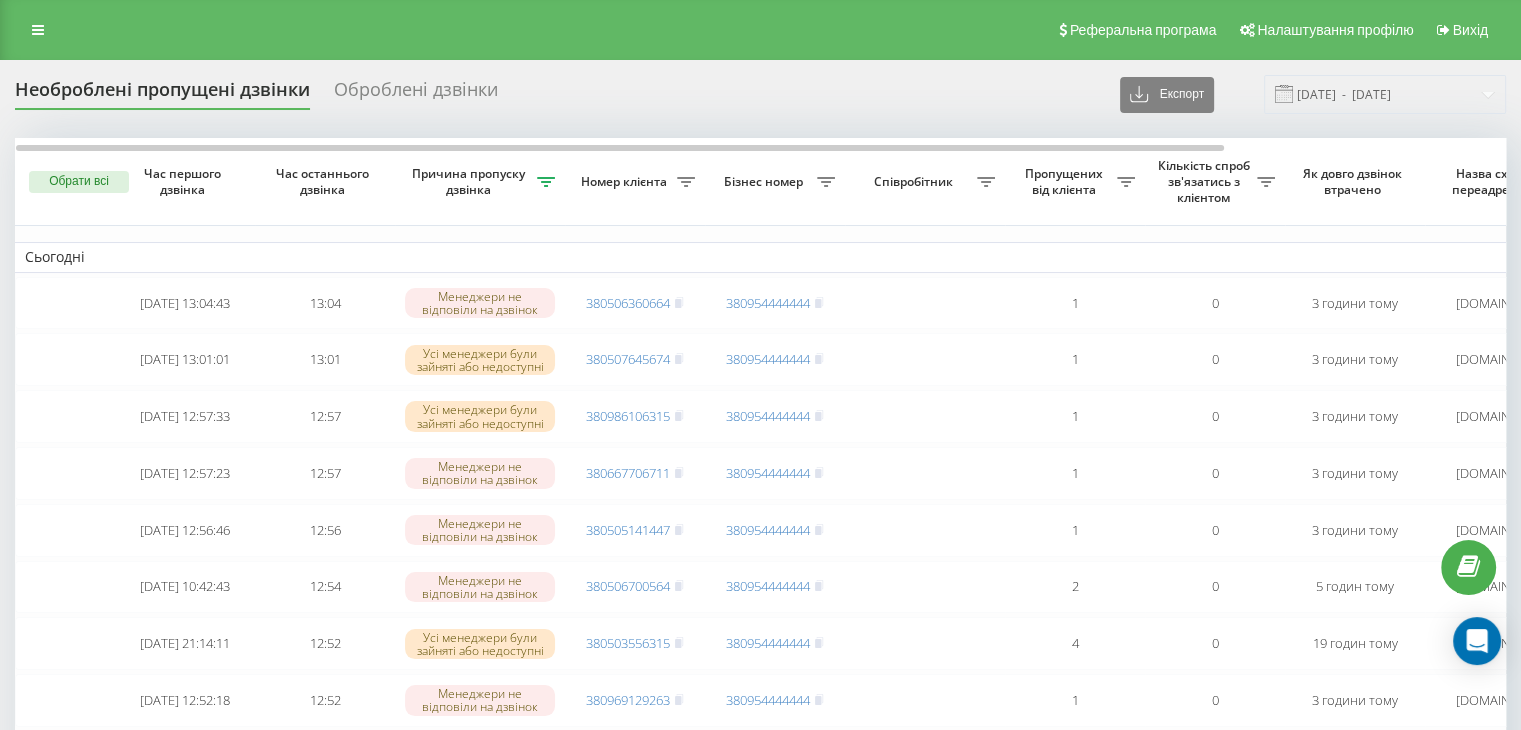 click on "Необроблені пропущені дзвінки Оброблені дзвінки Експорт .csv .xlsx 21.07.2025  -  21.07.2025 Обрати всі Час першого дзвінка Час останнього дзвінка Причина пропуску дзвінка Номер клієнта Бізнес номер Співробітник Пропущених від клієнта Кількість спроб зв'язатись з клієнтом Як довго дзвінок втрачено Назва схеми переадресації Коментар до дзвінка Сьогодні 2025-07-21 13:04:43 13:04 Менеджери не відповіли на дзвінок 380506360664 380954444444 1 0 3 години тому ukrpas.com.ua Обробити Не вдалося зв'язатися Зв'язався з клієнтом за допомогою іншого каналу Клієнт передзвонив сам з іншого номера 2025-07-21 13:01:01 1" at bounding box center [760, 2699] 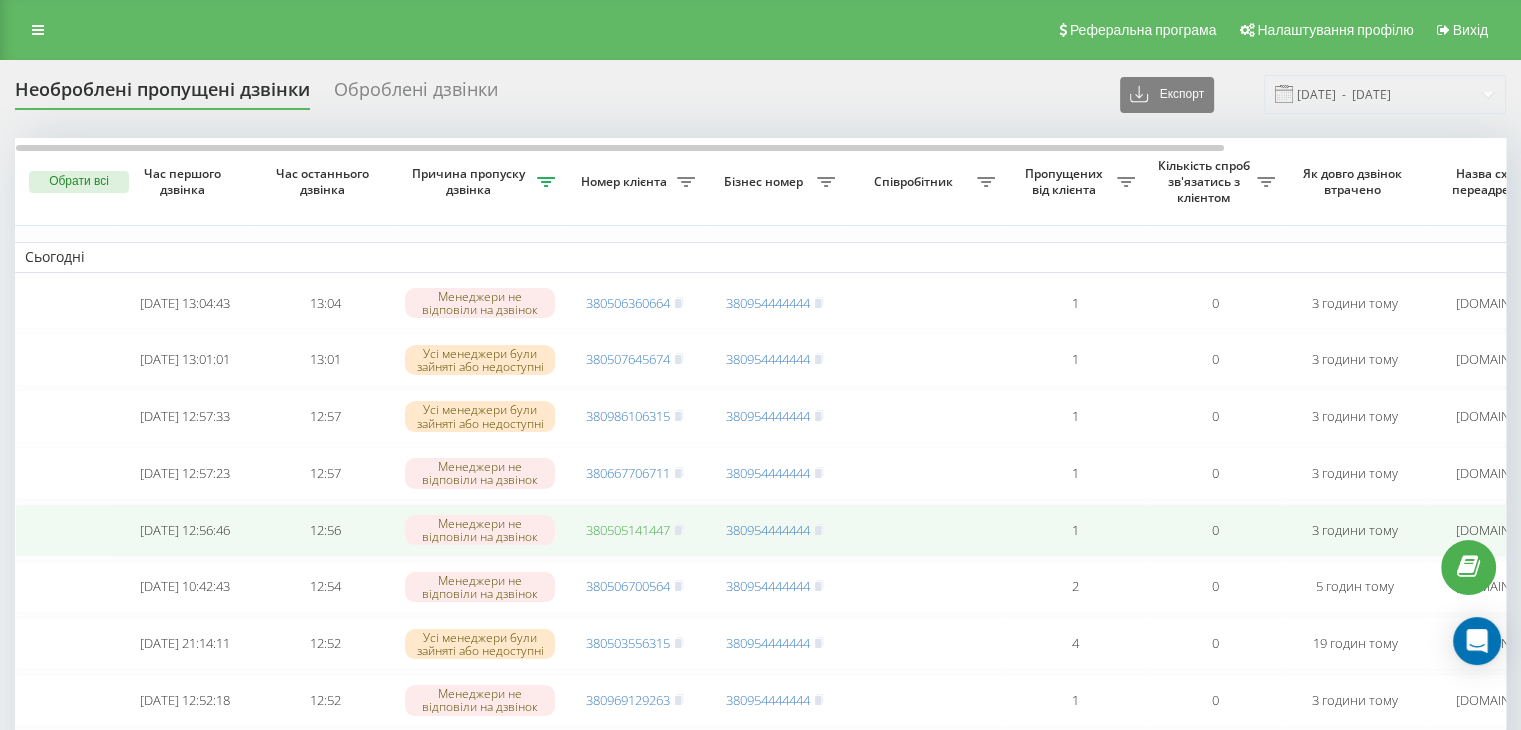 click on "380505141447" at bounding box center (628, 530) 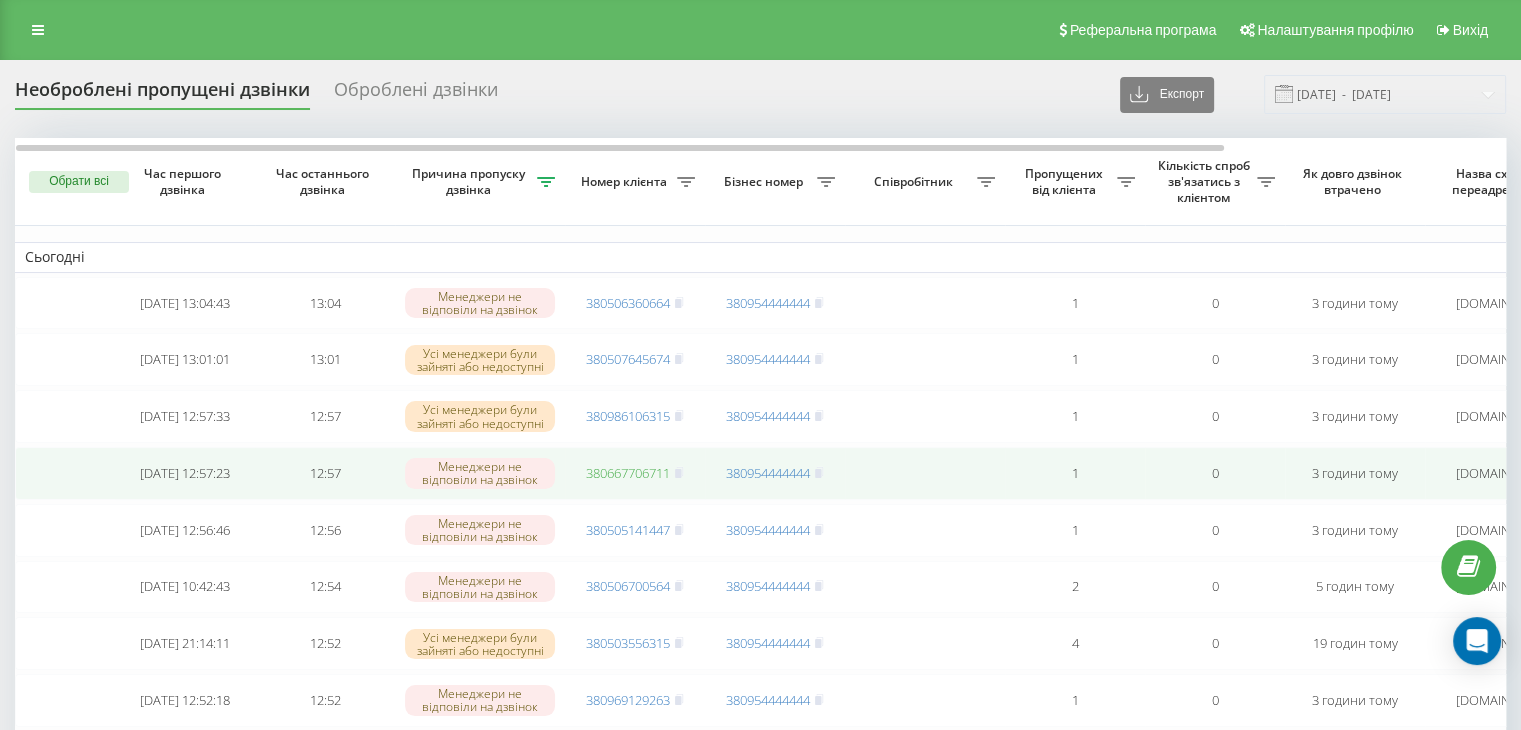click on "380667706711" at bounding box center [628, 473] 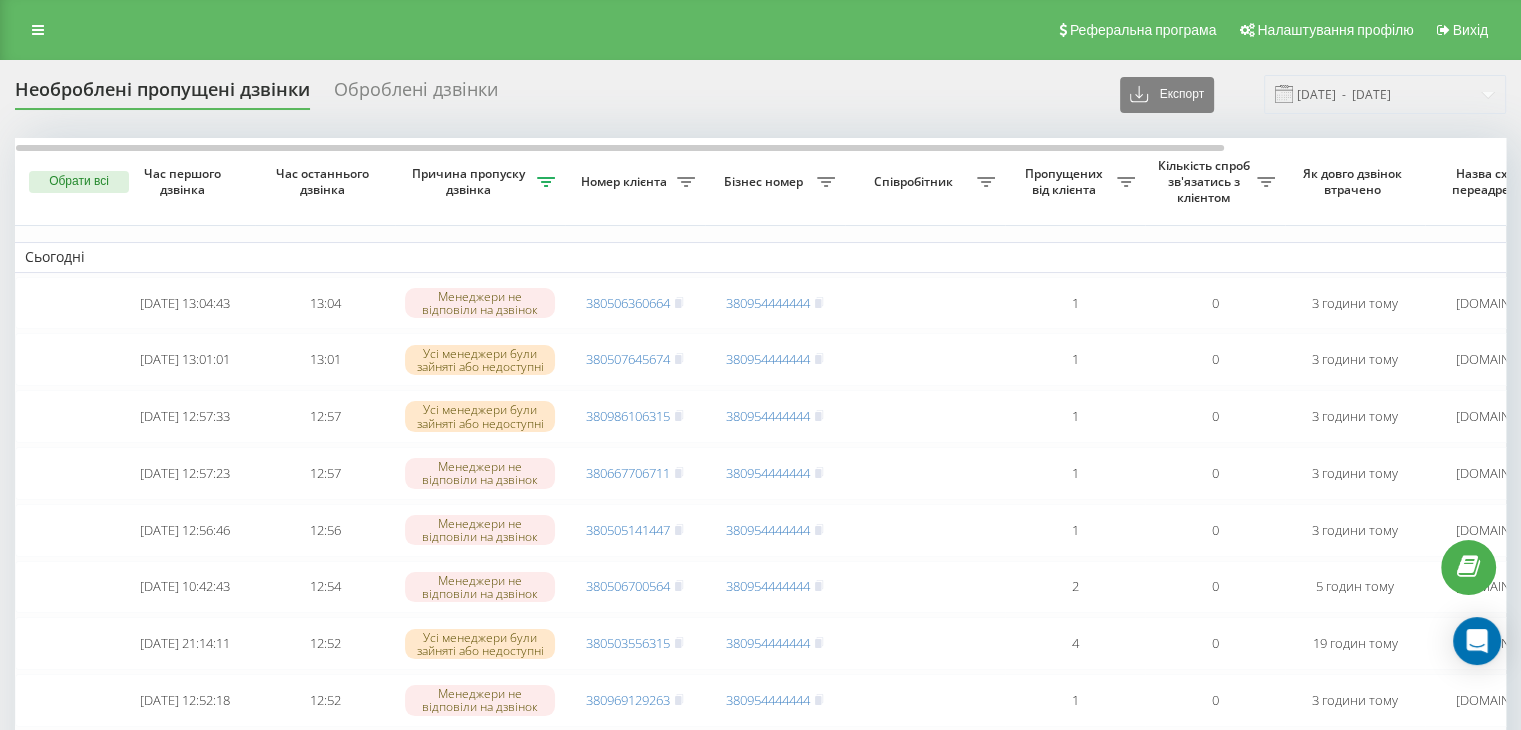 click on "Необроблені пропущені дзвінки Оброблені дзвінки Експорт .csv .xlsx 21.07.2025  -  21.07.2025" at bounding box center (760, 94) 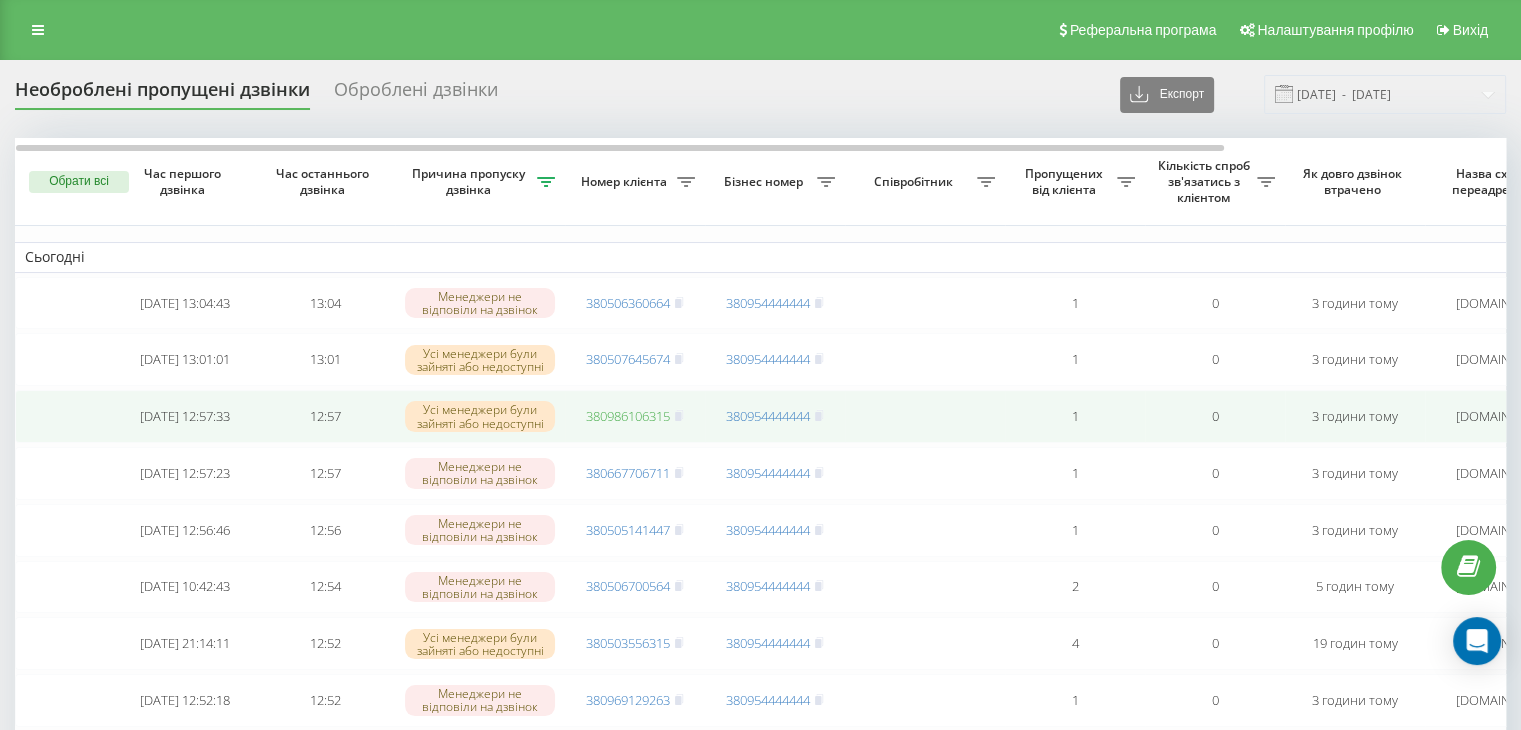 click on "380986106315" at bounding box center (628, 416) 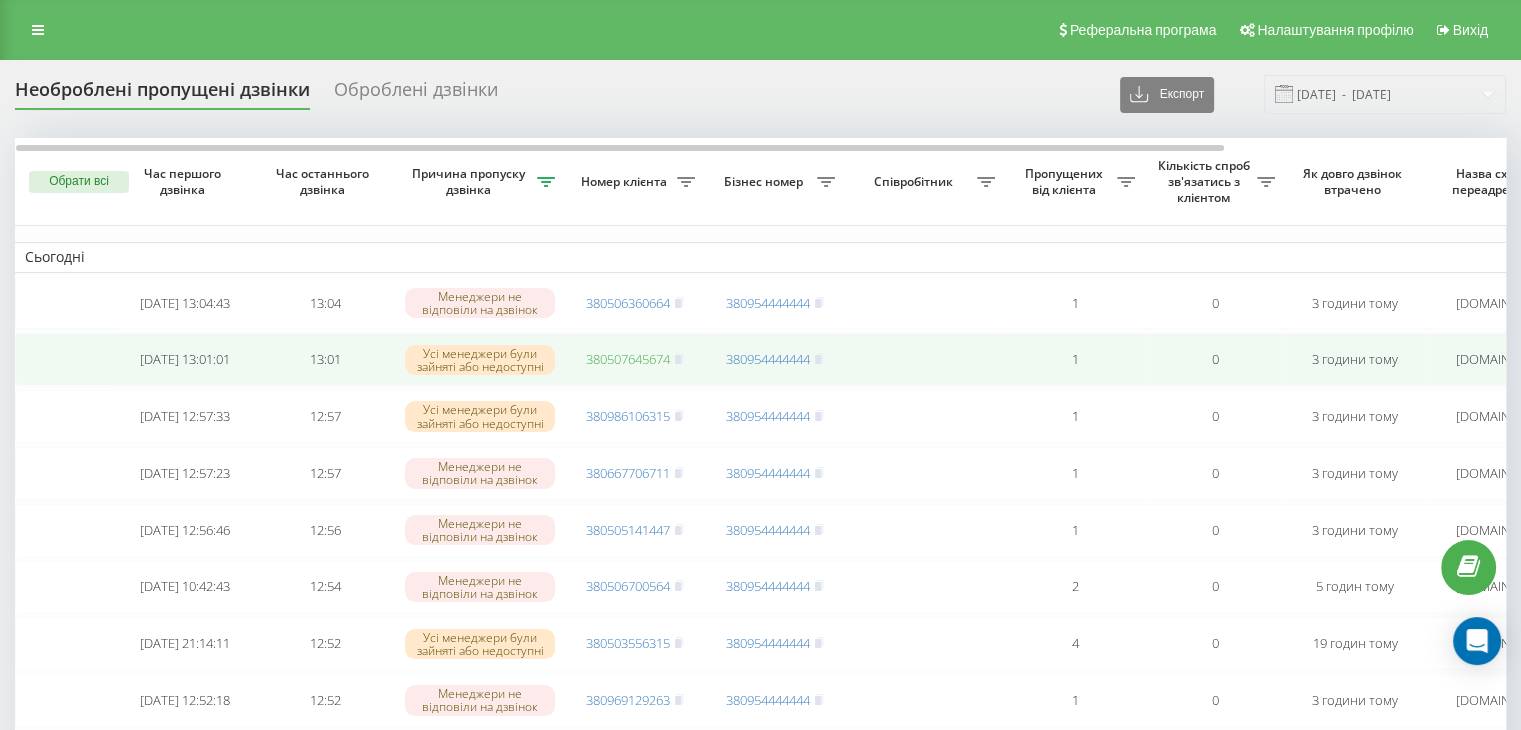 click on "380507645674" at bounding box center (628, 359) 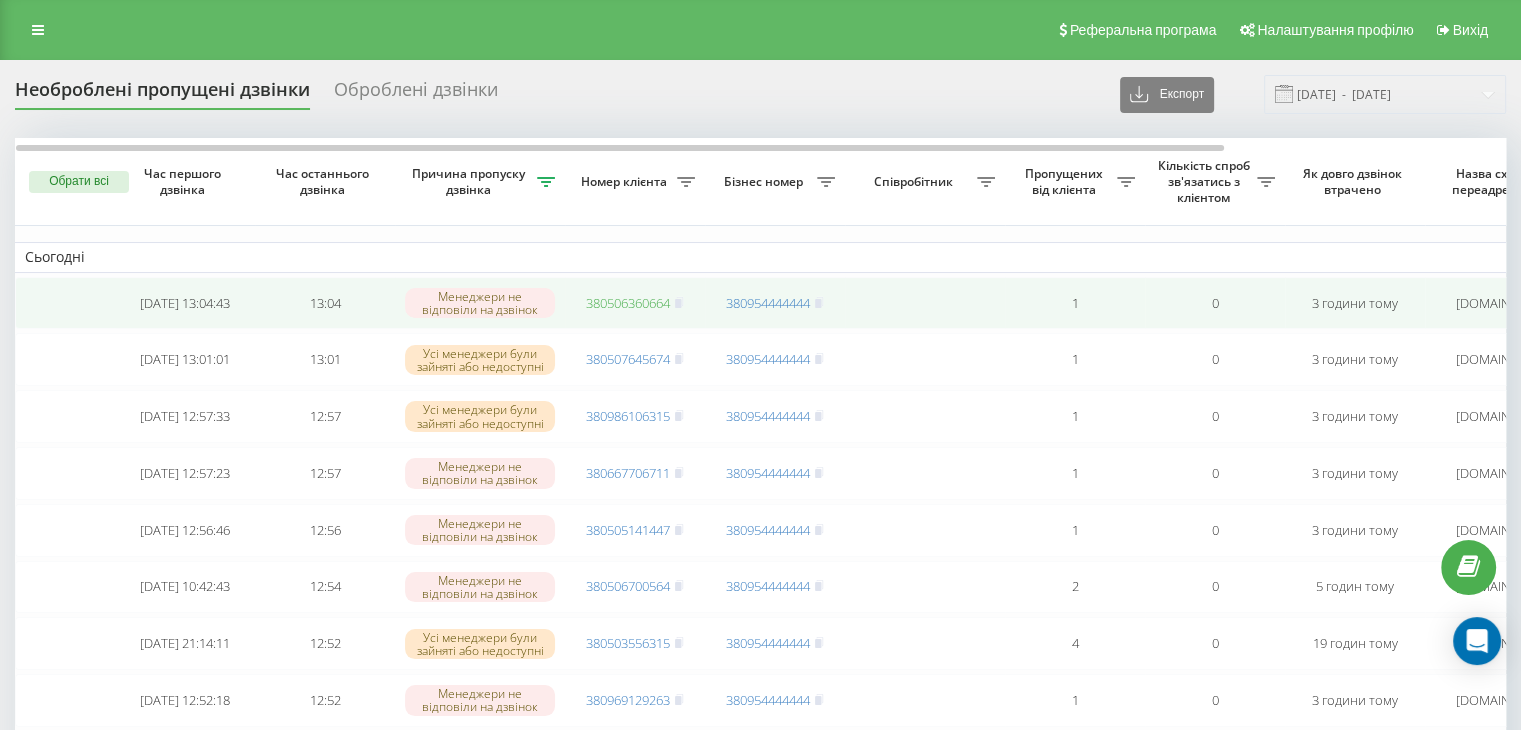 click on "380506360664" at bounding box center (628, 303) 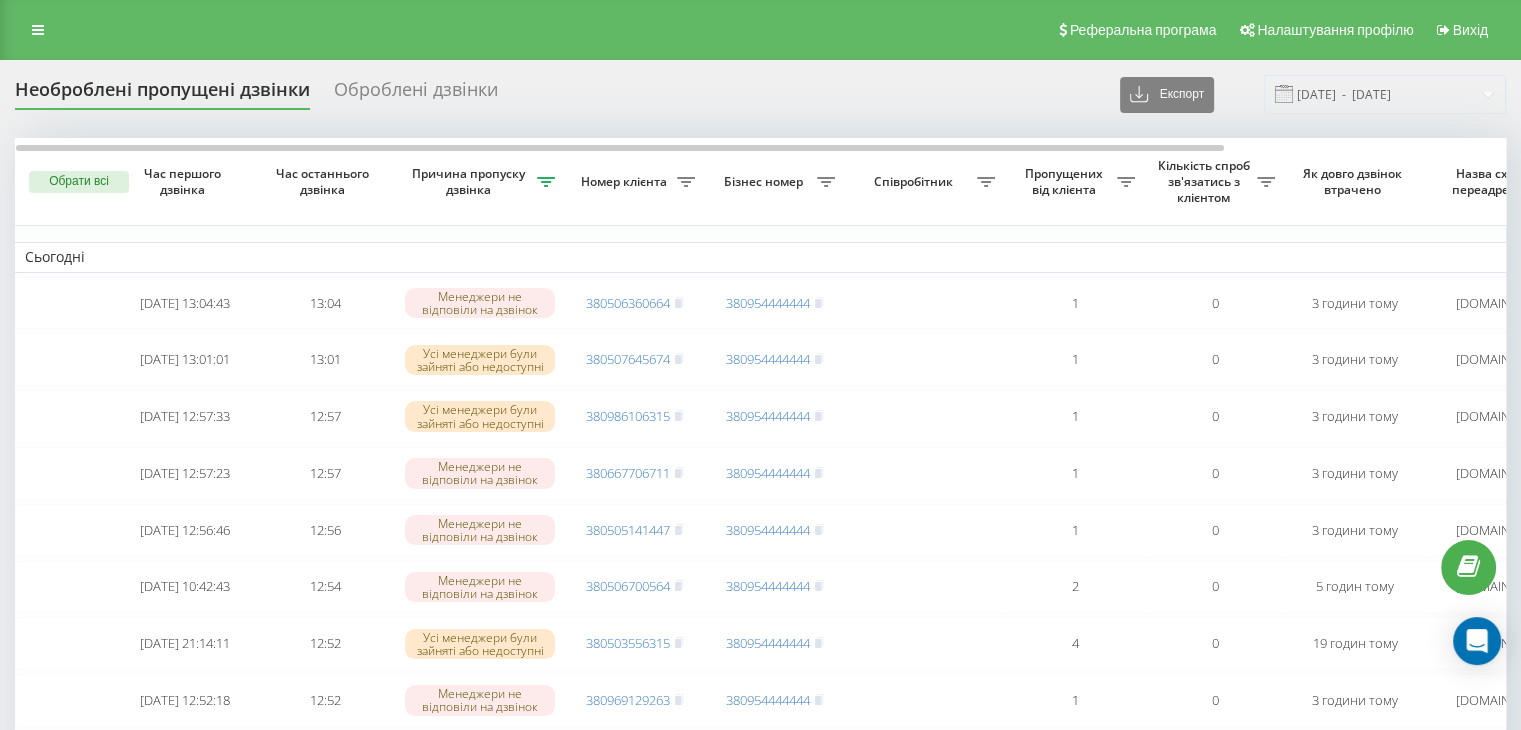 click on "Необроблені пропущені дзвінки Оброблені дзвінки Експорт .csv .xlsx 21.07.2025  -  21.07.2025" at bounding box center [760, 94] 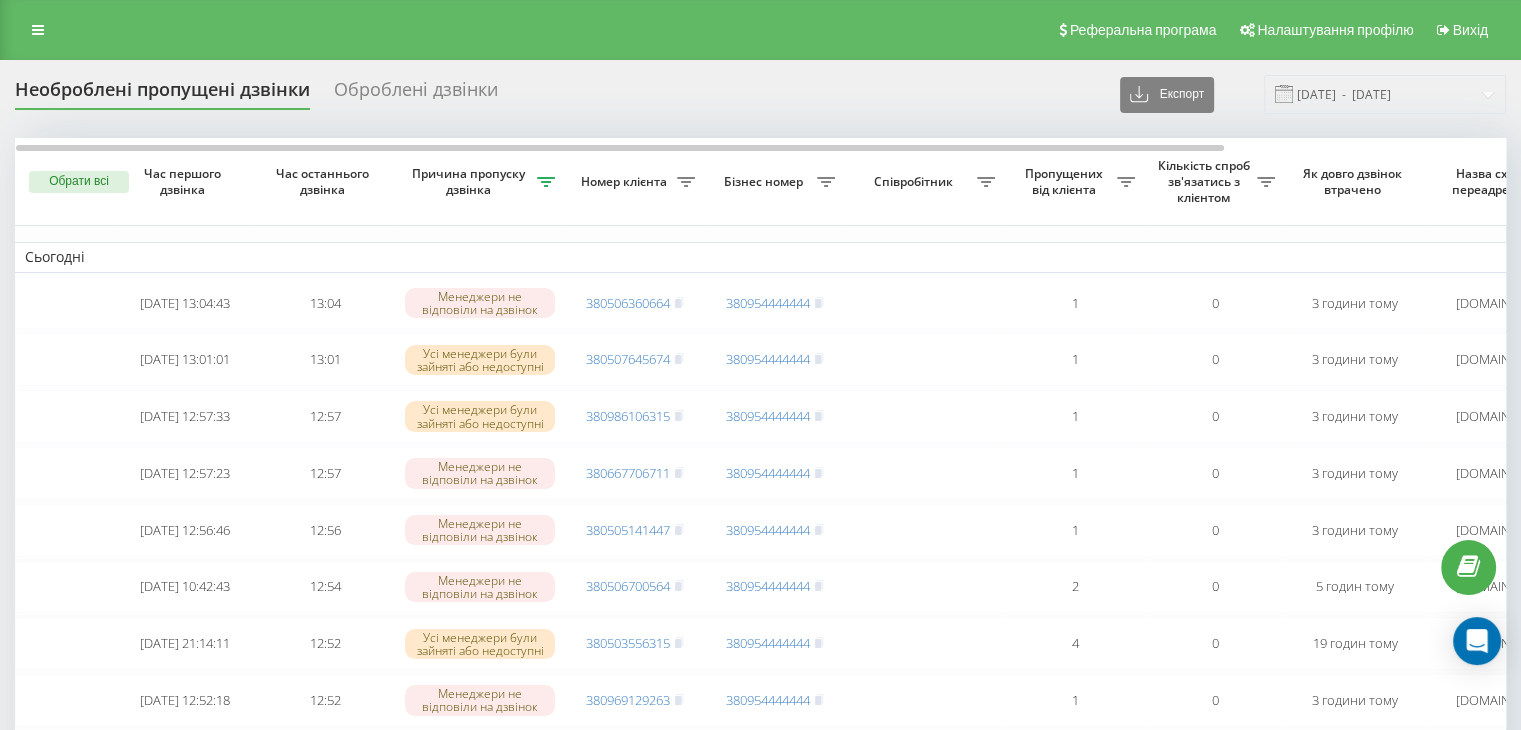 click on "Необроблені пропущені дзвінки Оброблені дзвінки Експорт .csv .xlsx 21.07.2025  -  21.07.2025 Обрати всі Час першого дзвінка Час останнього дзвінка Причина пропуску дзвінка Номер клієнта Бізнес номер Співробітник Пропущених від клієнта Кількість спроб зв'язатись з клієнтом Як довго дзвінок втрачено Назва схеми переадресації Коментар до дзвінка Сьогодні 2025-07-21 13:04:43 13:04 Менеджери не відповіли на дзвінок 380506360664 380954444444 1 0 3 години тому ukrpas.com.ua Обробити Не вдалося зв'язатися Зв'язався з клієнтом за допомогою іншого каналу Клієнт передзвонив сам з іншого номера 2025-07-21 13:01:01 1" at bounding box center (760, 2699) 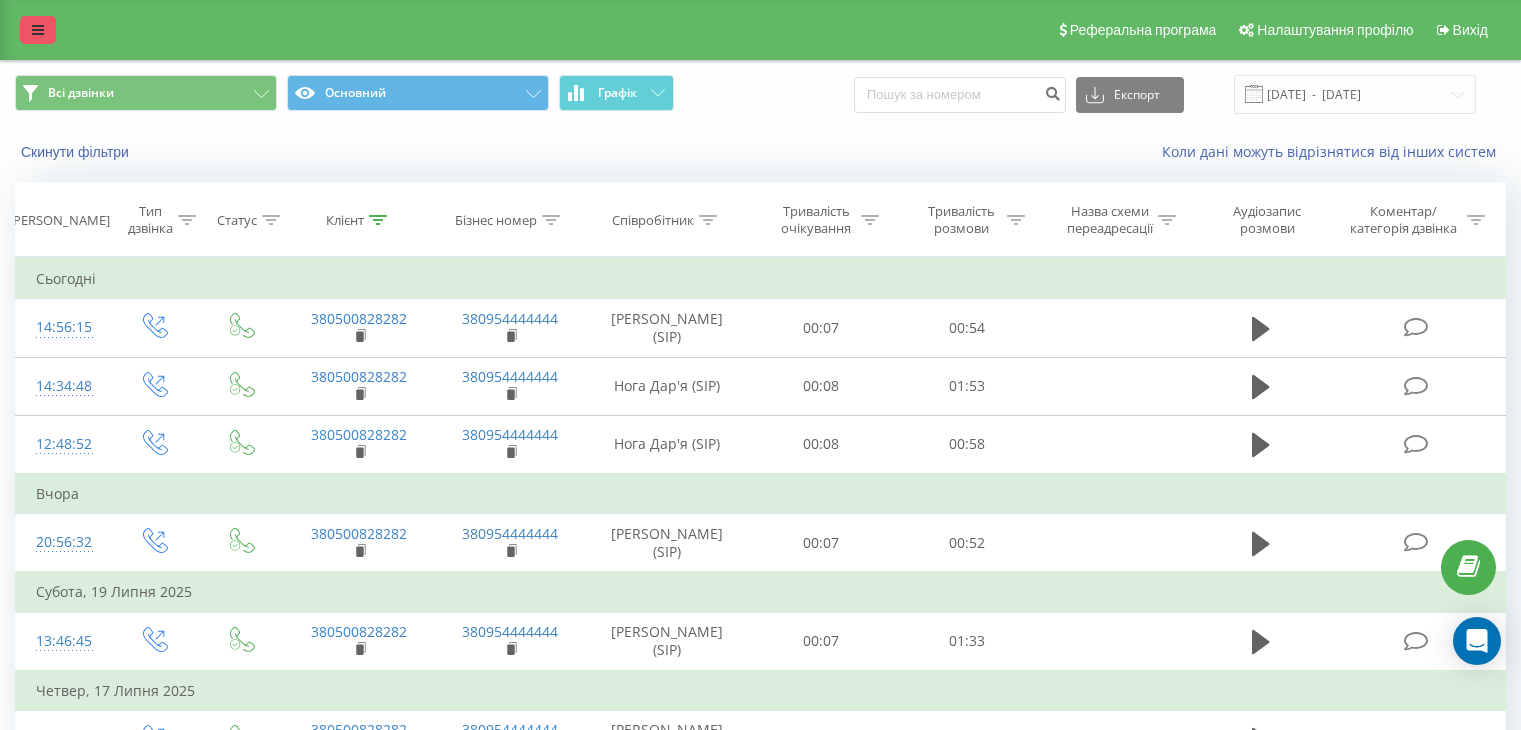 scroll, scrollTop: 0, scrollLeft: 0, axis: both 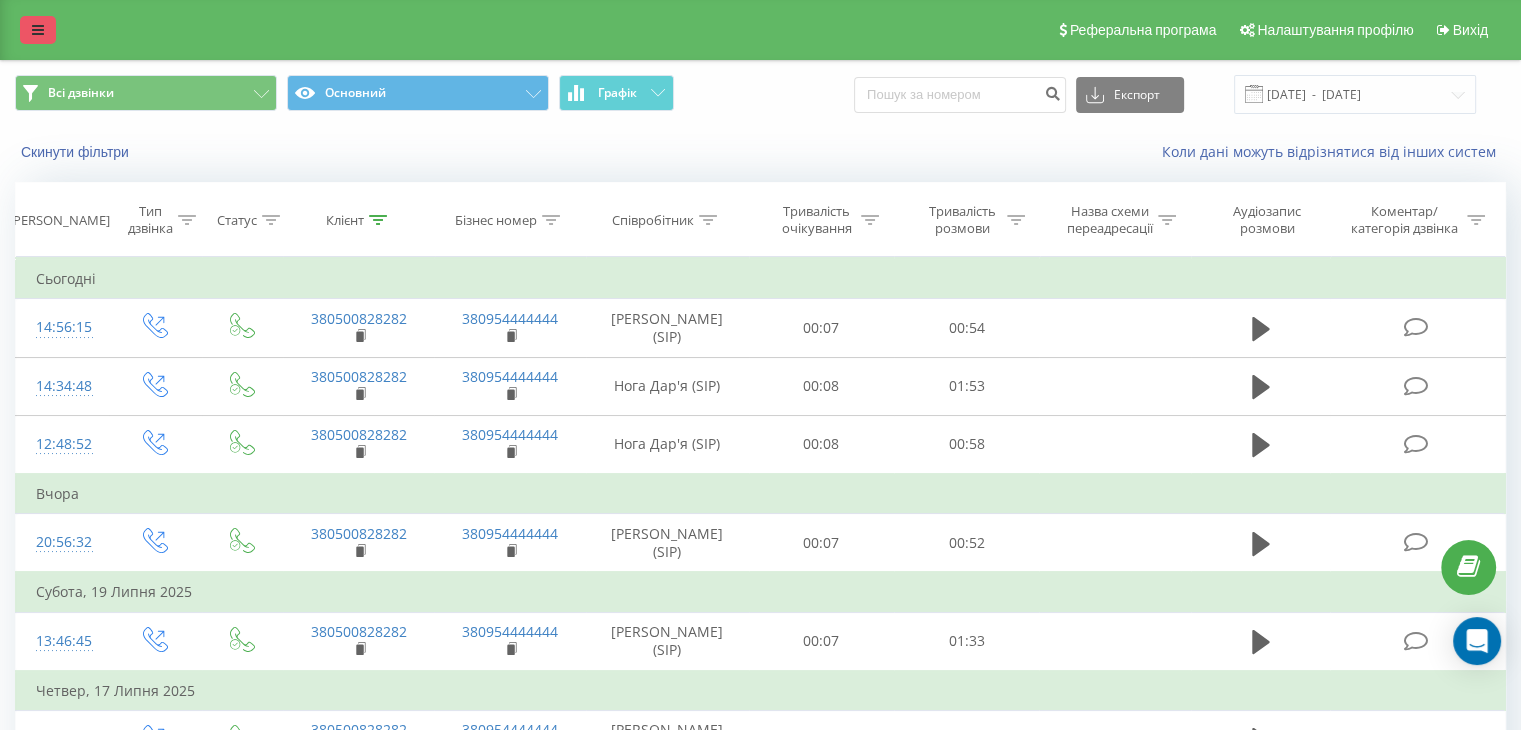 click at bounding box center [38, 30] 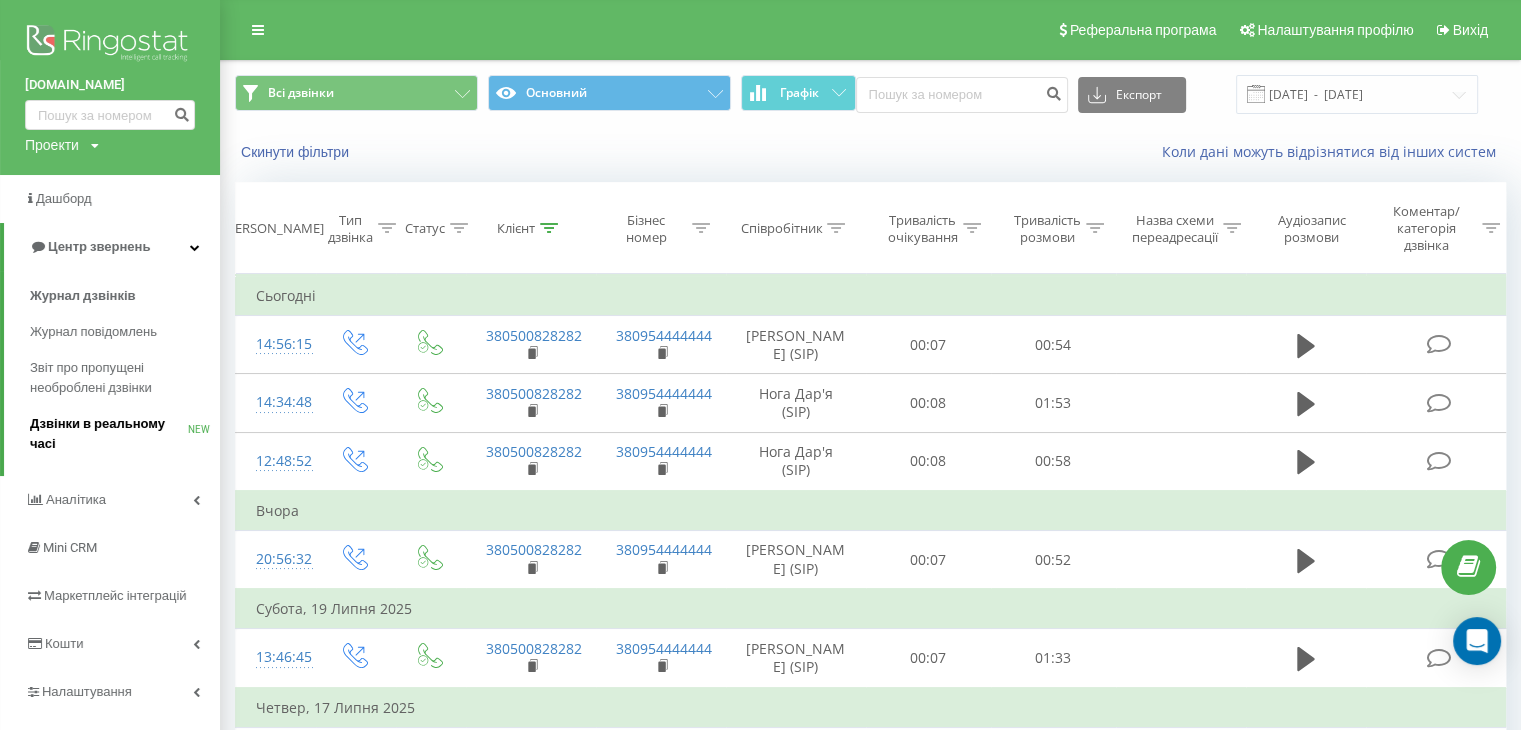 click on "Дзвінки в реальному часі" at bounding box center [109, 434] 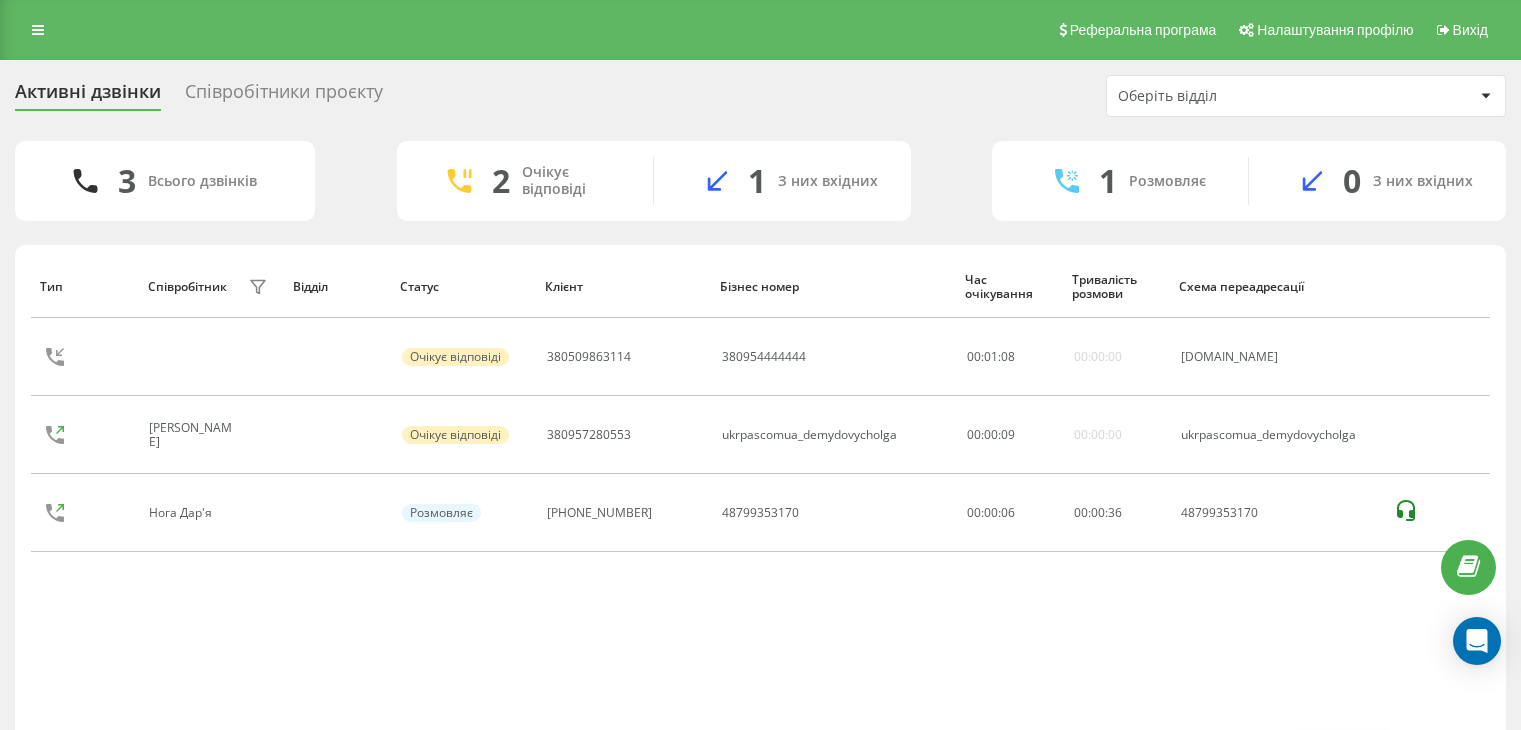 scroll, scrollTop: 0, scrollLeft: 0, axis: both 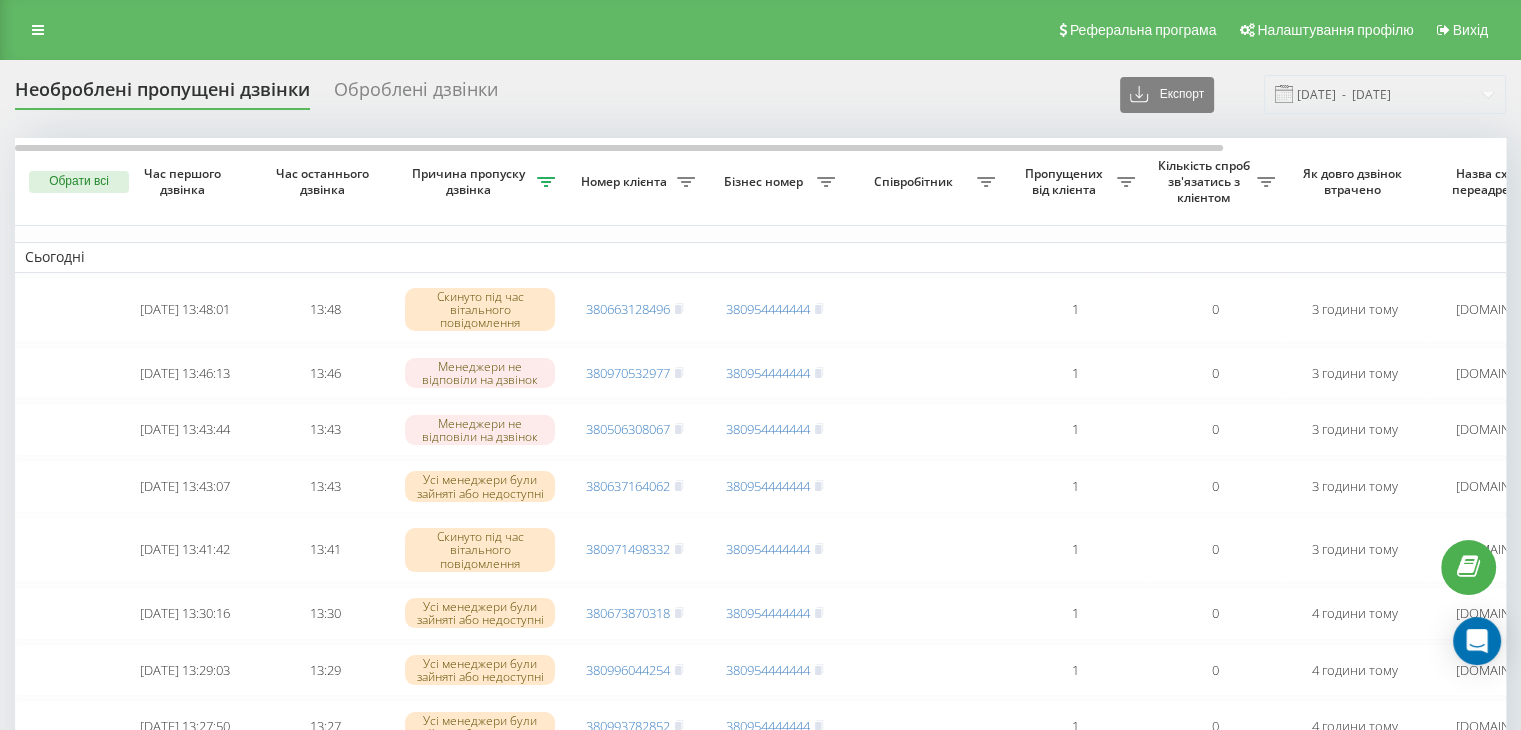click on "Реферальна програма Налаштування профілю Вихід" at bounding box center (760, 30) 